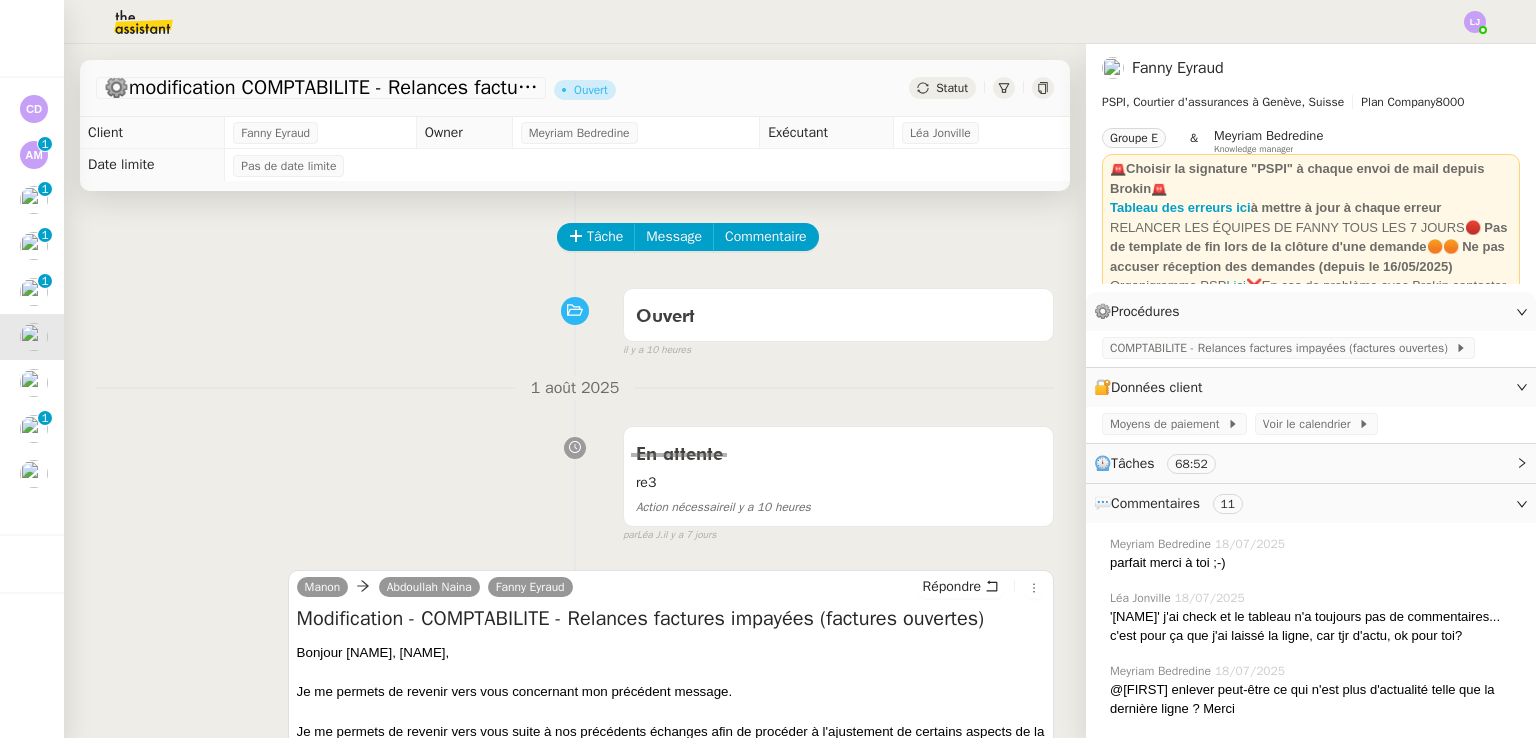 scroll, scrollTop: 0, scrollLeft: 0, axis: both 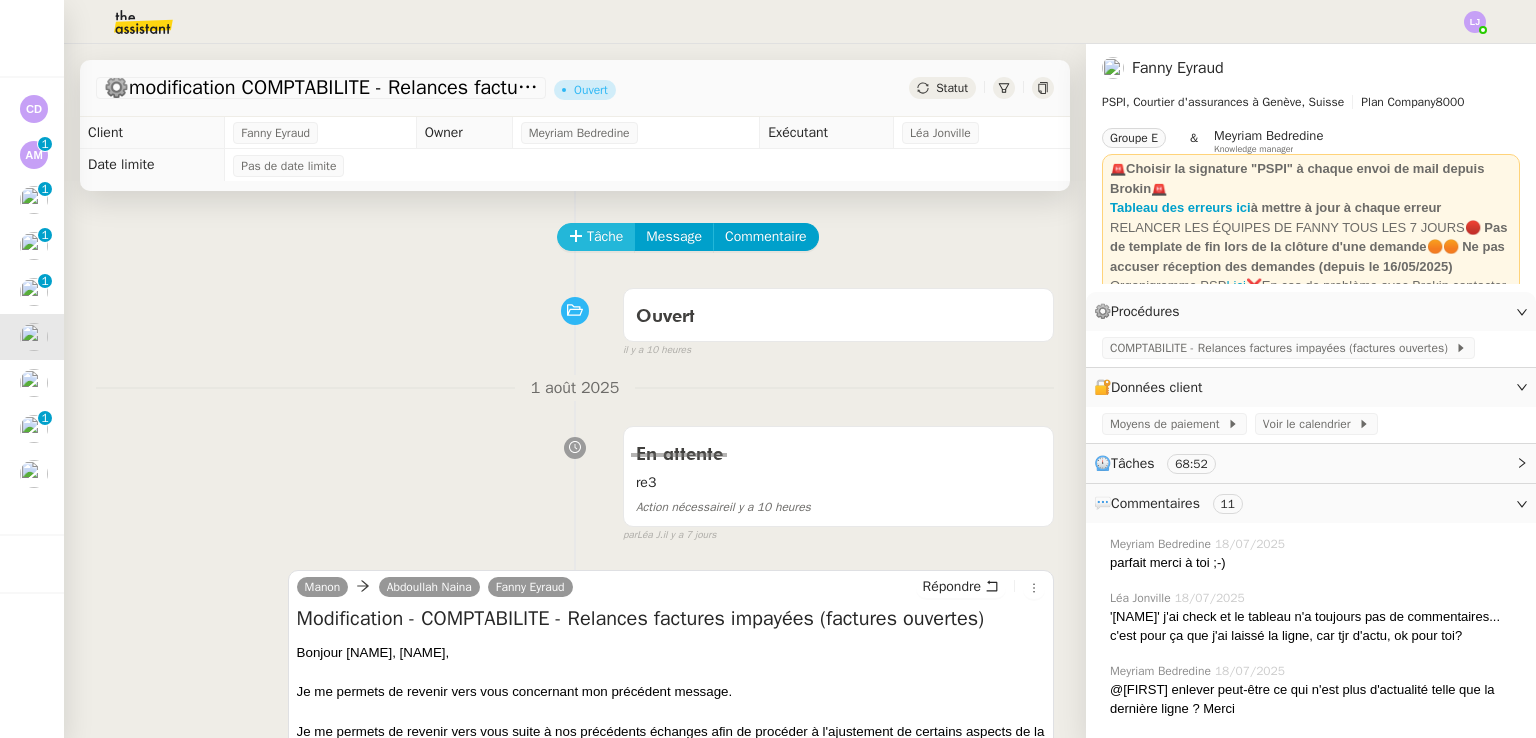 click 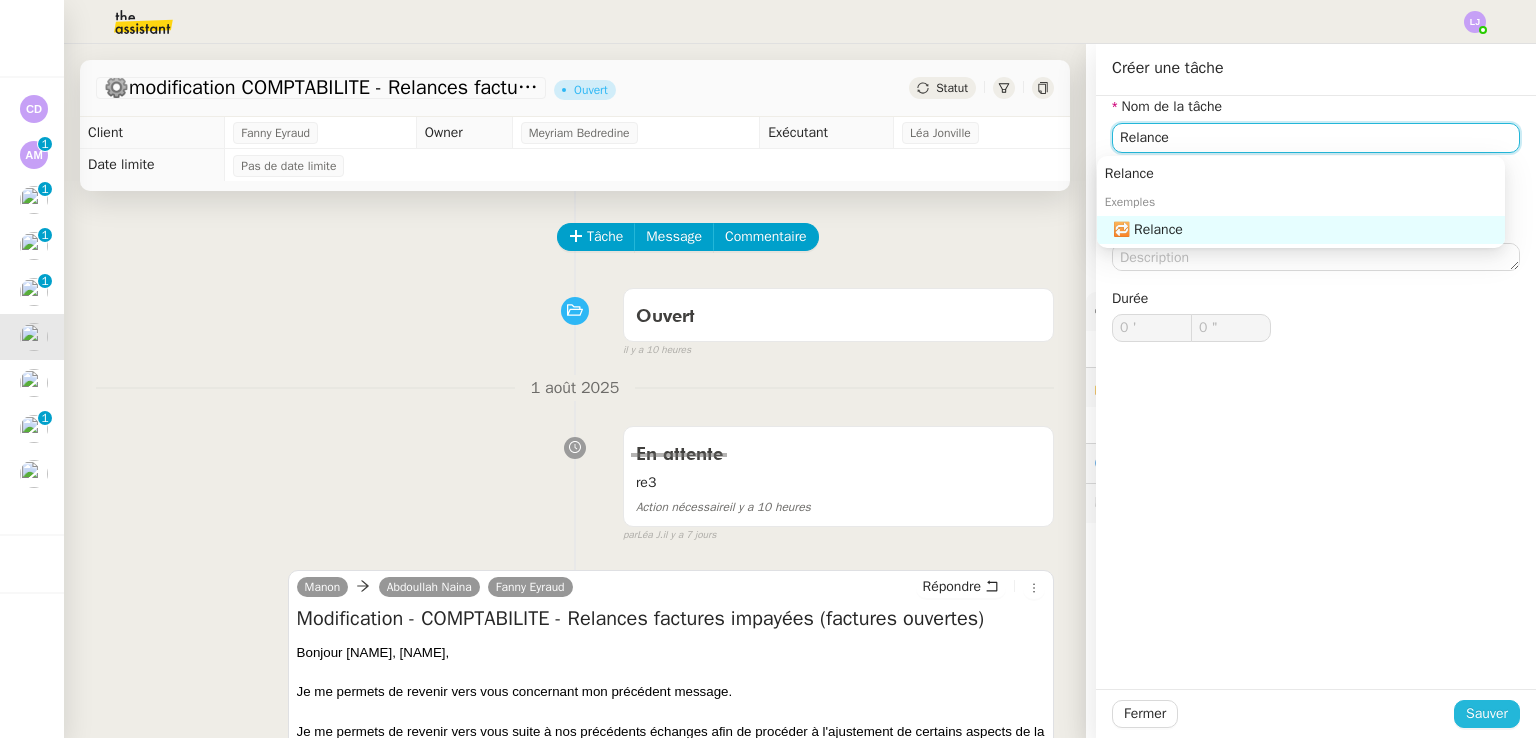 type on "Relance" 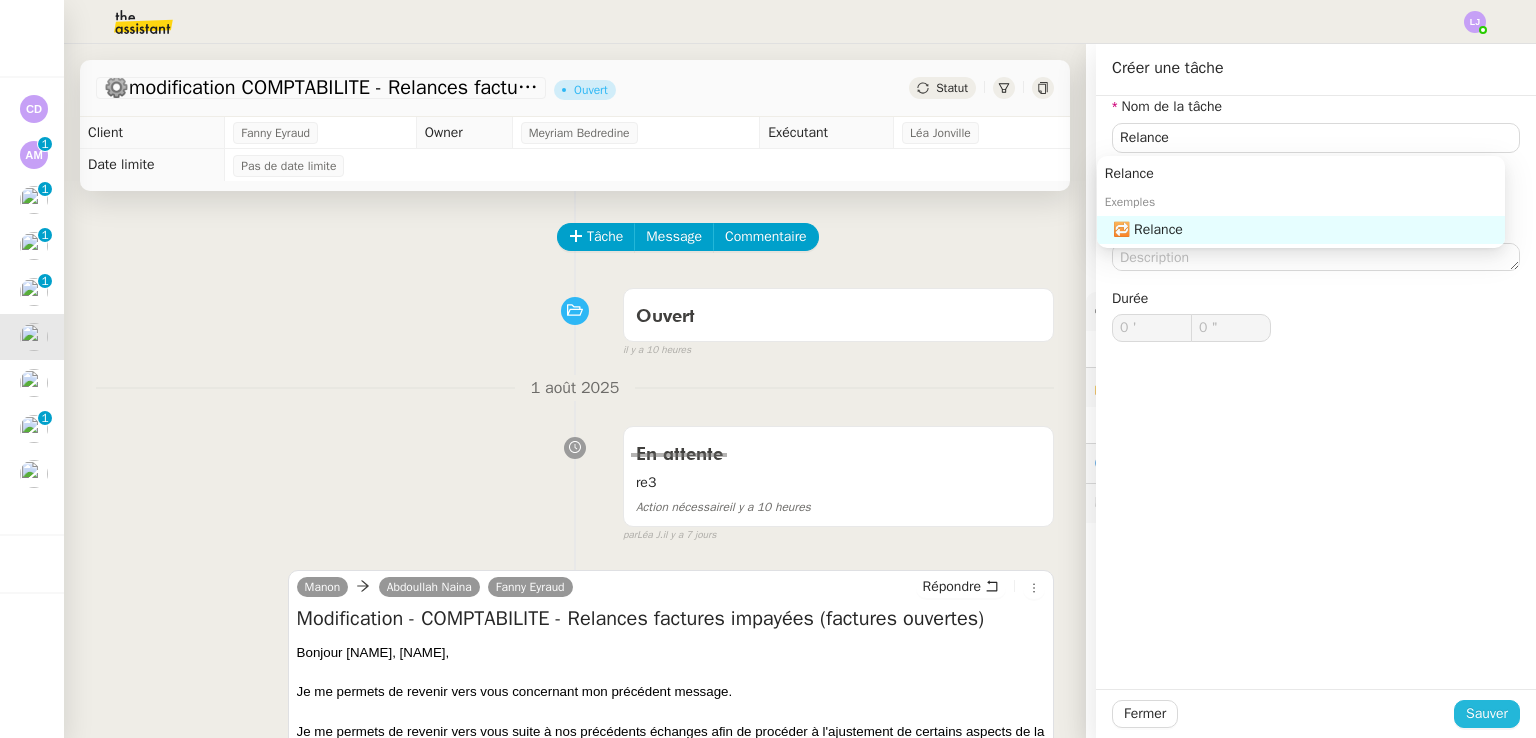click on "Sauver" 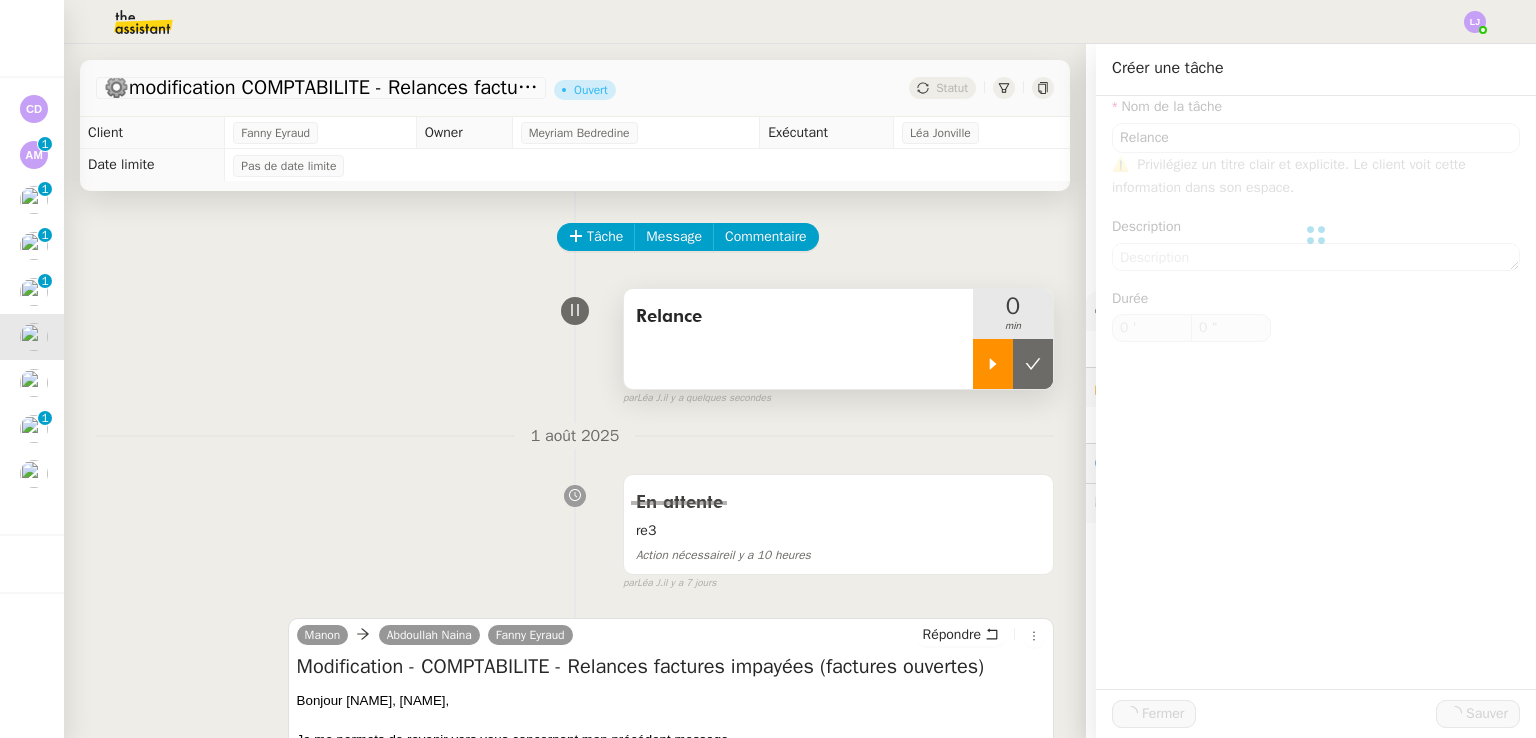 click at bounding box center (993, 364) 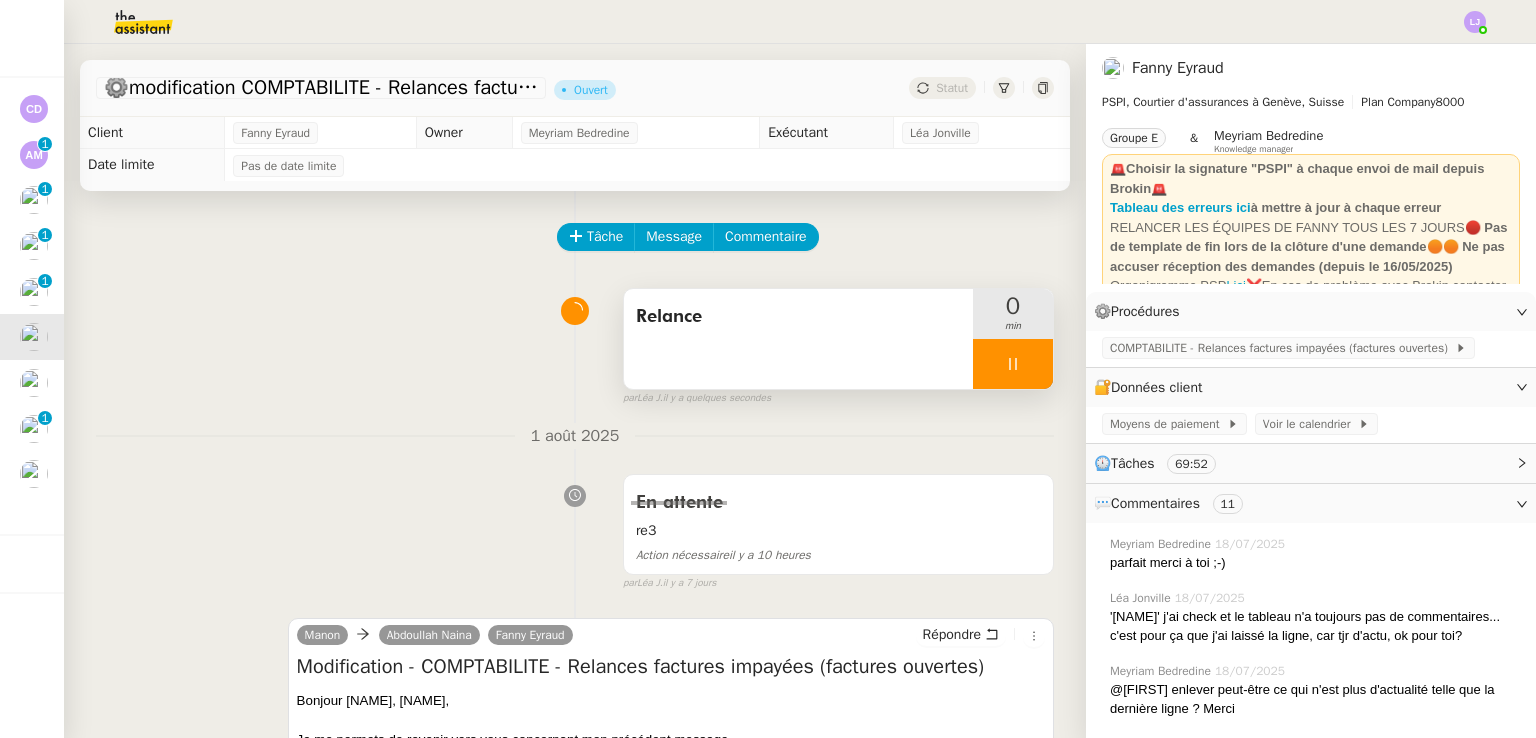 scroll, scrollTop: 455, scrollLeft: 0, axis: vertical 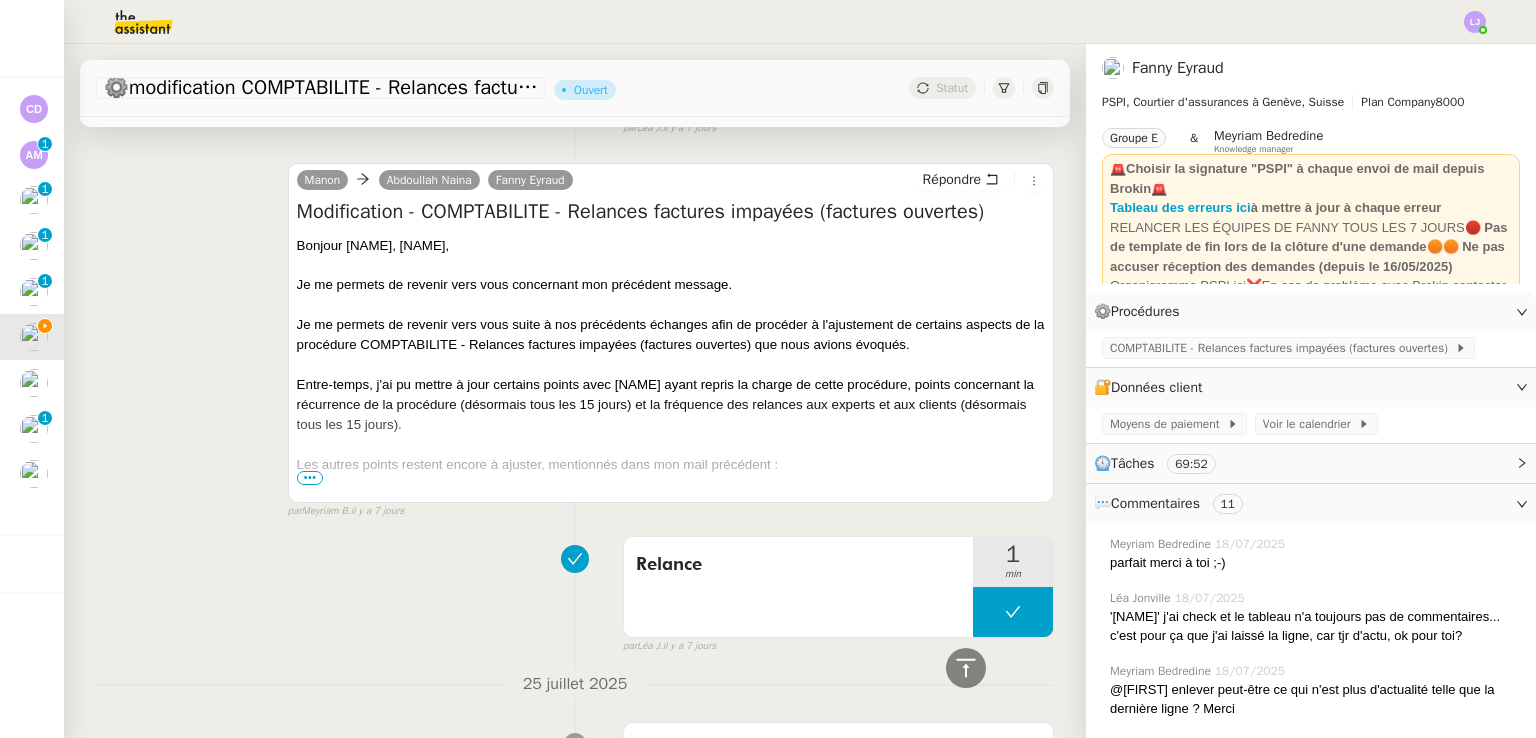 click on "•••" at bounding box center [310, 478] 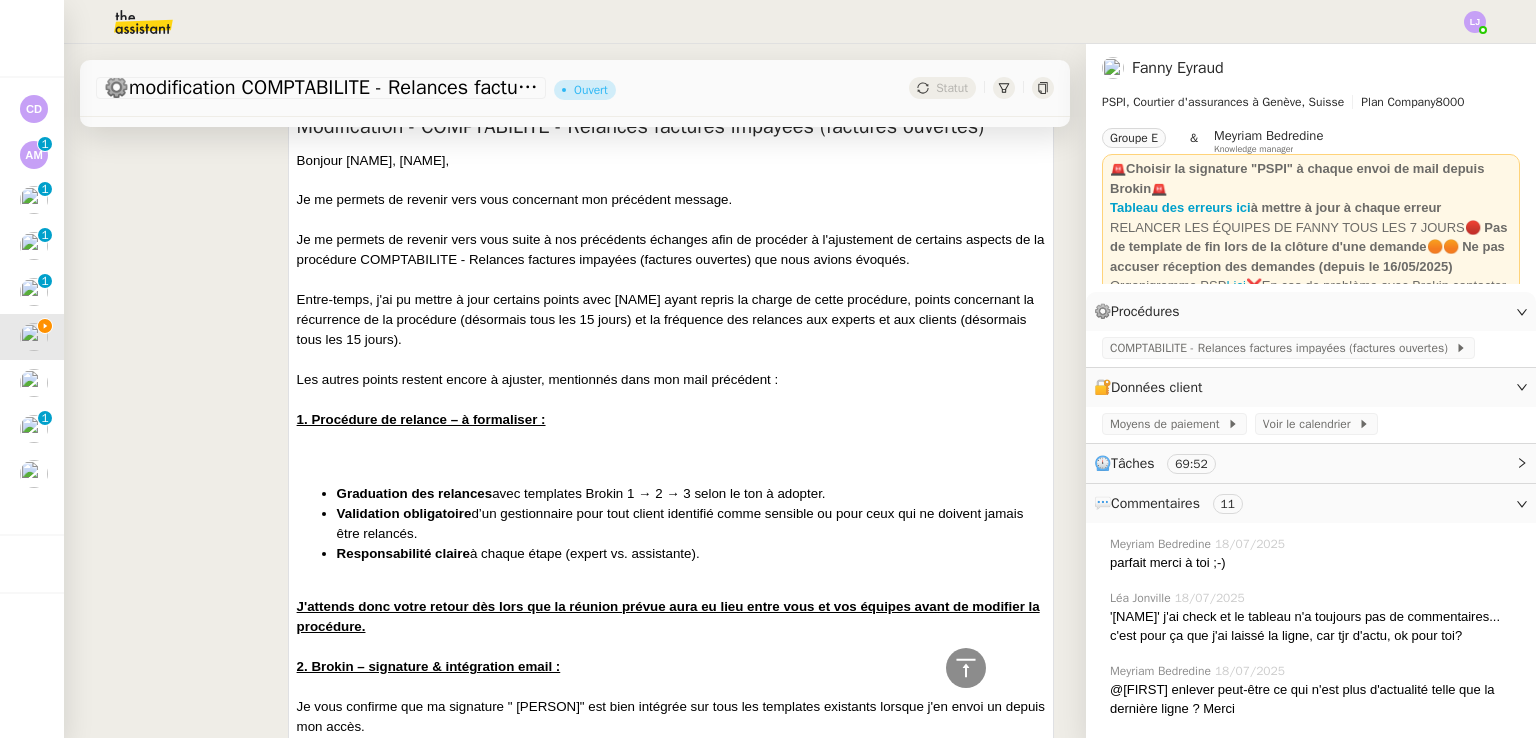 scroll, scrollTop: 540, scrollLeft: 0, axis: vertical 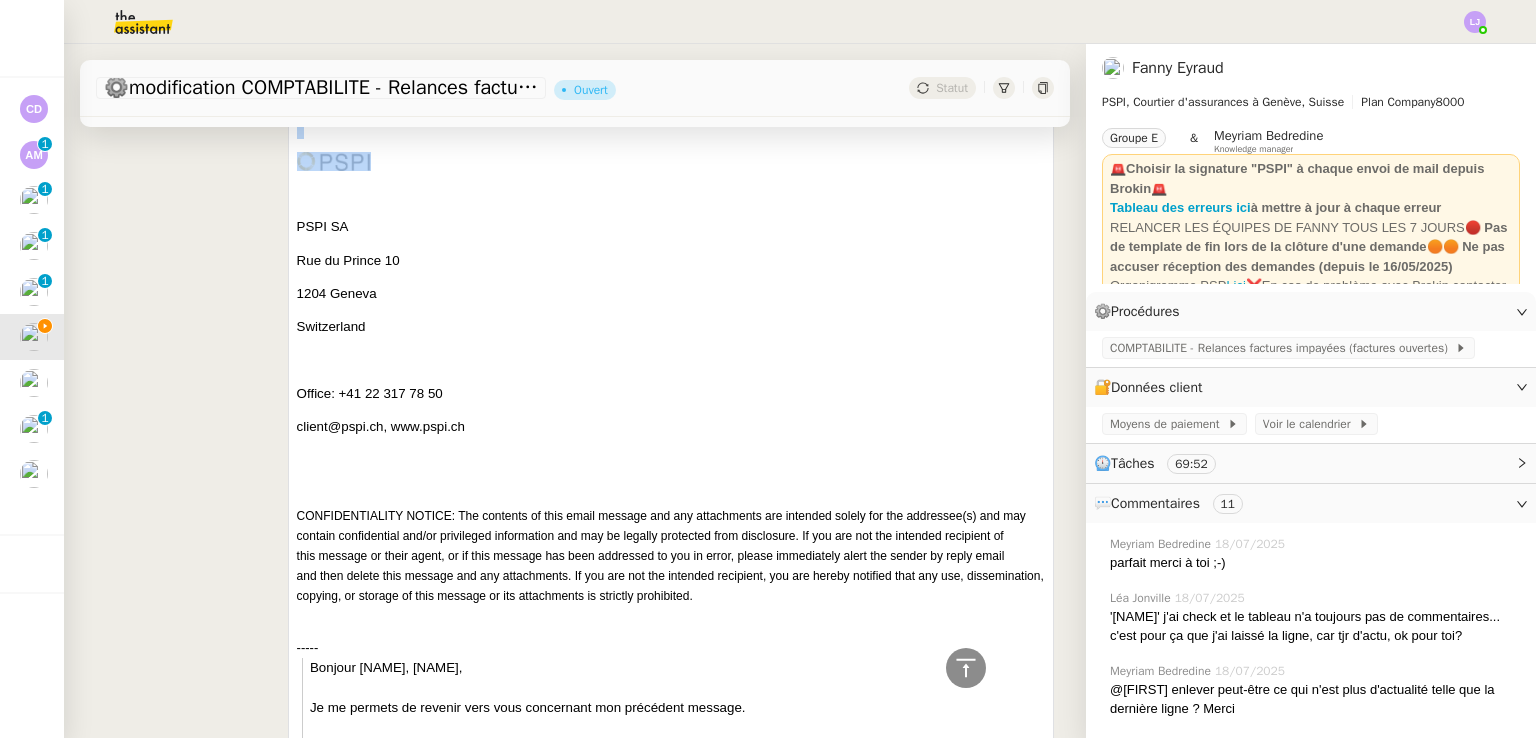 drag, startPoint x: 290, startPoint y: 161, endPoint x: 580, endPoint y: 159, distance: 290.0069 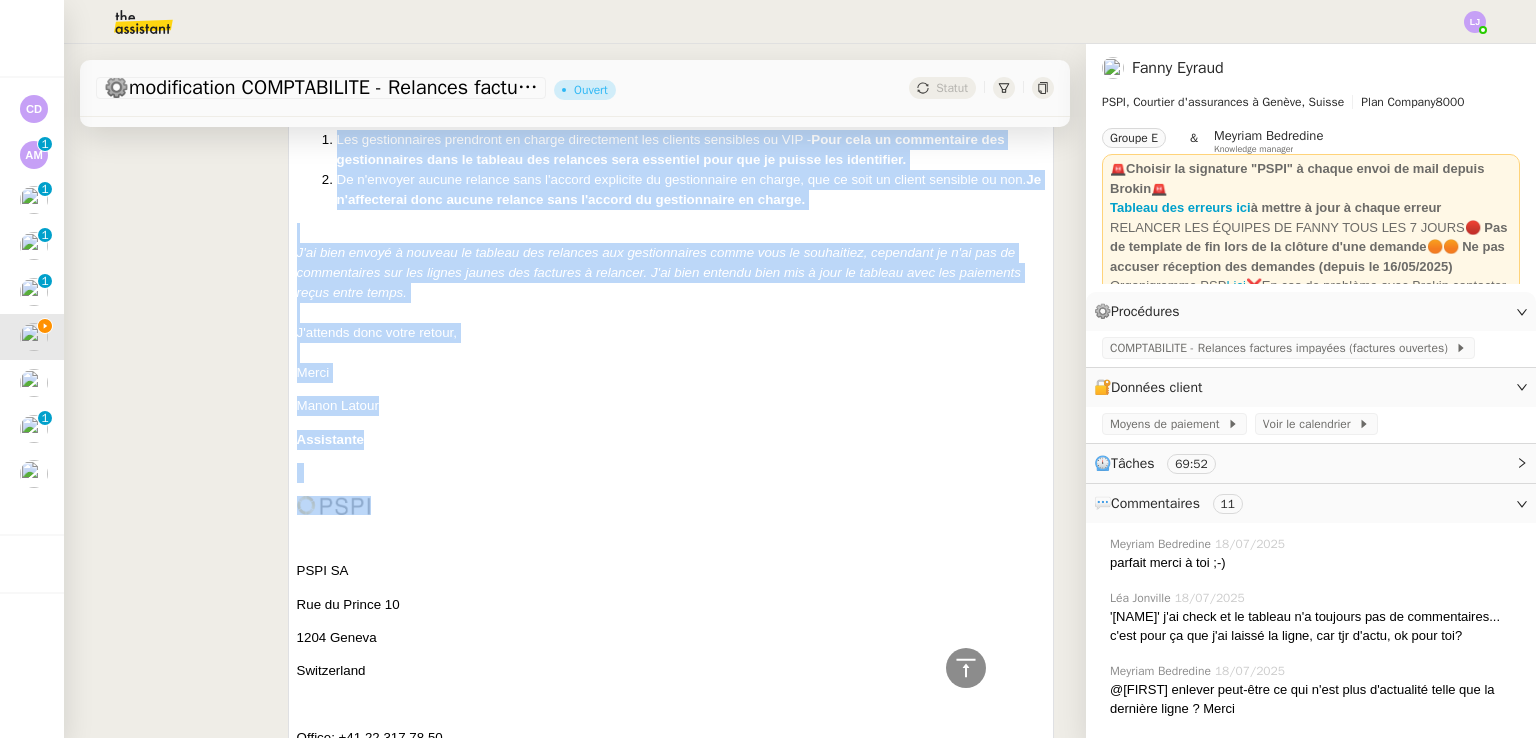 scroll, scrollTop: 1240, scrollLeft: 0, axis: vertical 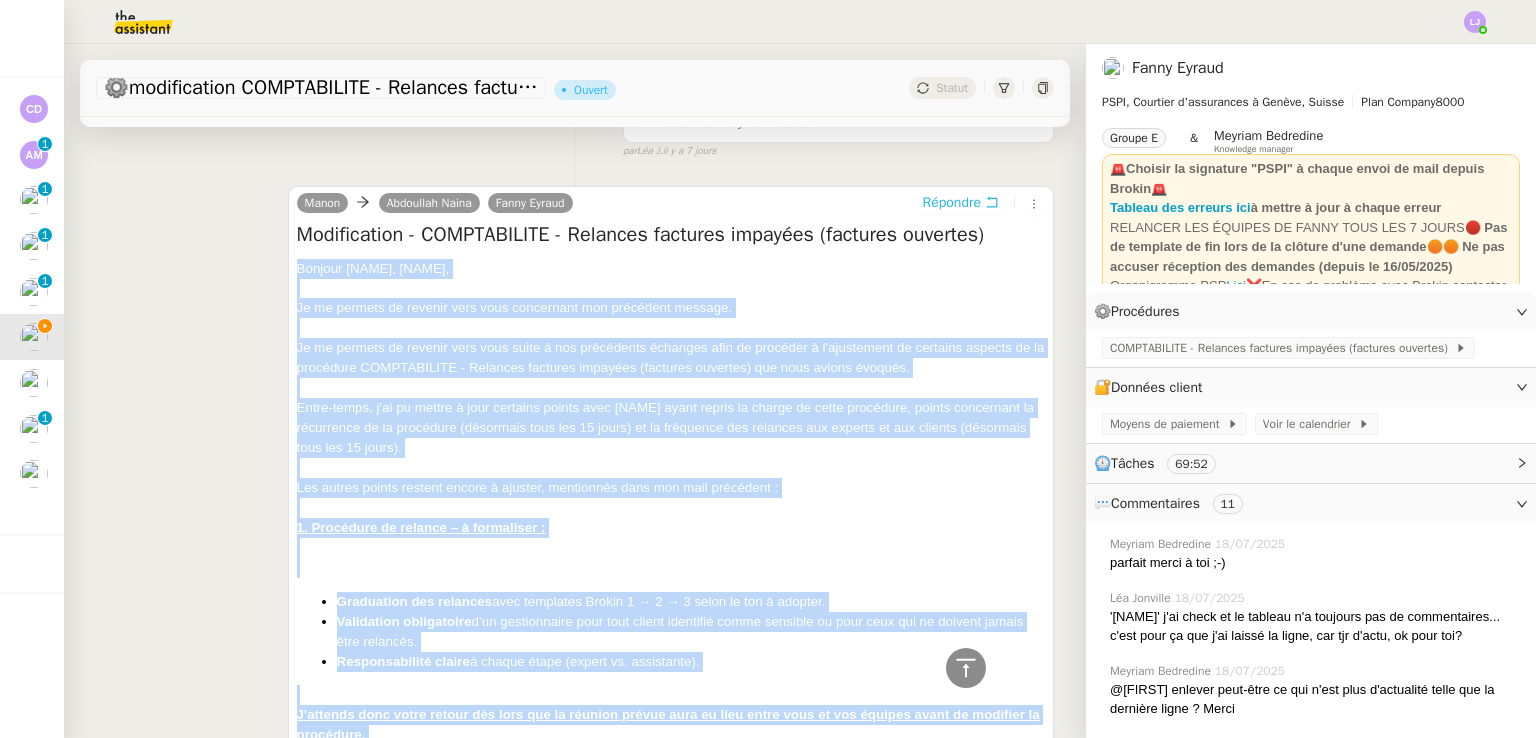 click on "Répondre" at bounding box center (952, 203) 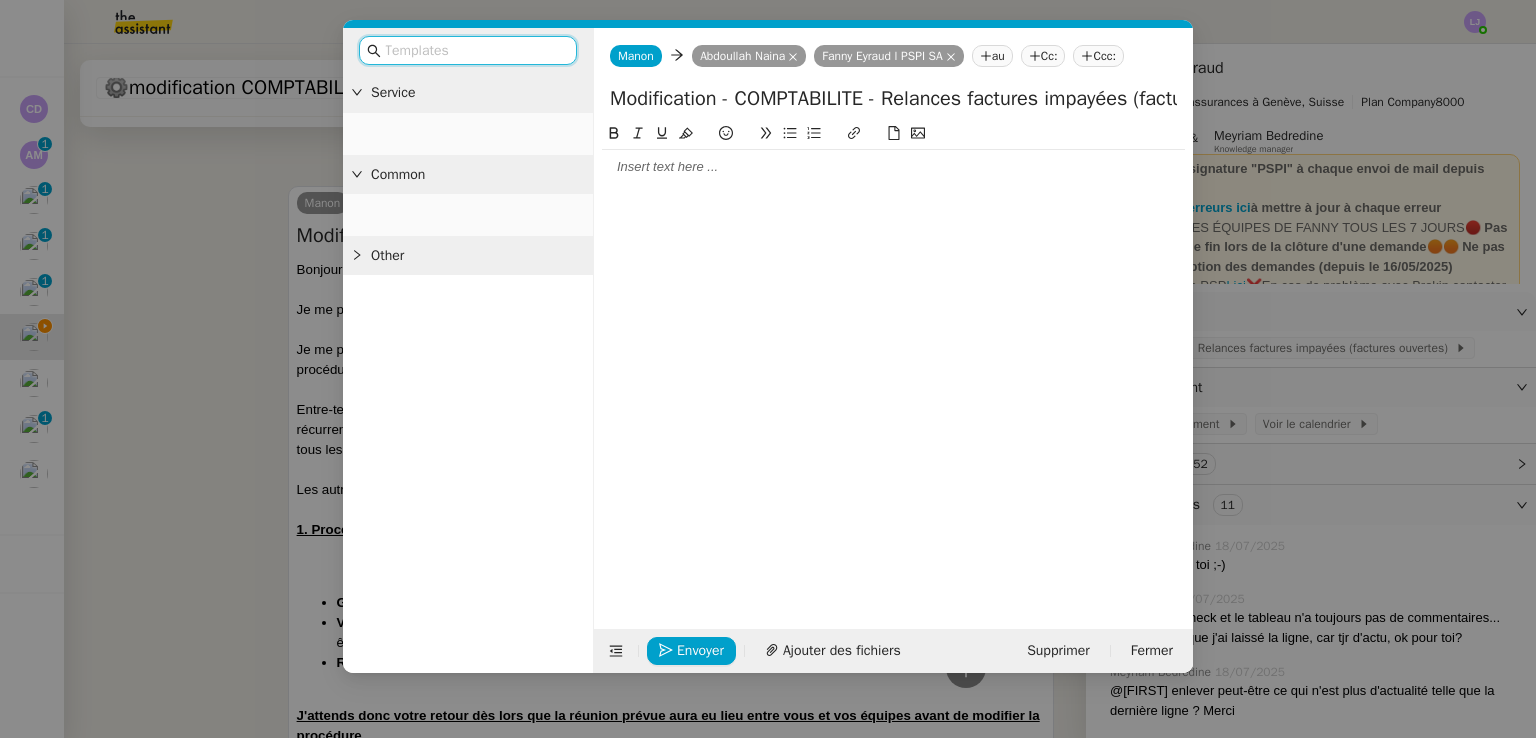 scroll, scrollTop: 585, scrollLeft: 0, axis: vertical 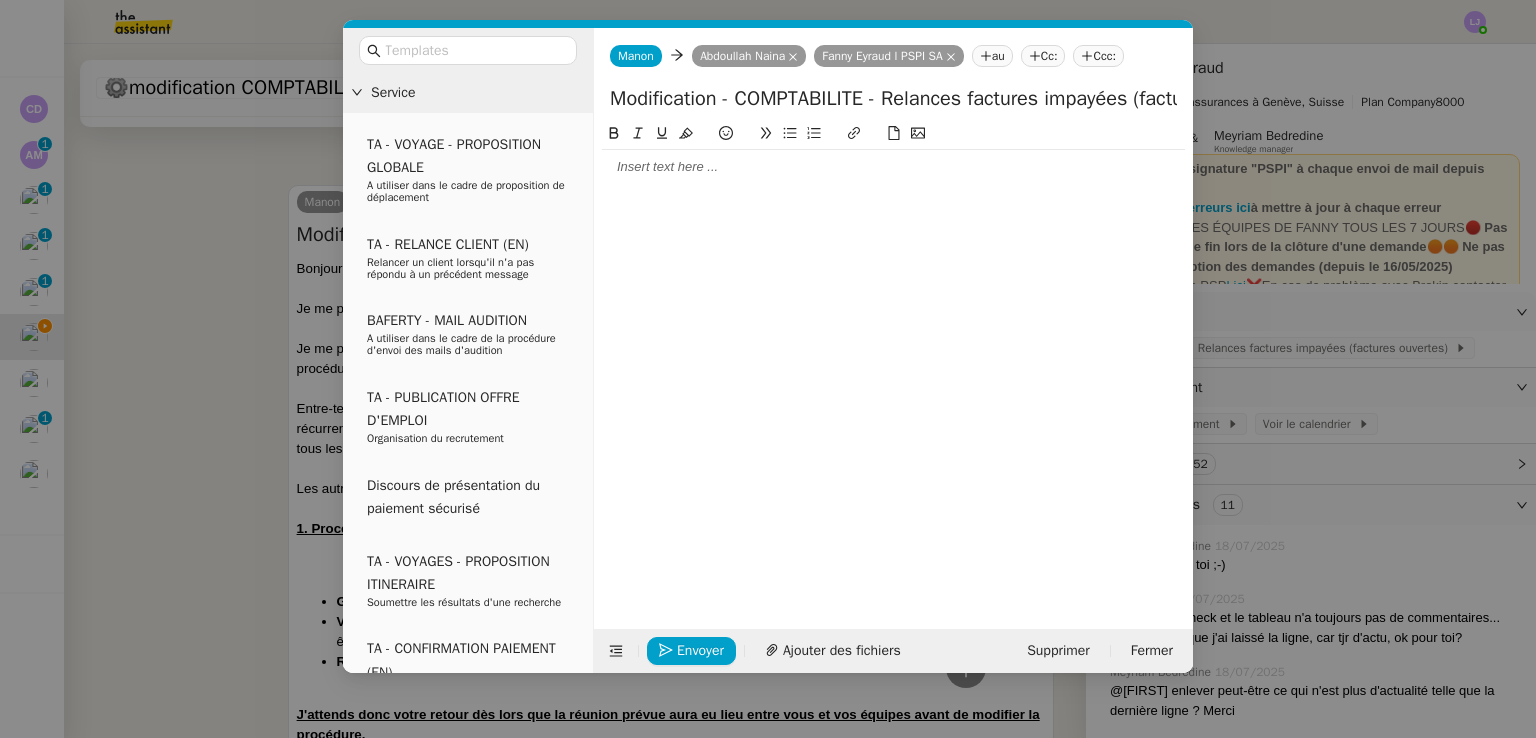 click 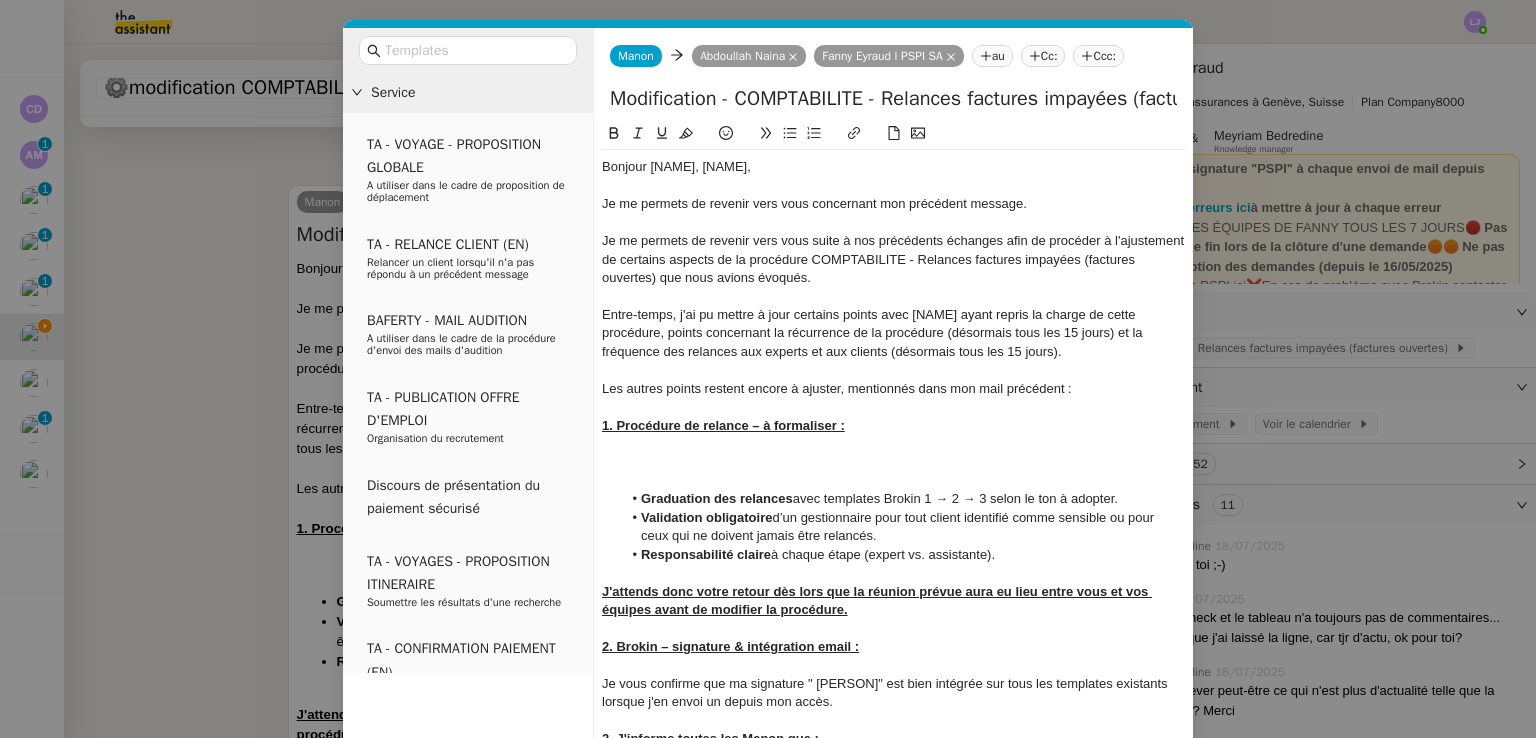 scroll, scrollTop: 0, scrollLeft: 0, axis: both 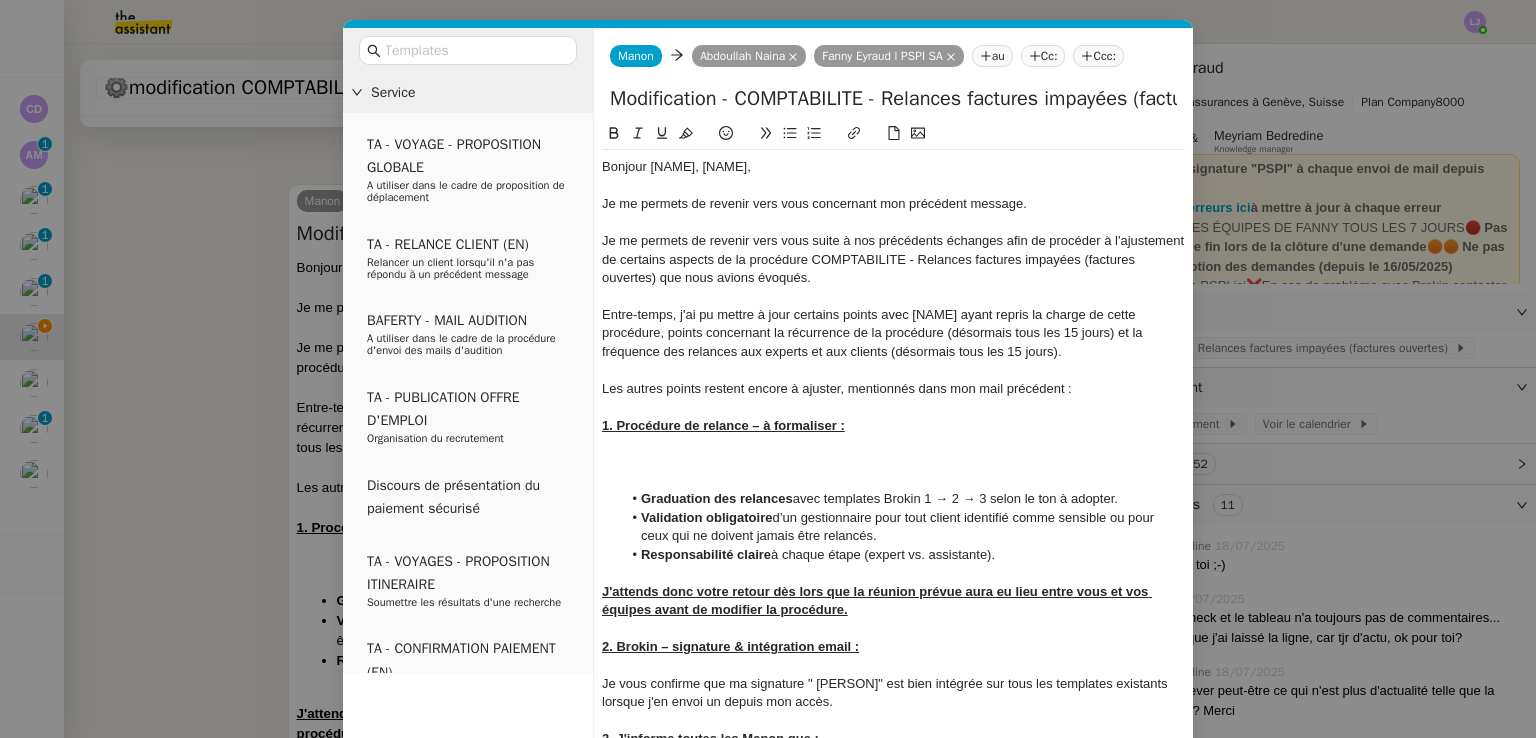 click 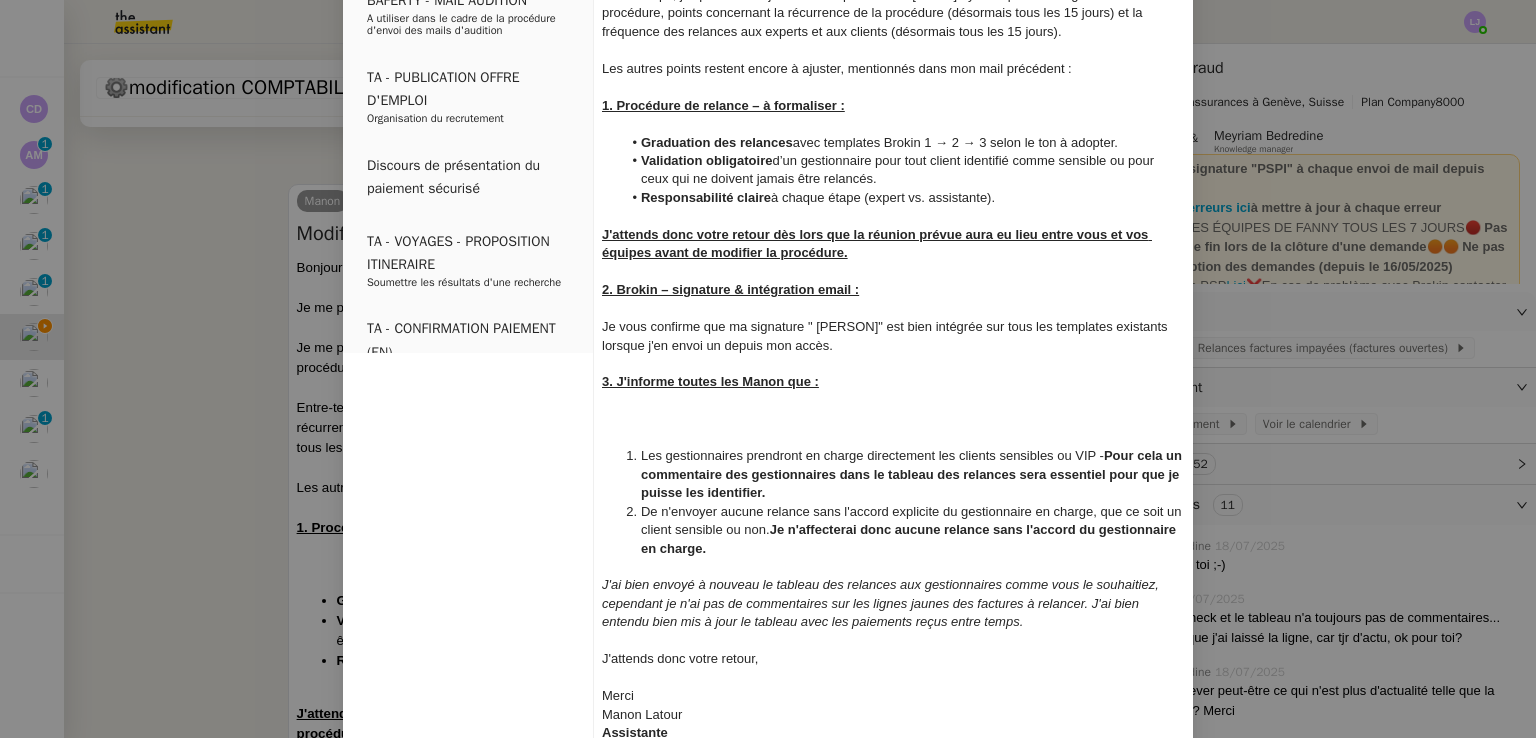 scroll, scrollTop: 322, scrollLeft: 0, axis: vertical 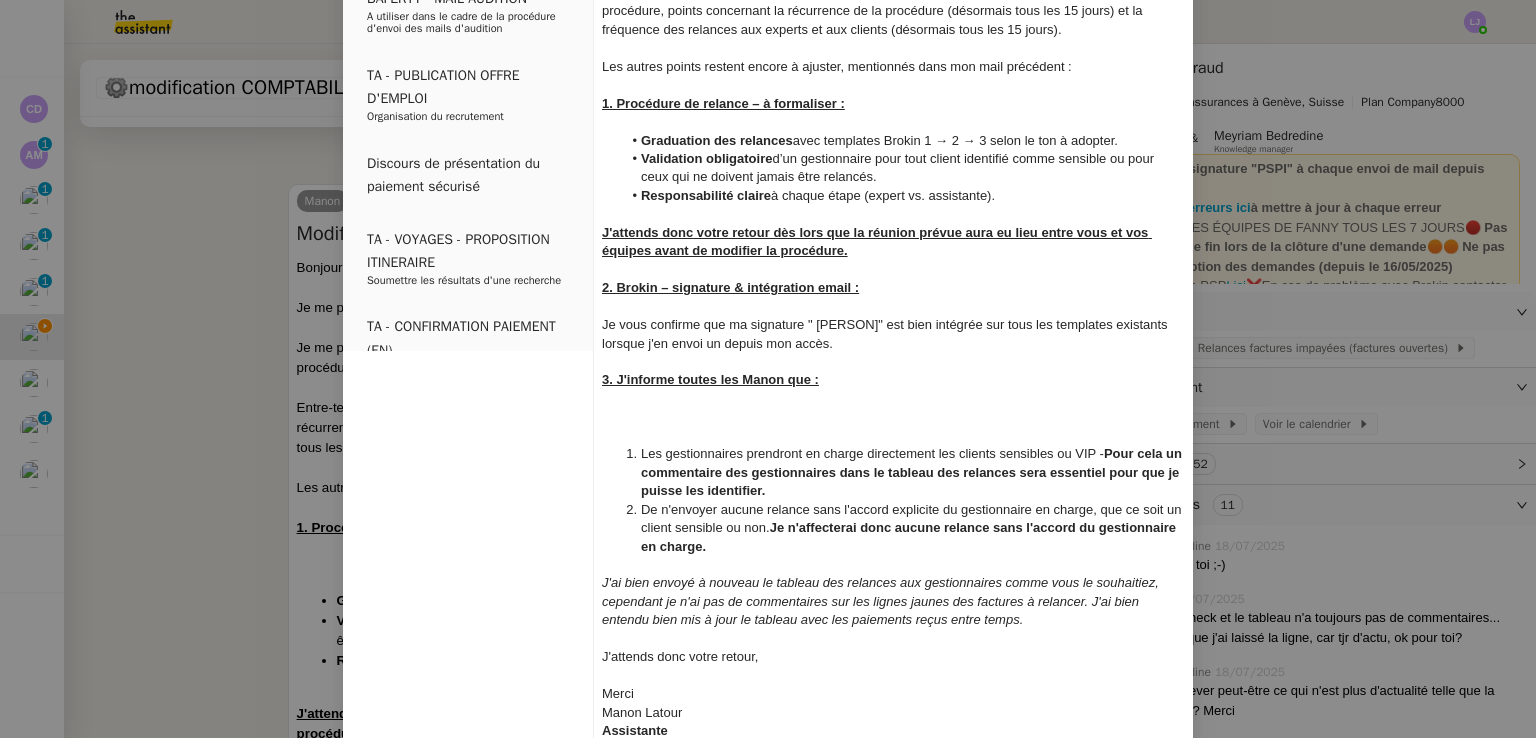 click 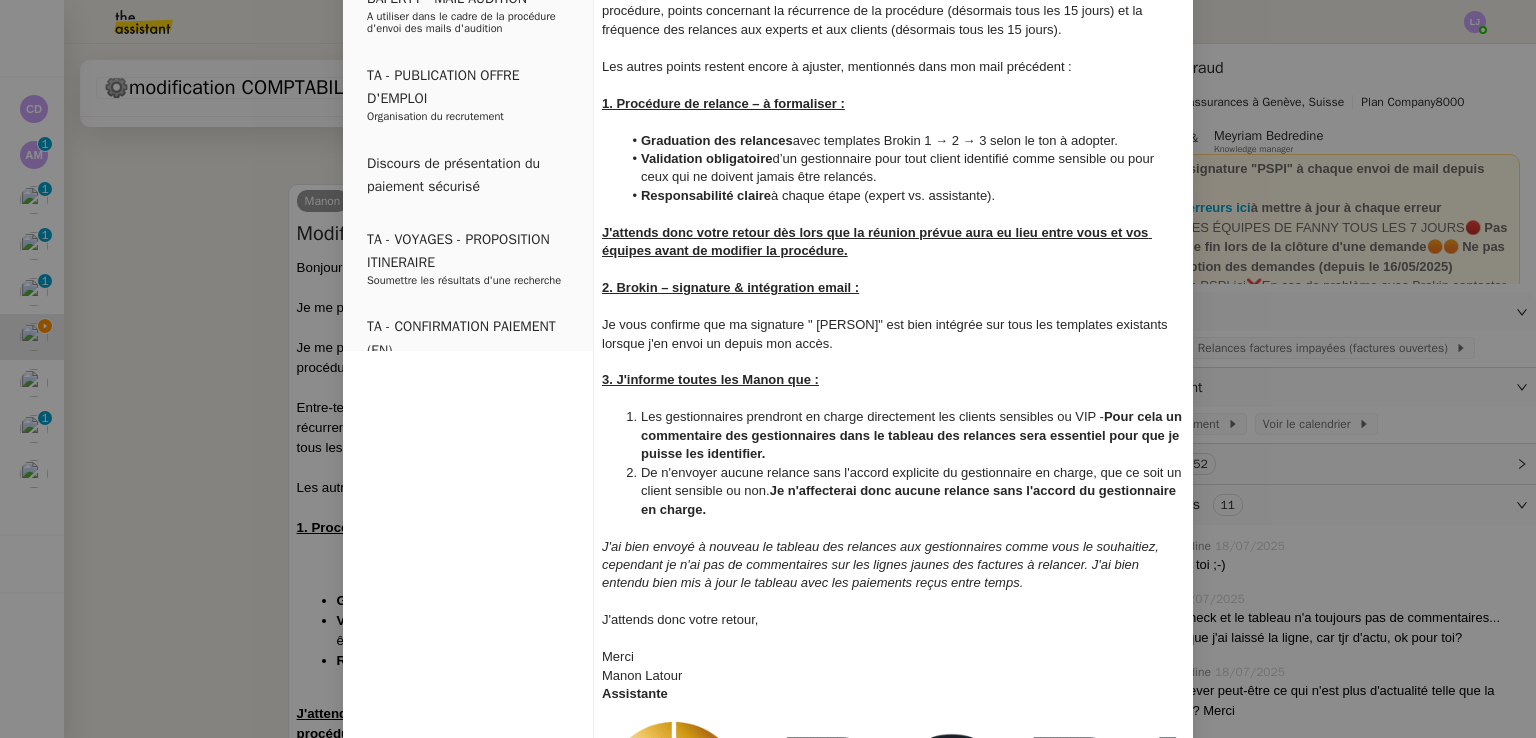scroll, scrollTop: 576, scrollLeft: 0, axis: vertical 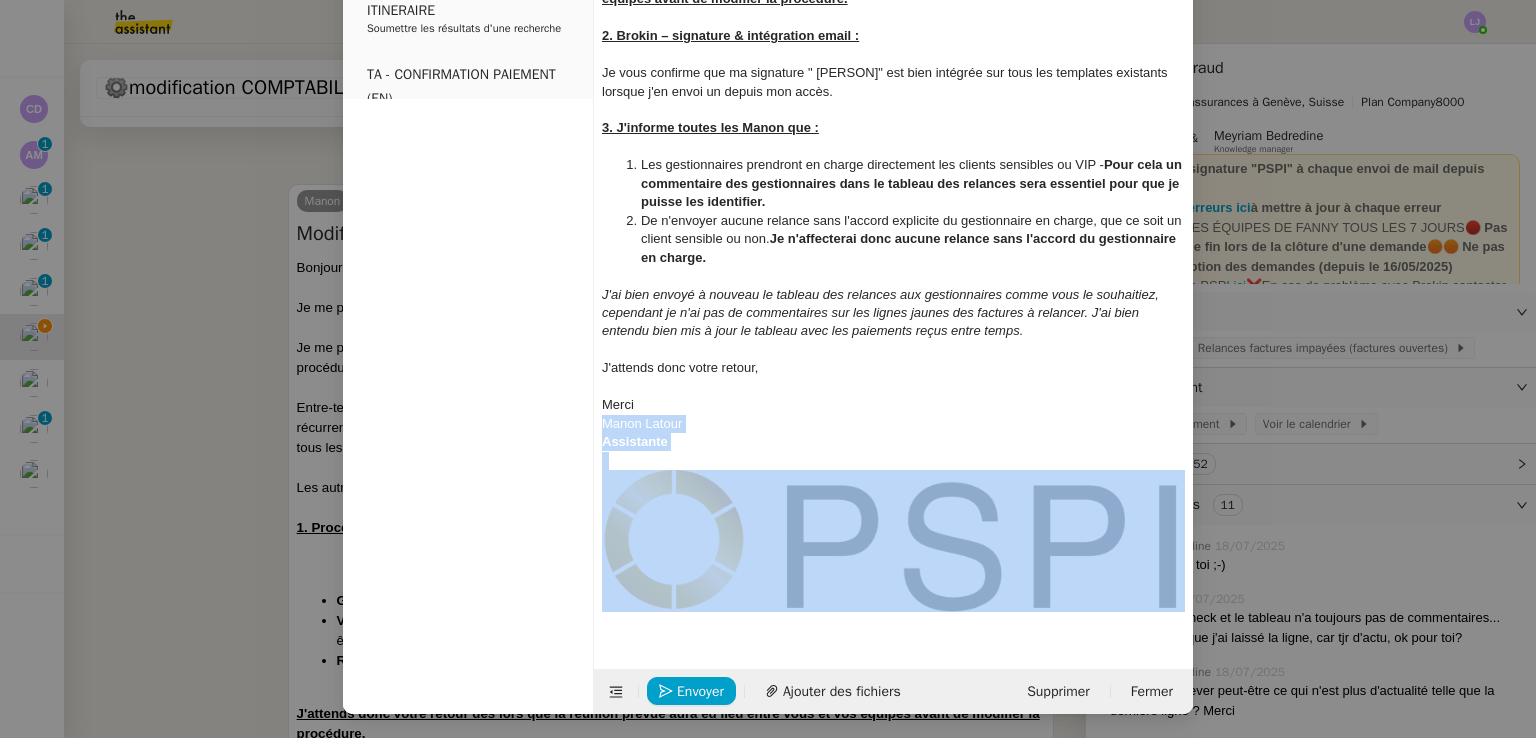 drag, startPoint x: 651, startPoint y: 408, endPoint x: 821, endPoint y: 585, distance: 245.41597 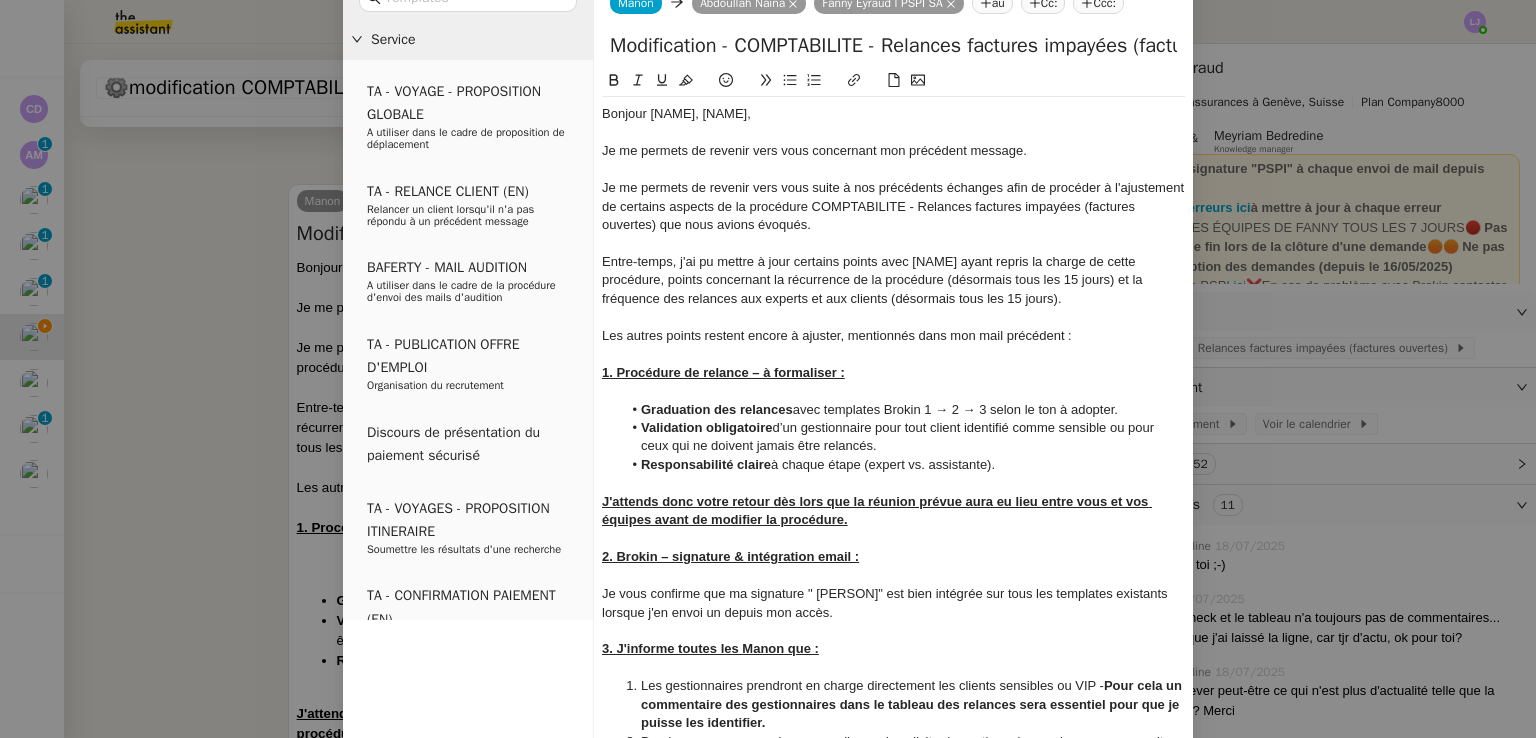 scroll, scrollTop: 52, scrollLeft: 0, axis: vertical 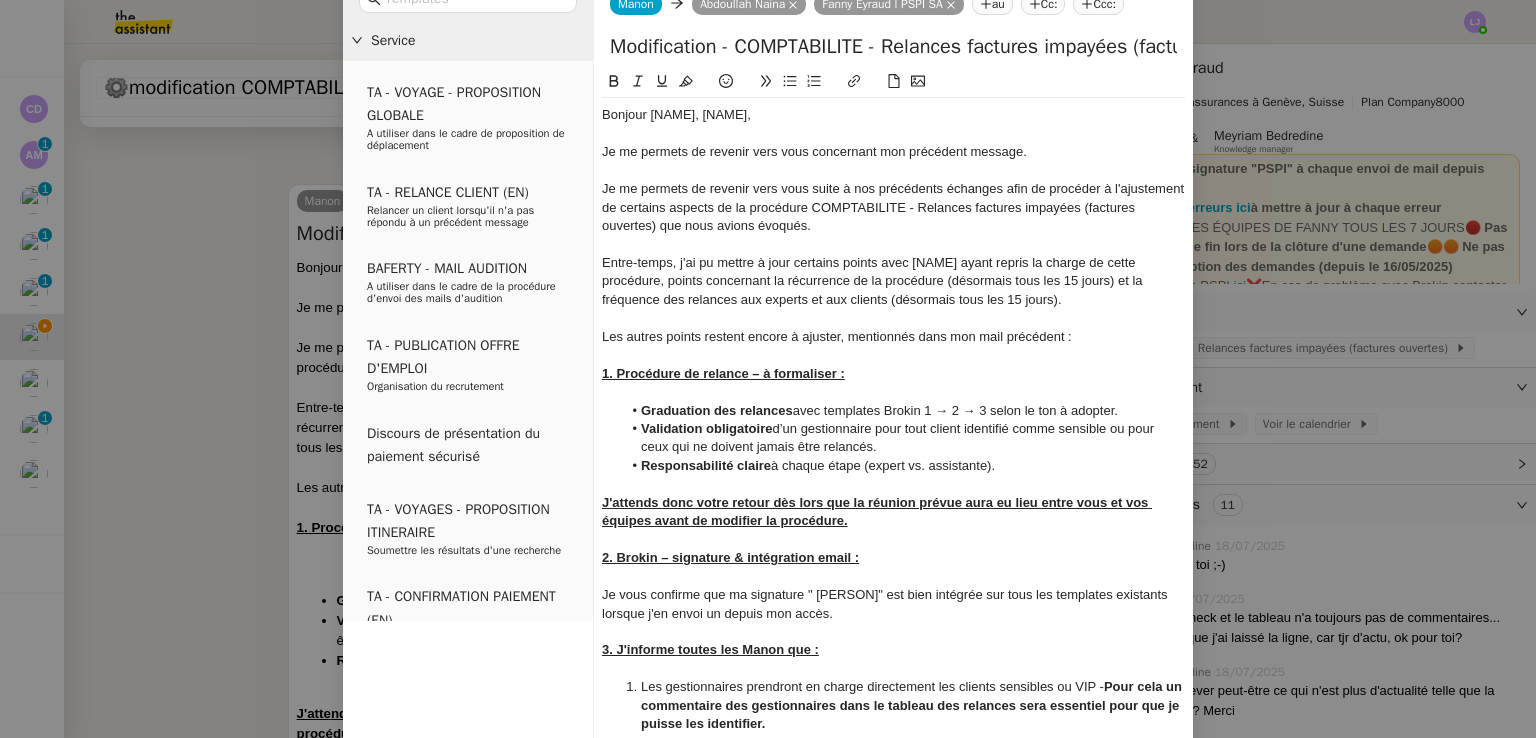 click on "Graduation des relances  avec templates Brokin 1 → 2 → 3 selon le ton à adopter." 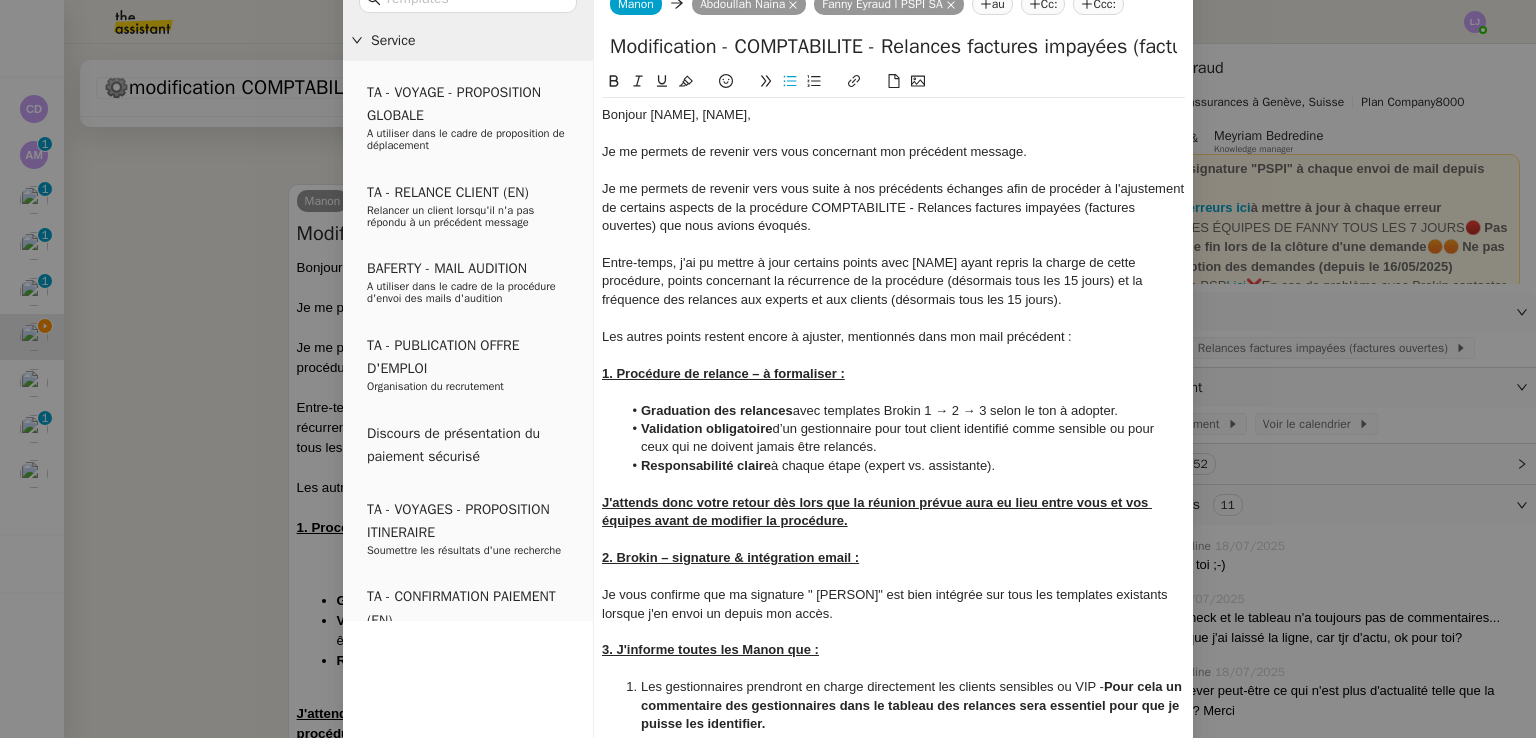 scroll, scrollTop: 379, scrollLeft: 0, axis: vertical 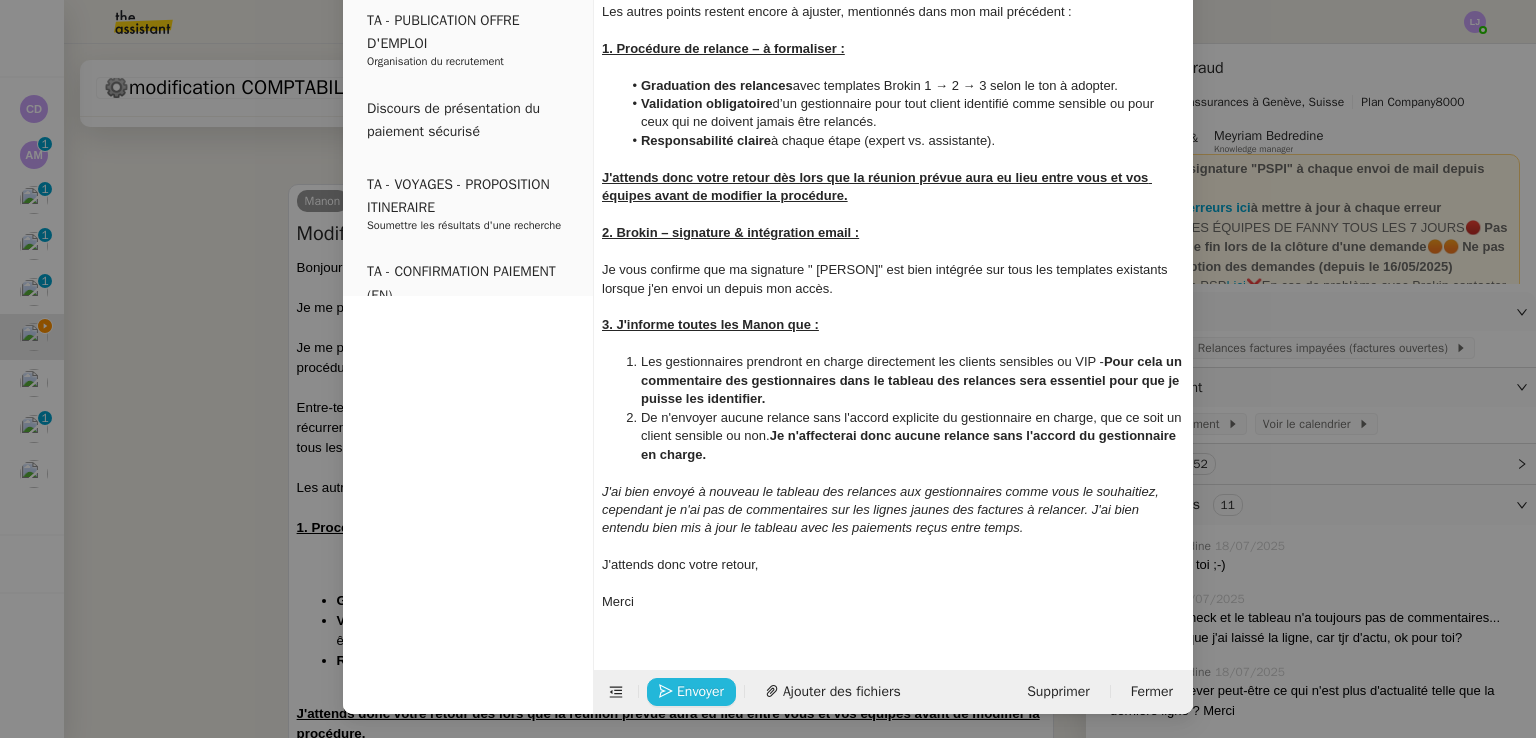 click on "Envoyer" 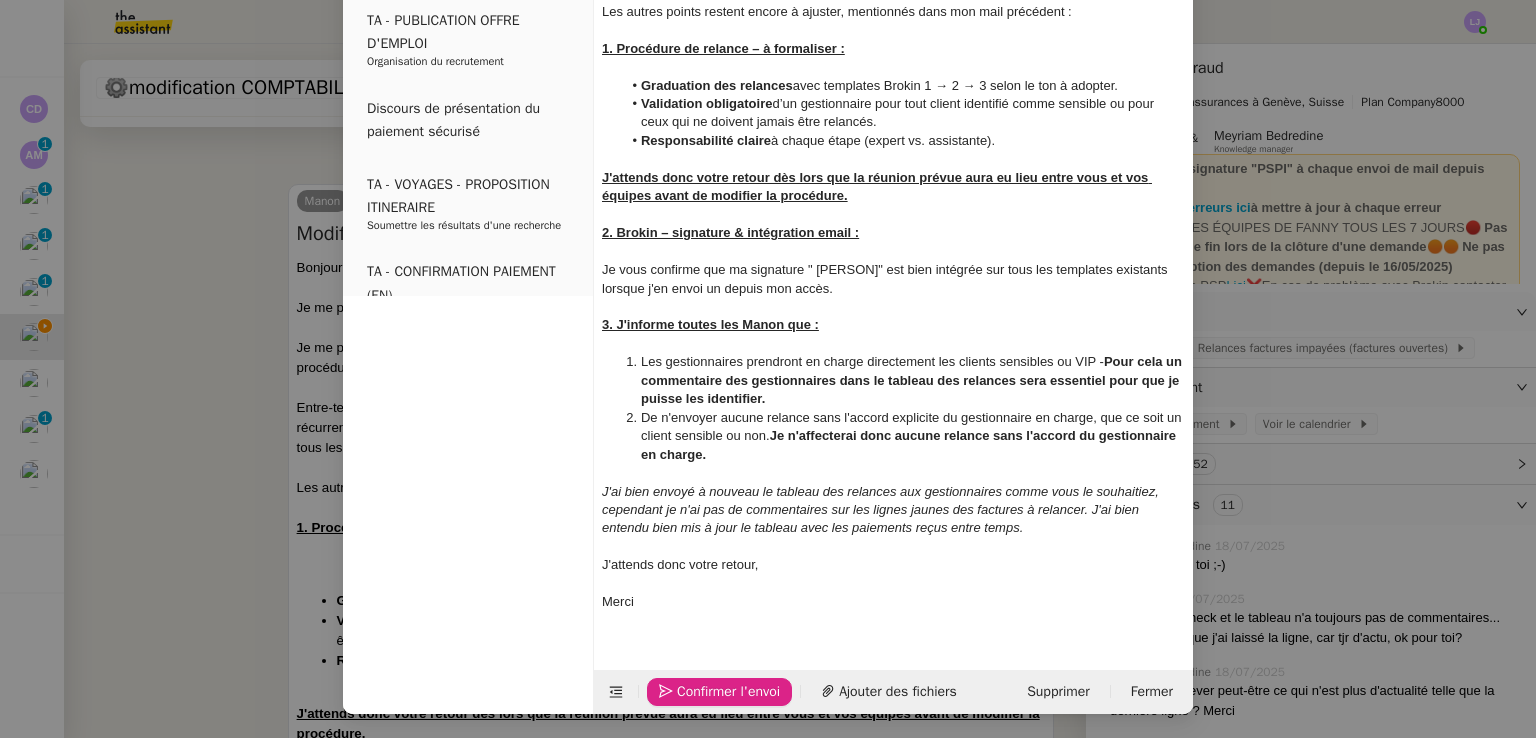 click on "Confirmer l'envoi" 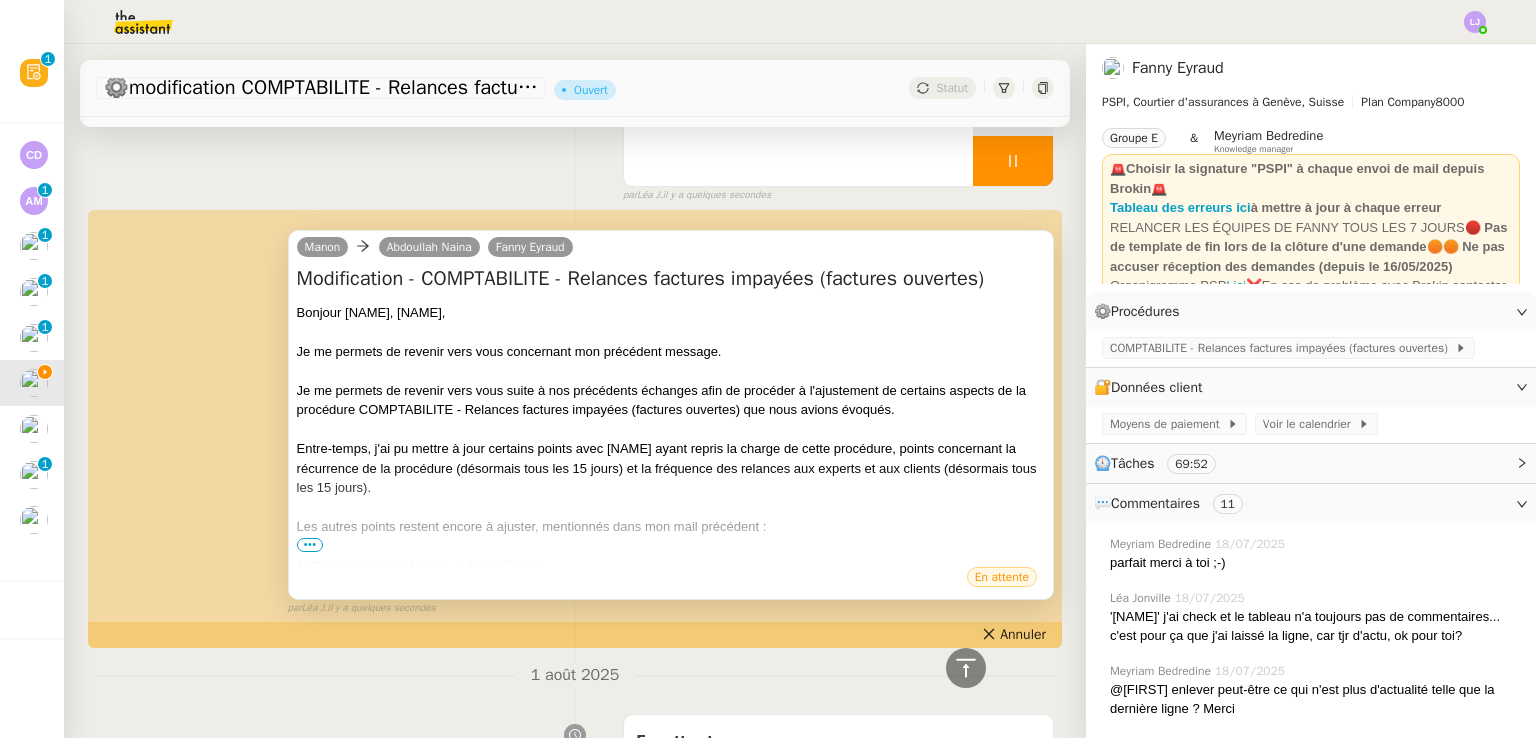 scroll, scrollTop: 0, scrollLeft: 0, axis: both 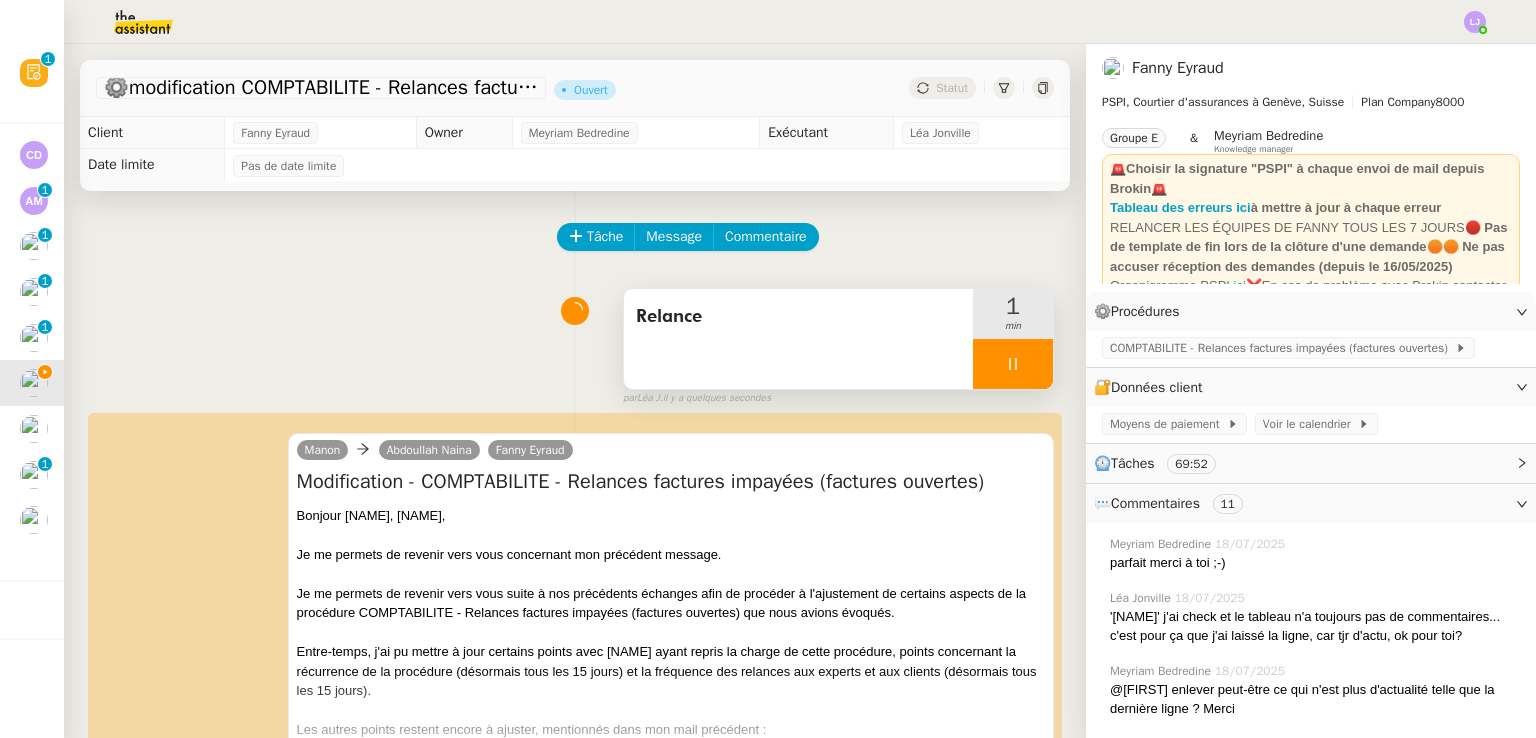click at bounding box center (1013, 364) 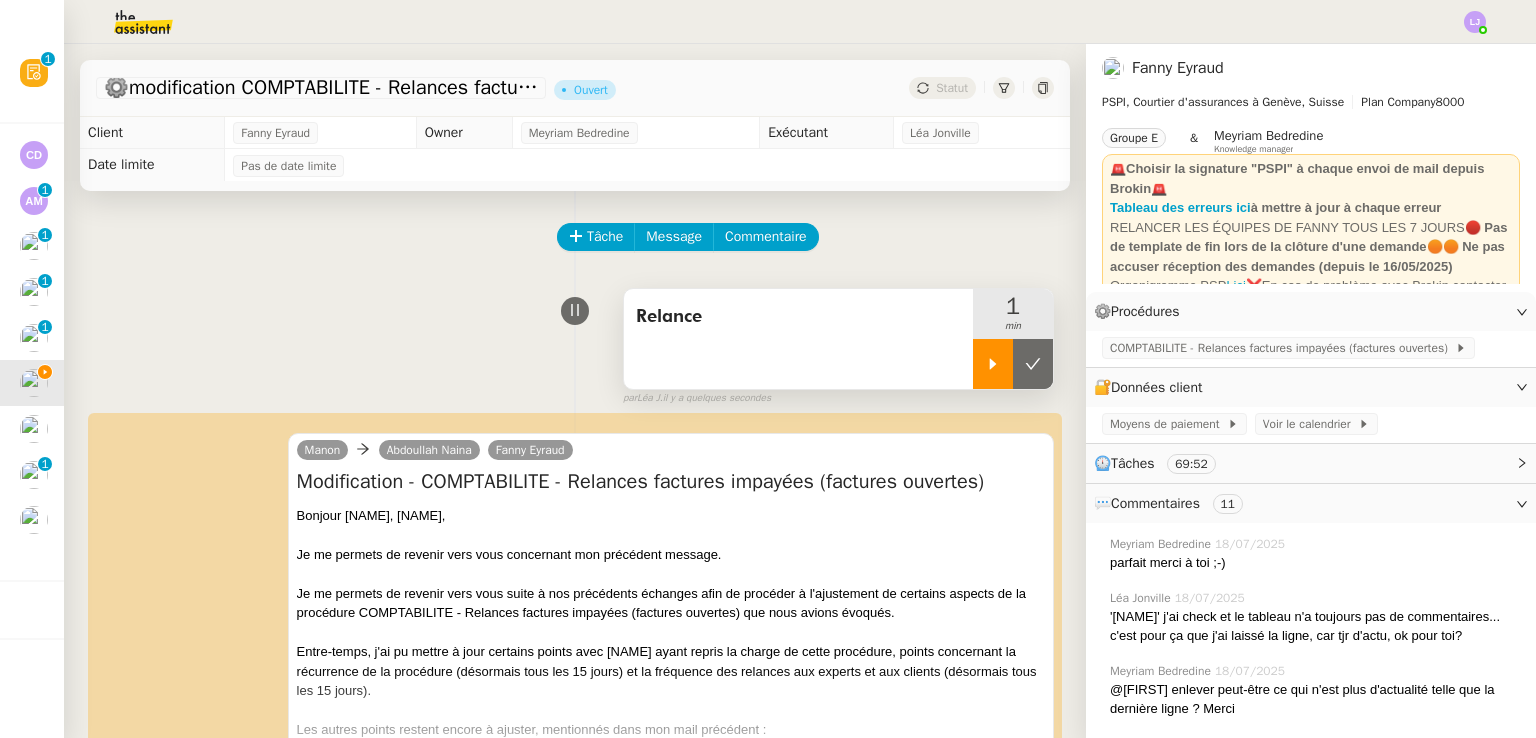click 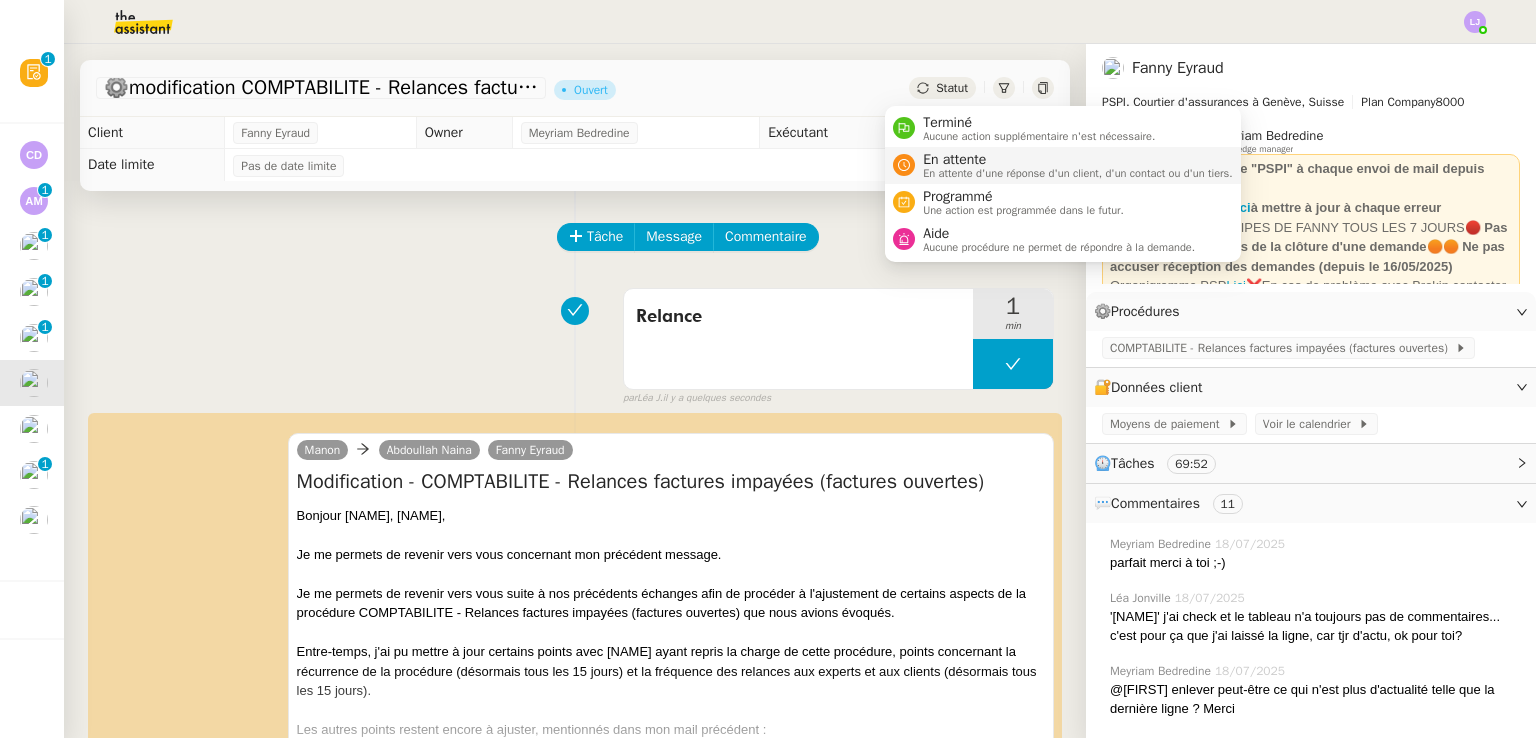 click on "En attente" at bounding box center (1078, 160) 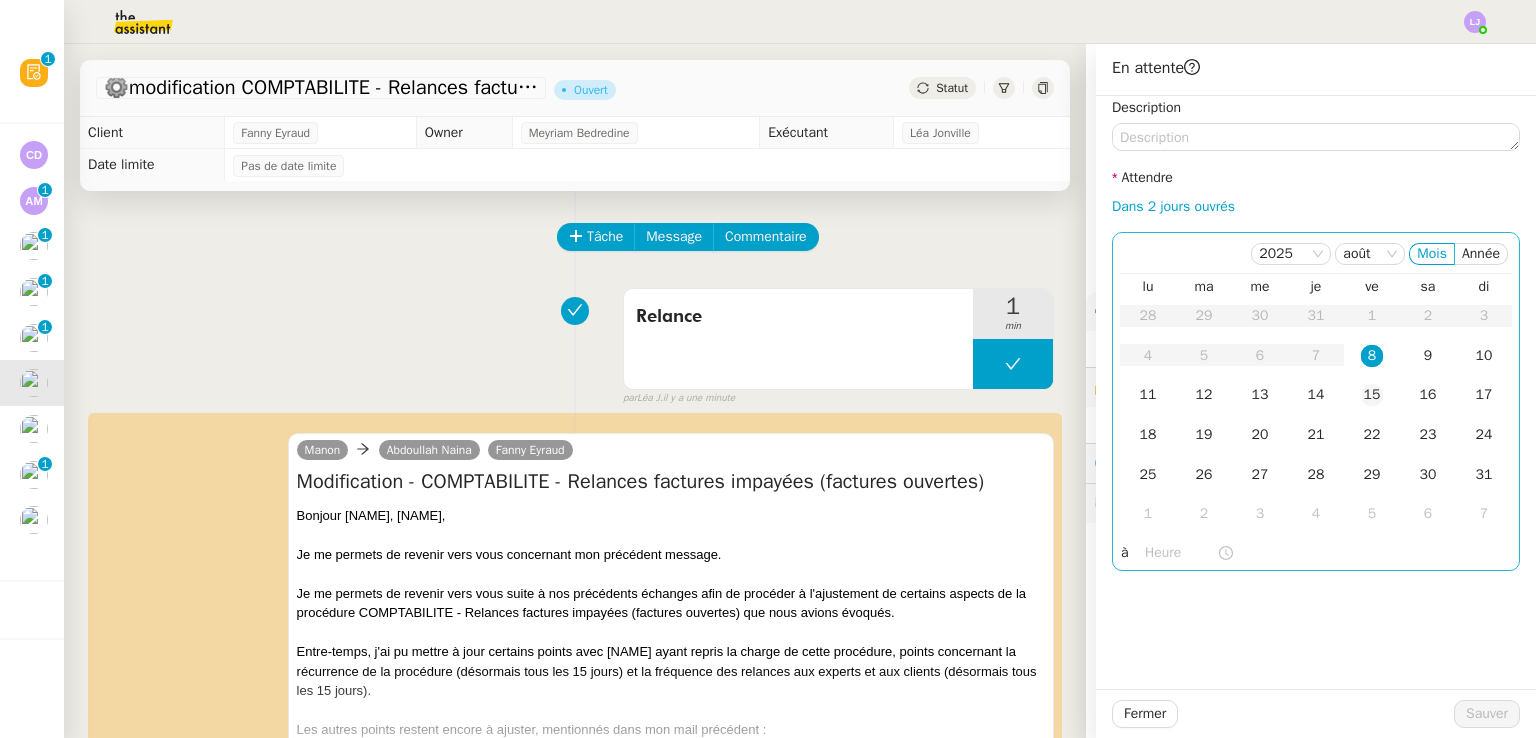 click on "15" 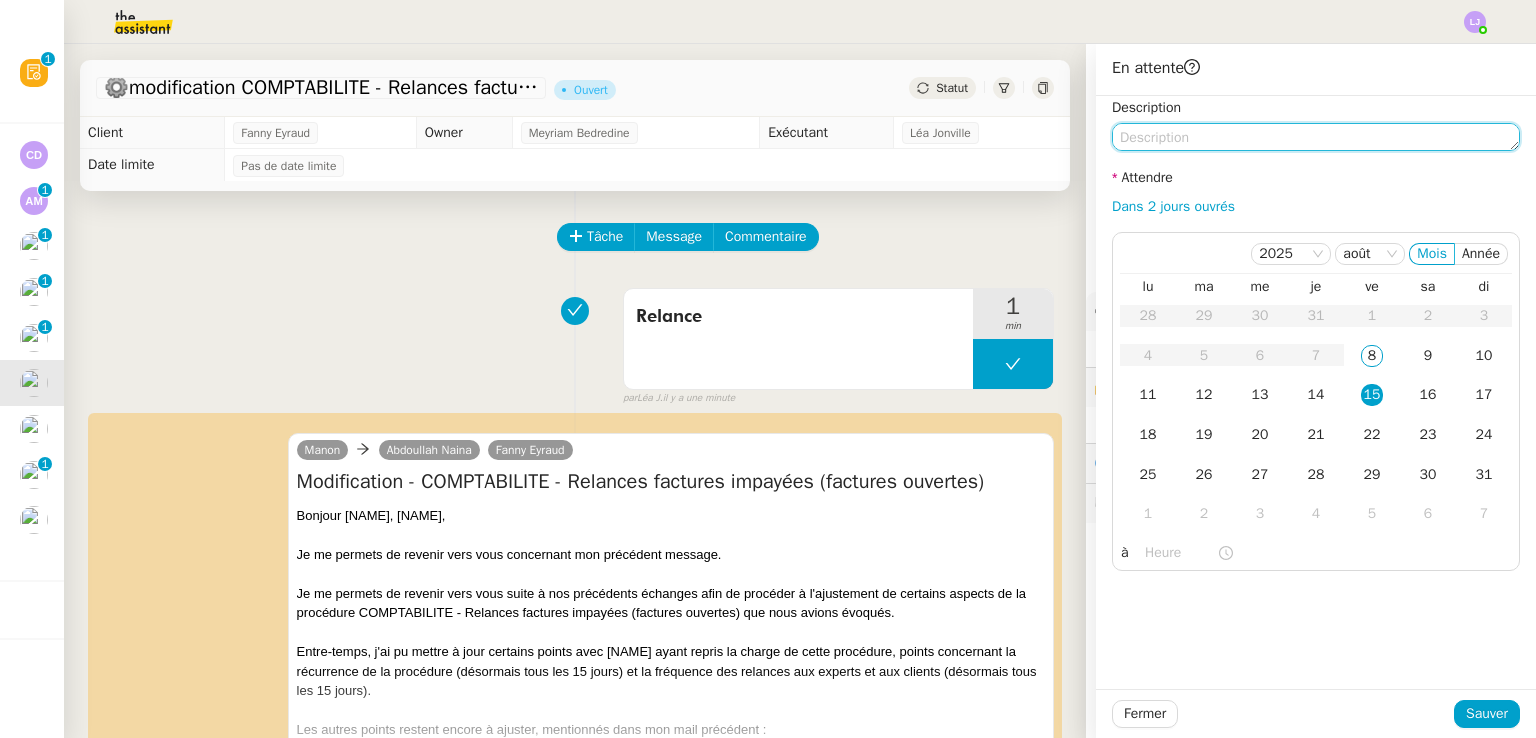 click 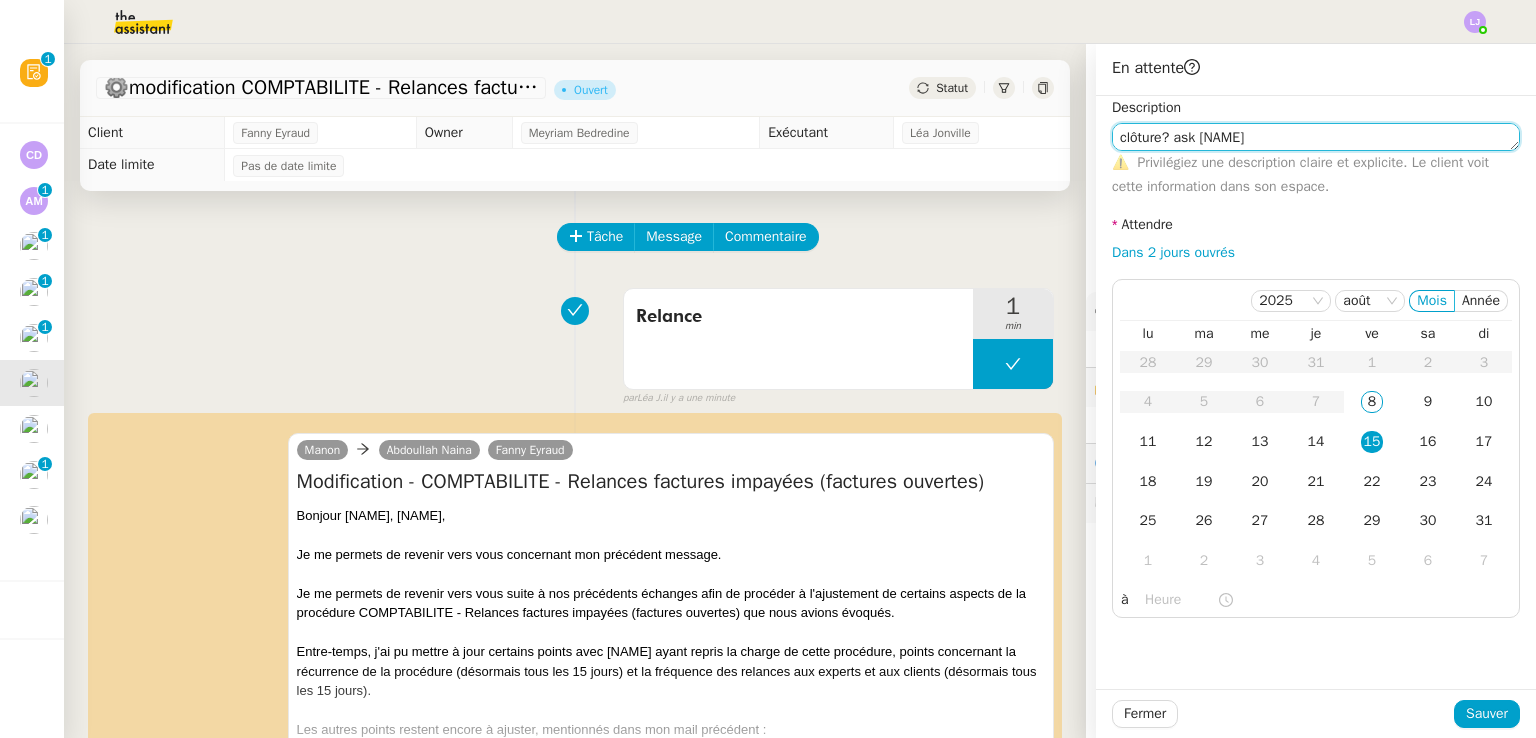click on "clôture? ask [NAME]" 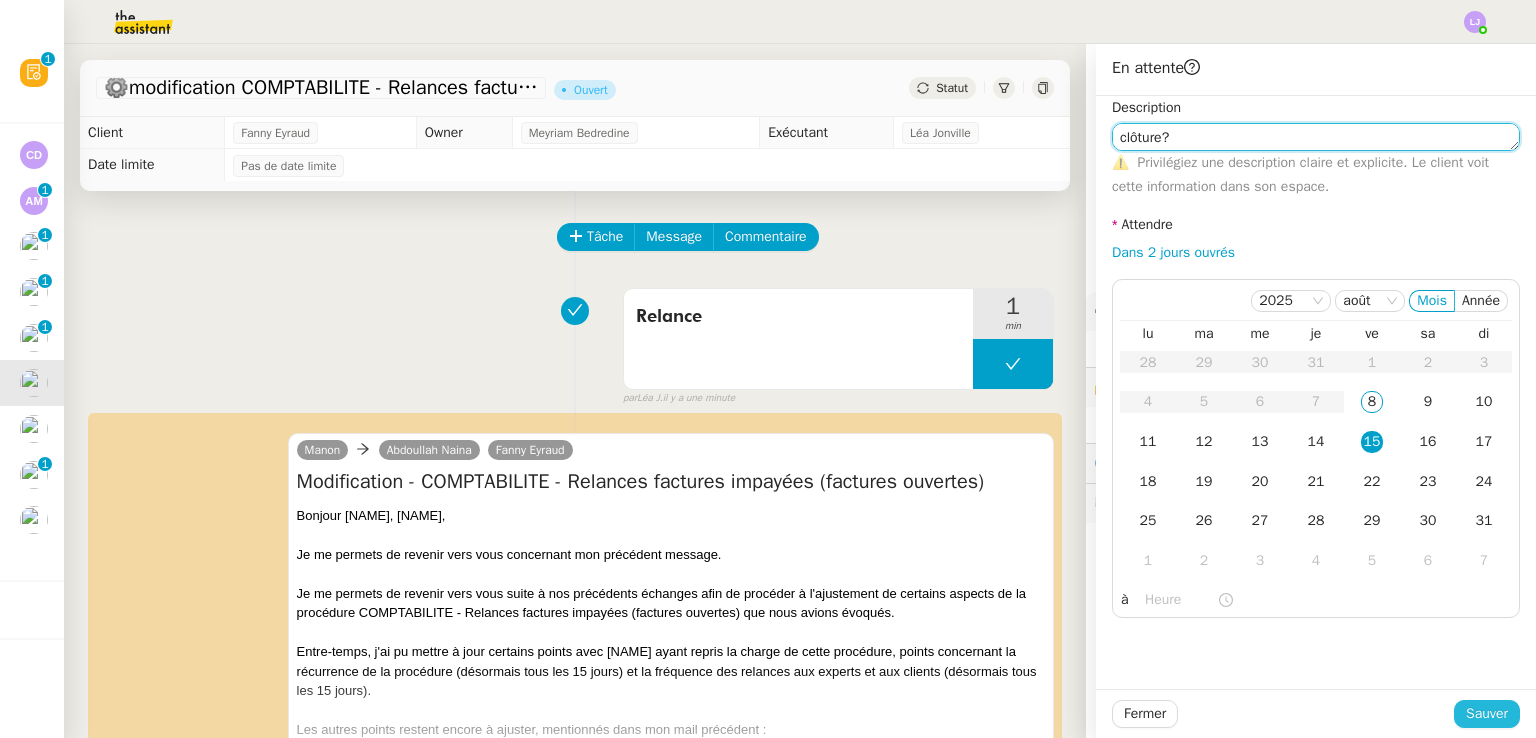 type on "clôture?" 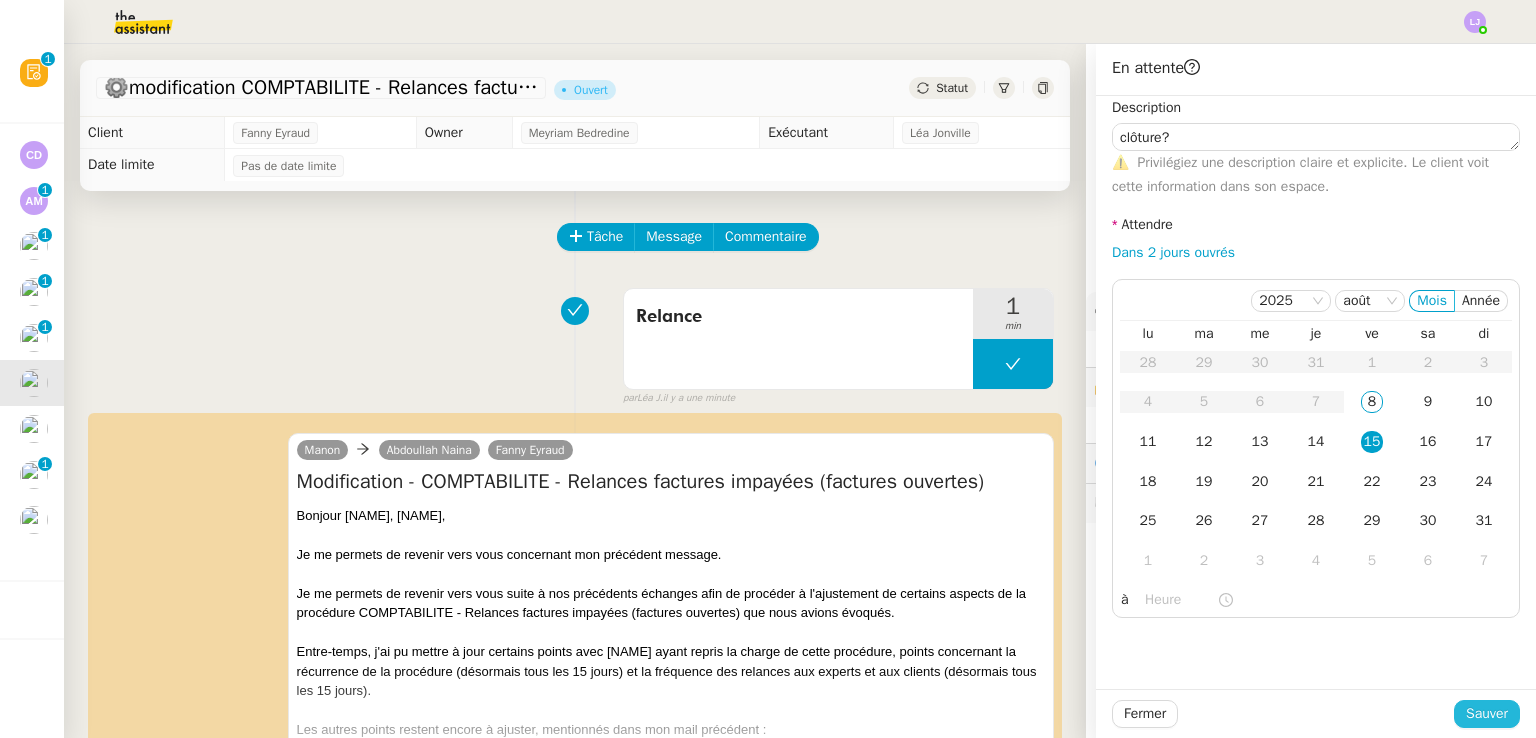 click on "Sauver" 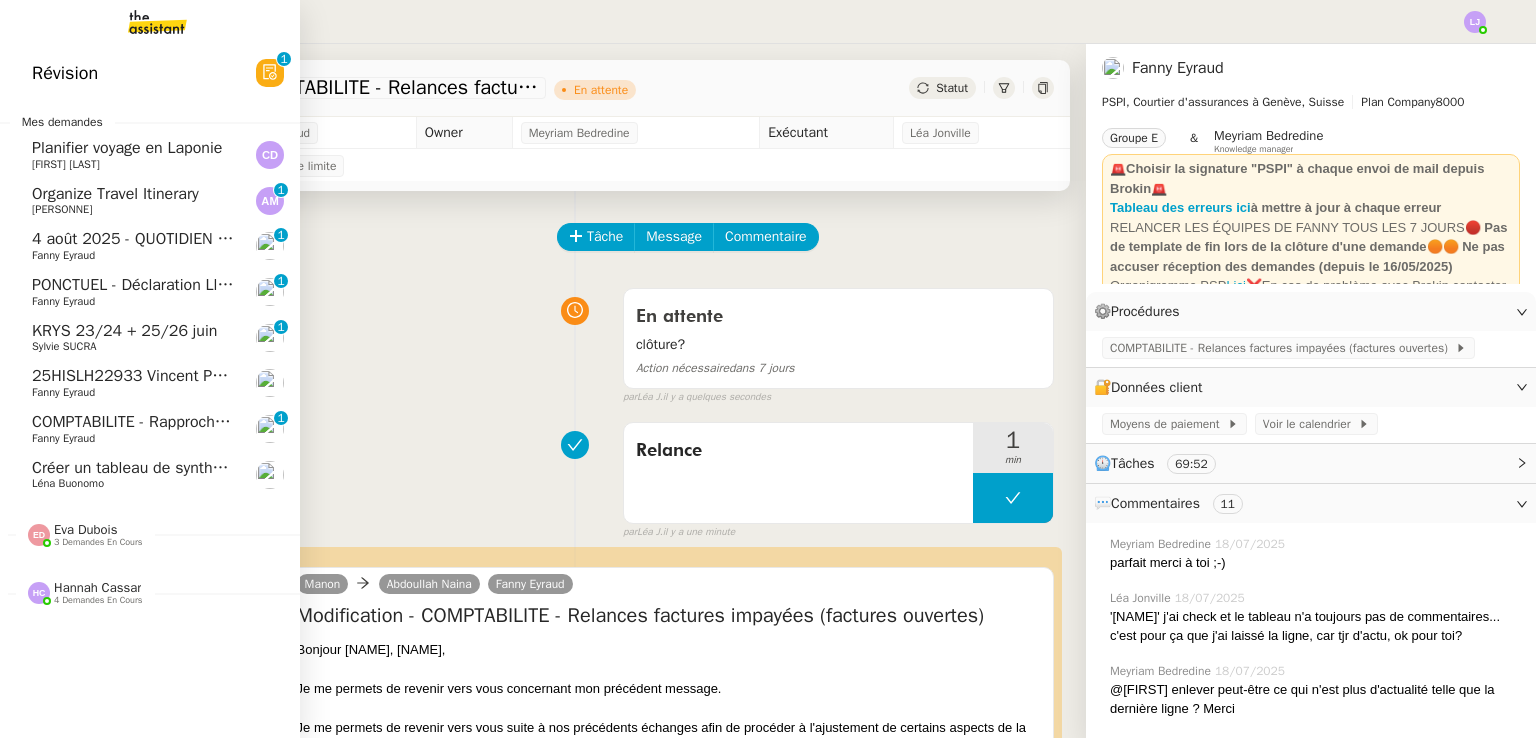 click on "KRYS 23/24 + 25/26 juin" 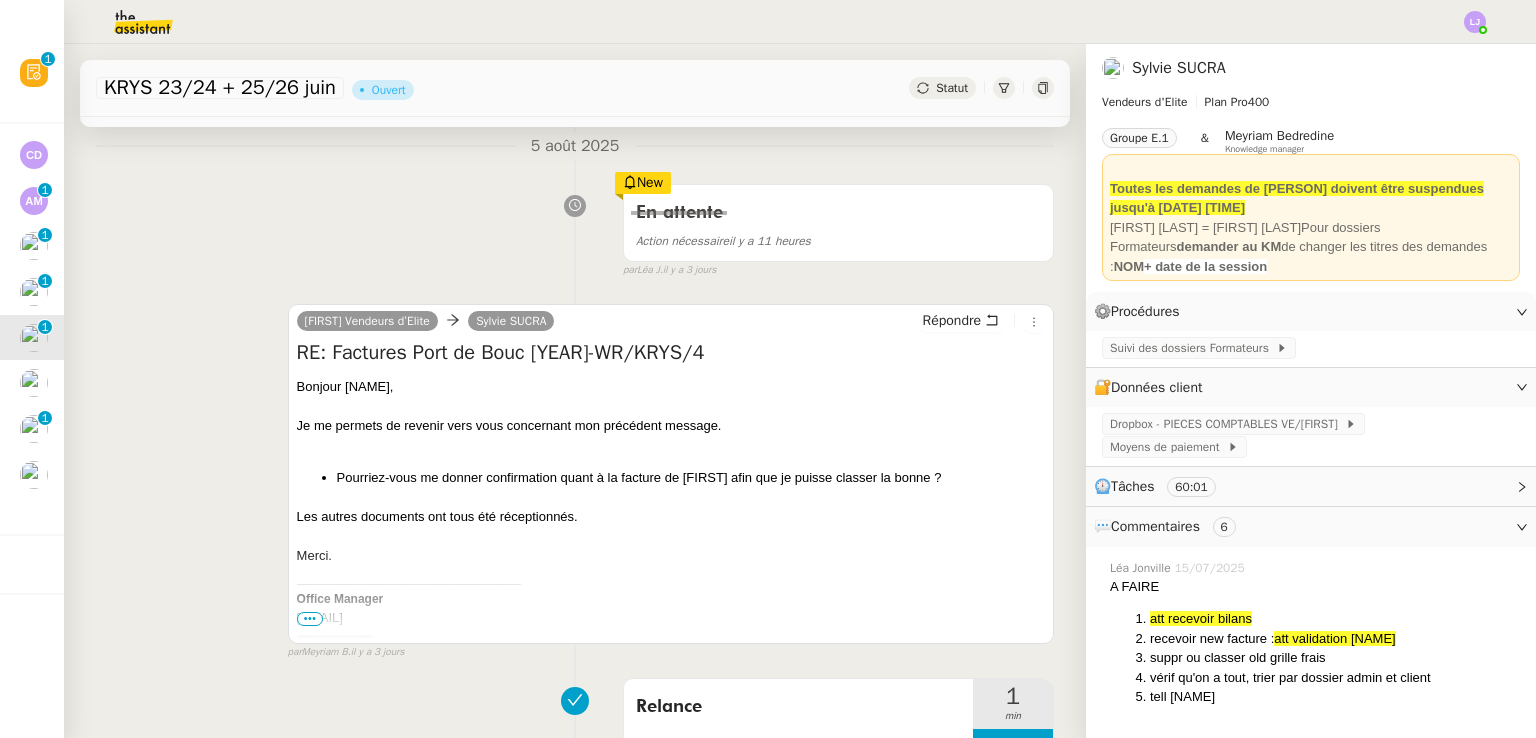 scroll, scrollTop: 0, scrollLeft: 0, axis: both 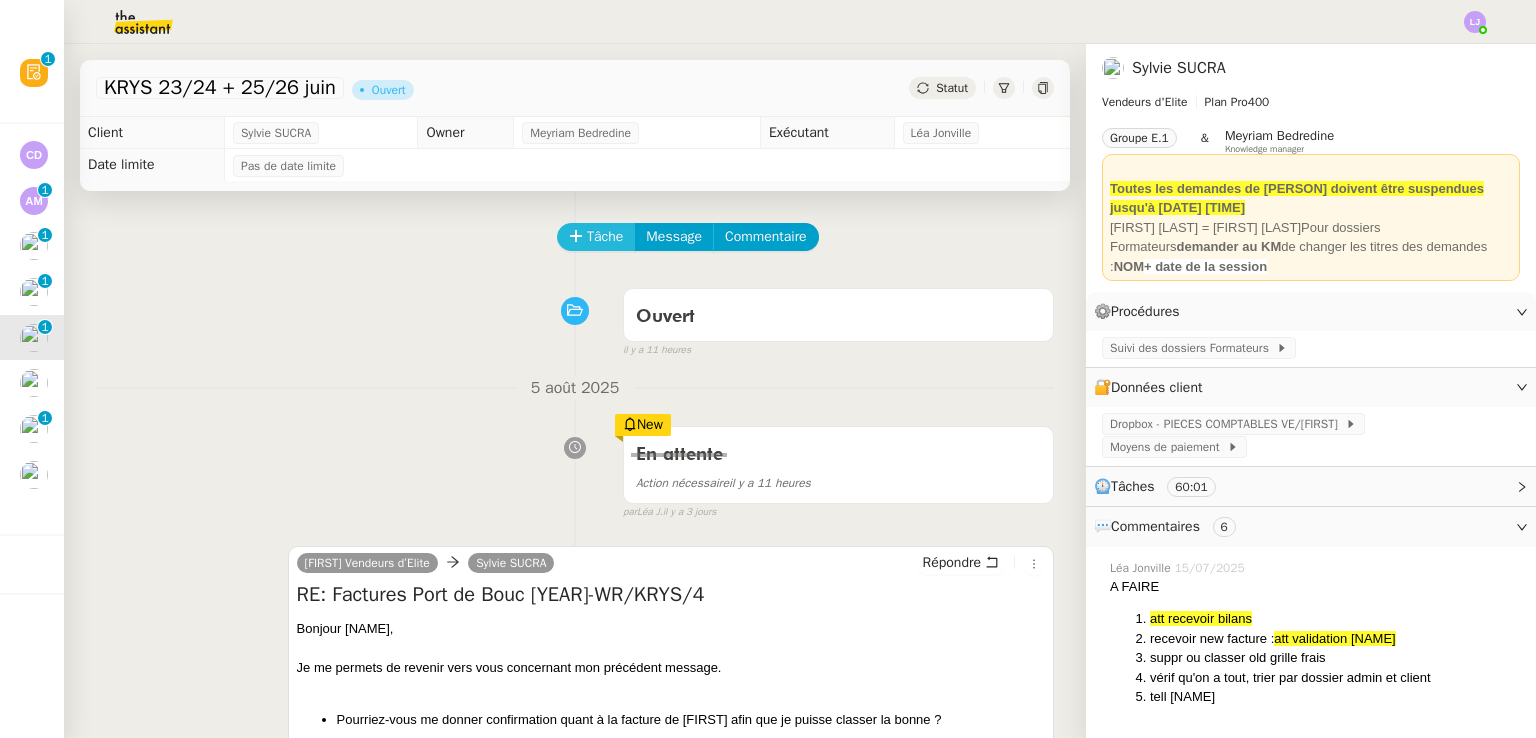 click on "Tâche" 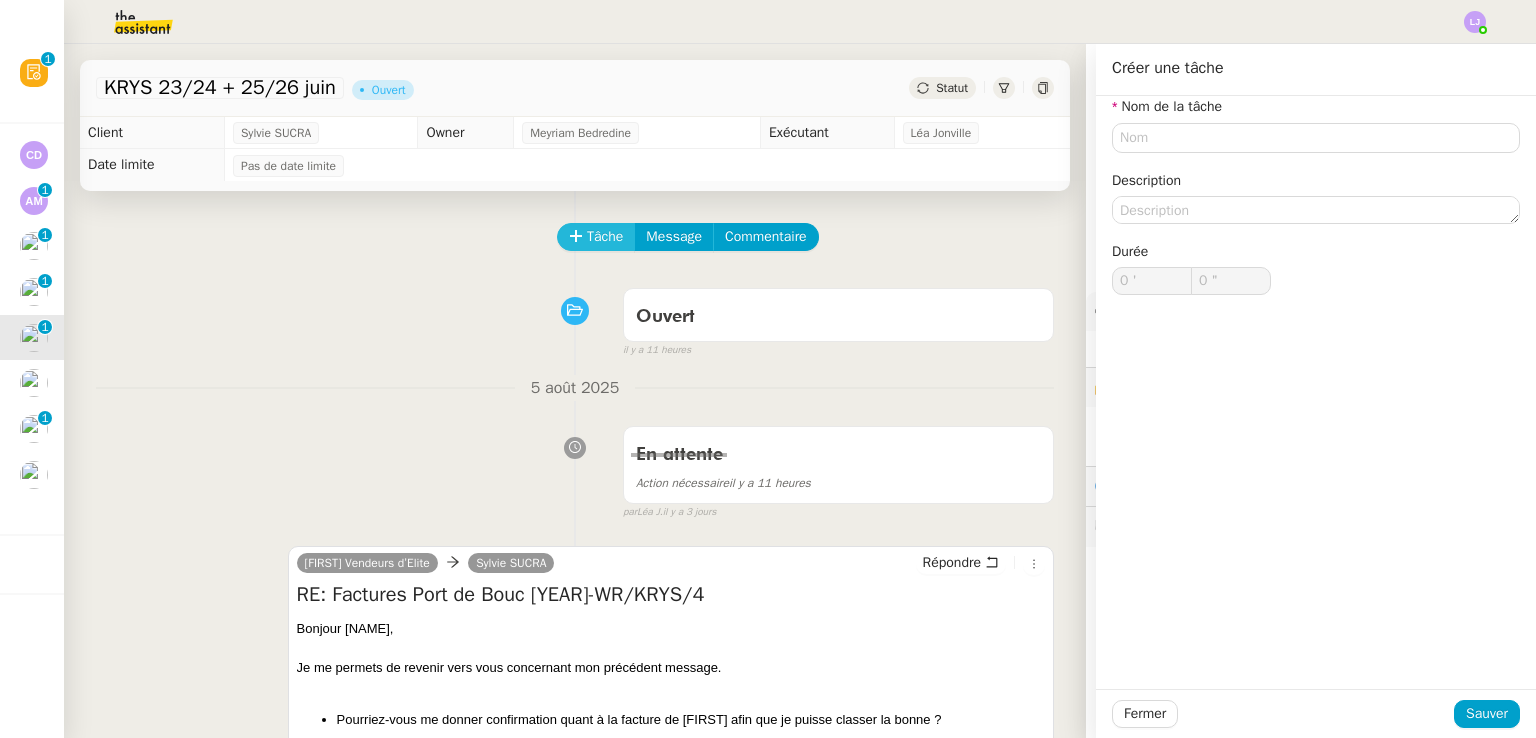 type 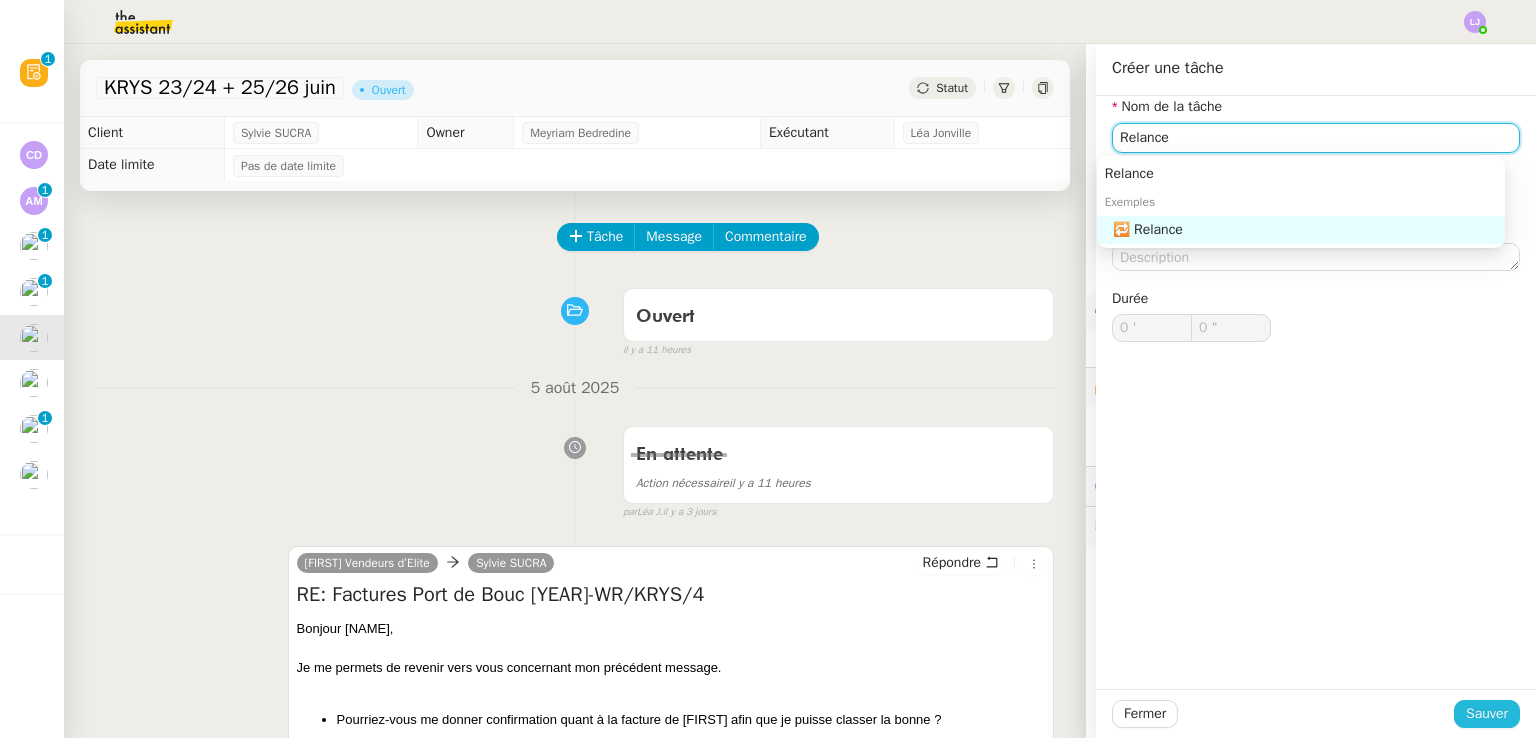 type on "Relance" 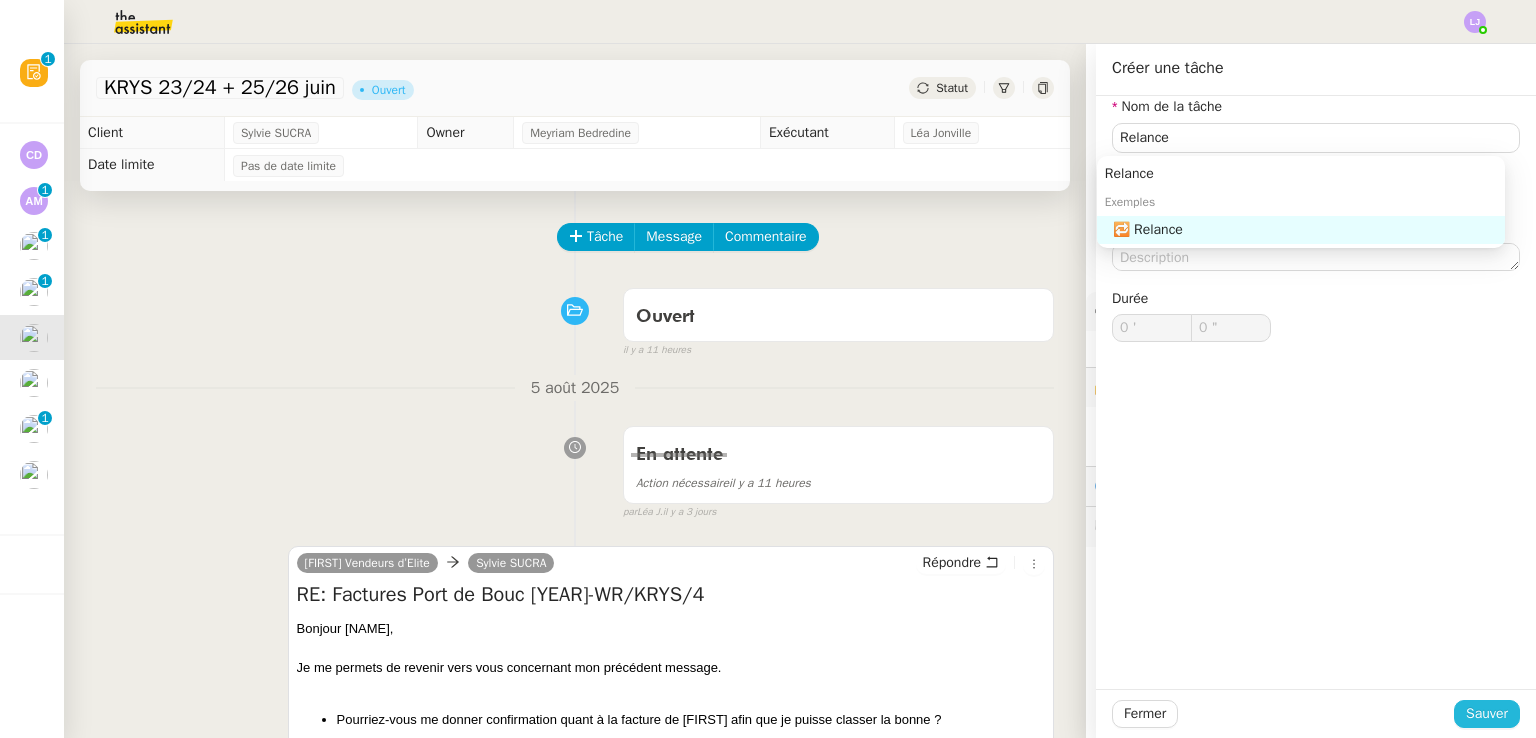 click on "Sauver" 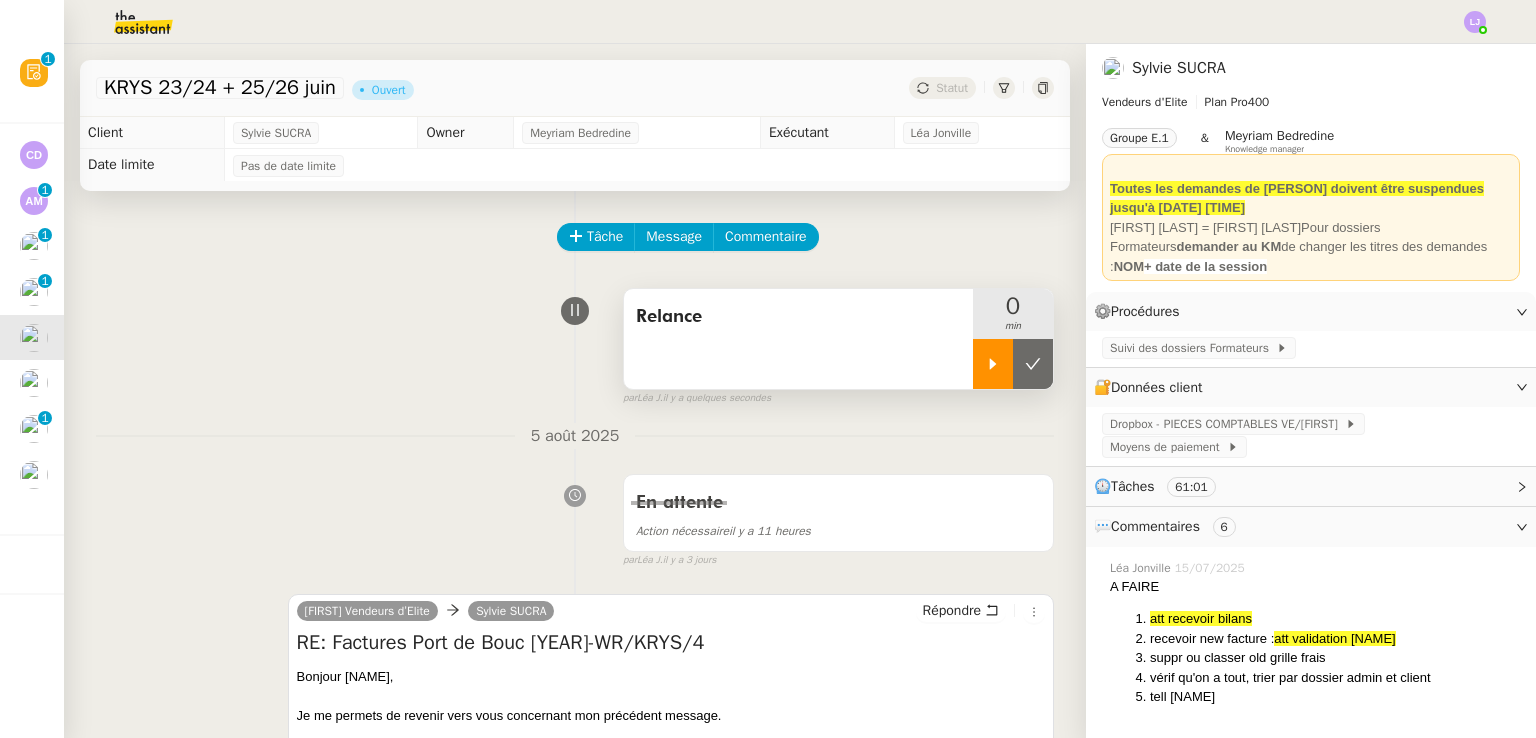 click 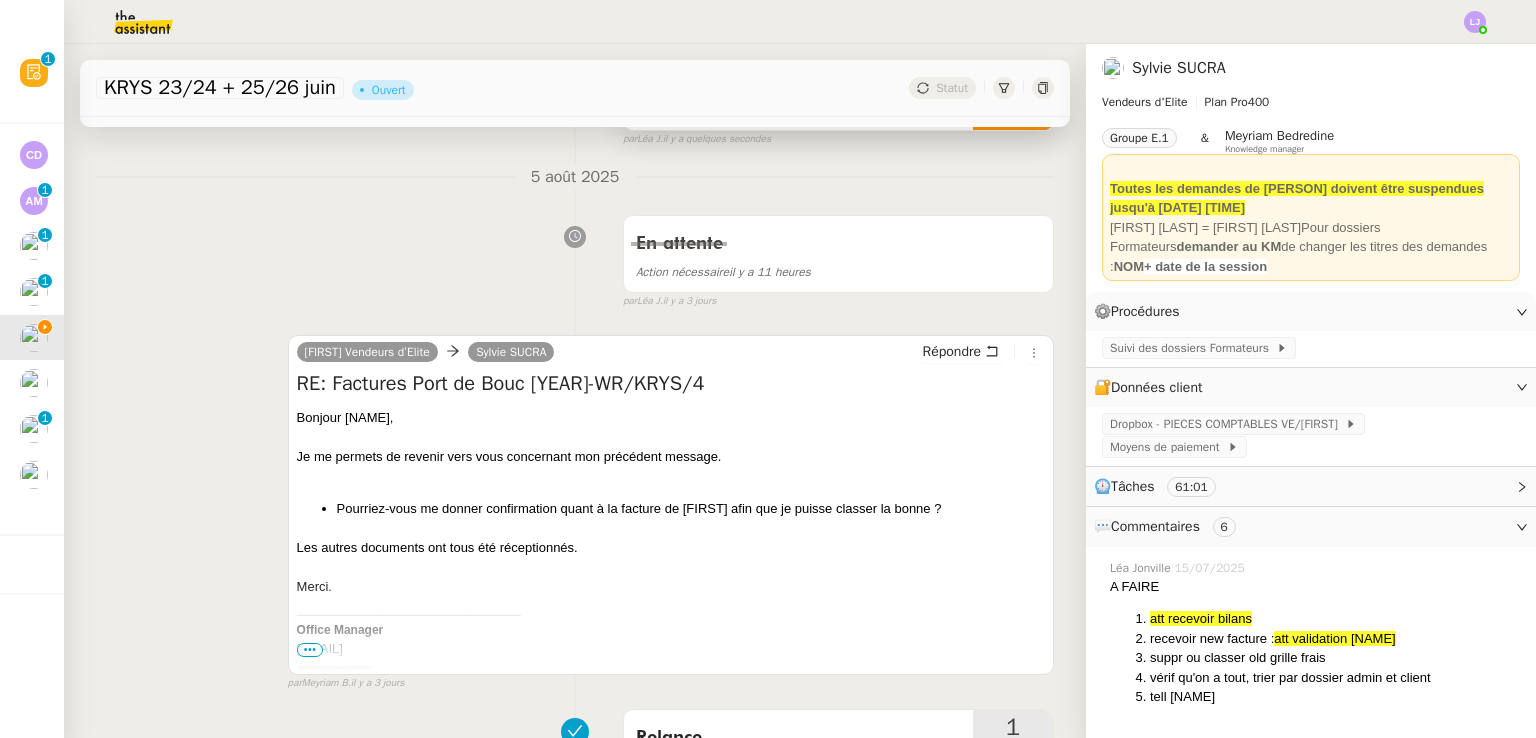 scroll, scrollTop: 0, scrollLeft: 0, axis: both 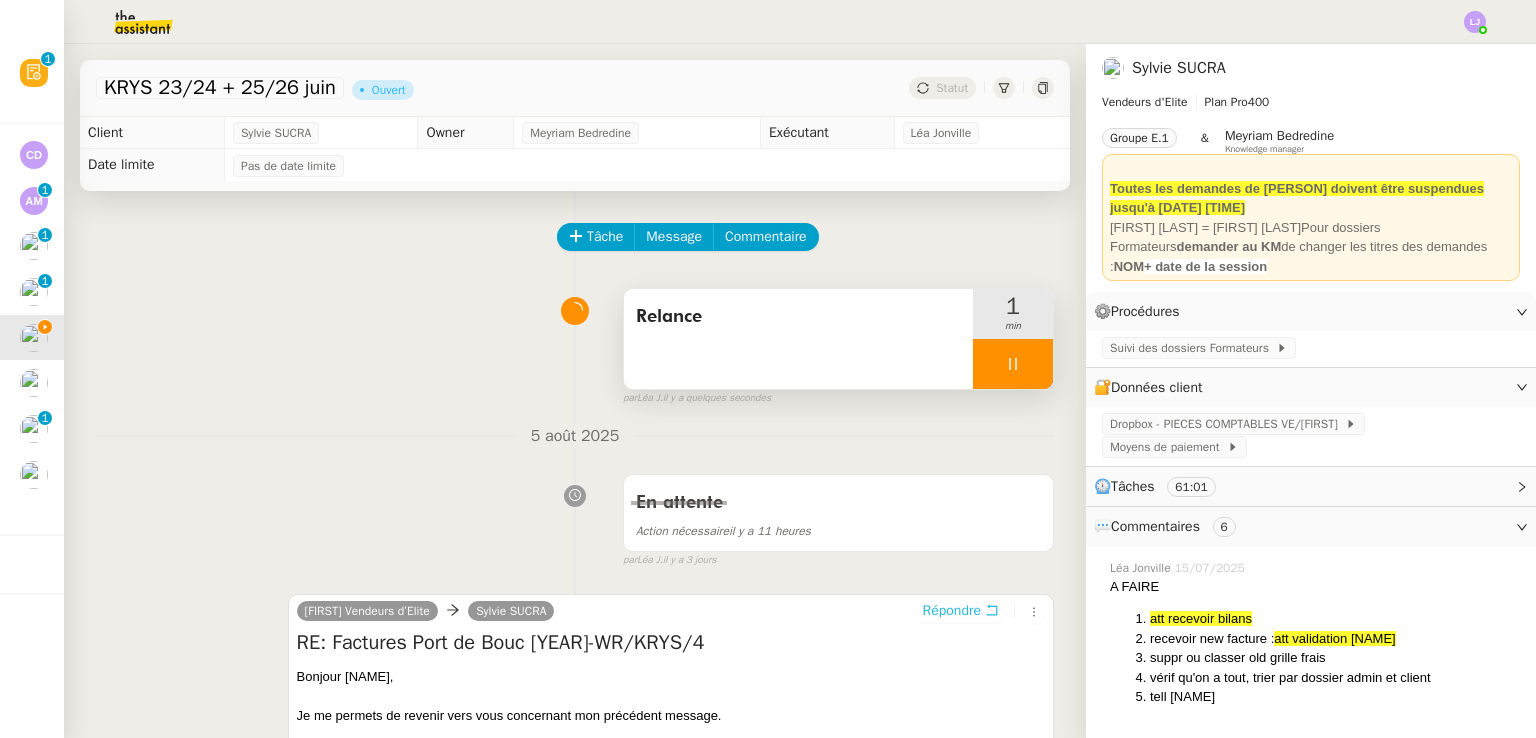 click on "Répondre" at bounding box center (952, 611) 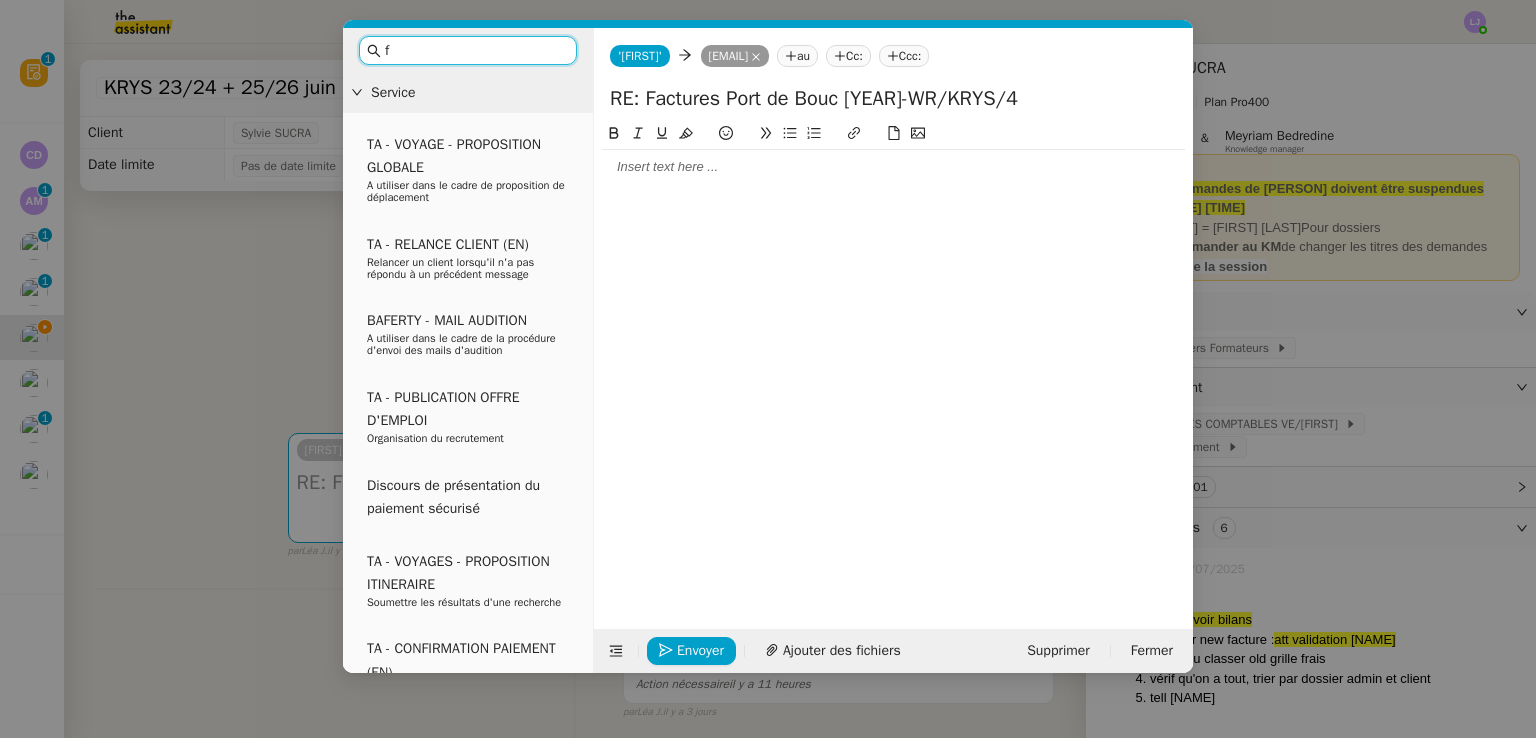 click on "f" at bounding box center (475, 50) 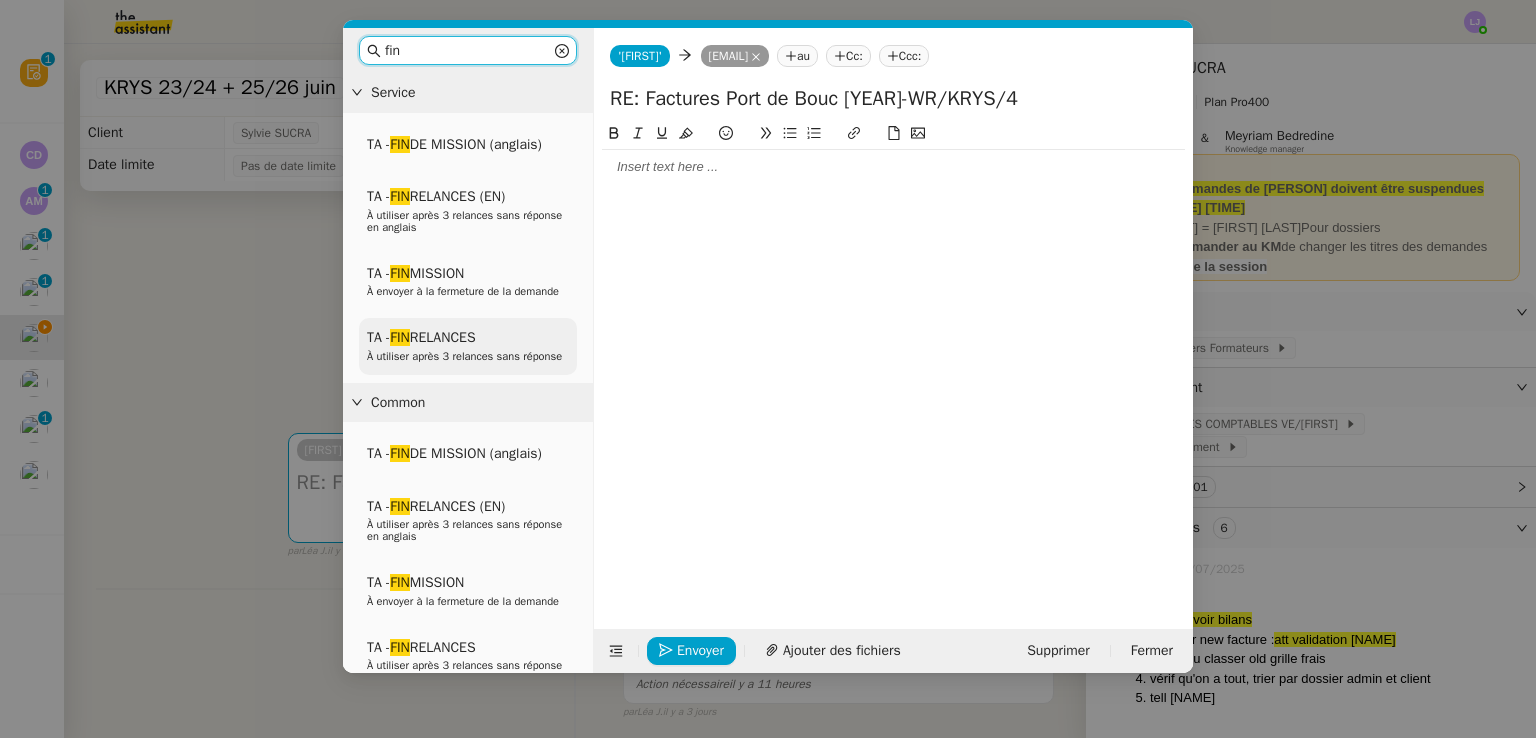 type on "fin" 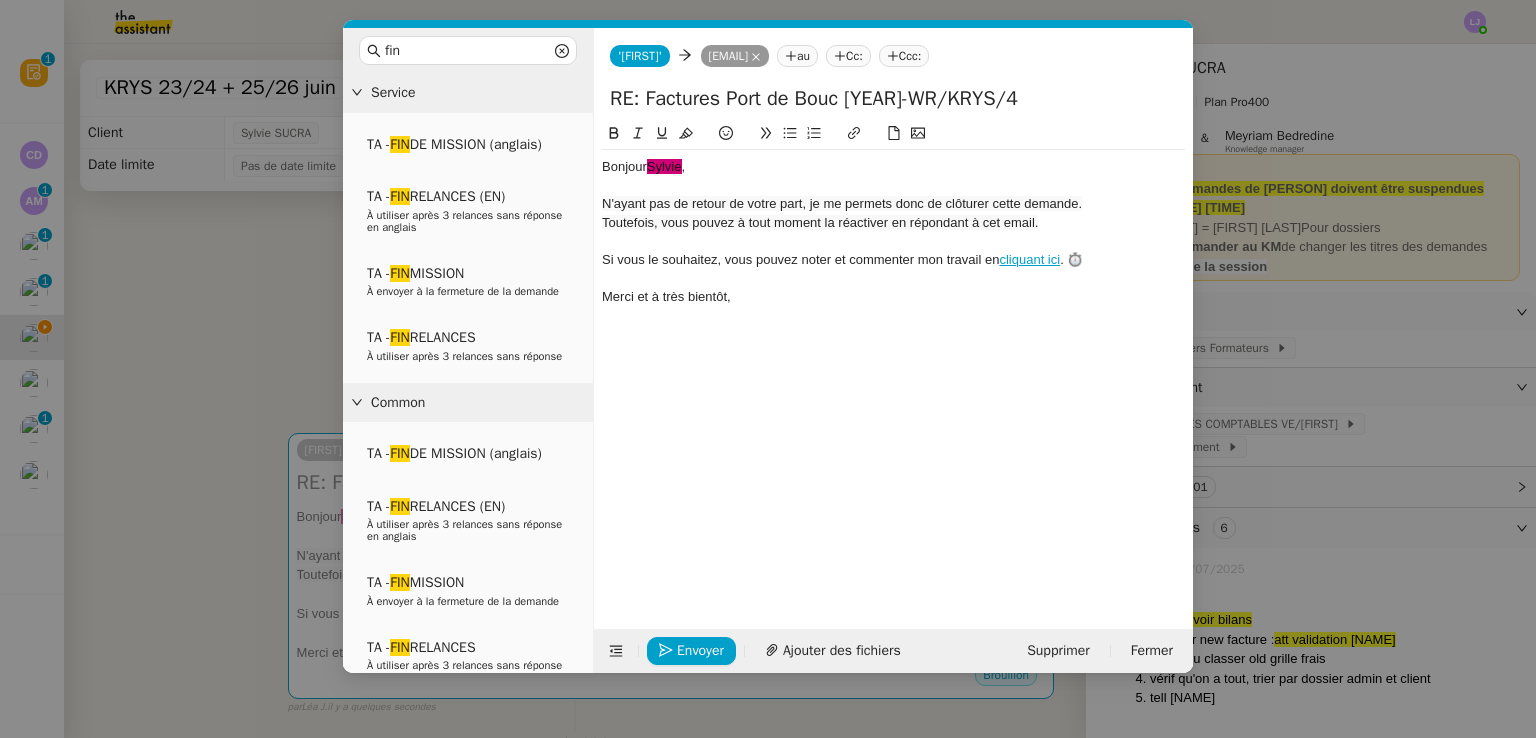 click on "﻿[PERSON]" 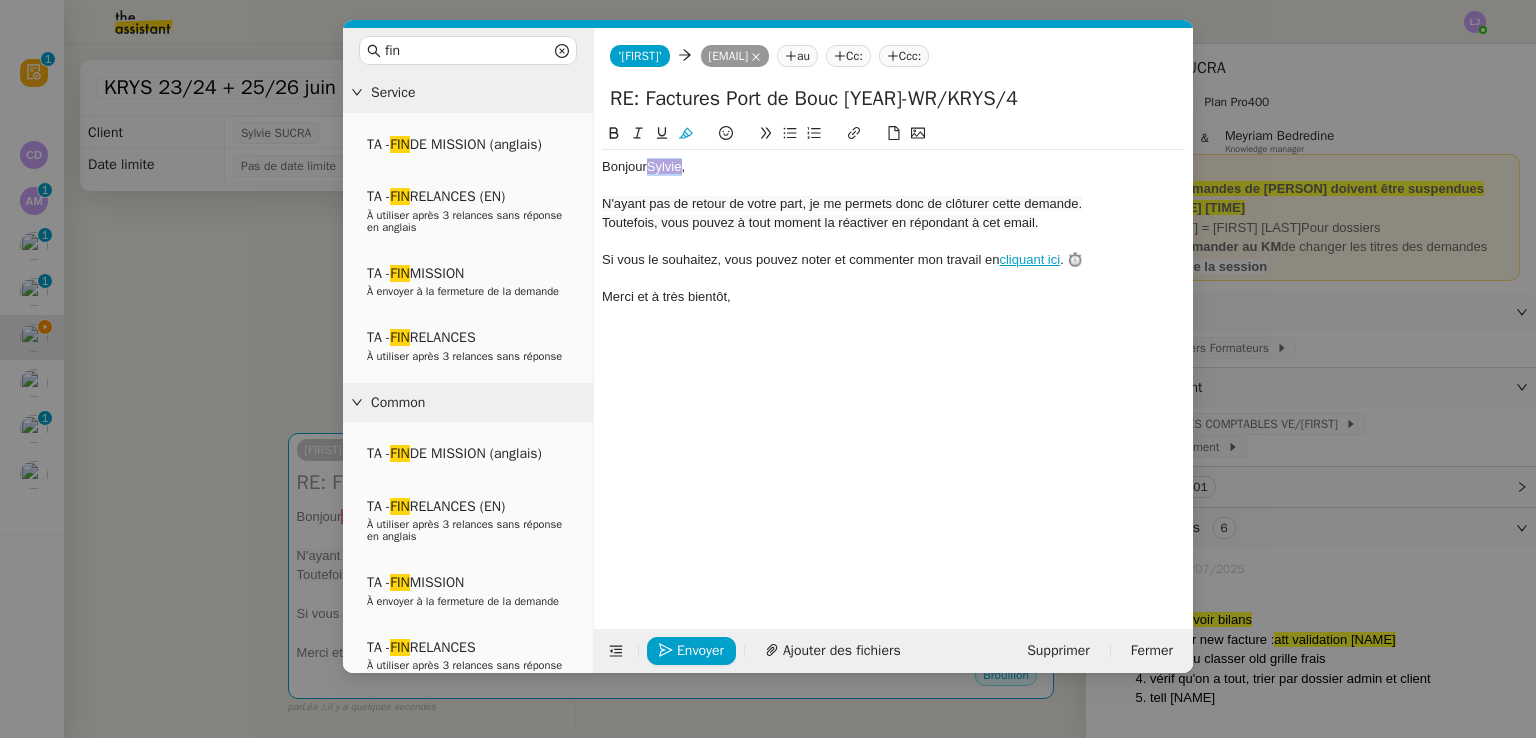 click on "﻿[PERSON]" 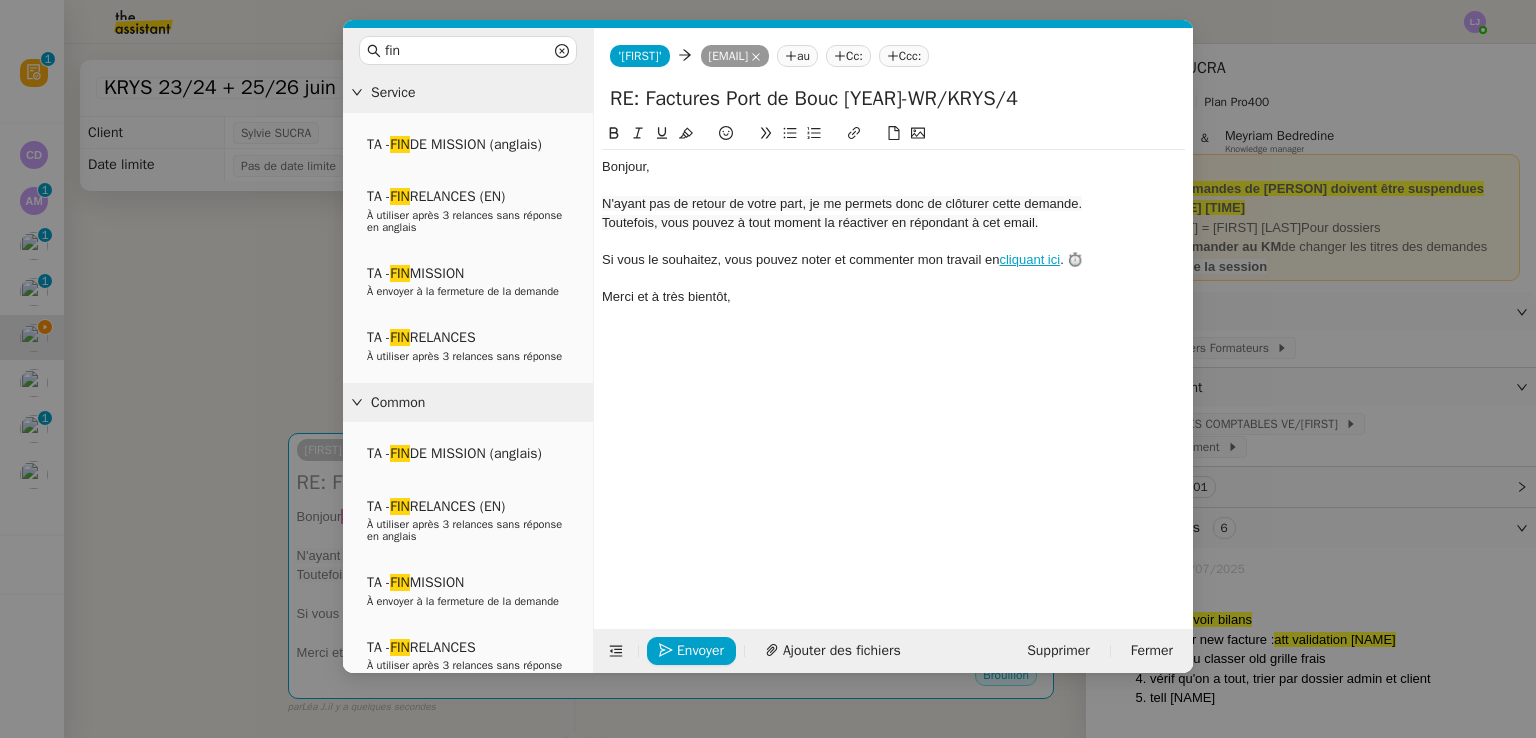 type 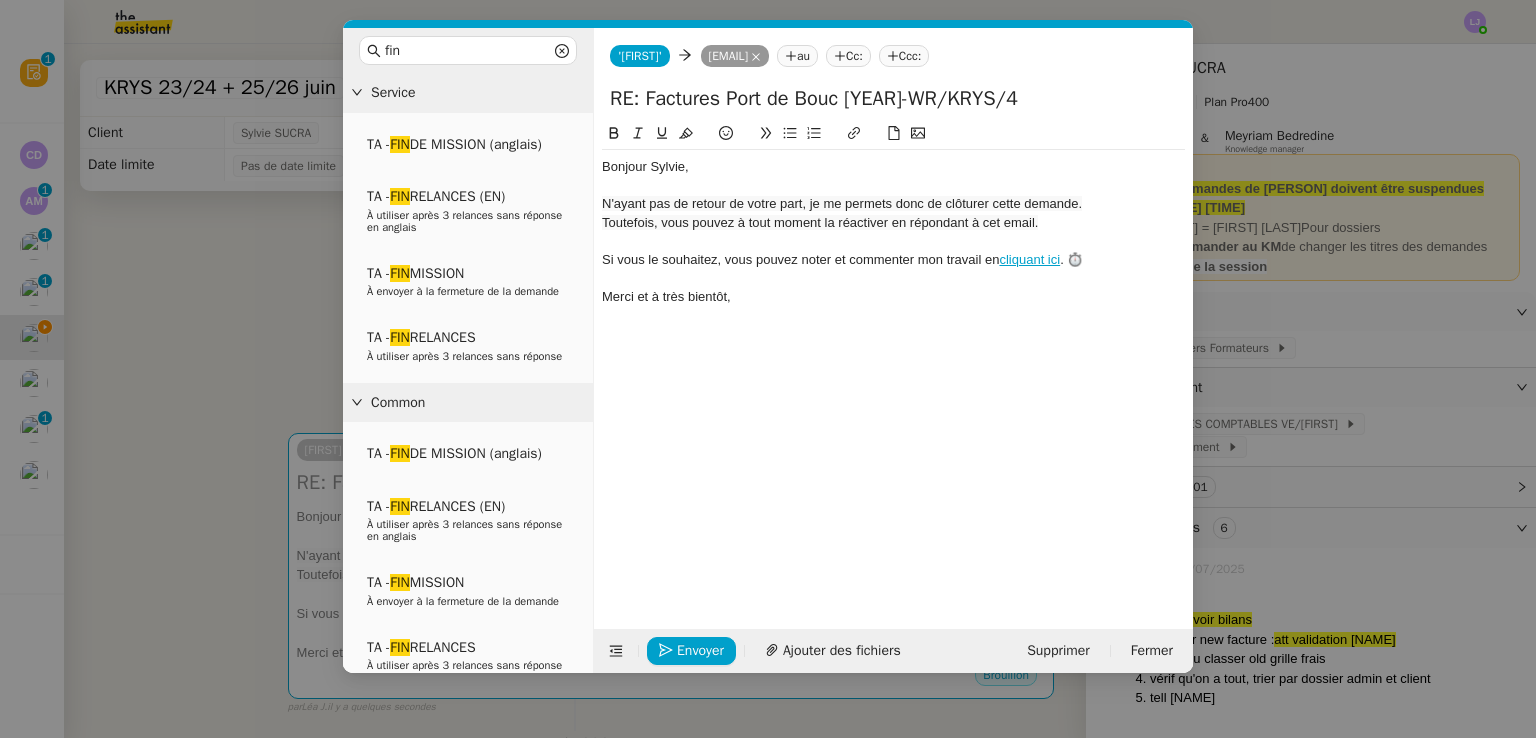 click 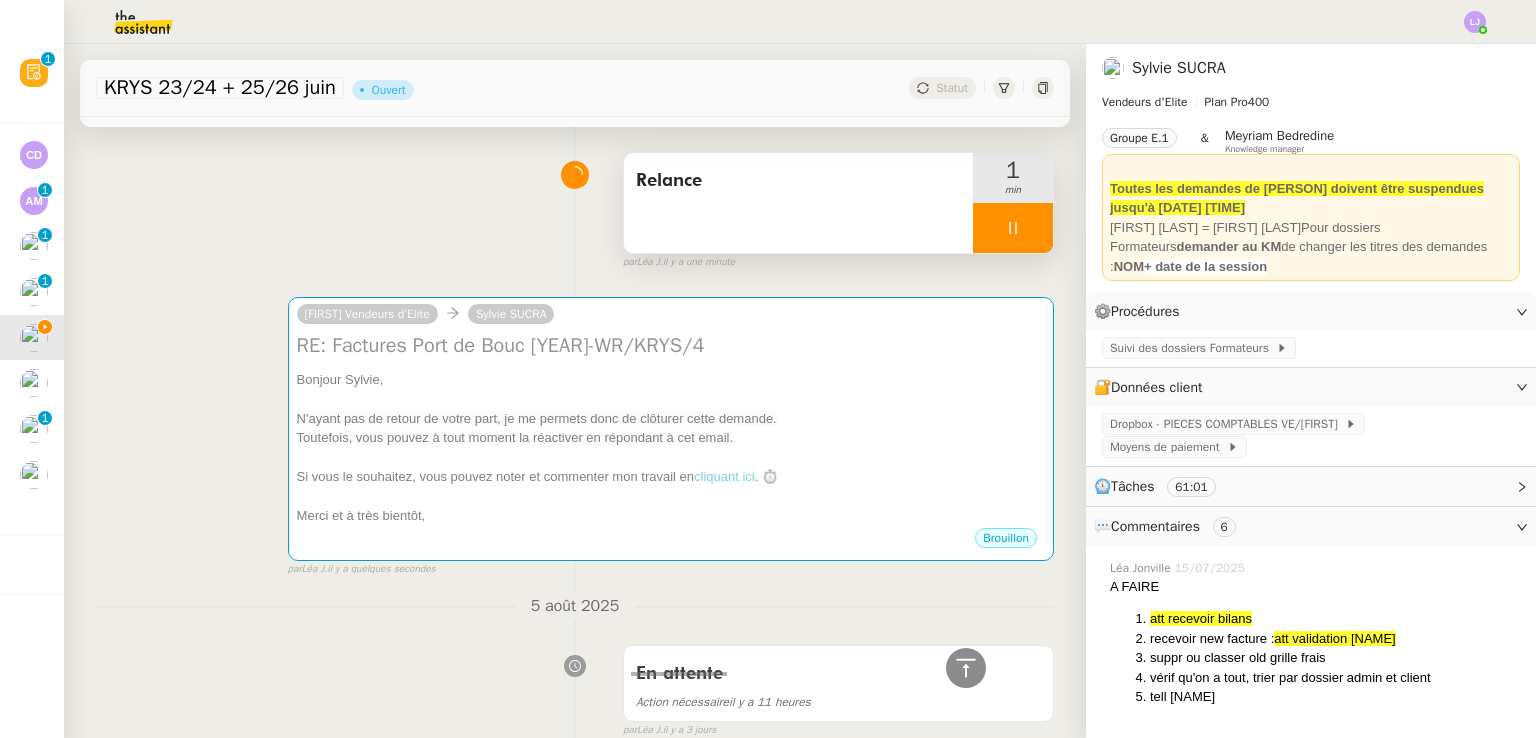 scroll, scrollTop: 88, scrollLeft: 0, axis: vertical 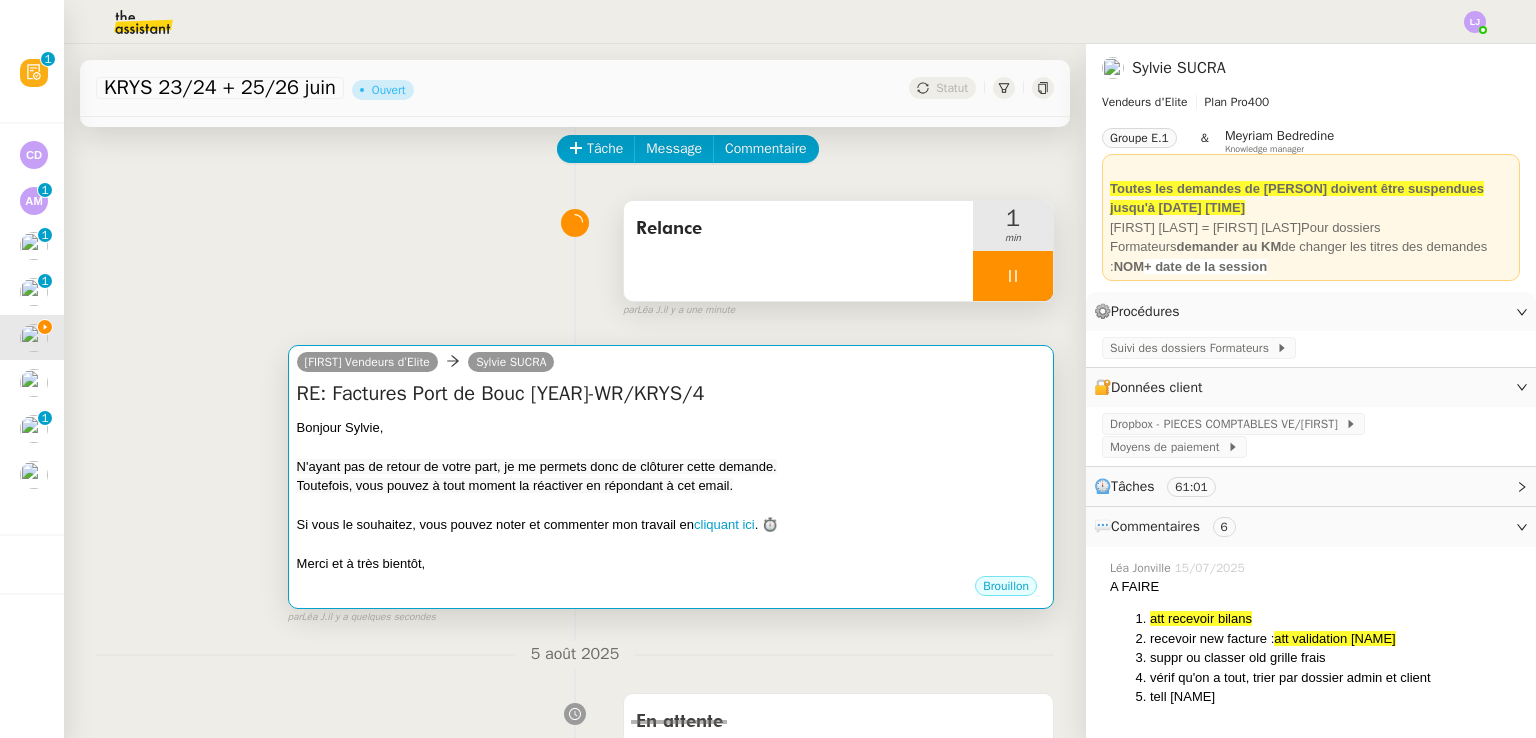 click on "Bonjour Sylvie," at bounding box center [671, 428] 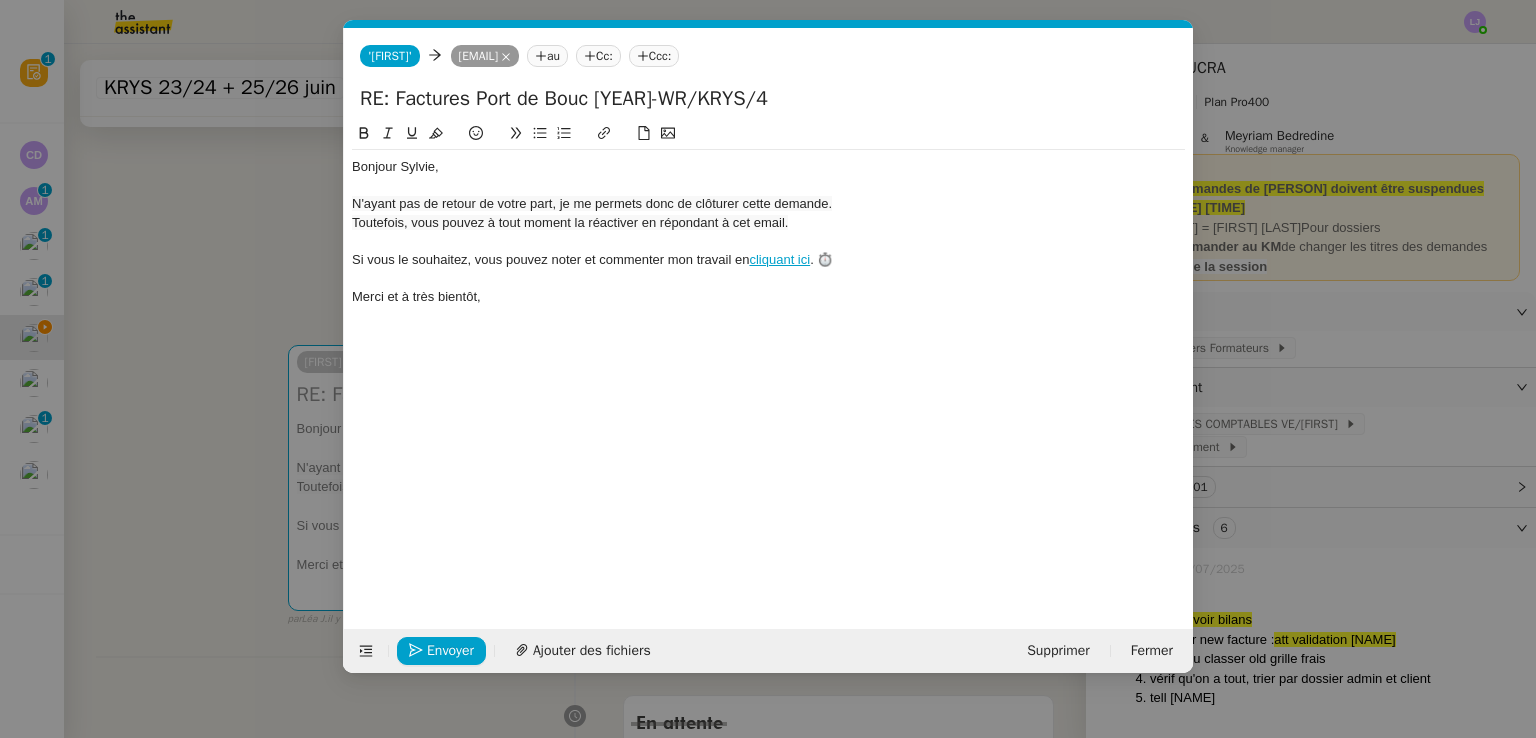 scroll, scrollTop: 0, scrollLeft: 57, axis: horizontal 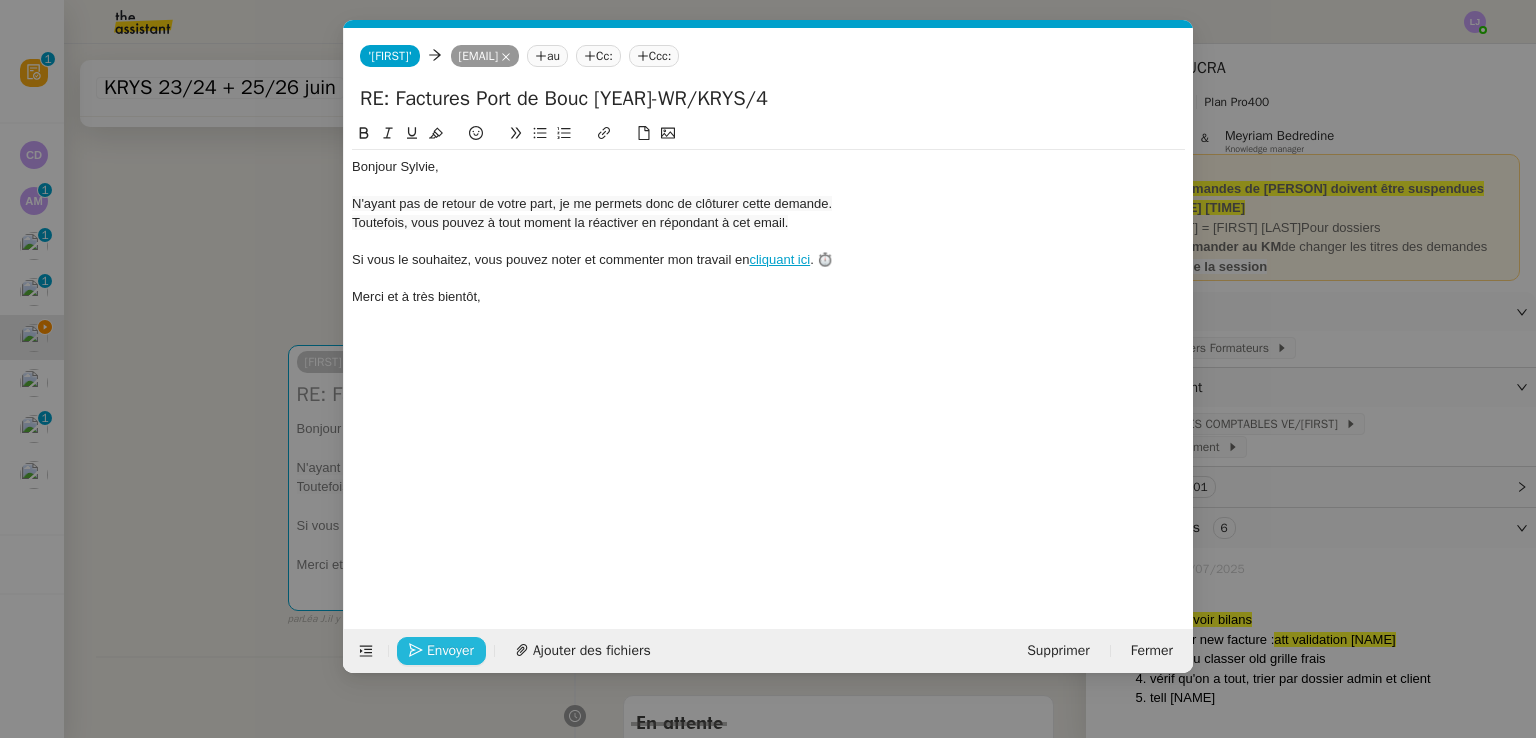 click on "Envoyer" 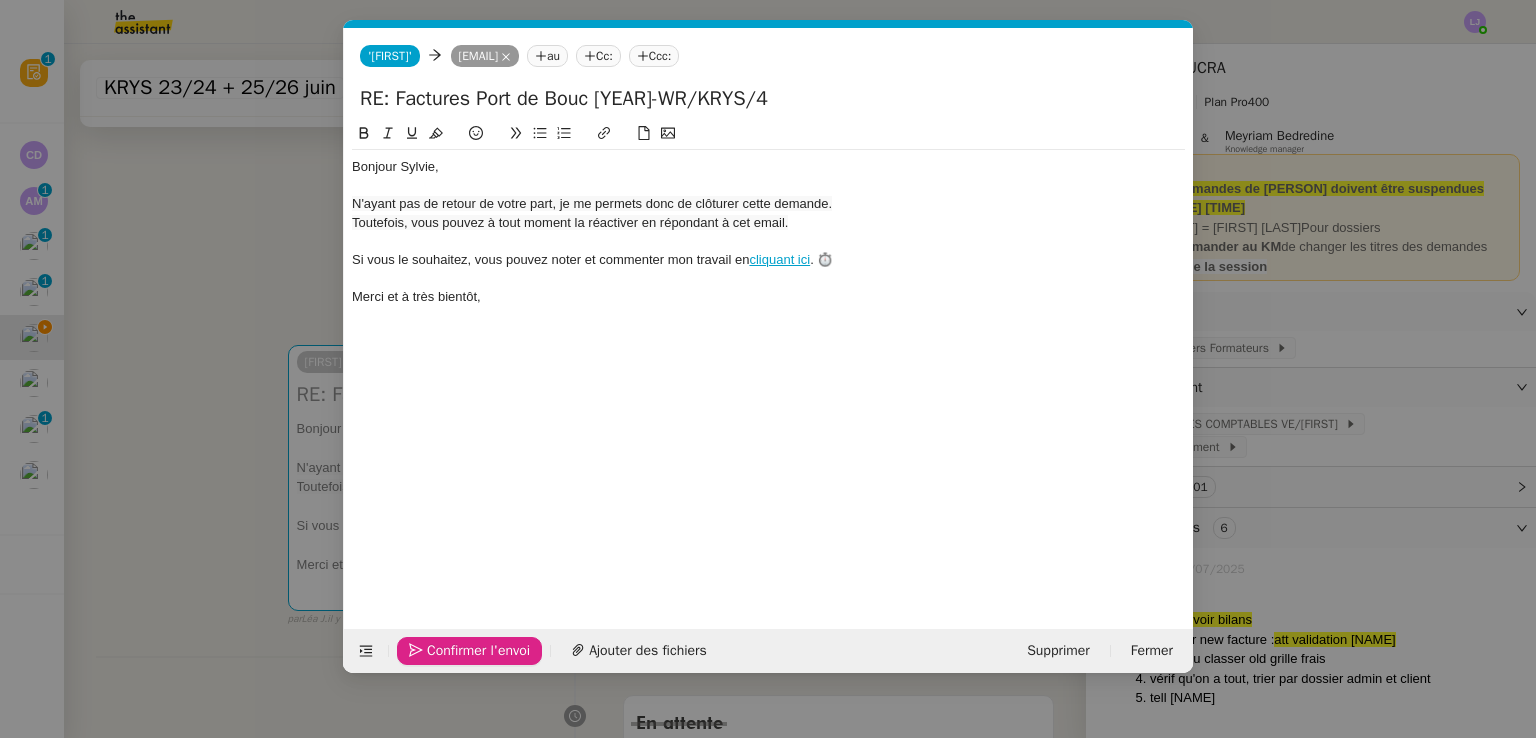 click on "Confirmer l'envoi" 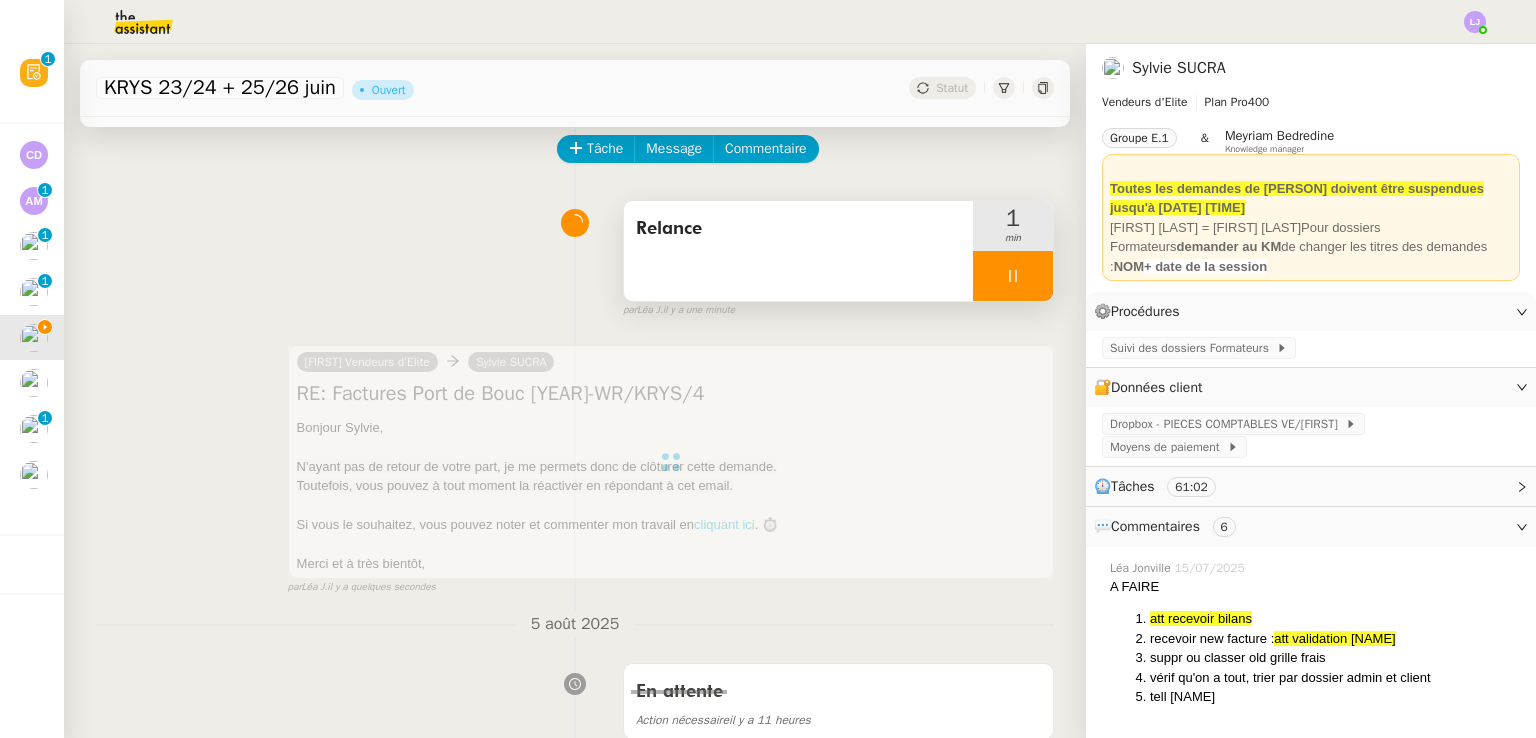 click at bounding box center (1013, 276) 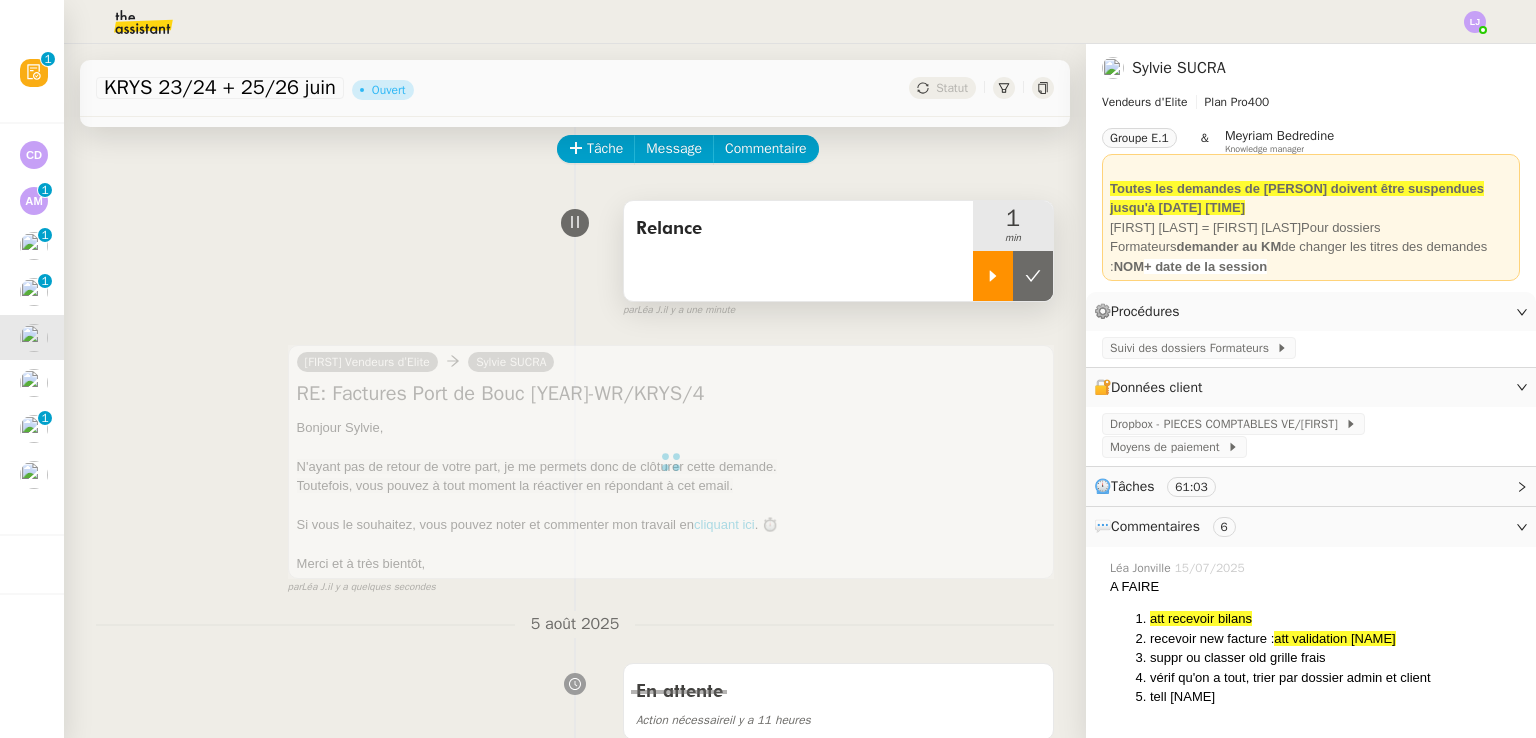 click at bounding box center (1033, 276) 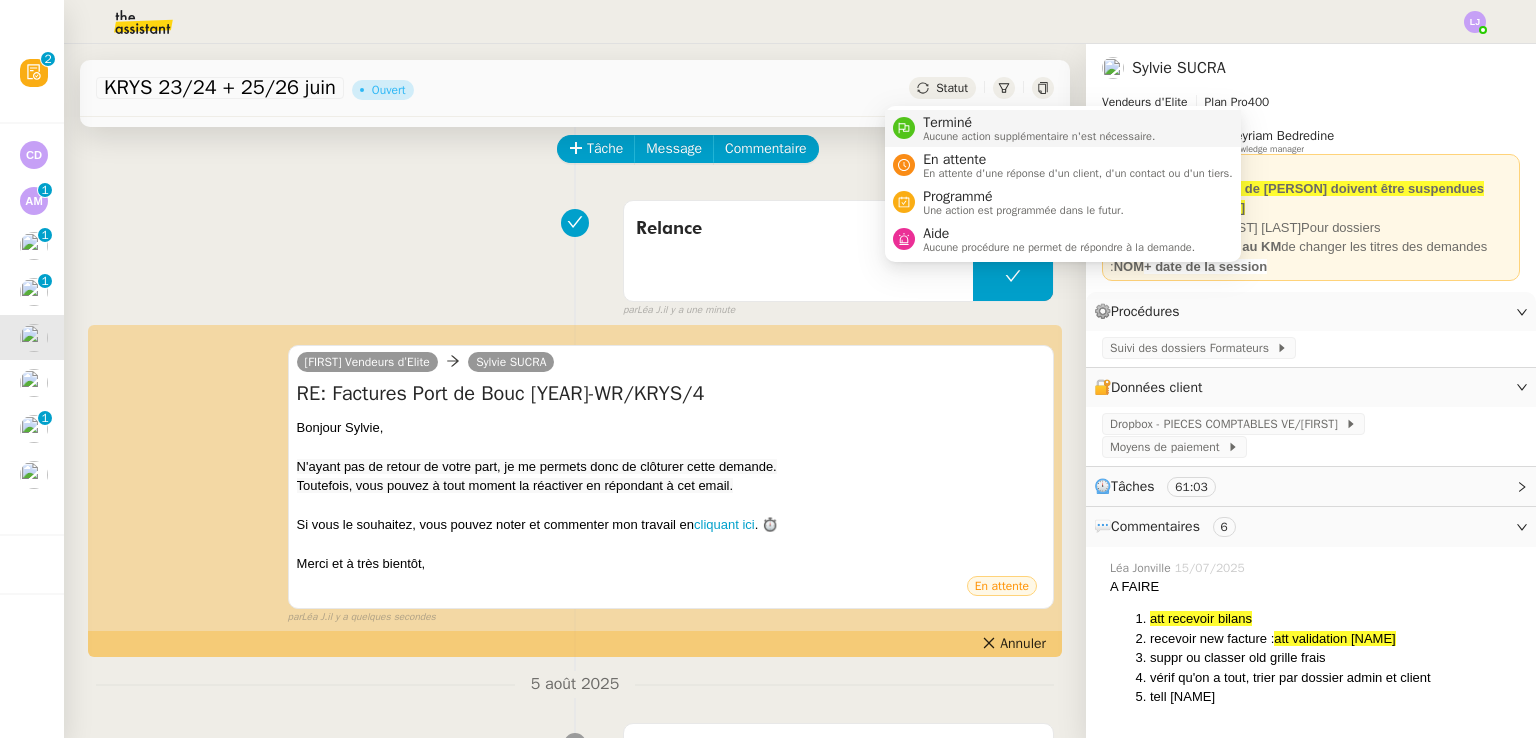 click on "Terminé" at bounding box center [1039, 123] 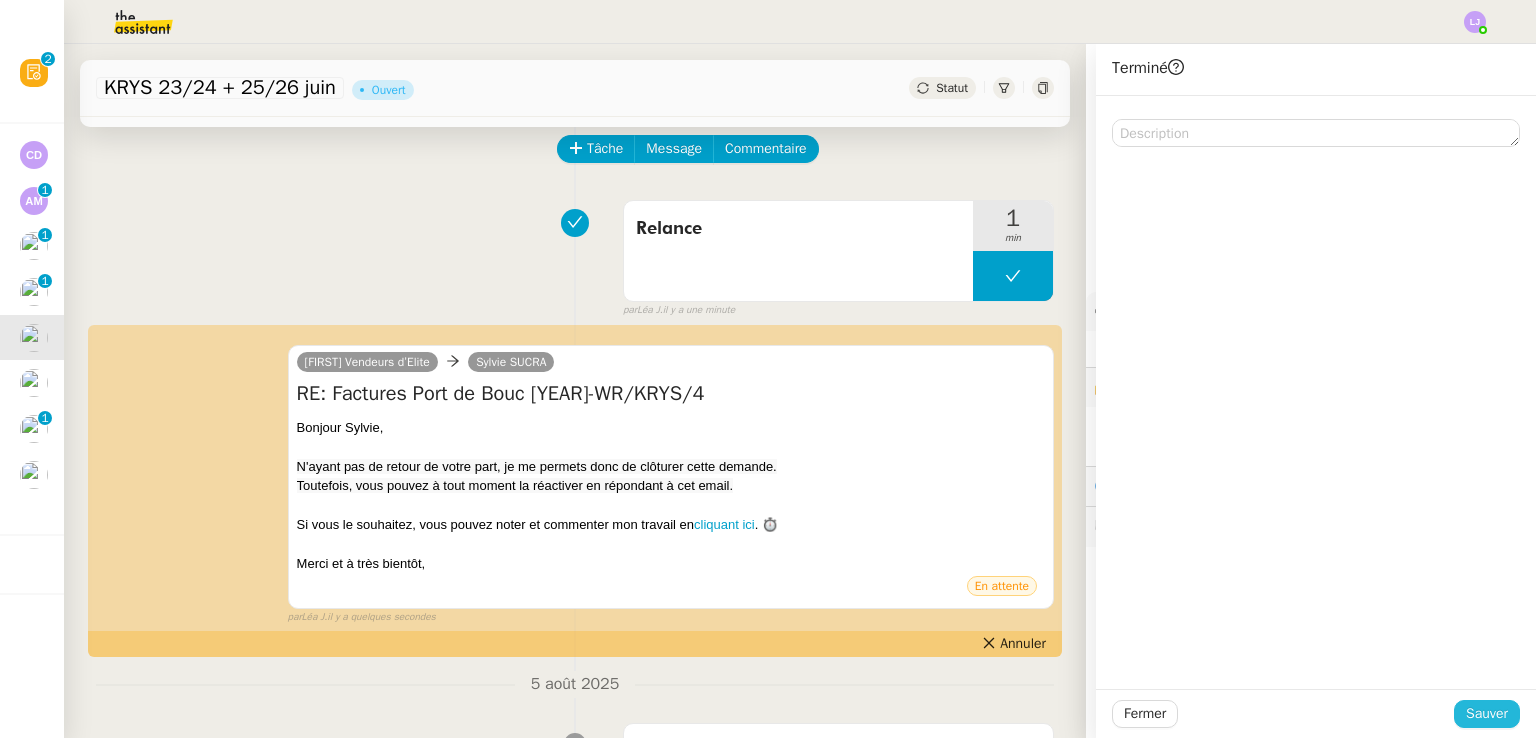 click on "Sauver" 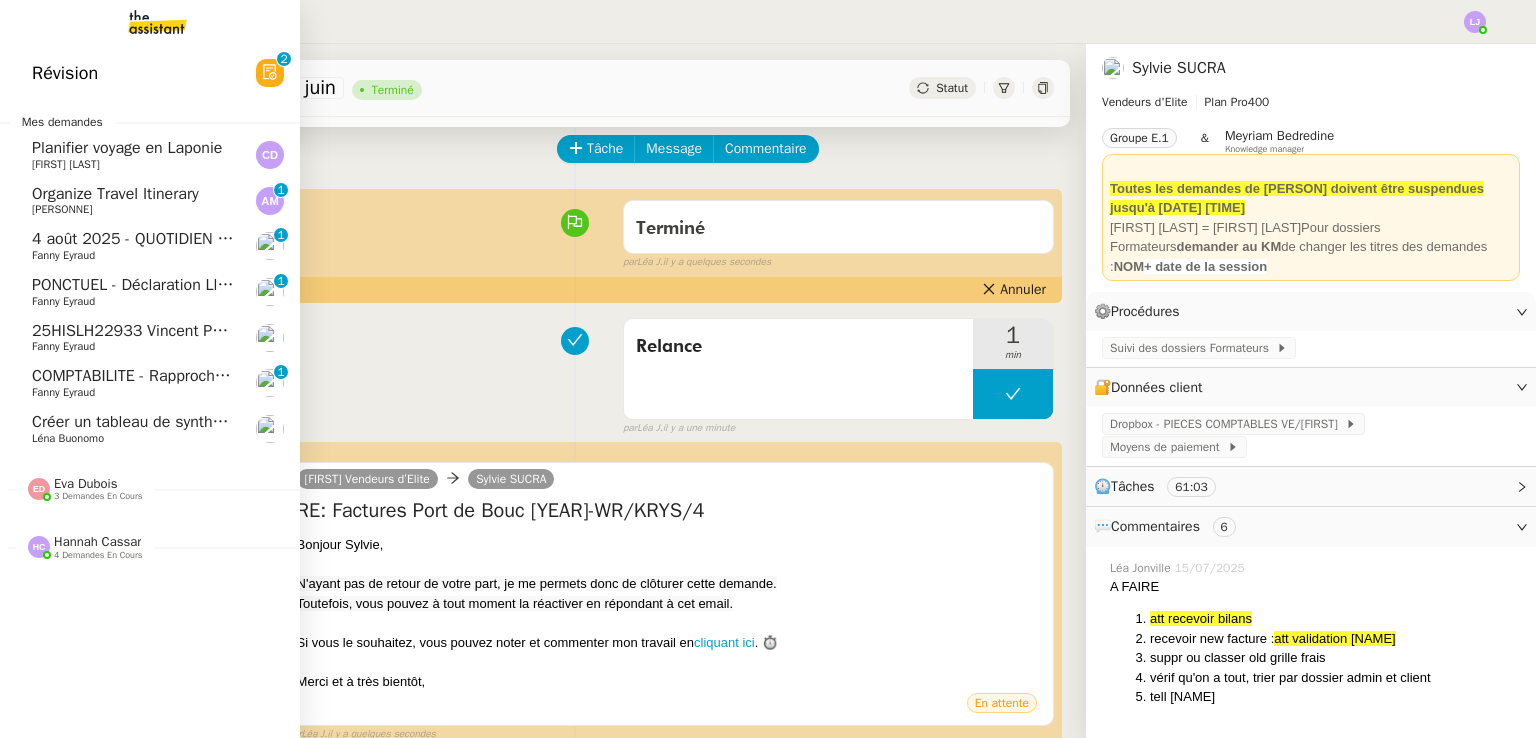 click on "PONCTUEL - Déclaration Lloyd - 1 août 2025" 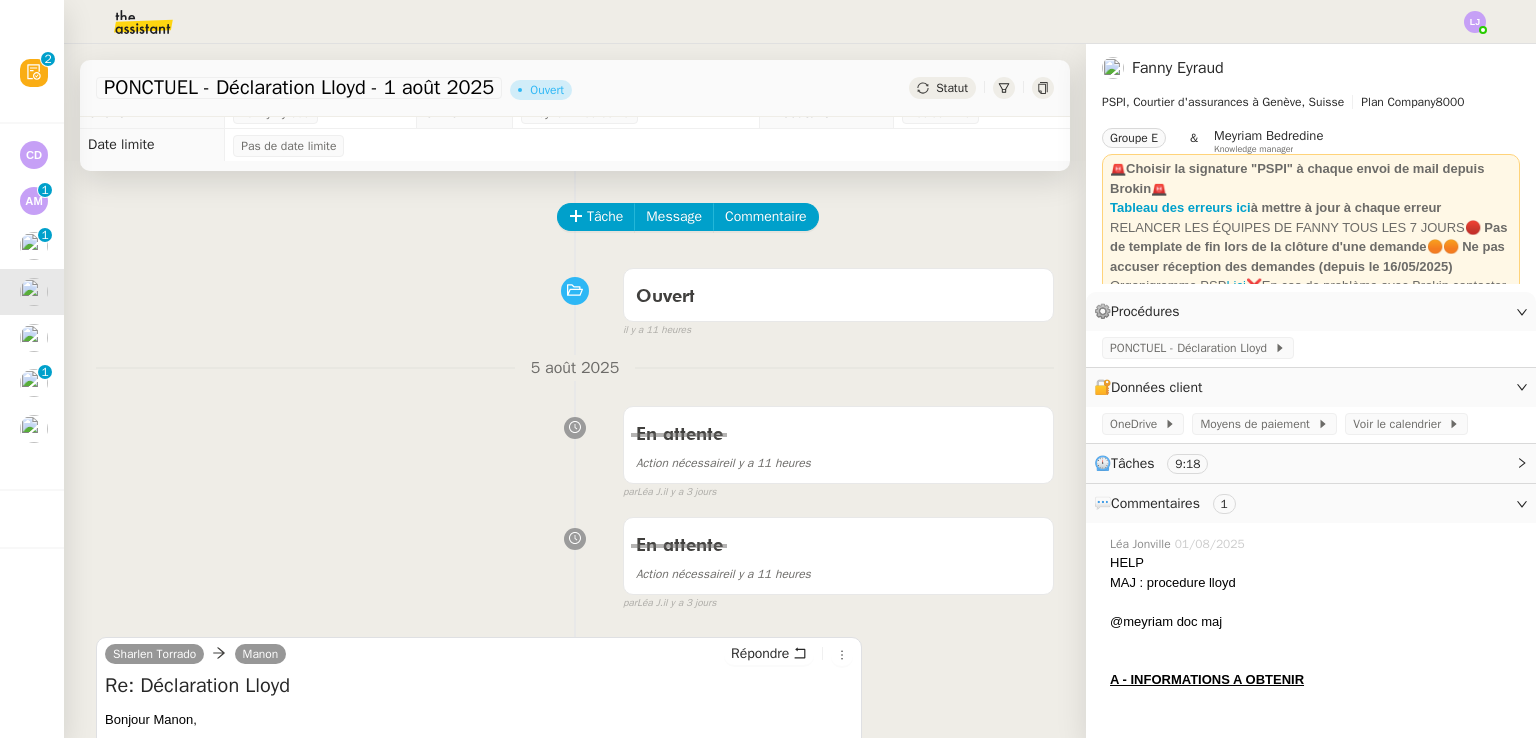 scroll, scrollTop: 0, scrollLeft: 0, axis: both 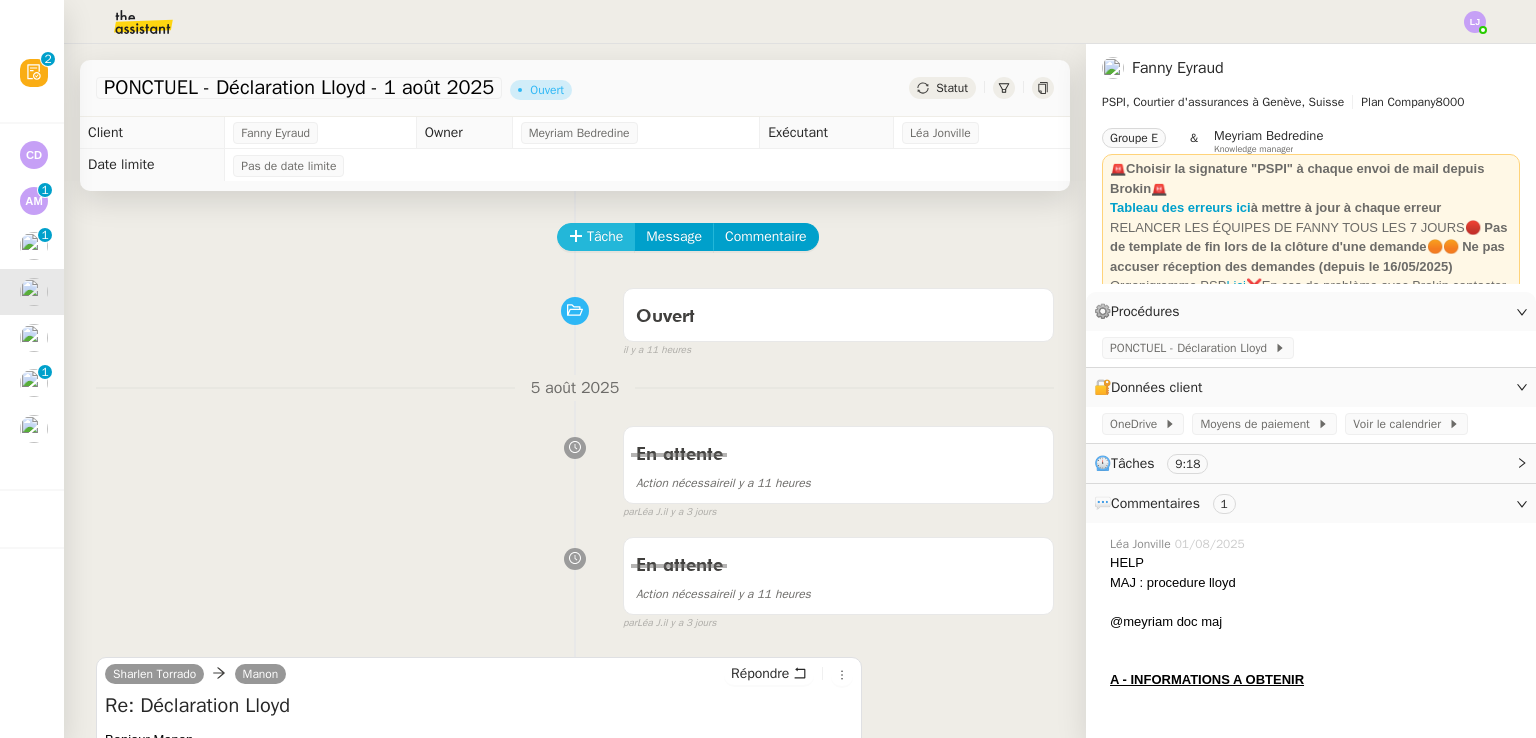 click on "Tâche" 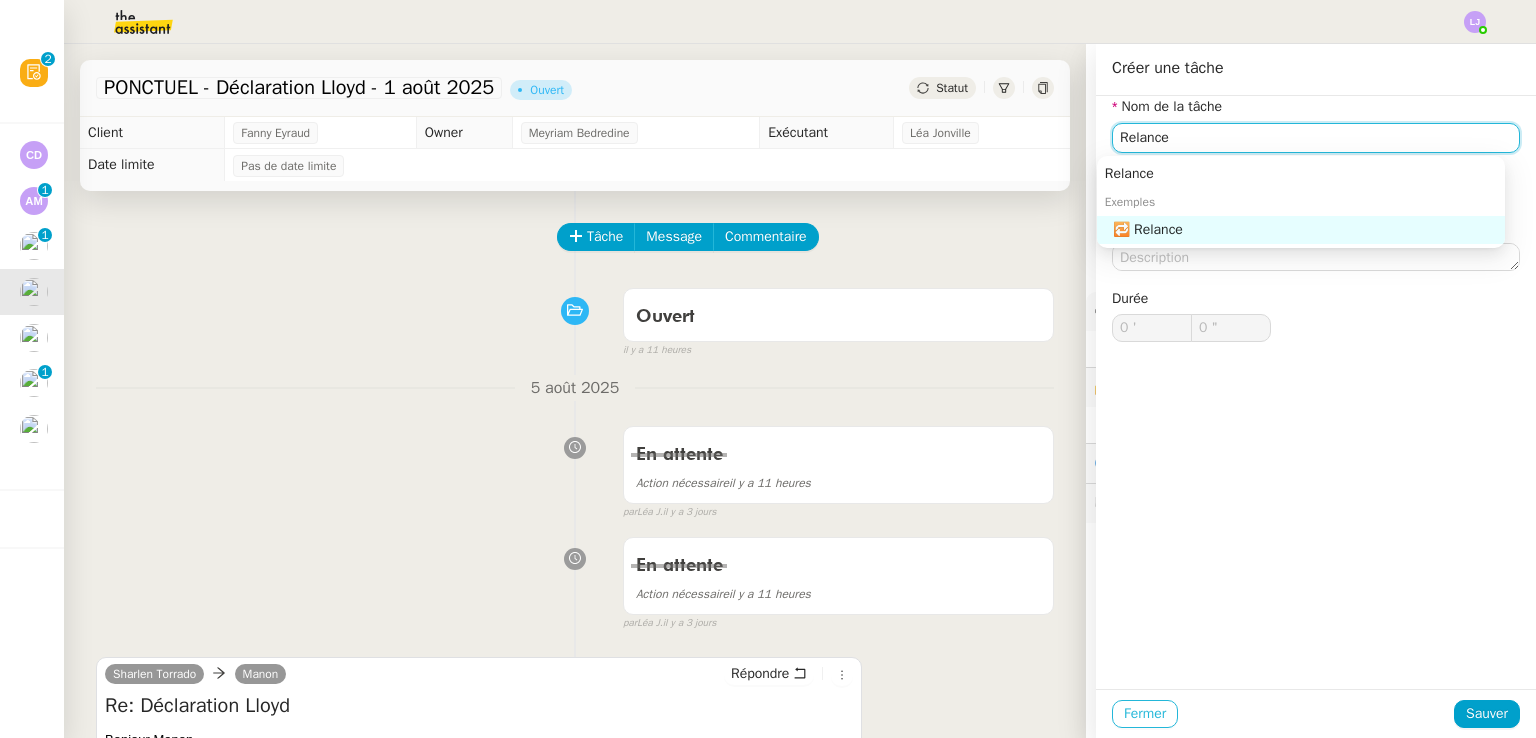 type on "Relance" 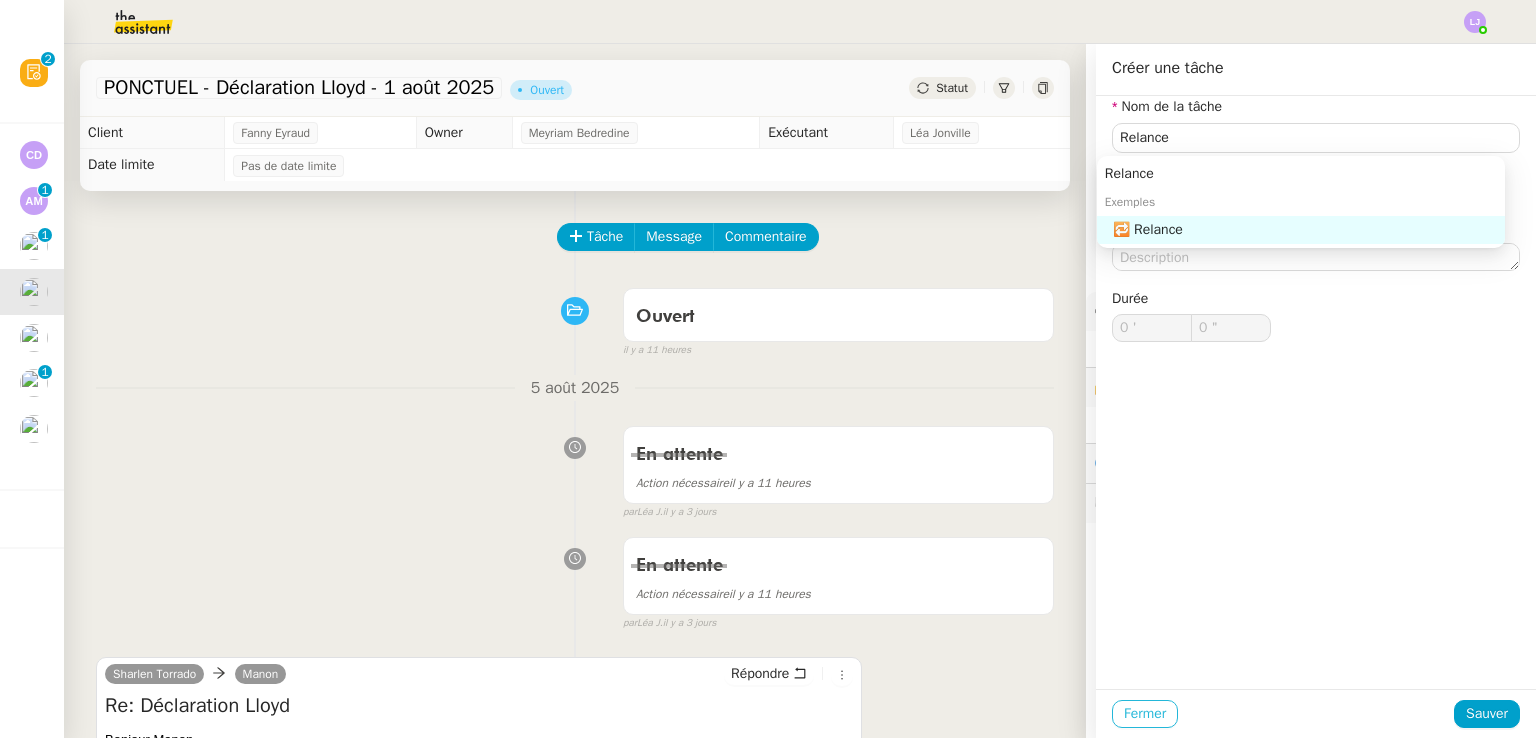click on "Fermer" 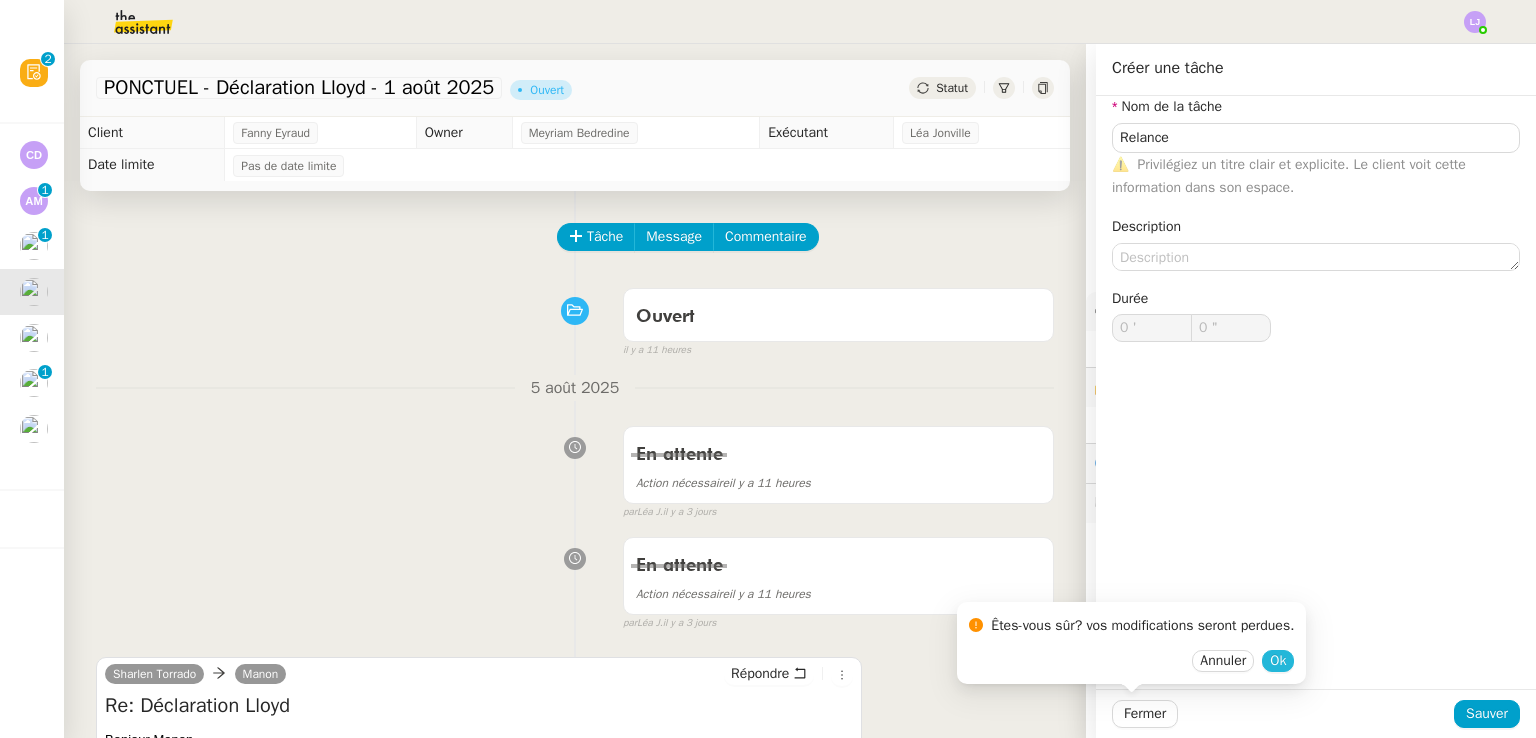 click on "Ok" at bounding box center (1278, 661) 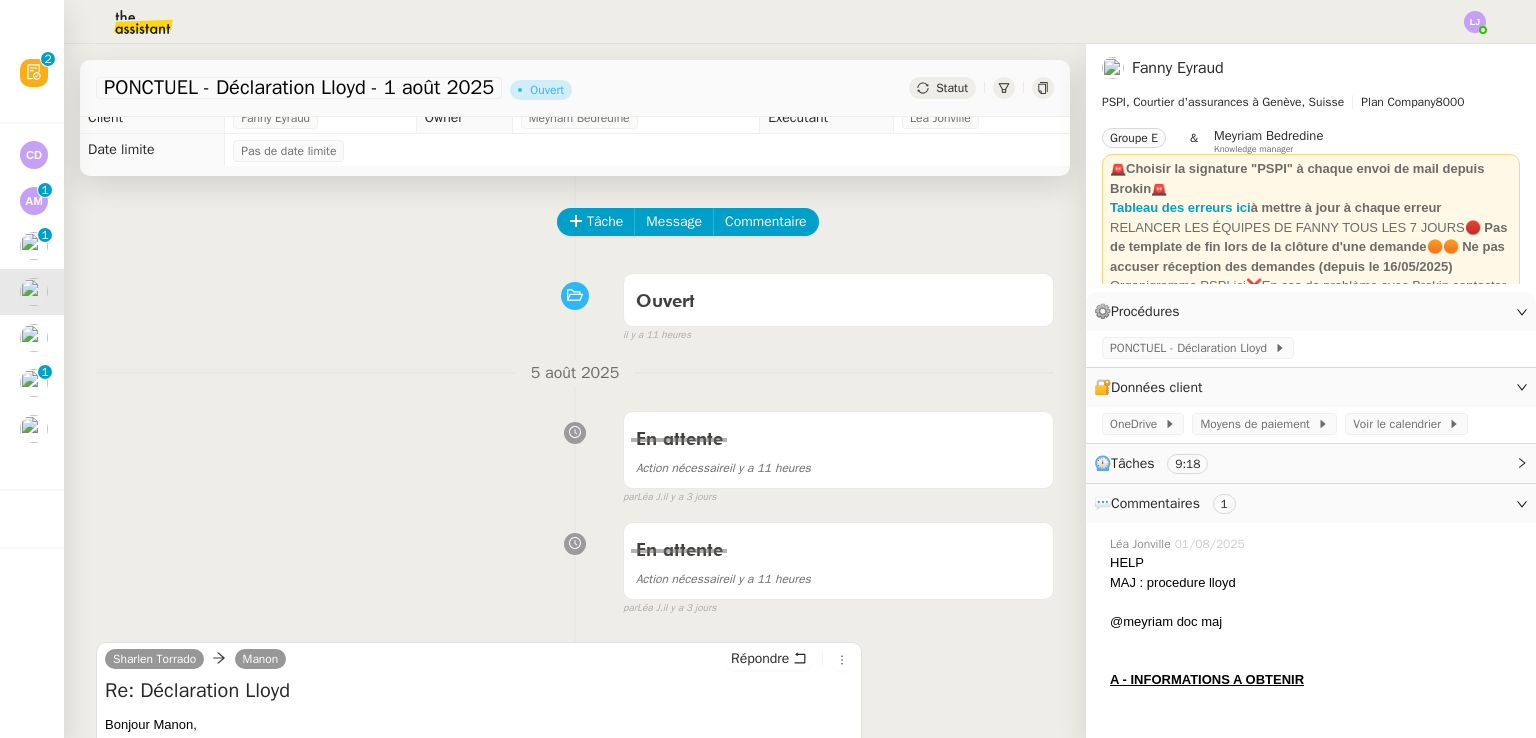 scroll, scrollTop: 0, scrollLeft: 0, axis: both 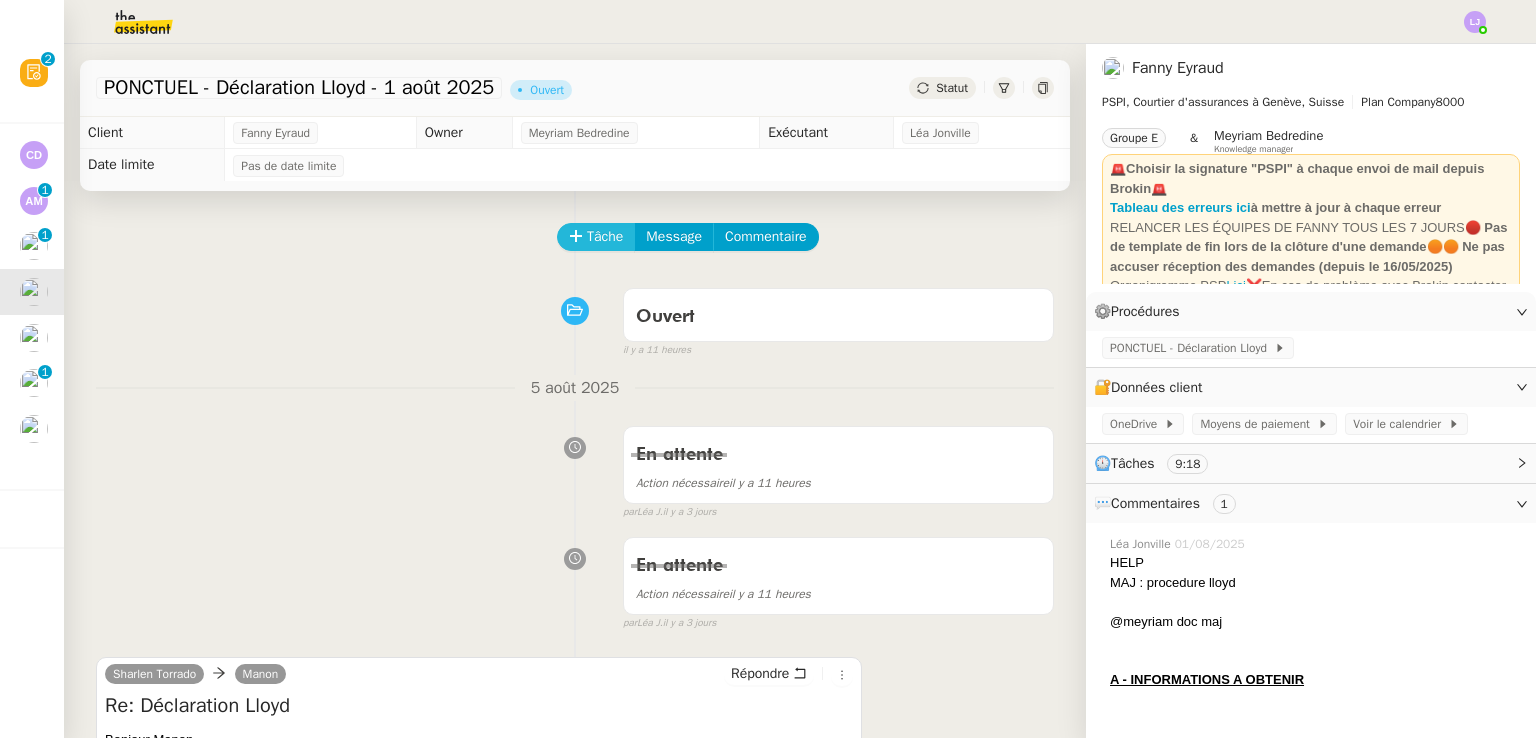 click on "Tâche" 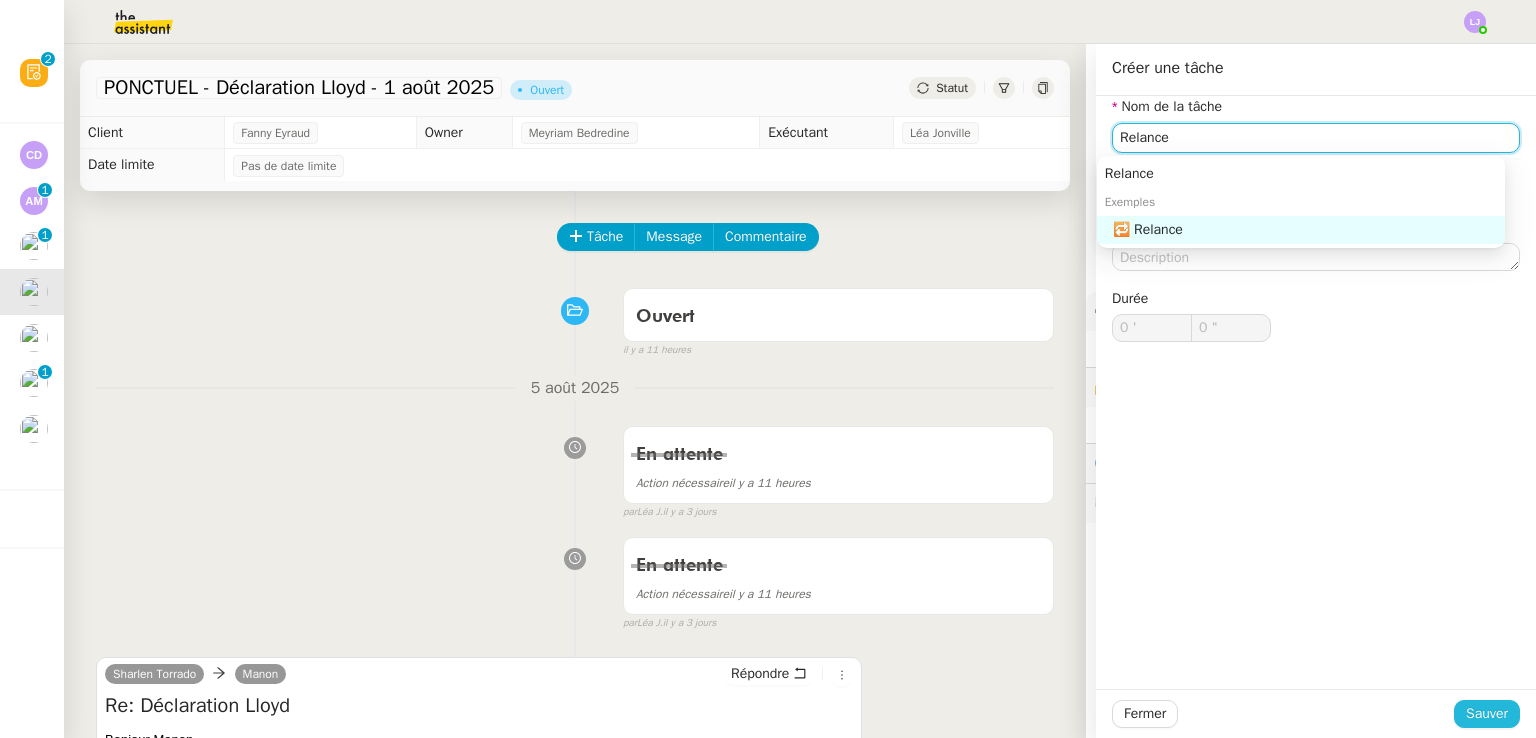 type on "Relance" 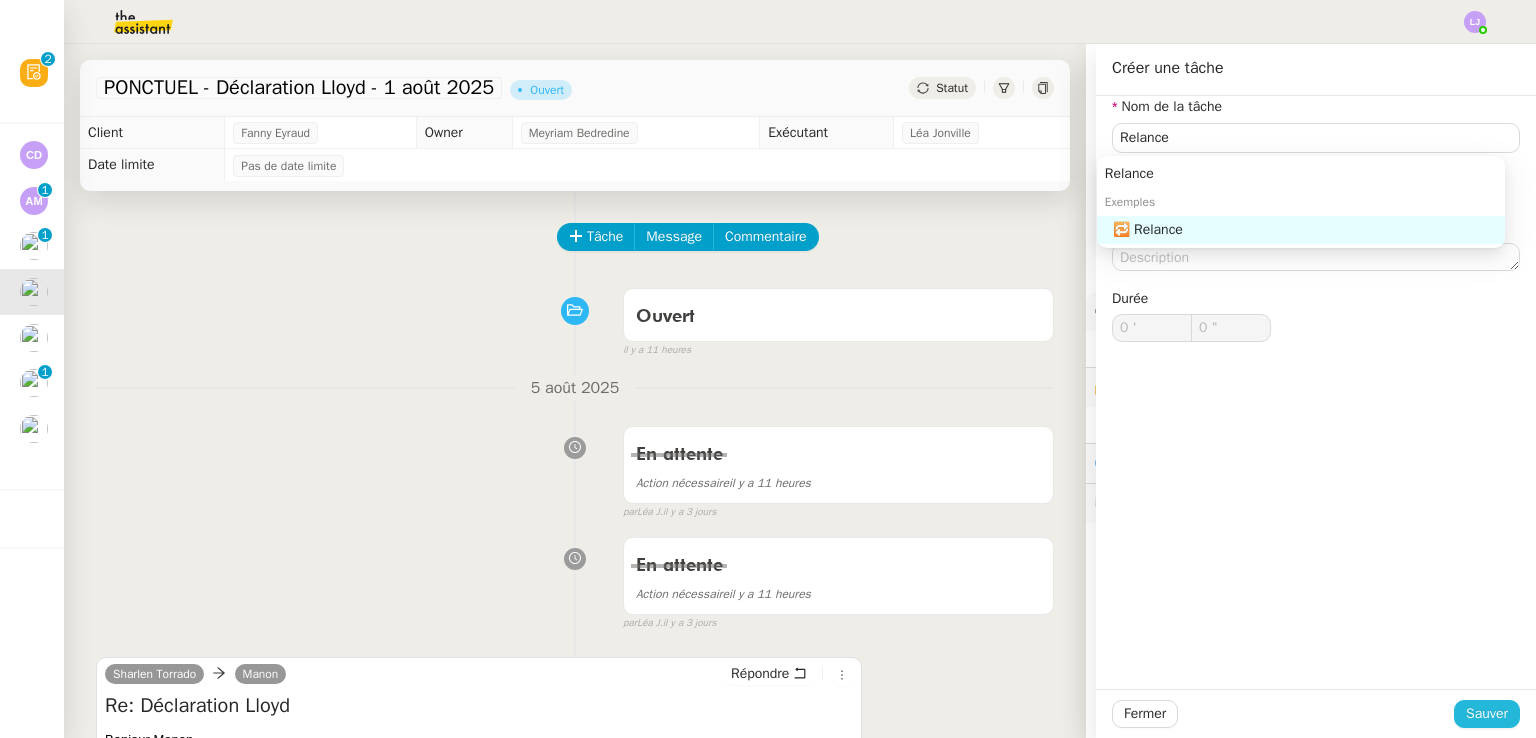 click on "Sauver" 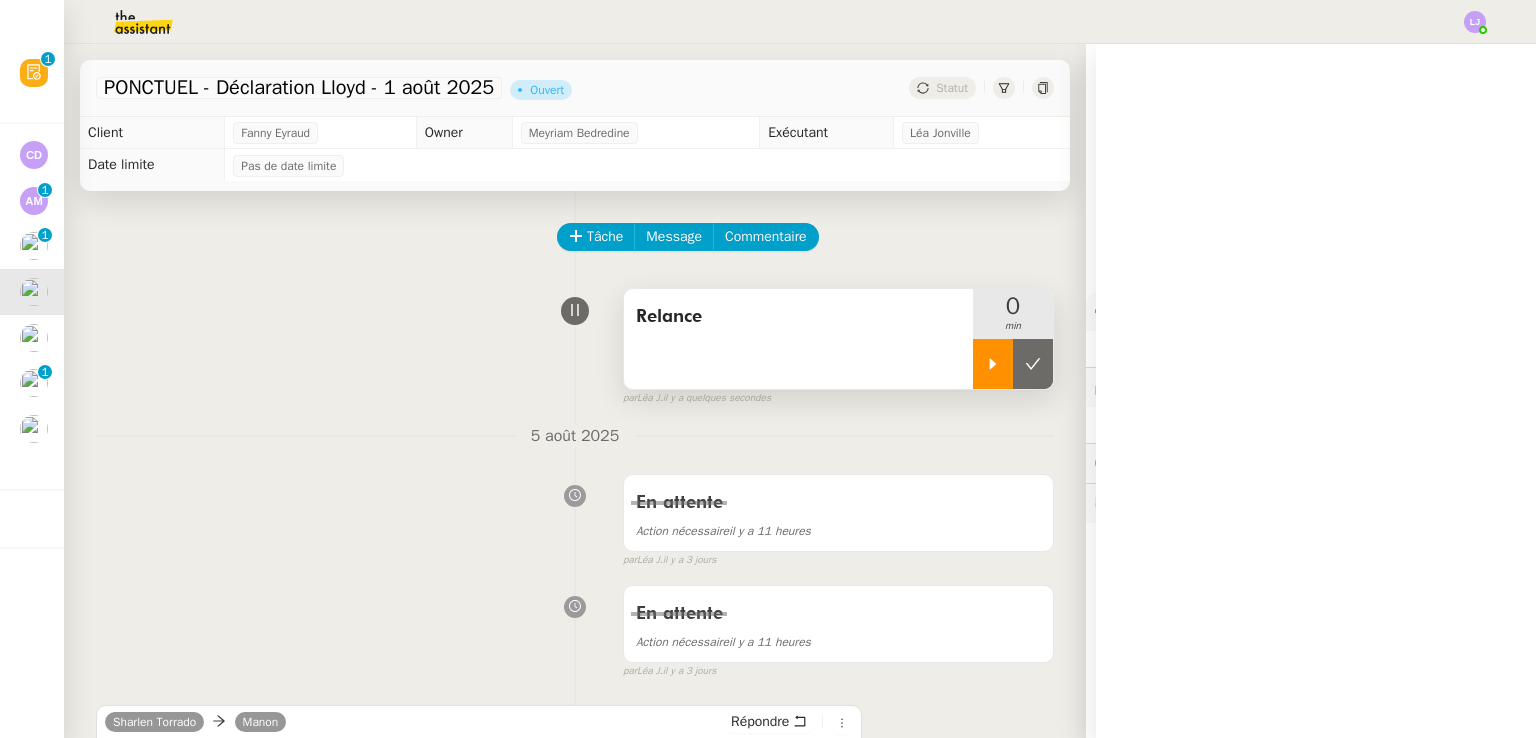 click at bounding box center [993, 364] 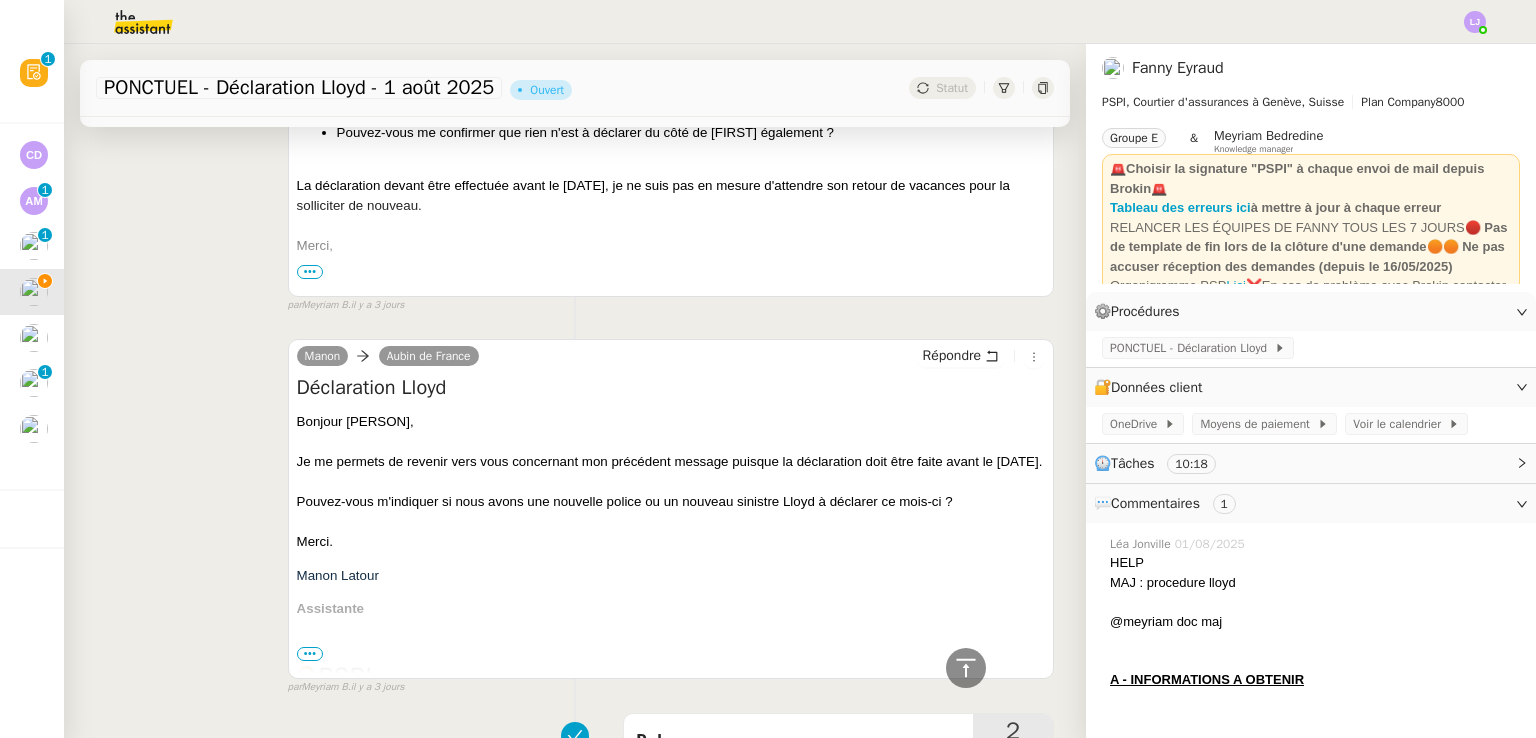 scroll, scrollTop: 1151, scrollLeft: 0, axis: vertical 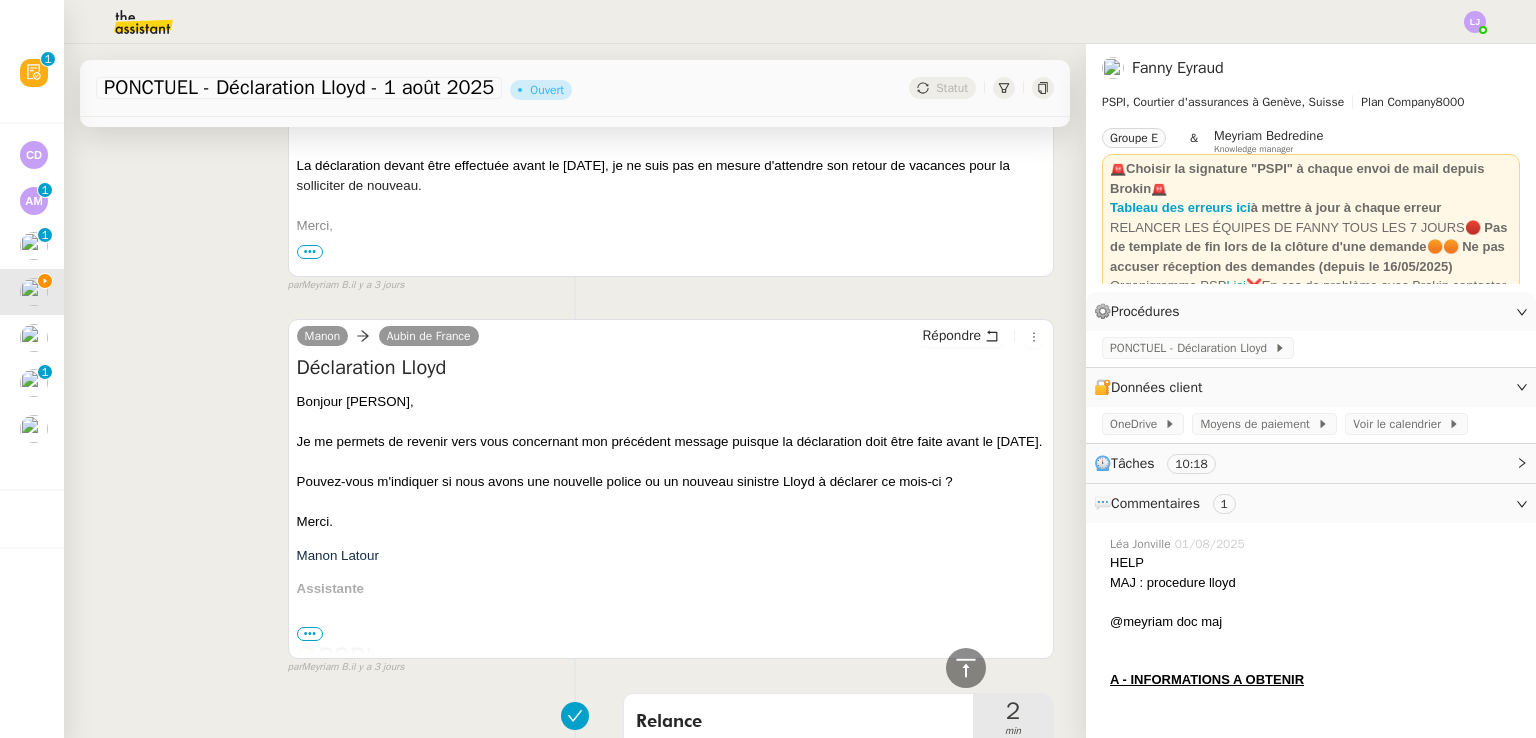 drag, startPoint x: 387, startPoint y: 573, endPoint x: 374, endPoint y: 560, distance: 18.384777 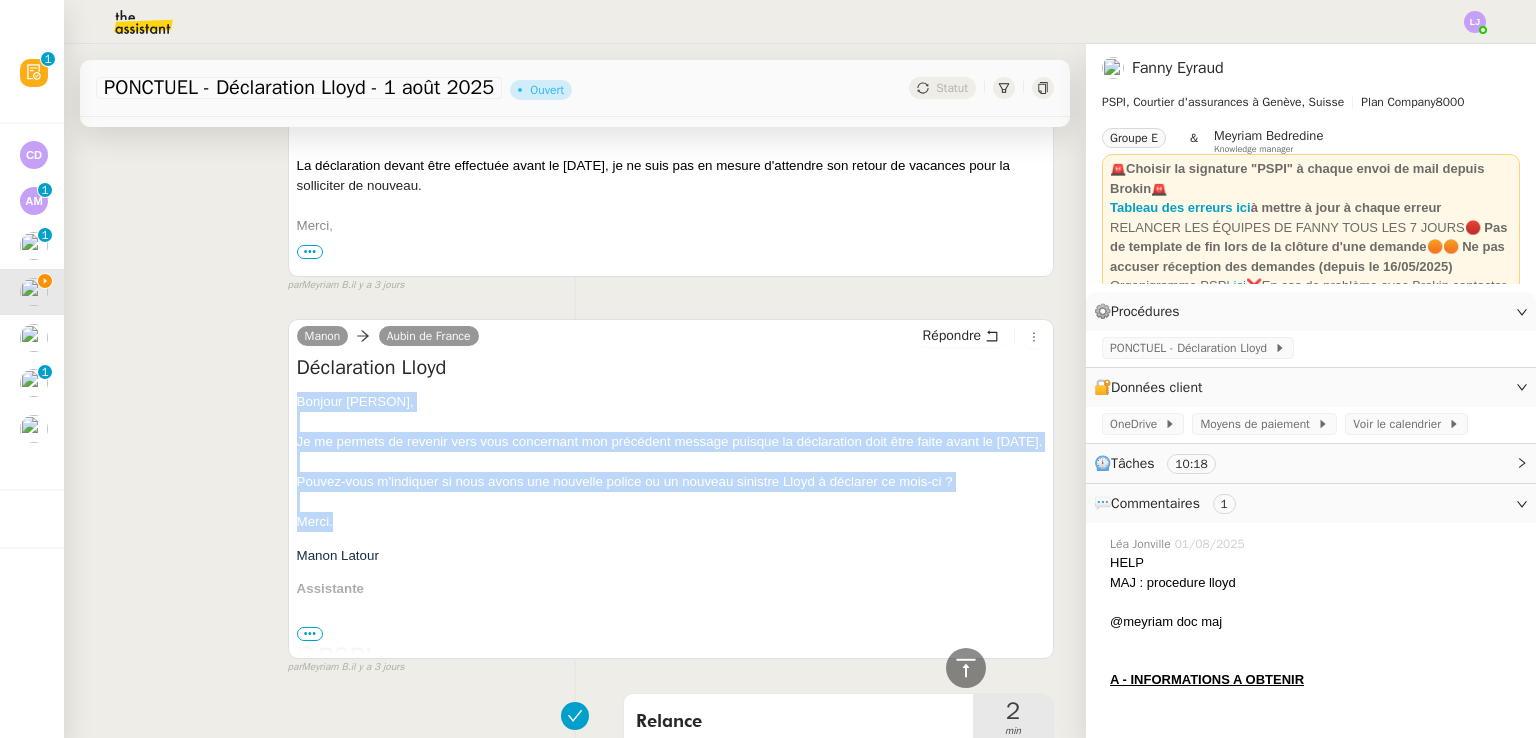 drag, startPoint x: 349, startPoint y: 555, endPoint x: 294, endPoint y: 407, distance: 157.8892 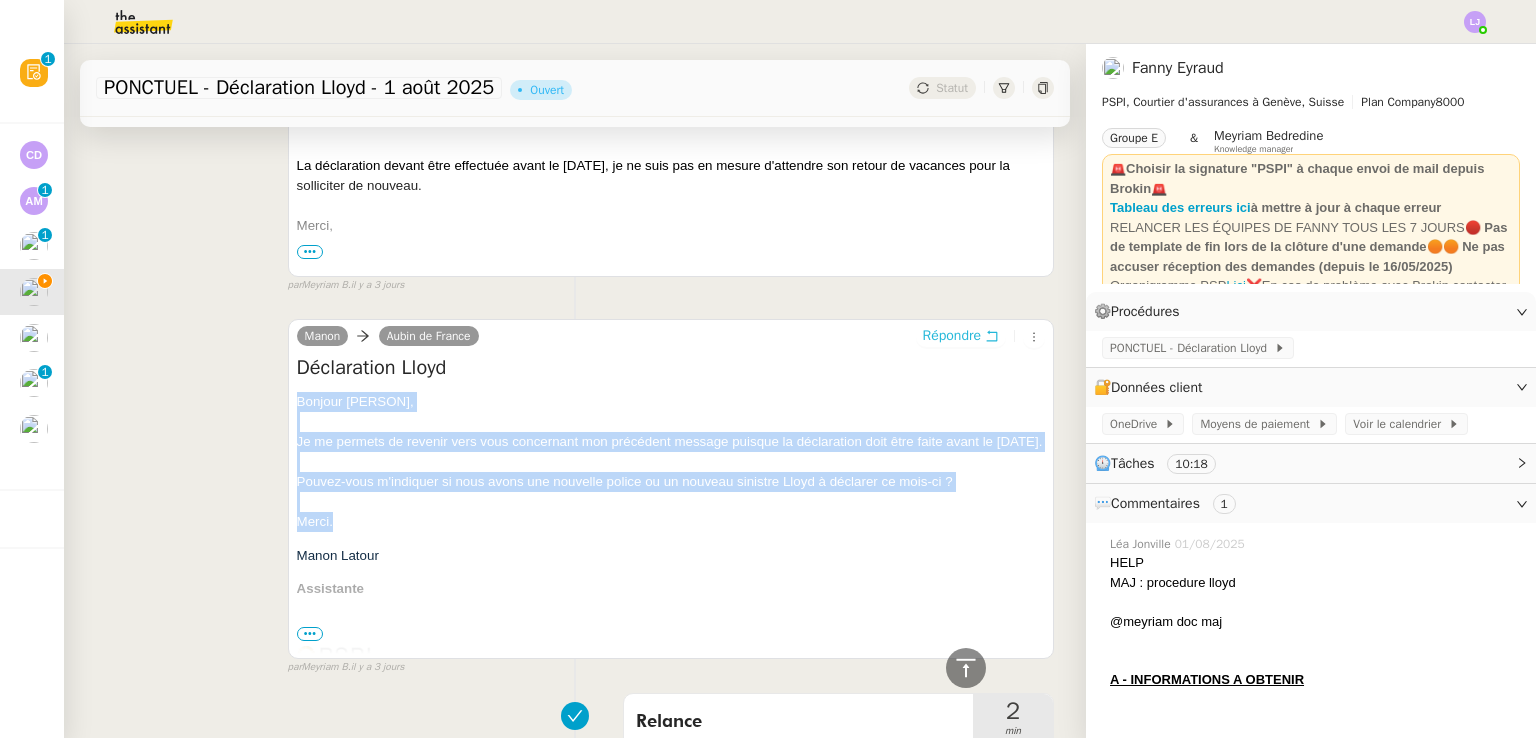 click on "Répondre" at bounding box center (952, 336) 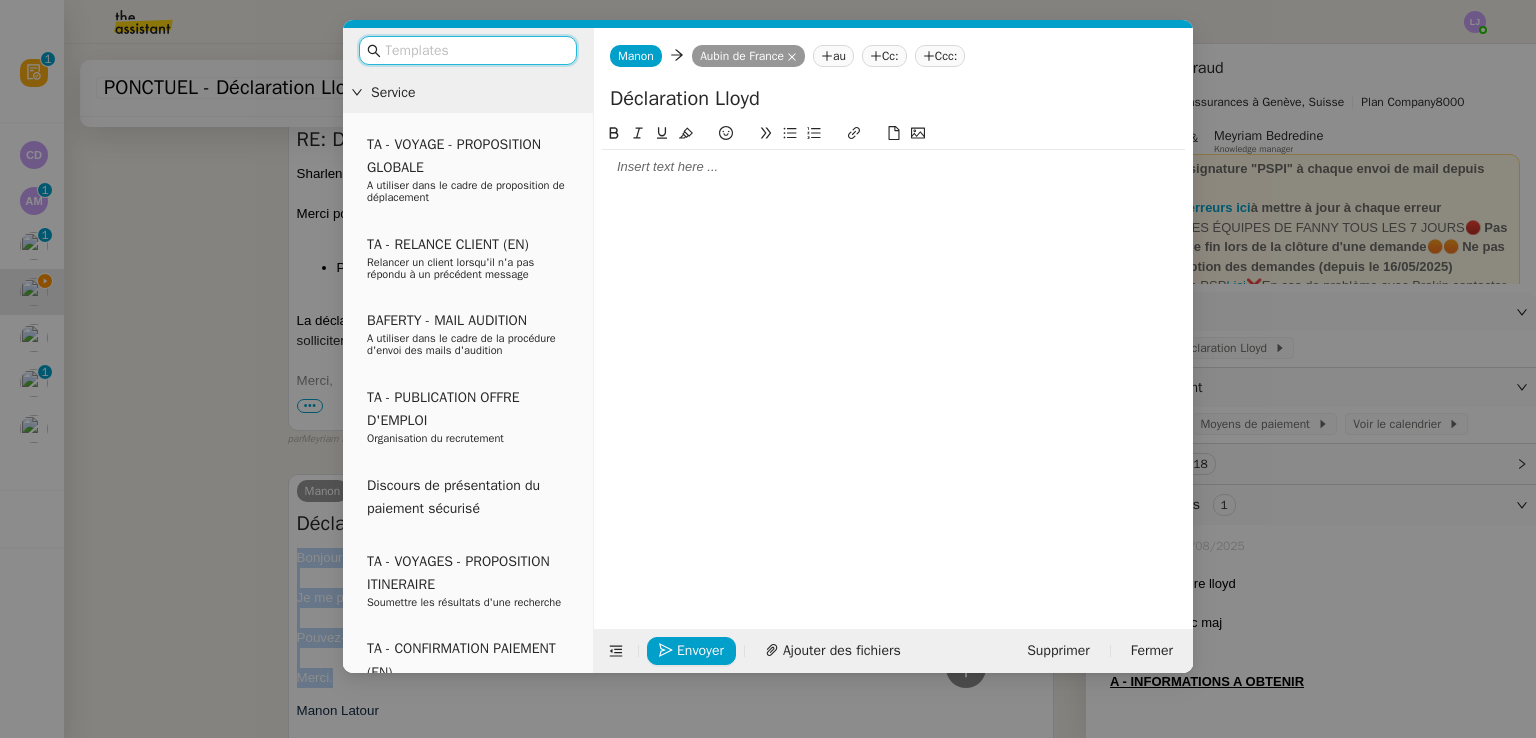 scroll, scrollTop: 1307, scrollLeft: 0, axis: vertical 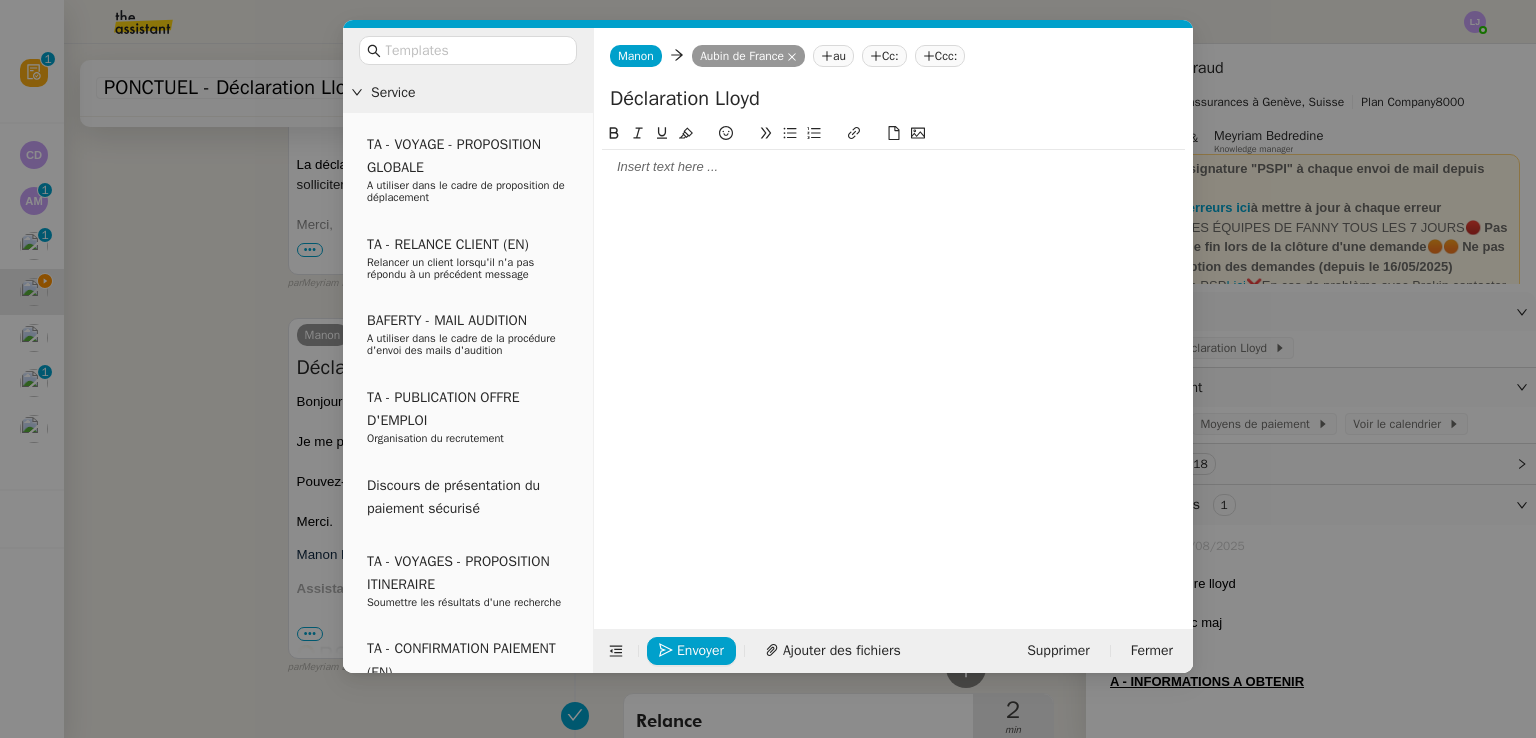 click 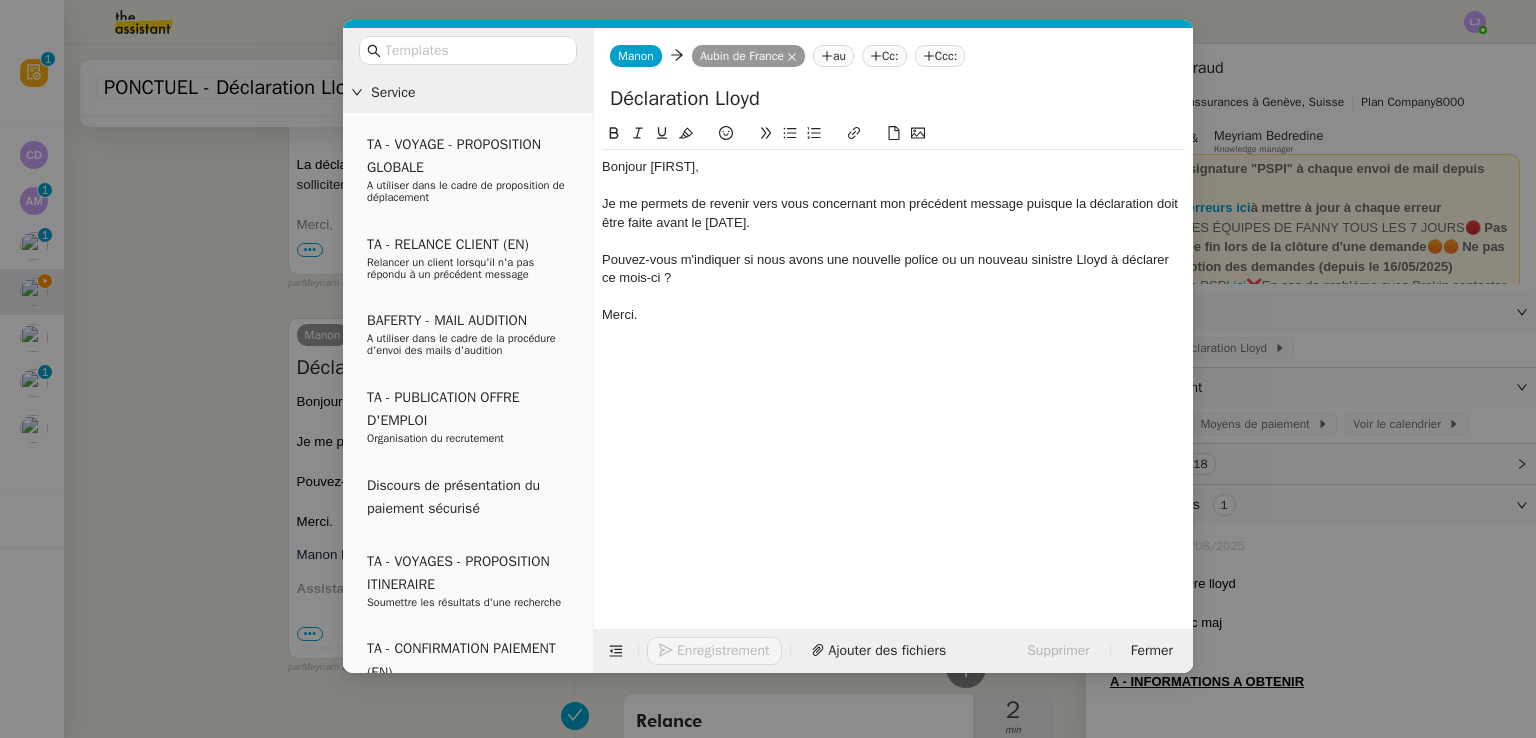 scroll, scrollTop: 1444, scrollLeft: 0, axis: vertical 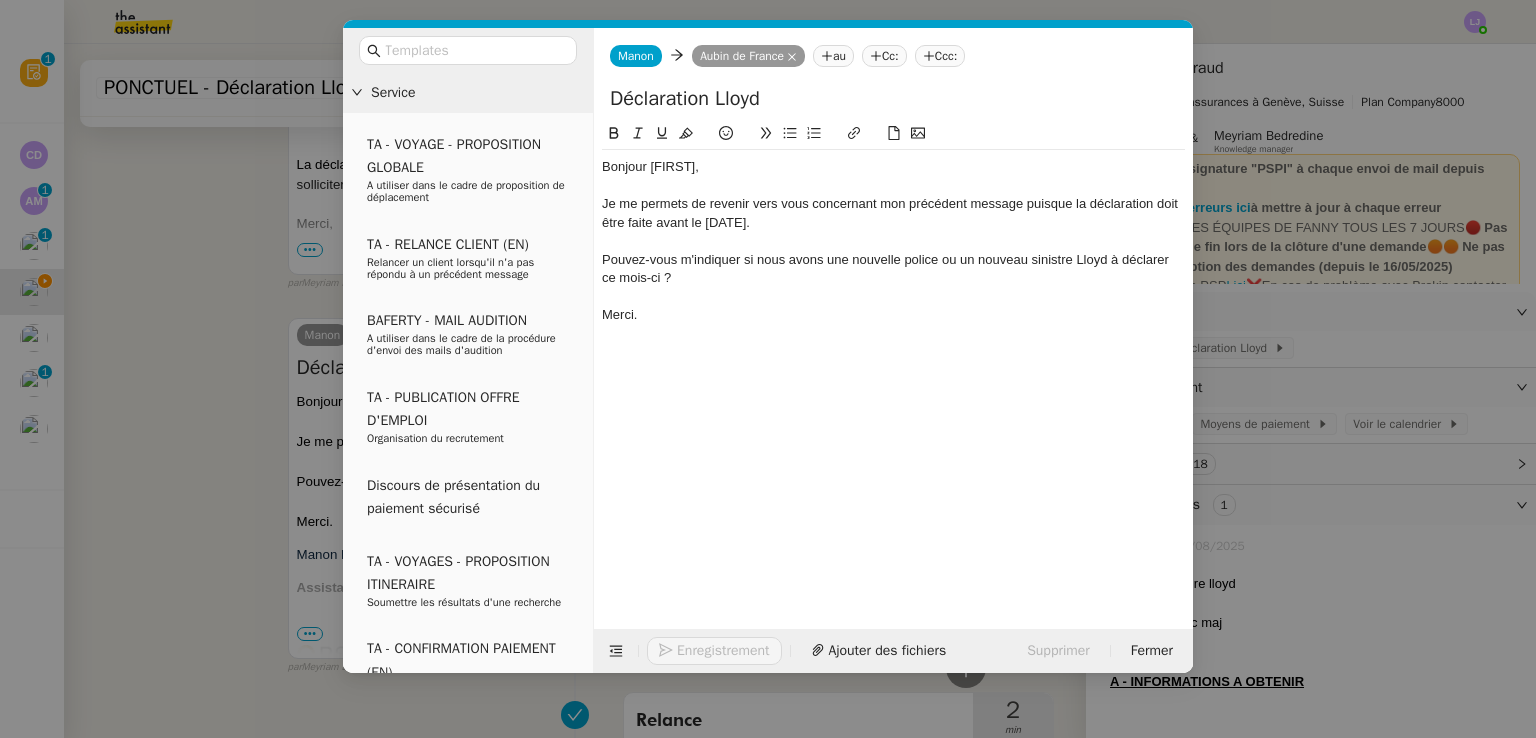 click on "Déclaration Lloyd" 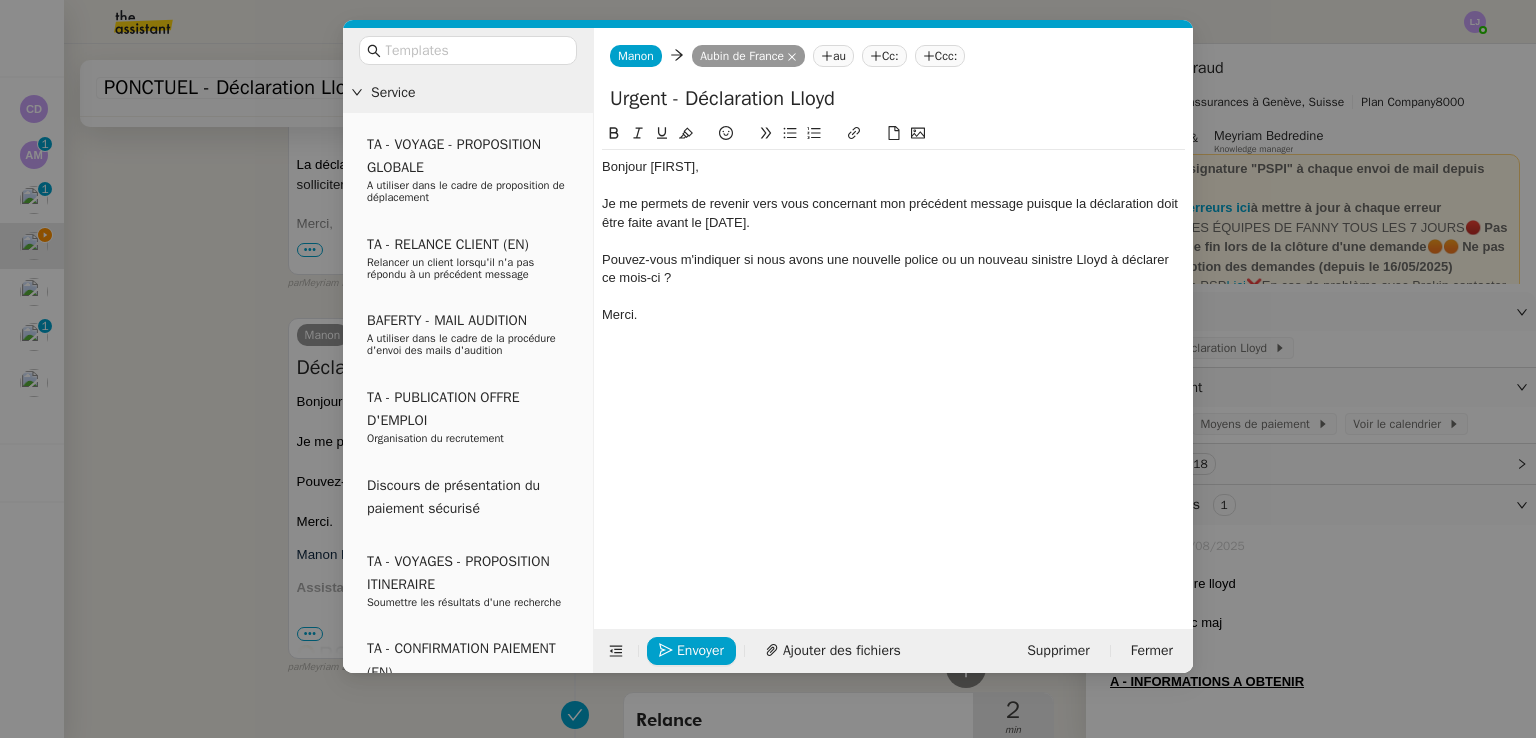 type on "Urgent - Déclaration Lloyd" 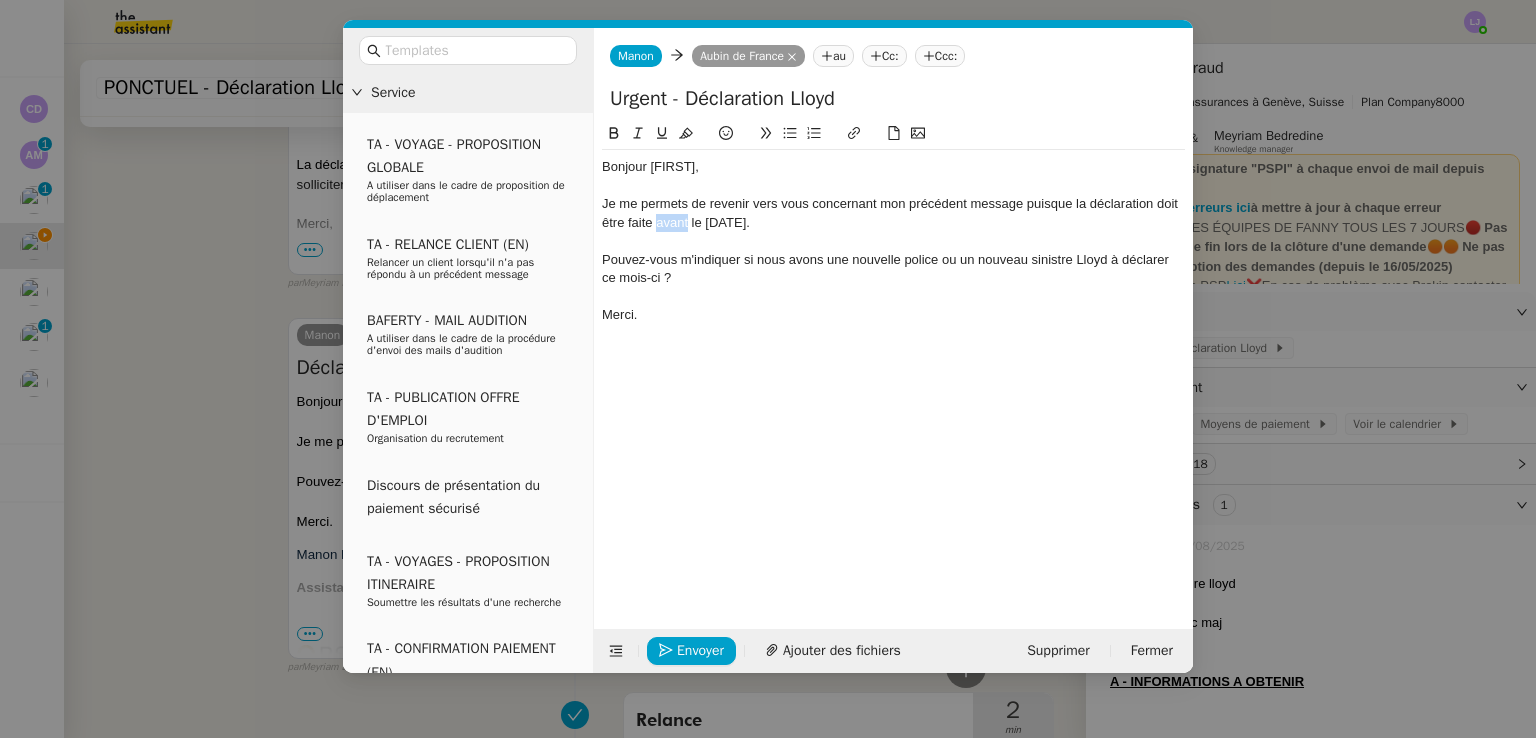 click on "Je me permets de revenir vers vous concernant mon précédent message puisque la déclaration doit être faite avant le [DATE]." 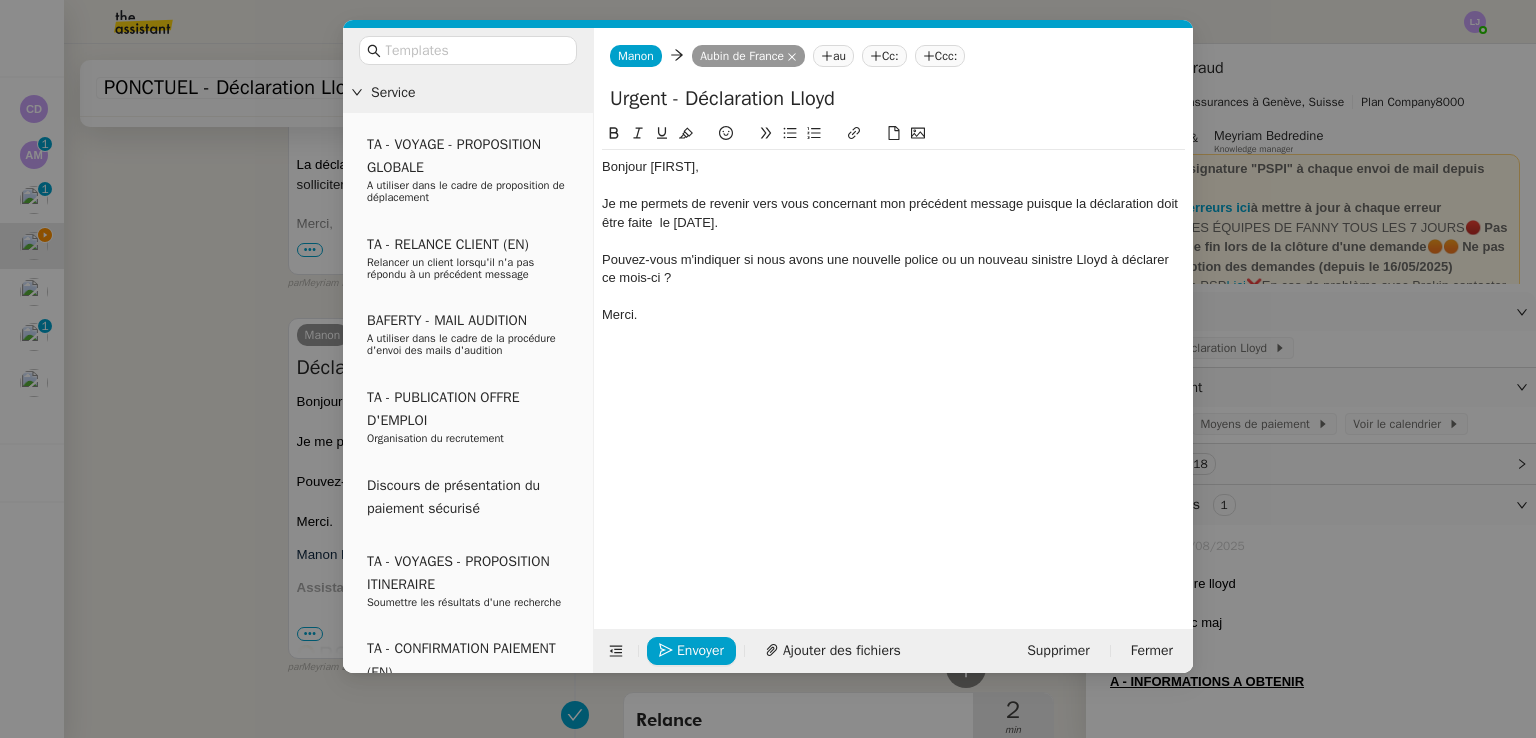 type 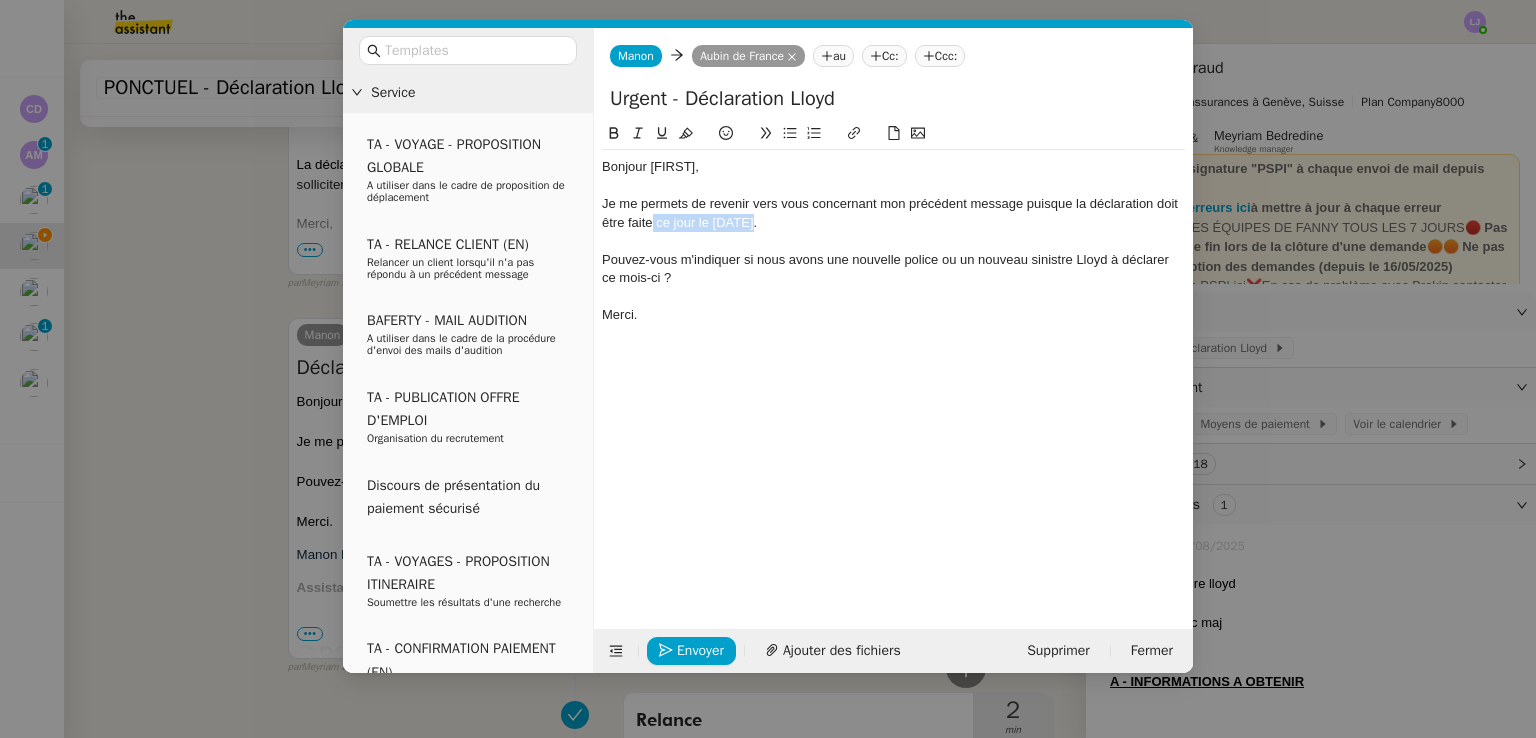 drag, startPoint x: 653, startPoint y: 221, endPoint x: 776, endPoint y: 215, distance: 123.146255 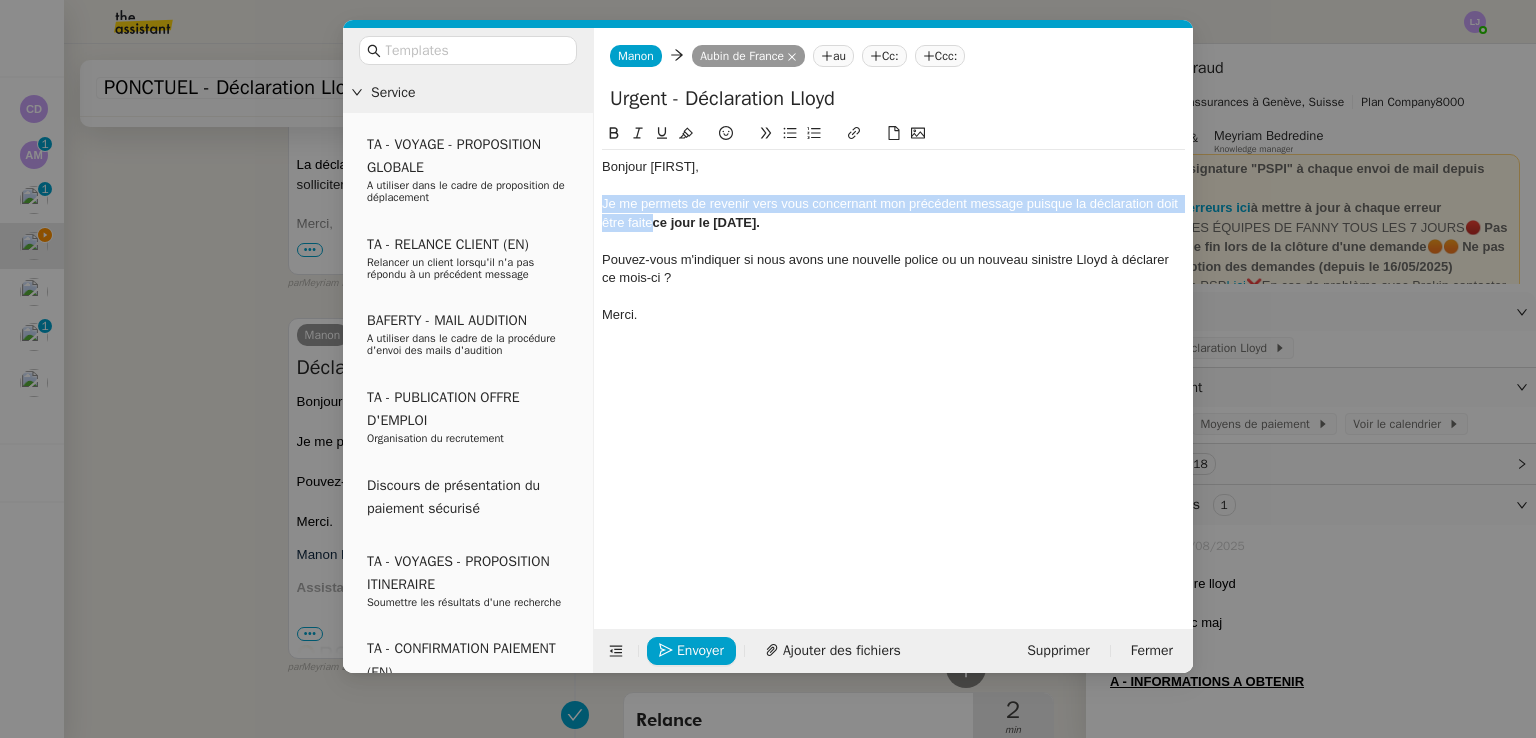 scroll, scrollTop: 1463, scrollLeft: 0, axis: vertical 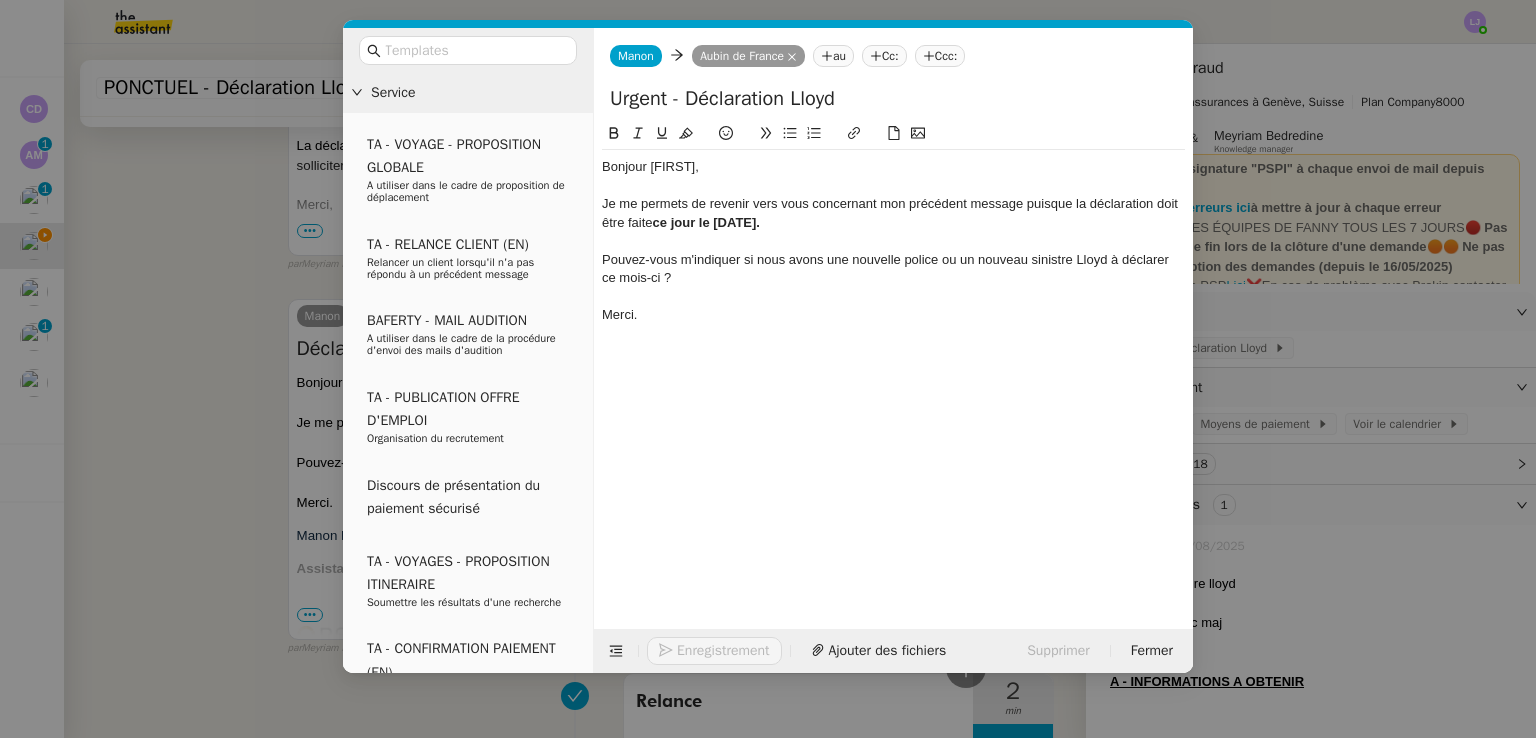 click on "Bonjour [NAME], Je me permets de revenir vers vous concernant mon précédent message puisque la déclaration doit être faite ce jour le [DATE]. Pouvez-vous m'indiquer si nous avons une nouvelle police ou un nouveau sinistre Lloyd à déclarer ce mois-ci ? Merci." 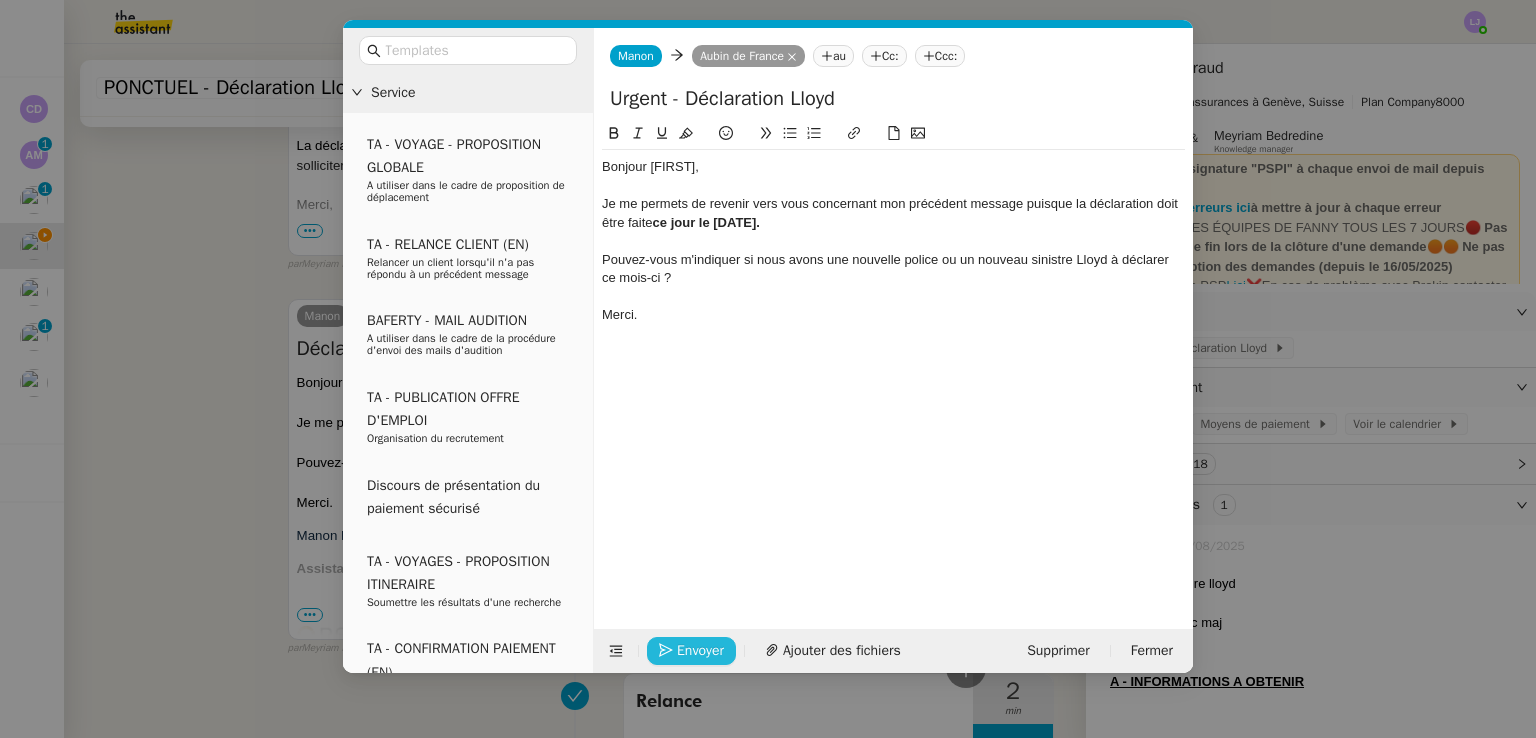 click on "Envoyer" 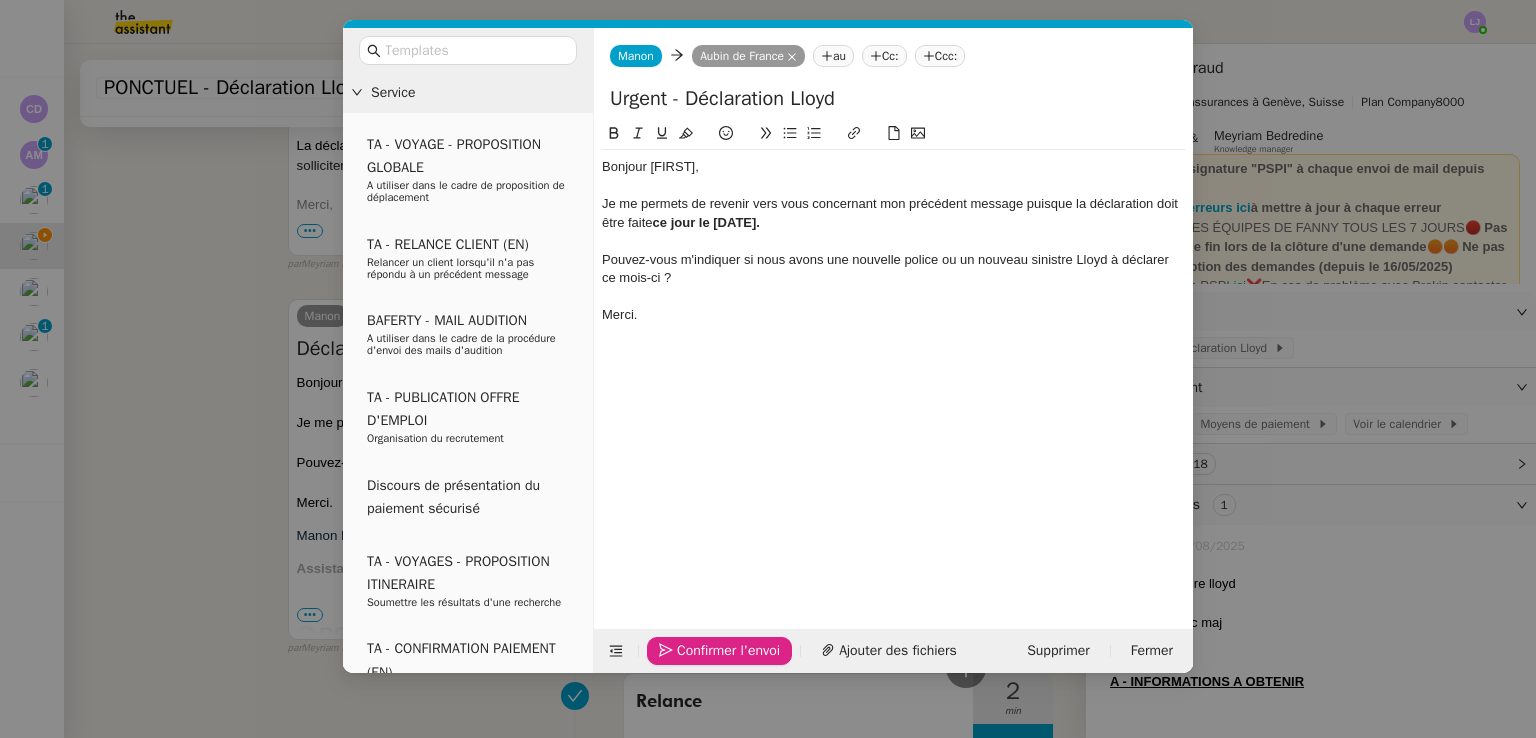 click on "Confirmer l'envoi" 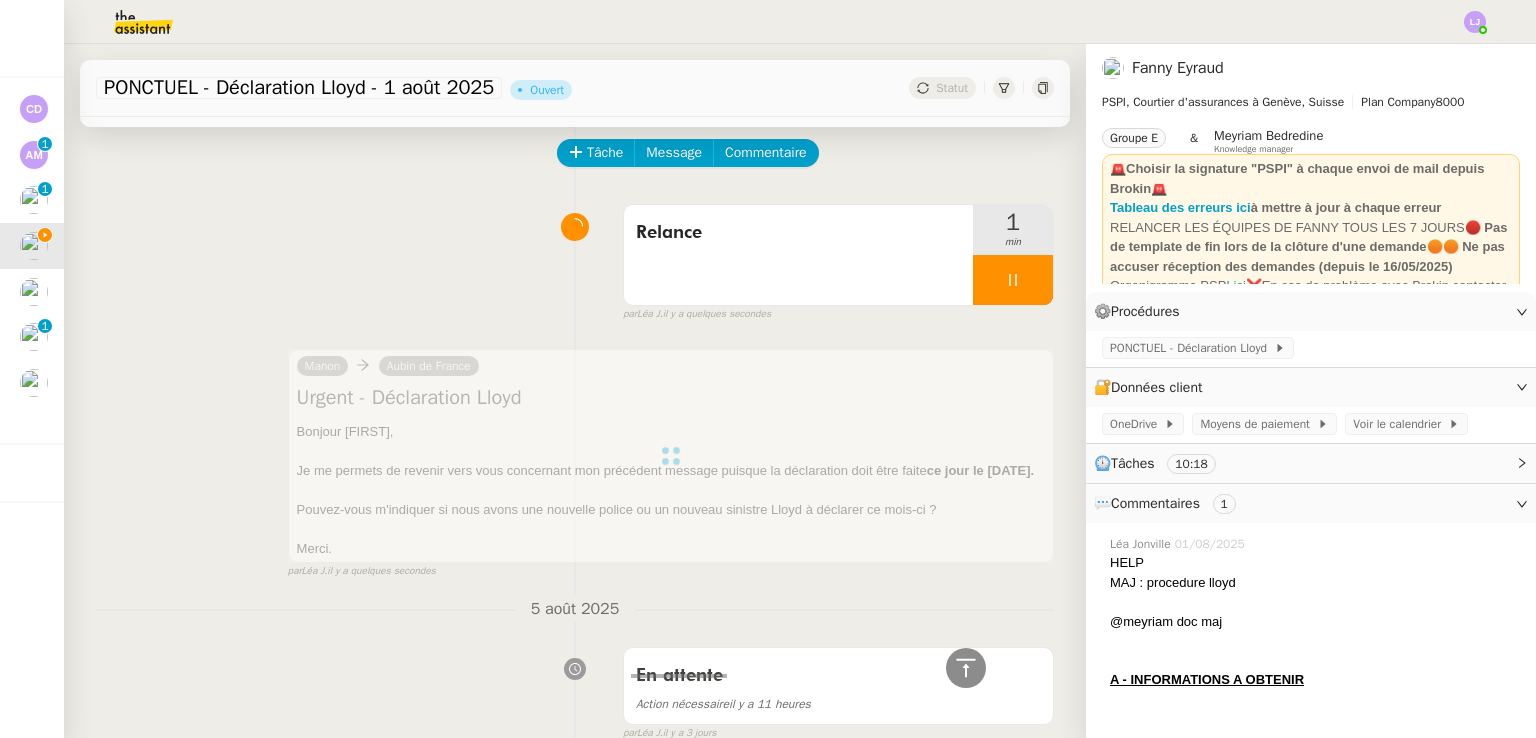 scroll, scrollTop: 0, scrollLeft: 0, axis: both 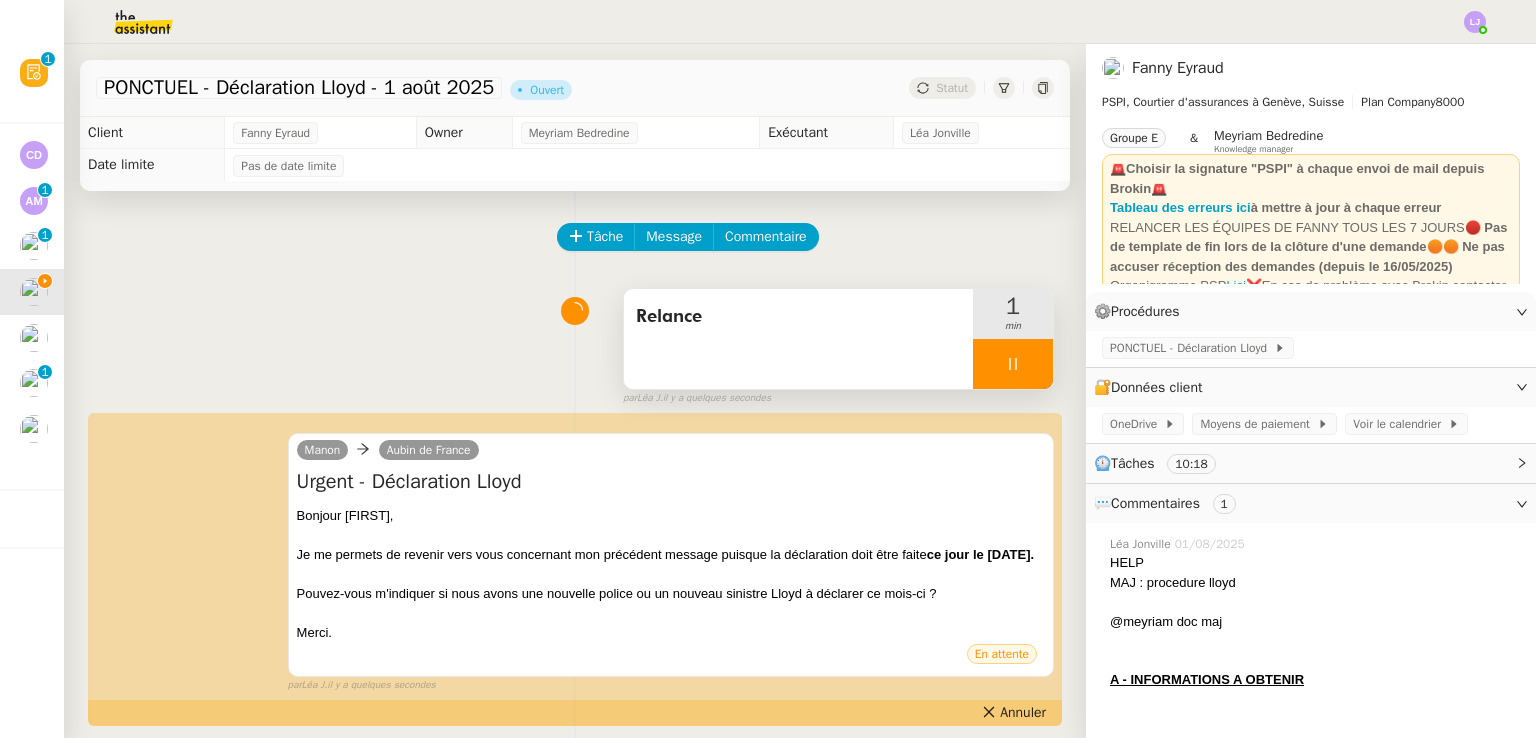 click at bounding box center [1013, 364] 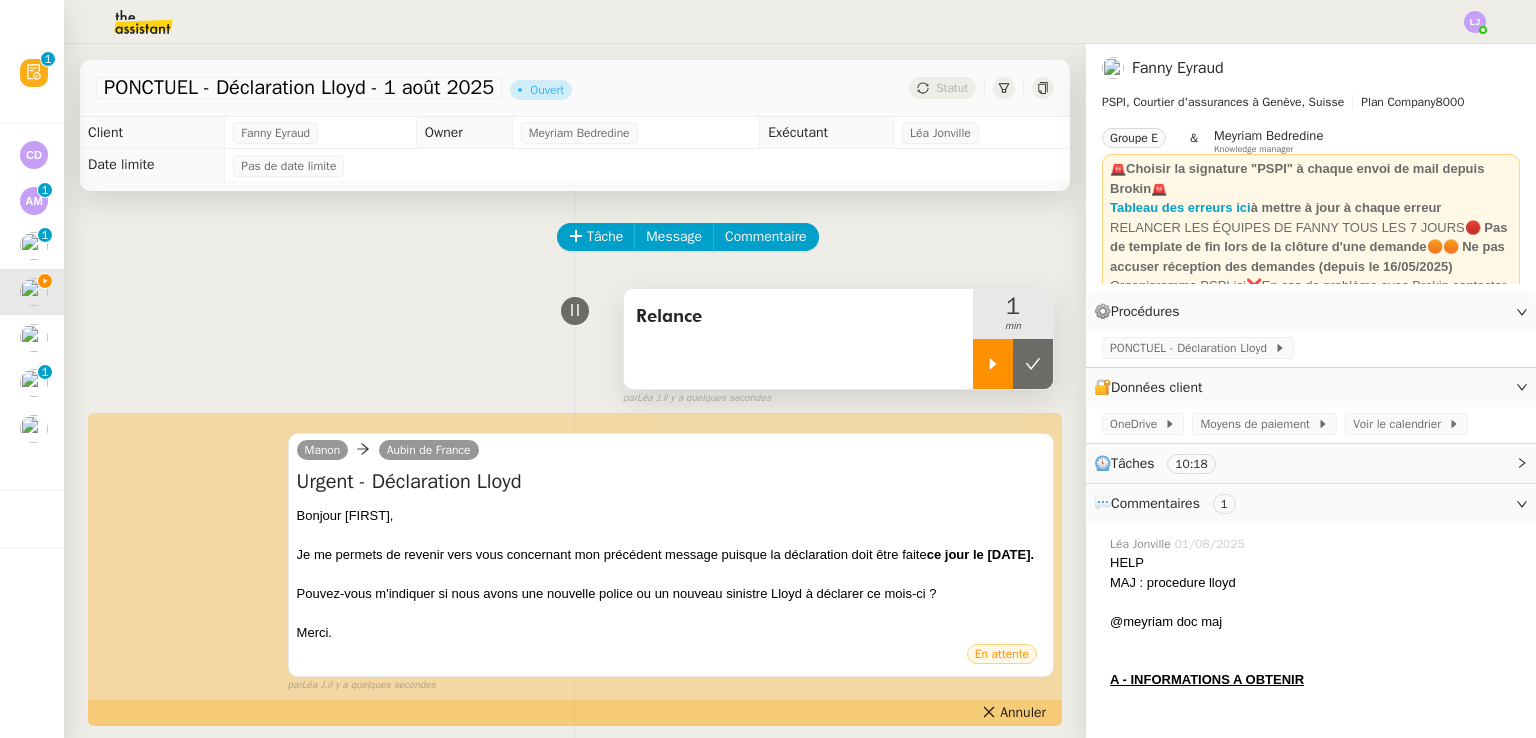 click 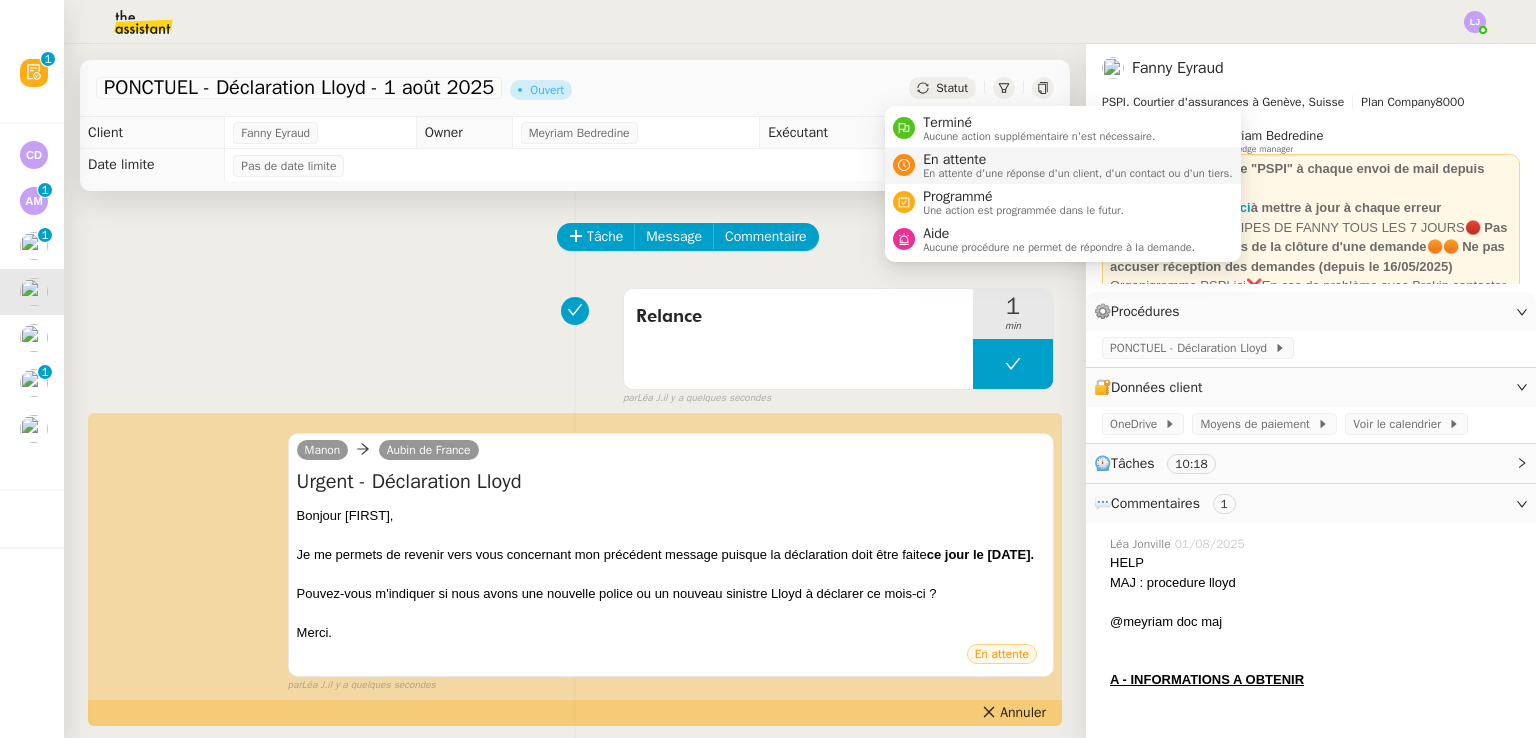 click on "En attente" at bounding box center [1078, 160] 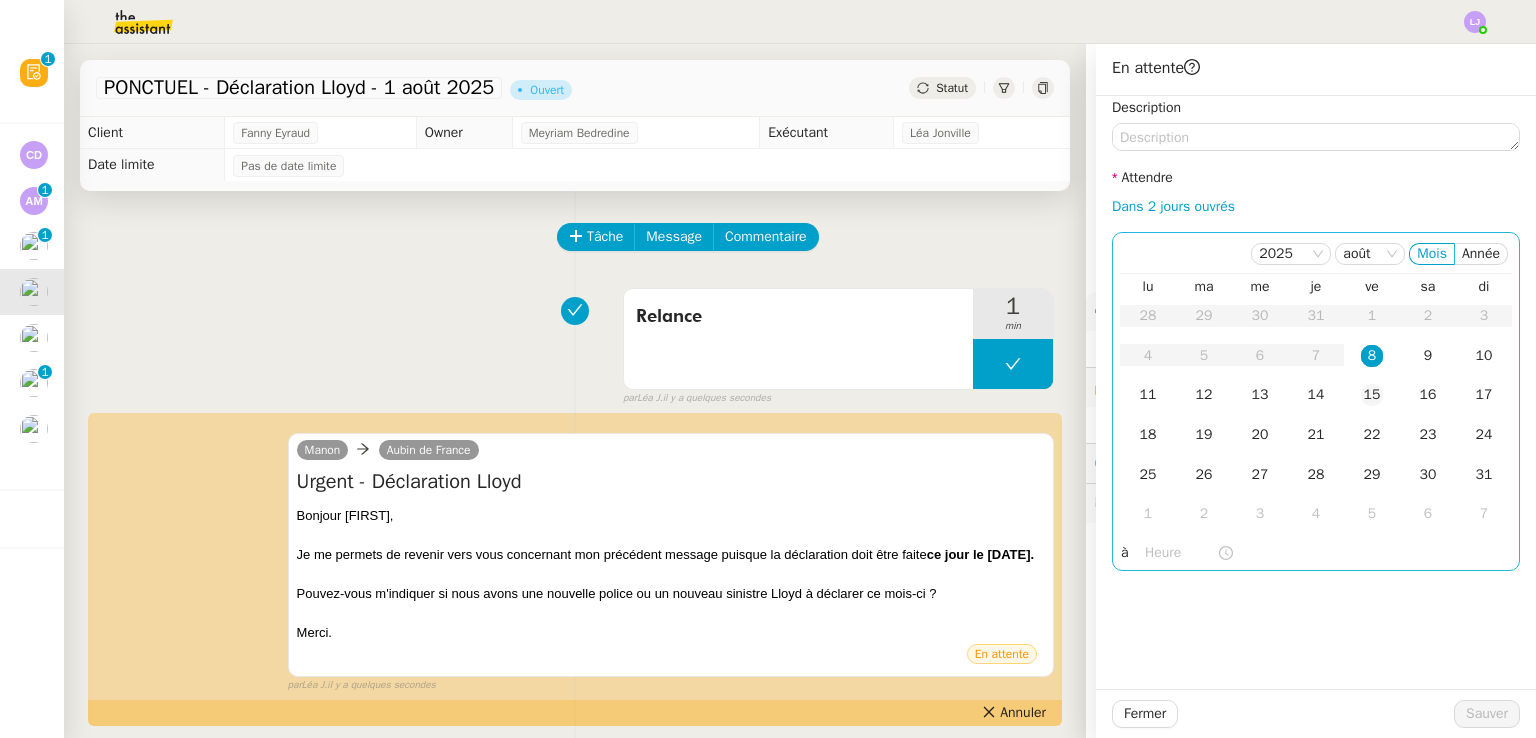 click on "15" 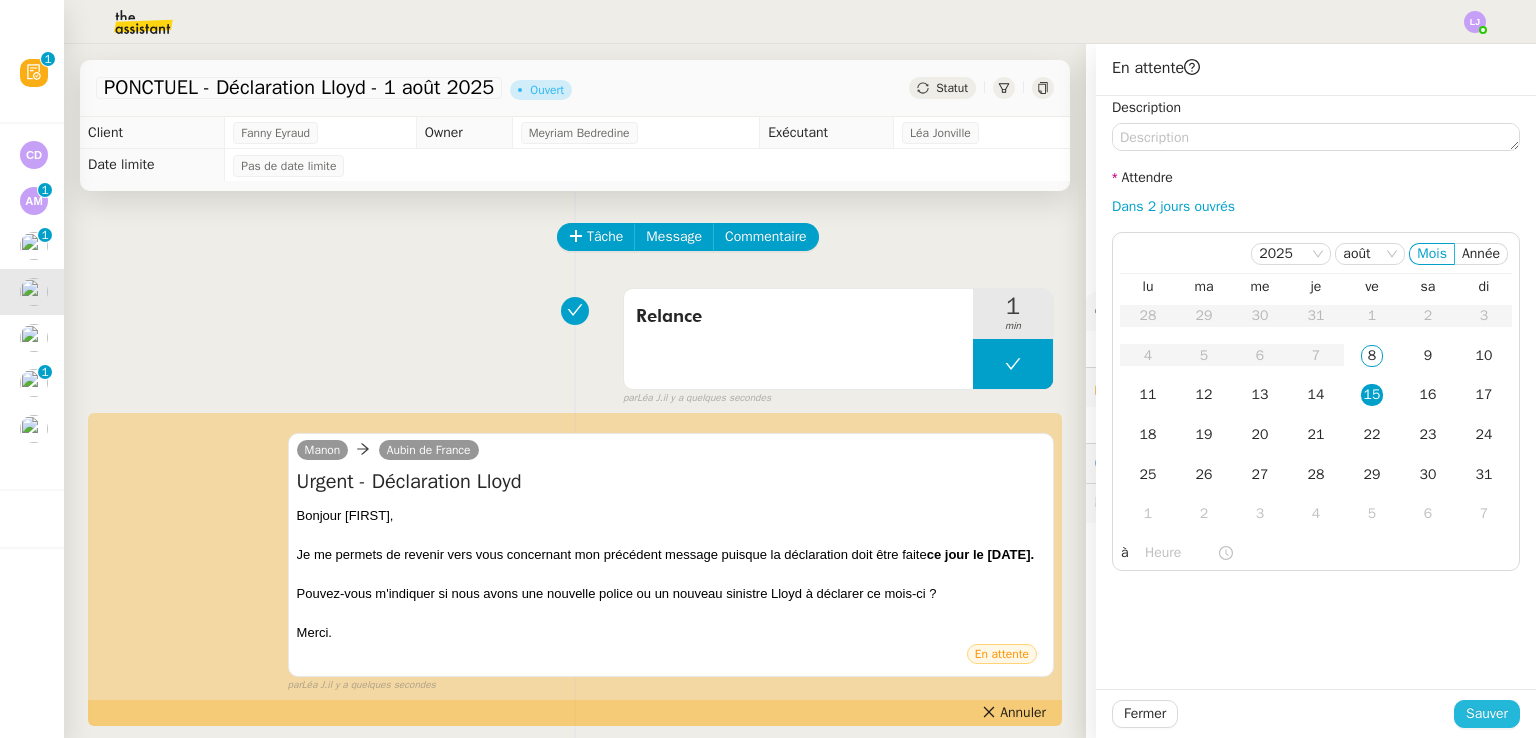 click on "Sauver" 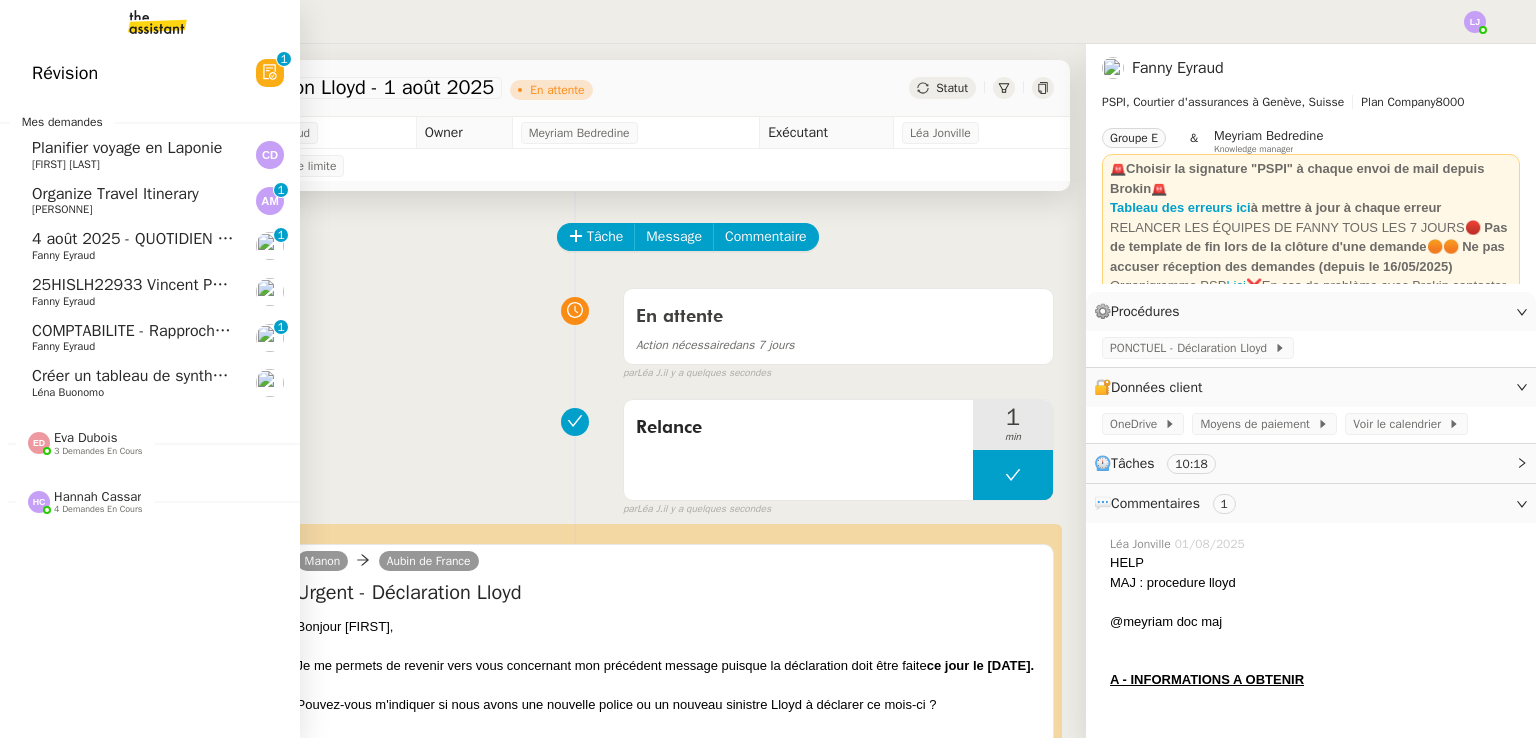 click on "4 août 2025 - QUOTIDIEN Gestion boite mail Accounting" 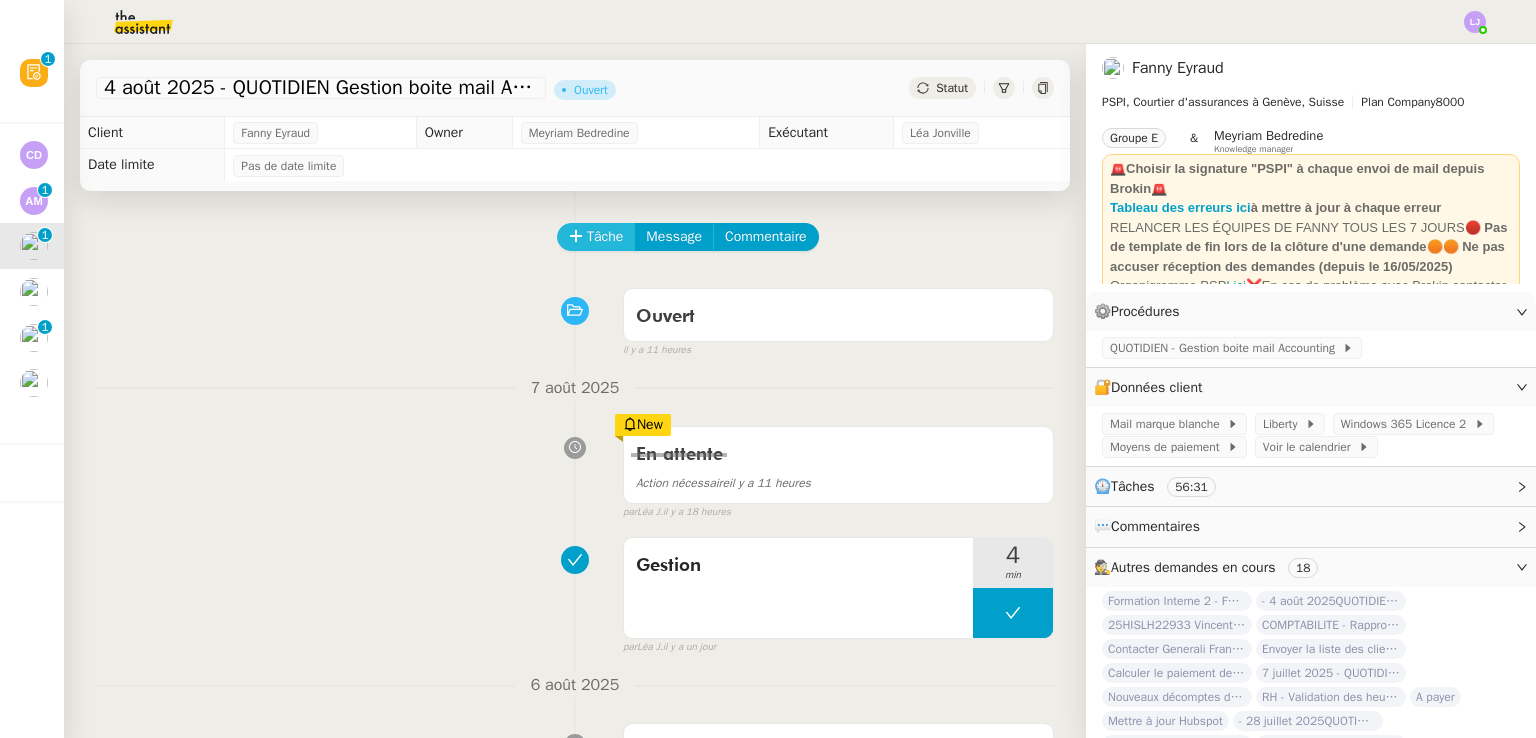 click on "Tâche" 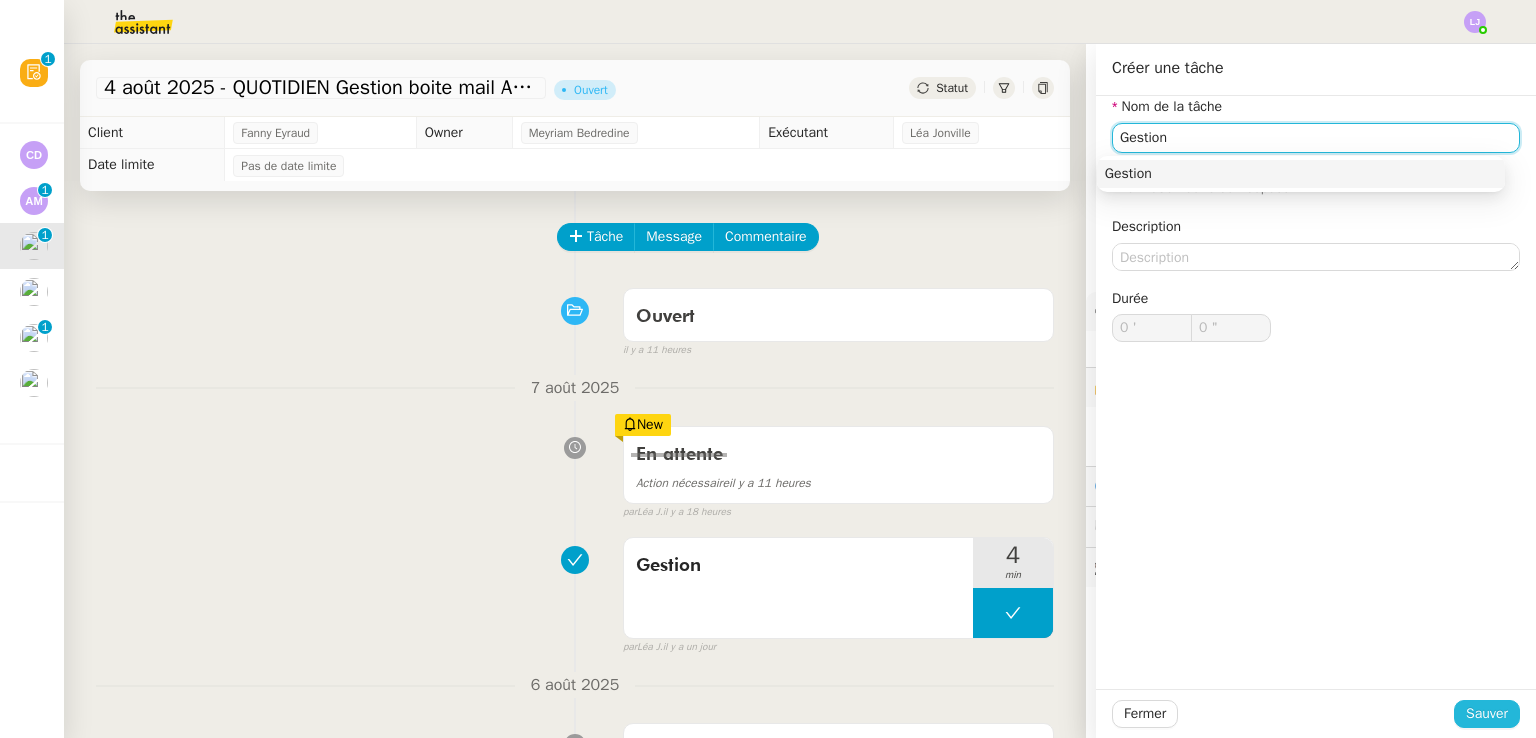 type on "Gestion" 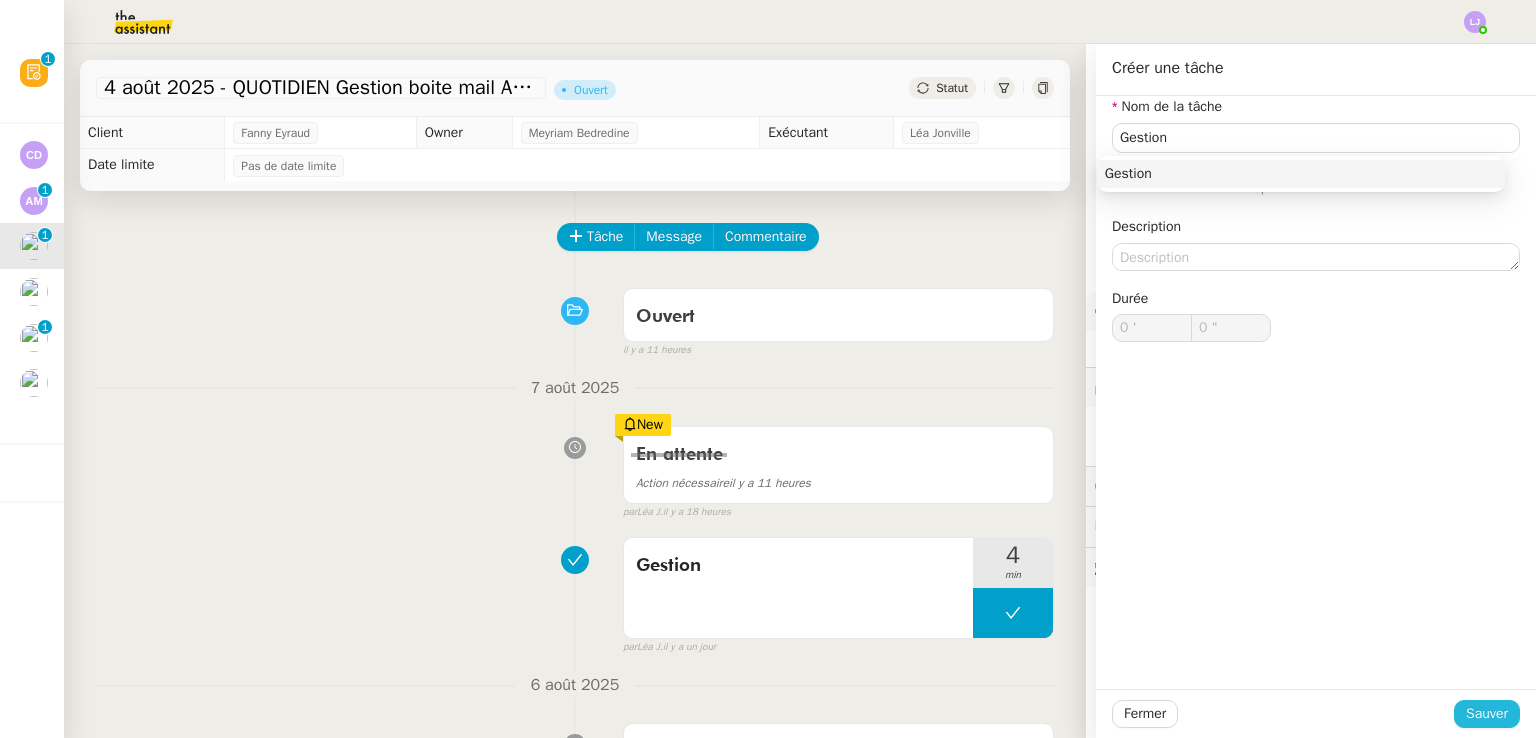 click on "Sauver" 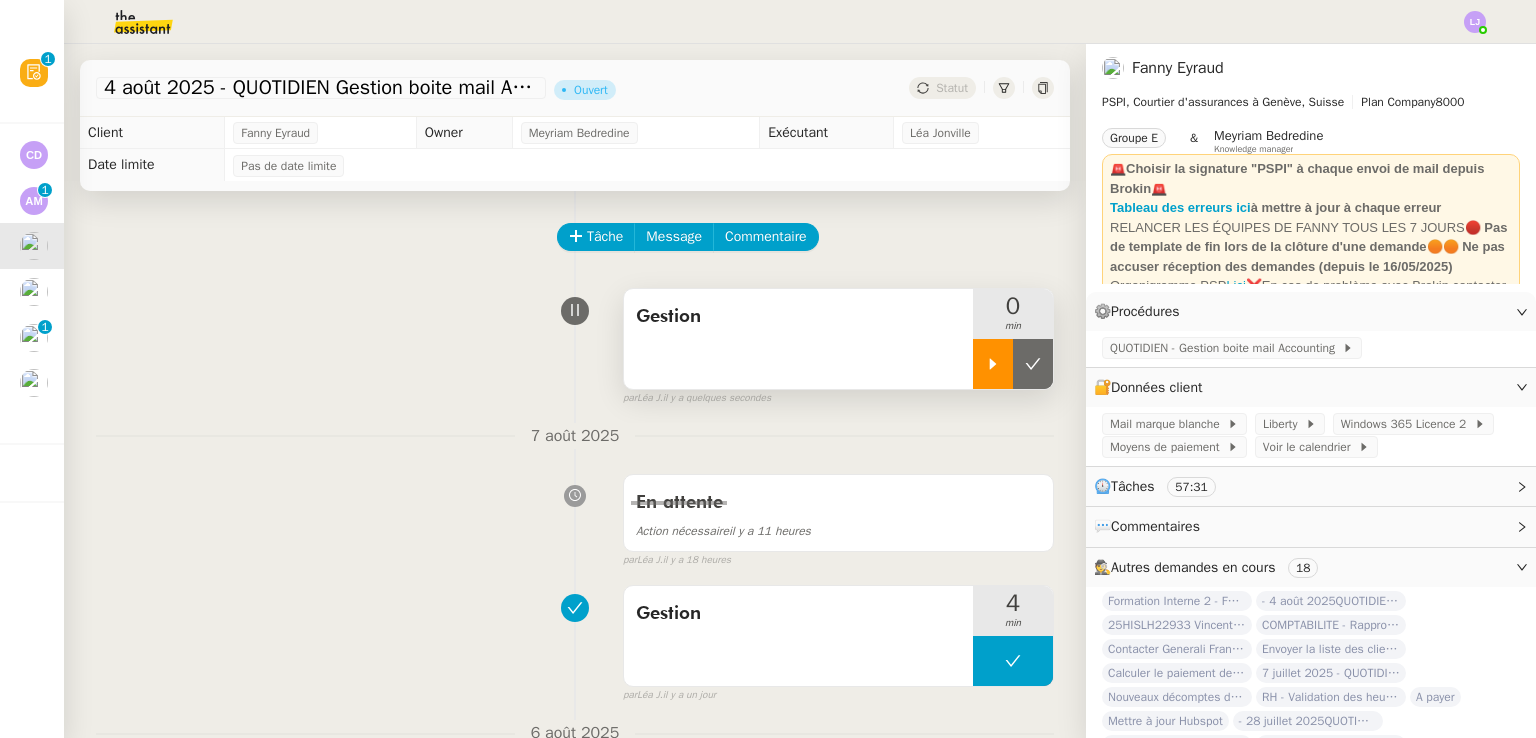 click 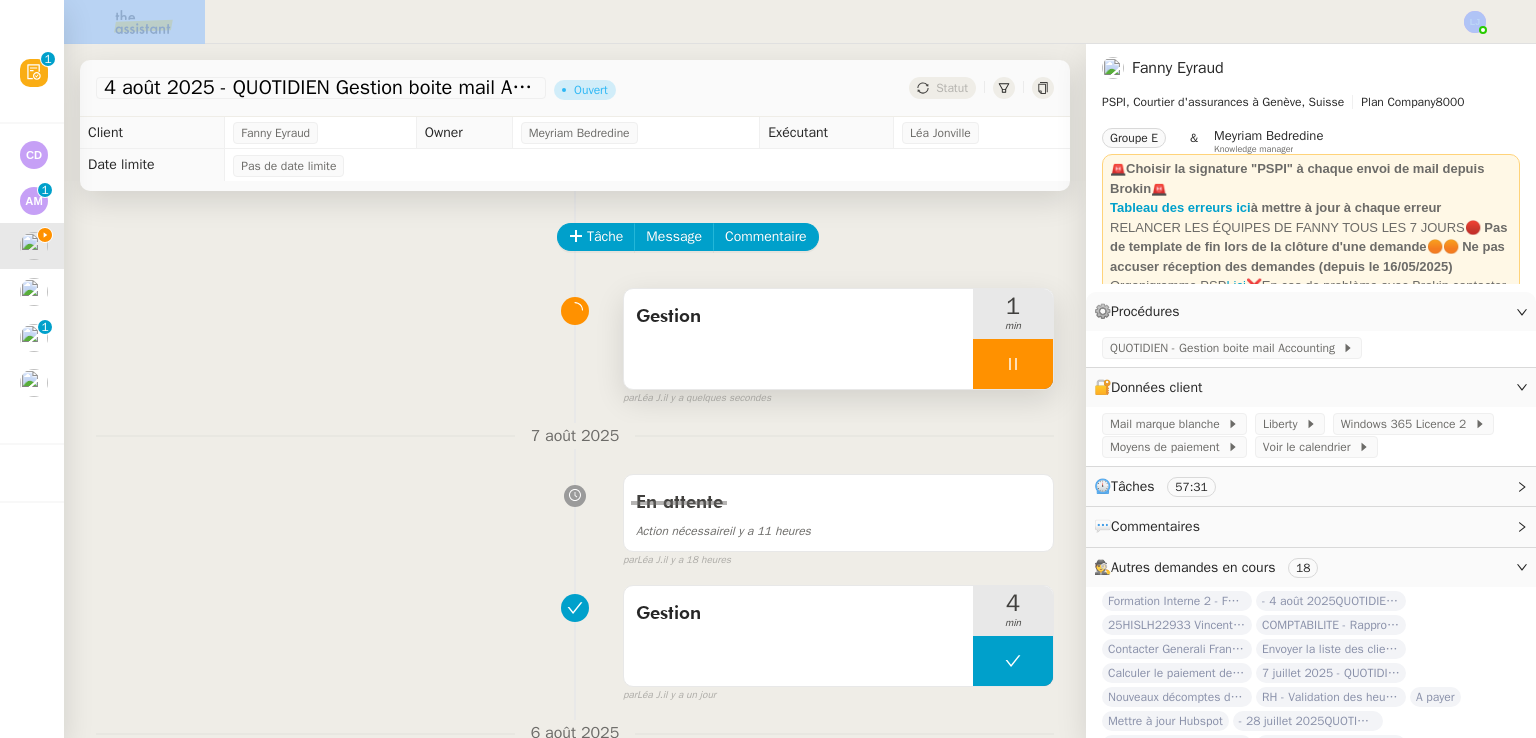 drag, startPoint x: 132, startPoint y: 50, endPoint x: 128, endPoint y: 25, distance: 25.317978 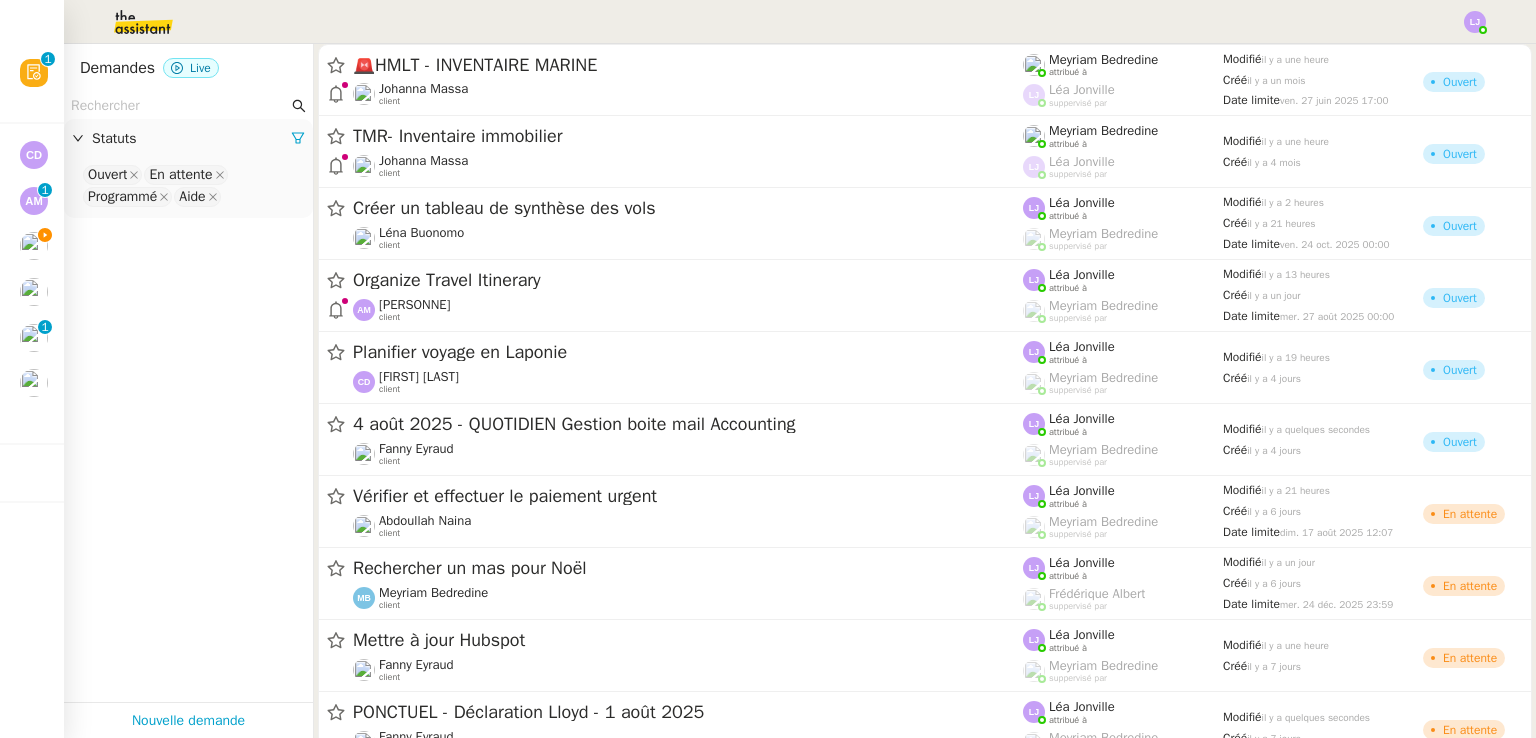click 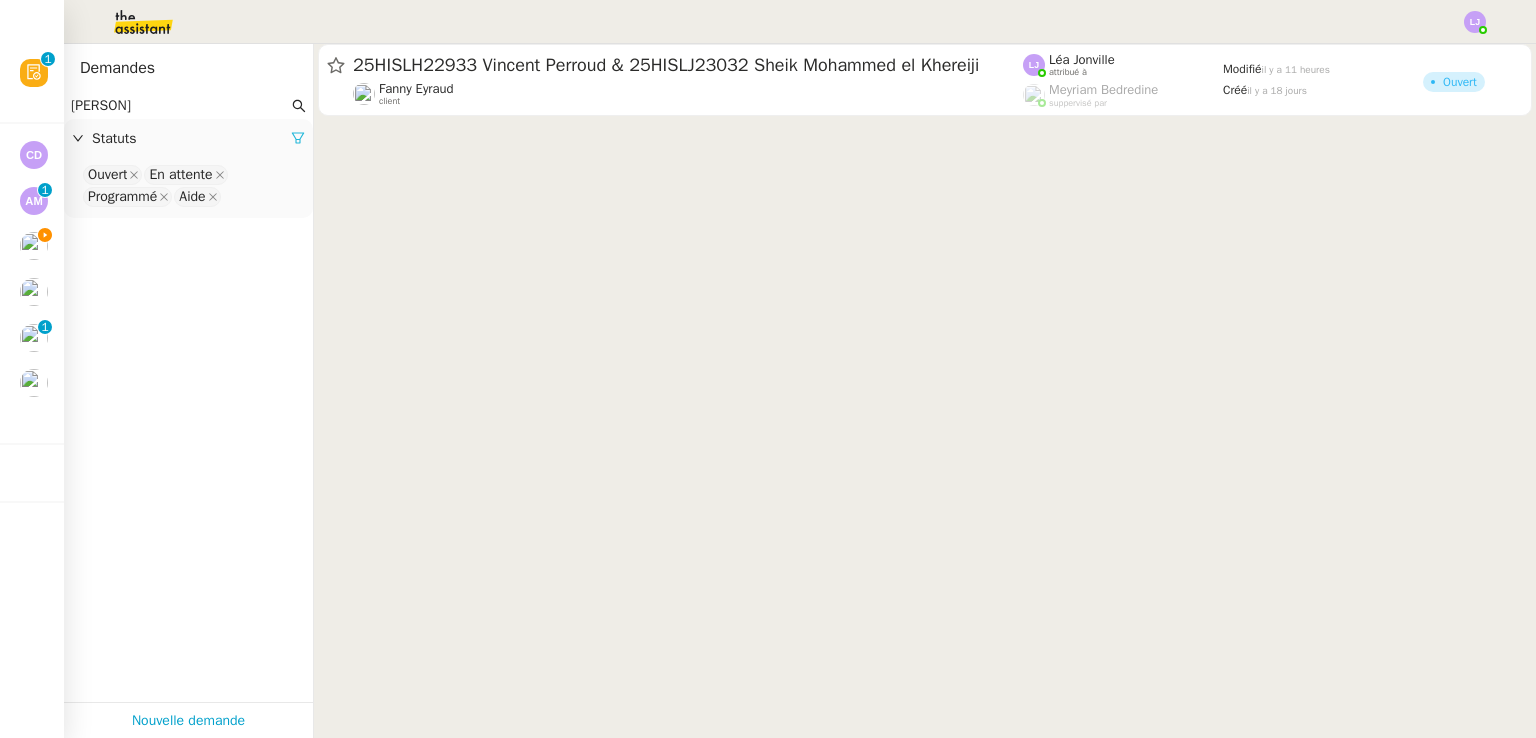 type on "[PERSON]" 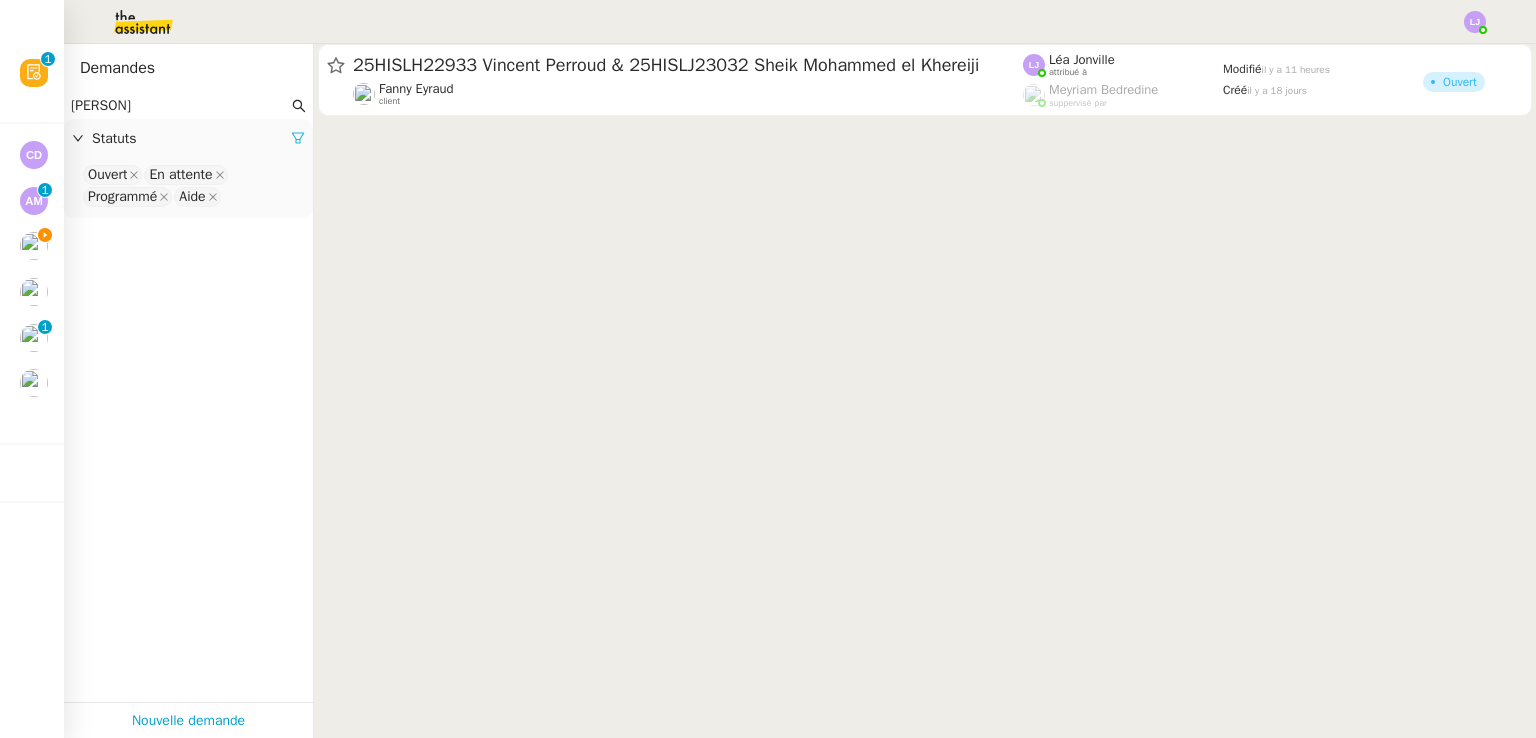 click 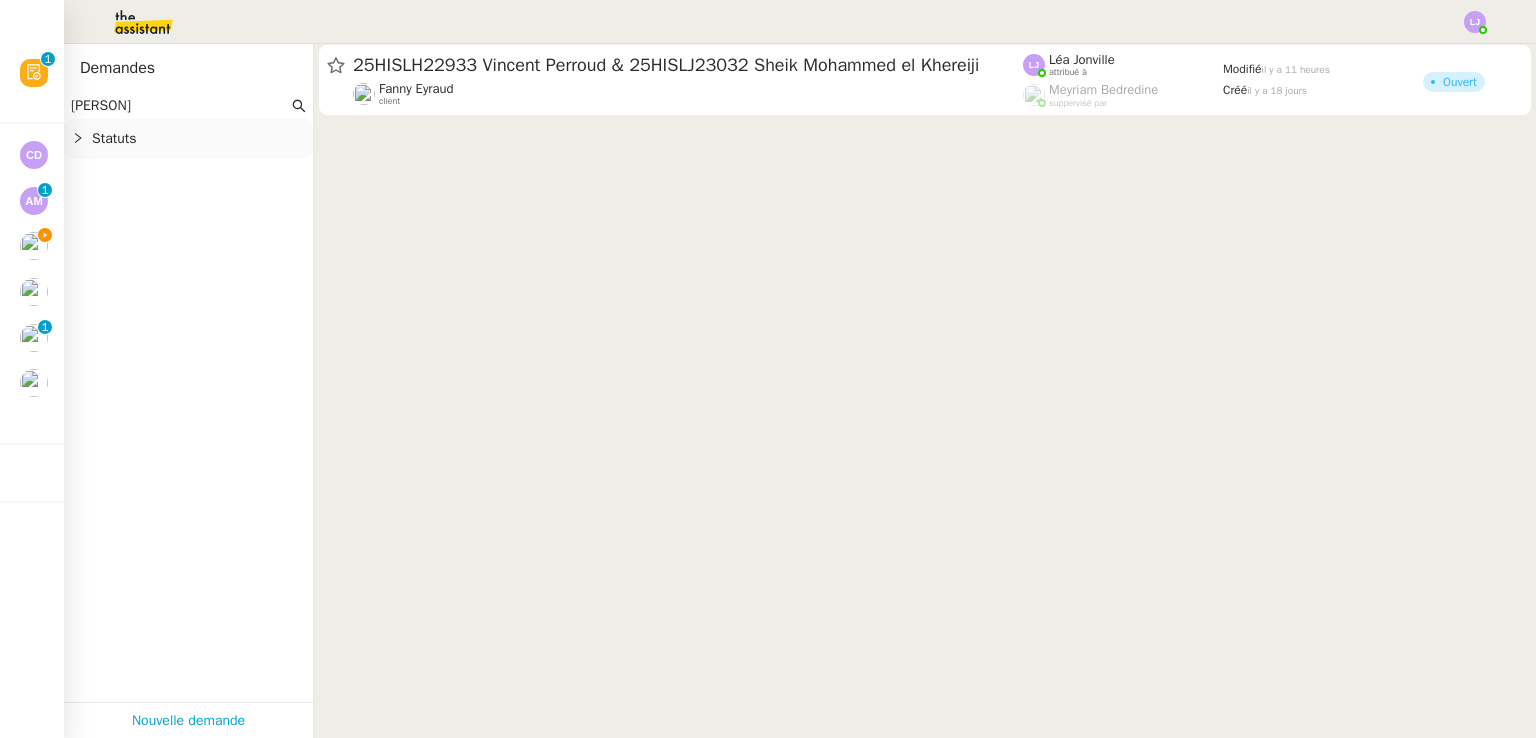 click on "Statuts" 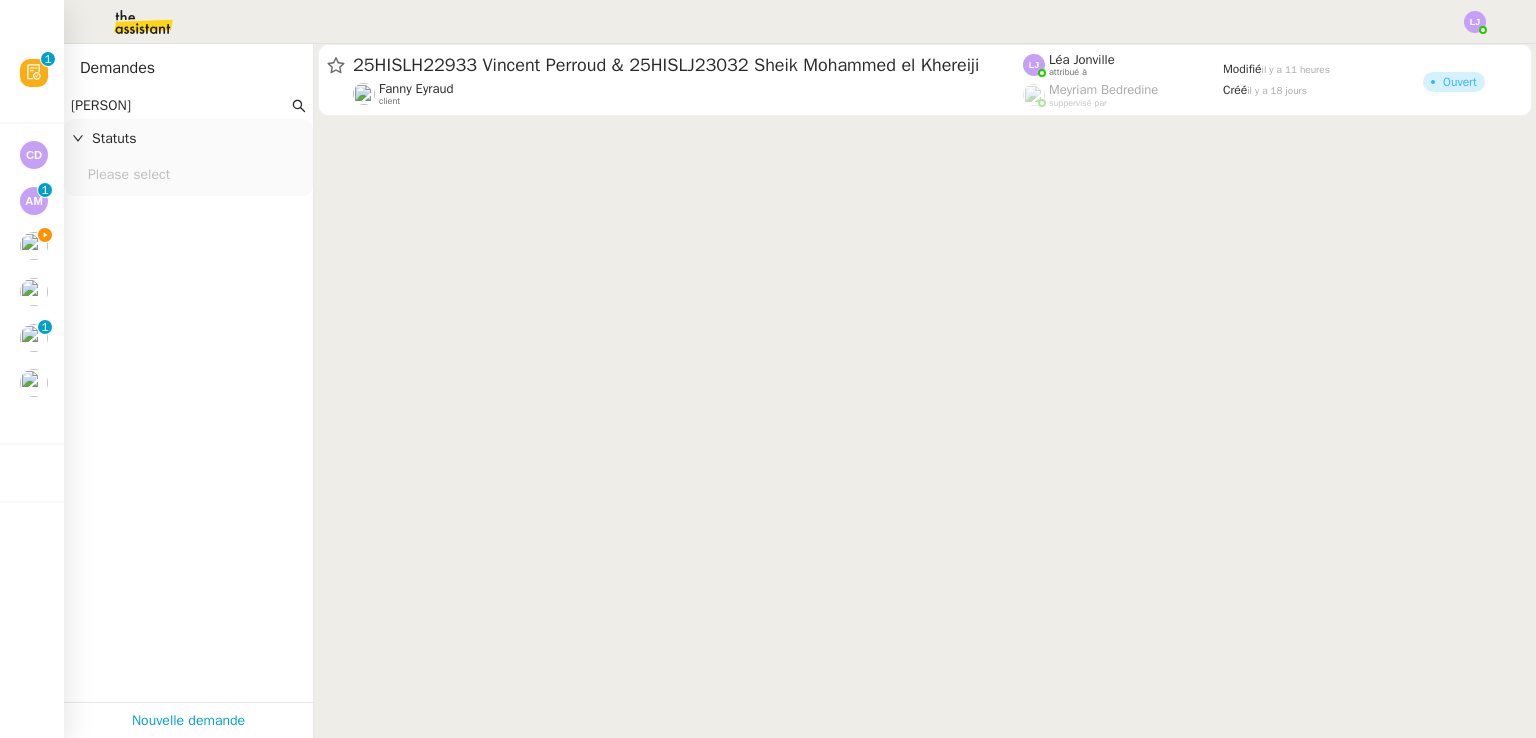 click on "Please select" 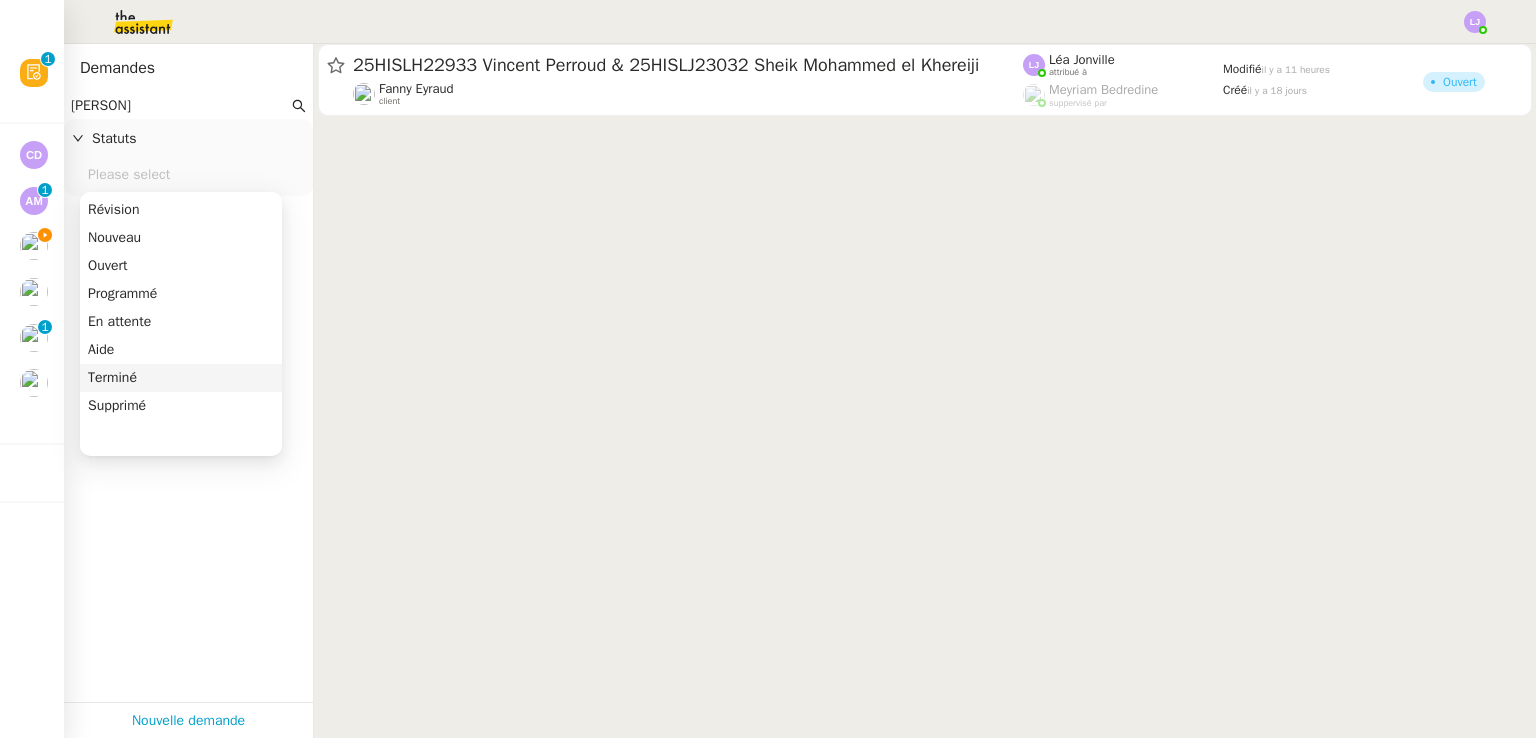 click on "Terminé" at bounding box center [181, 378] 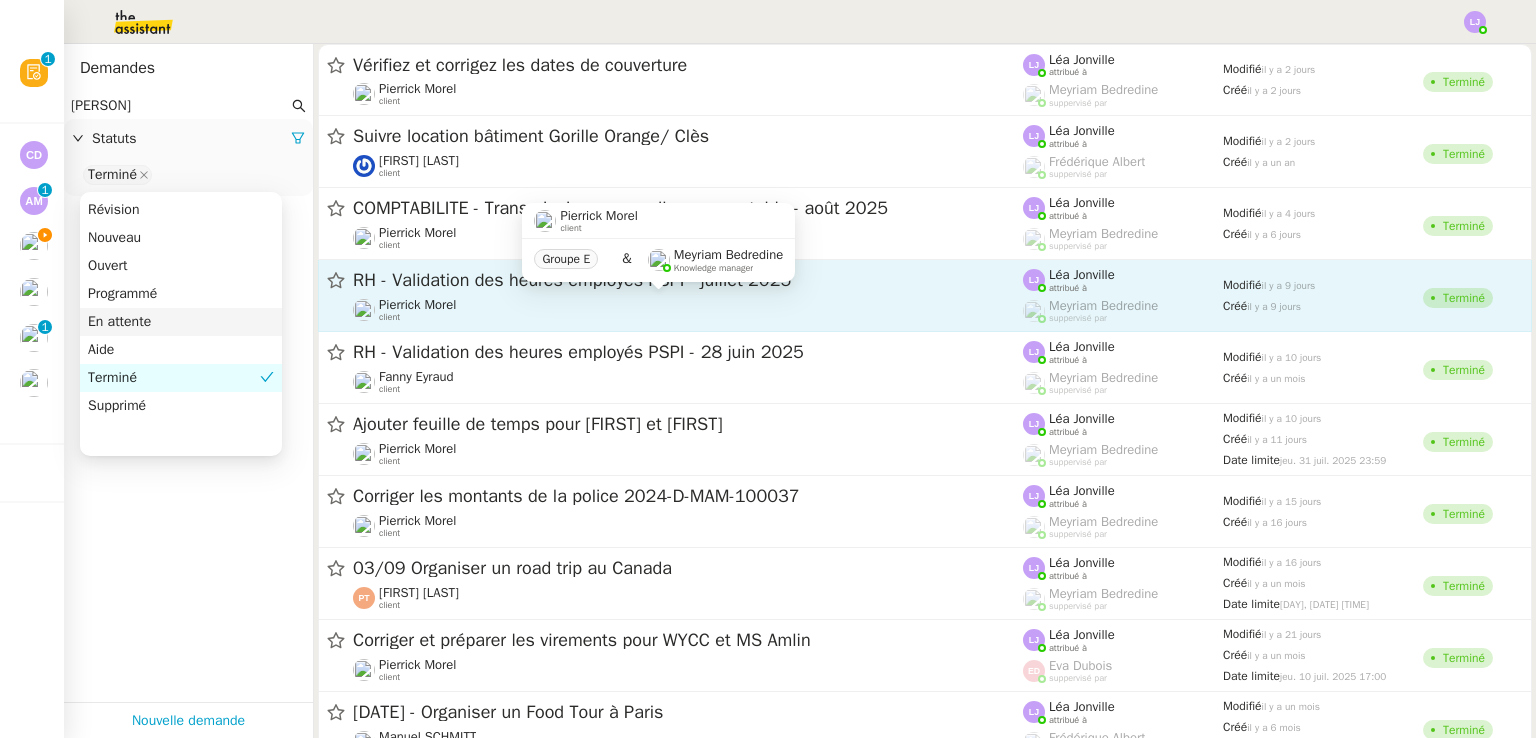 click on "[FIRST] [LAST] client" 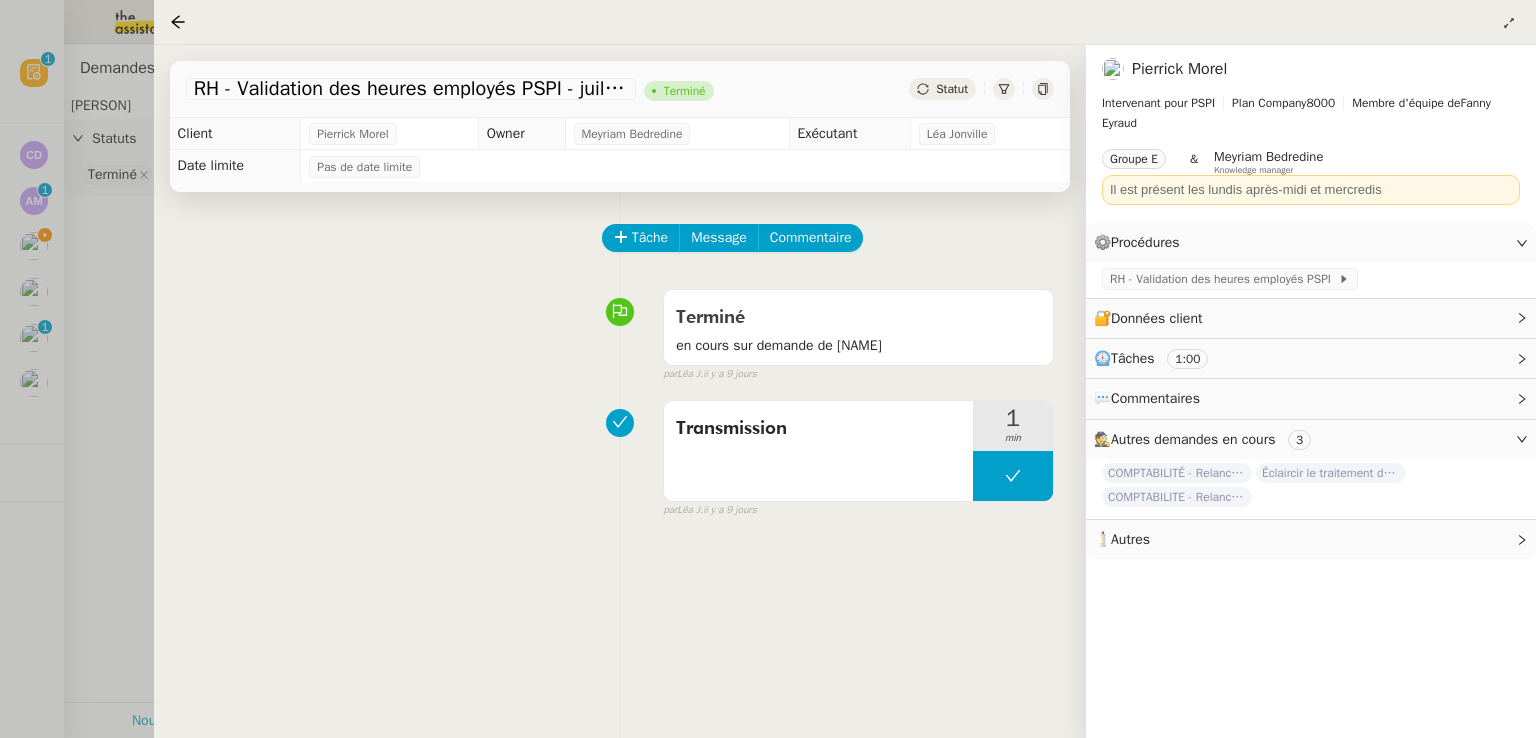 click at bounding box center [768, 369] 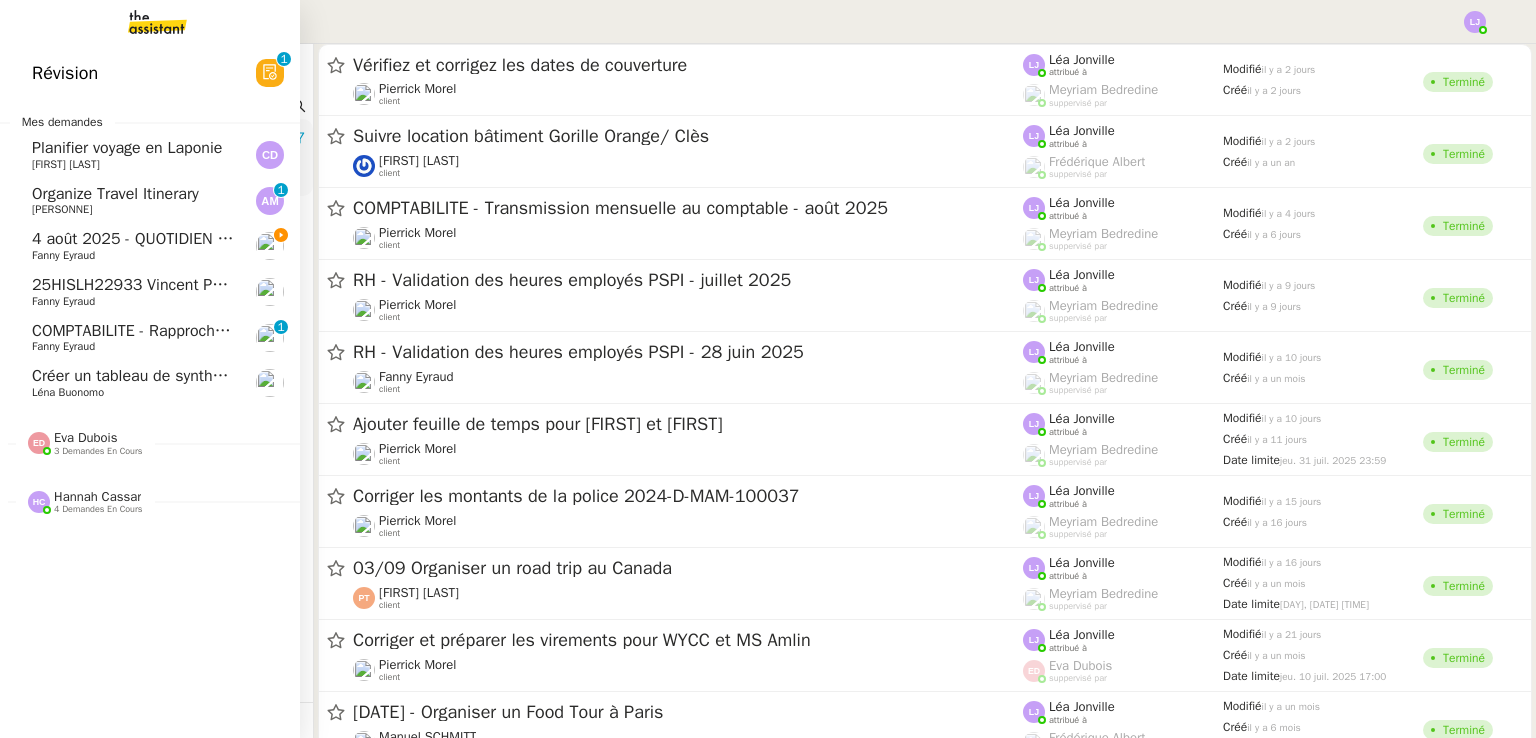 click on "4 août 2025 - QUOTIDIEN Gestion boite mail Accounting" 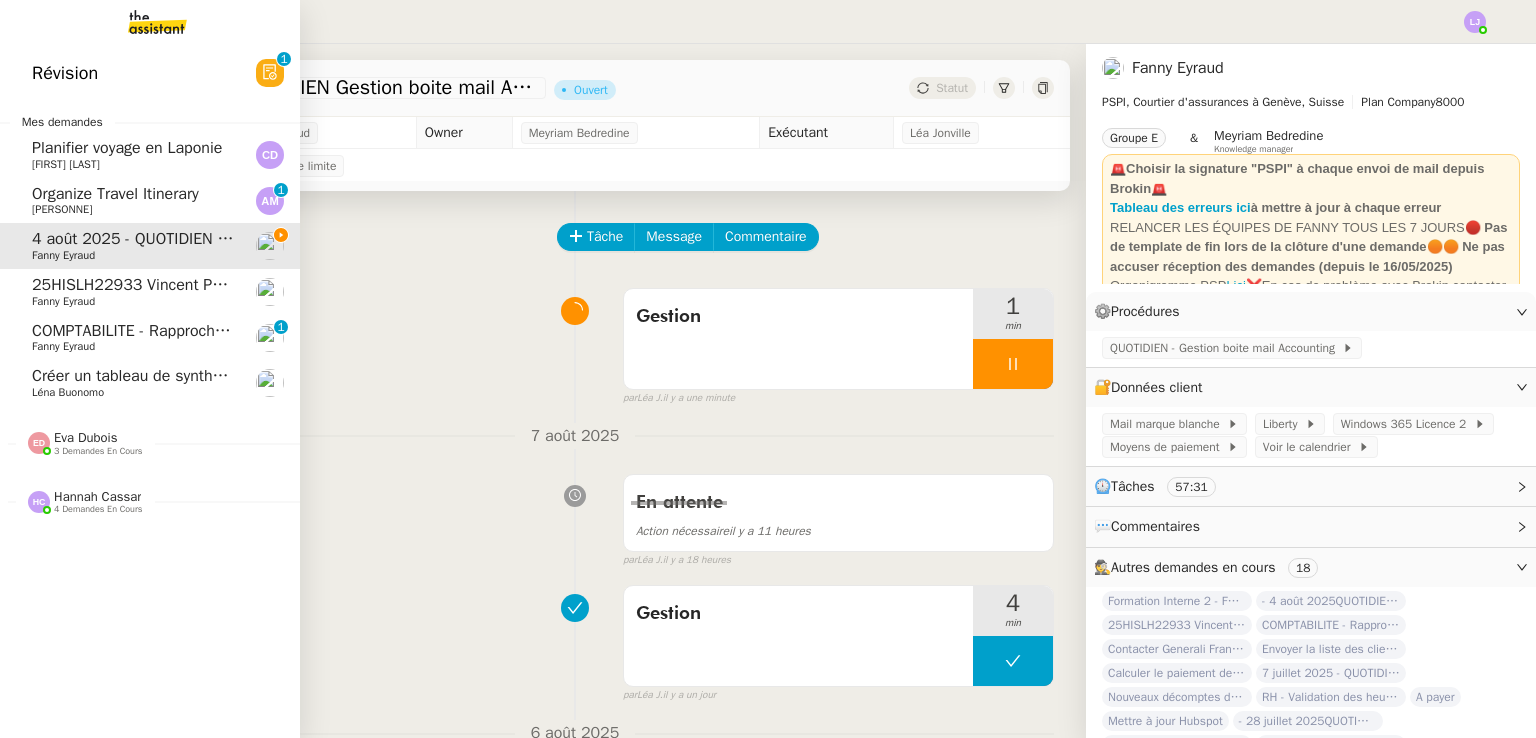 click on "Organize Travel Itinerary" 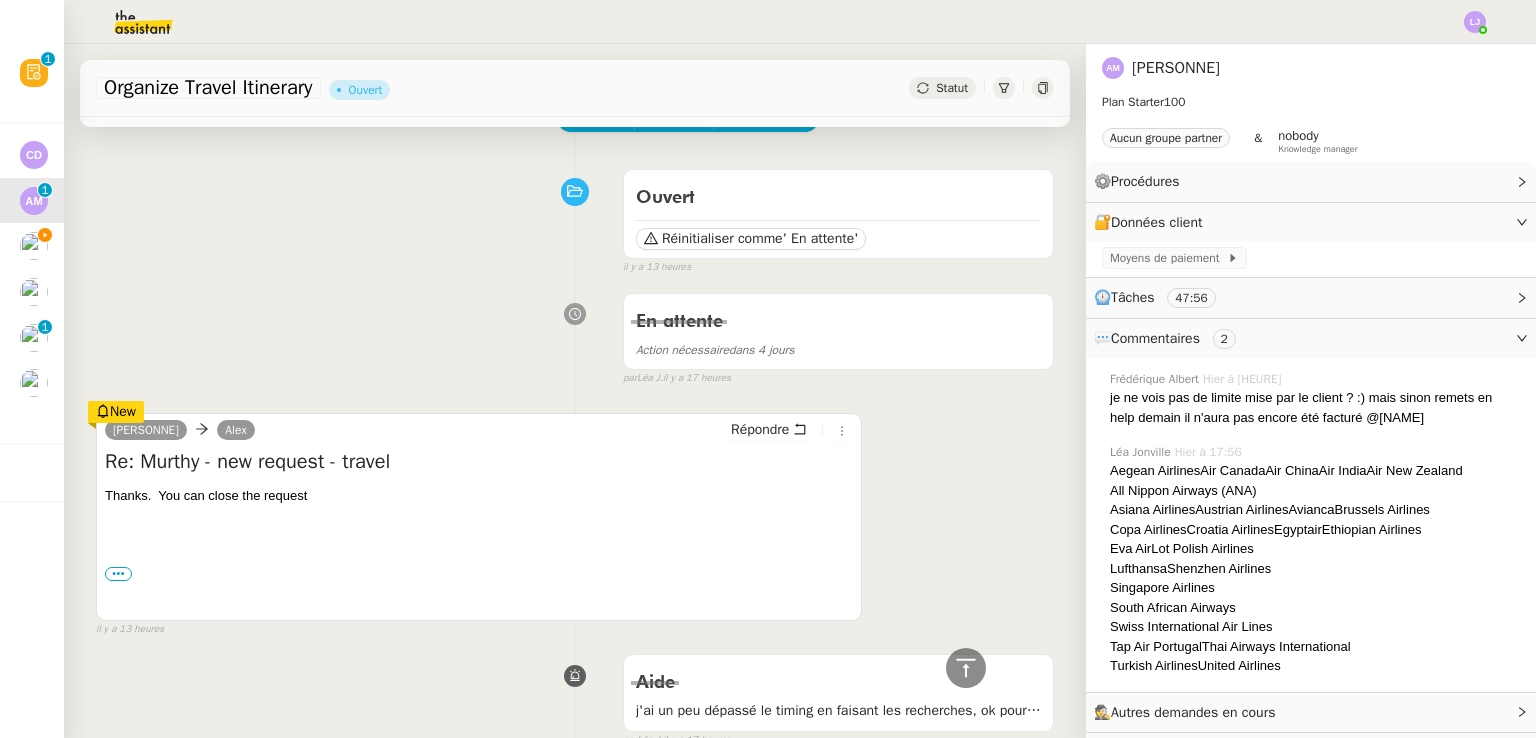 scroll, scrollTop: 91, scrollLeft: 0, axis: vertical 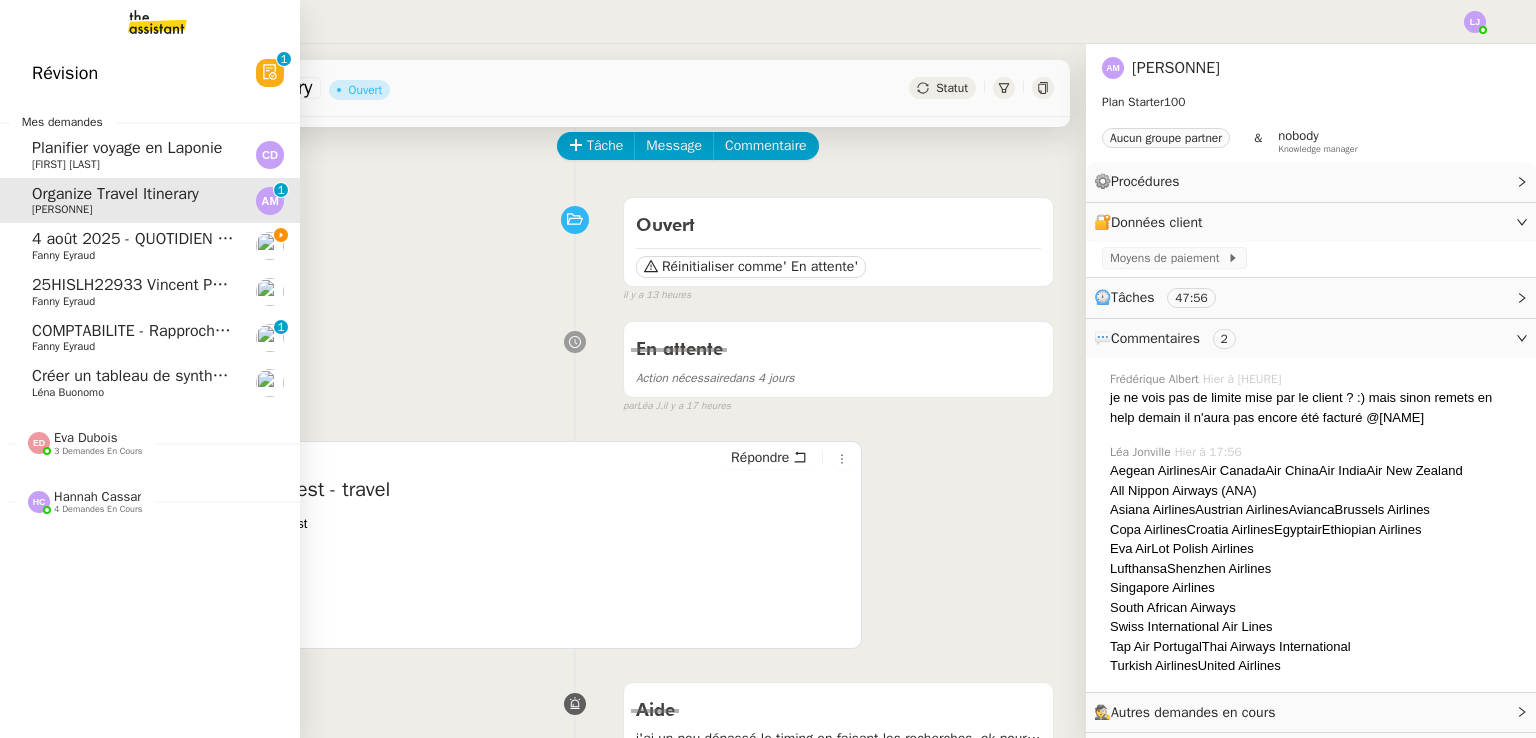 click on "Créer un tableau de synthèse des vols    [FIRST] [LAST]" 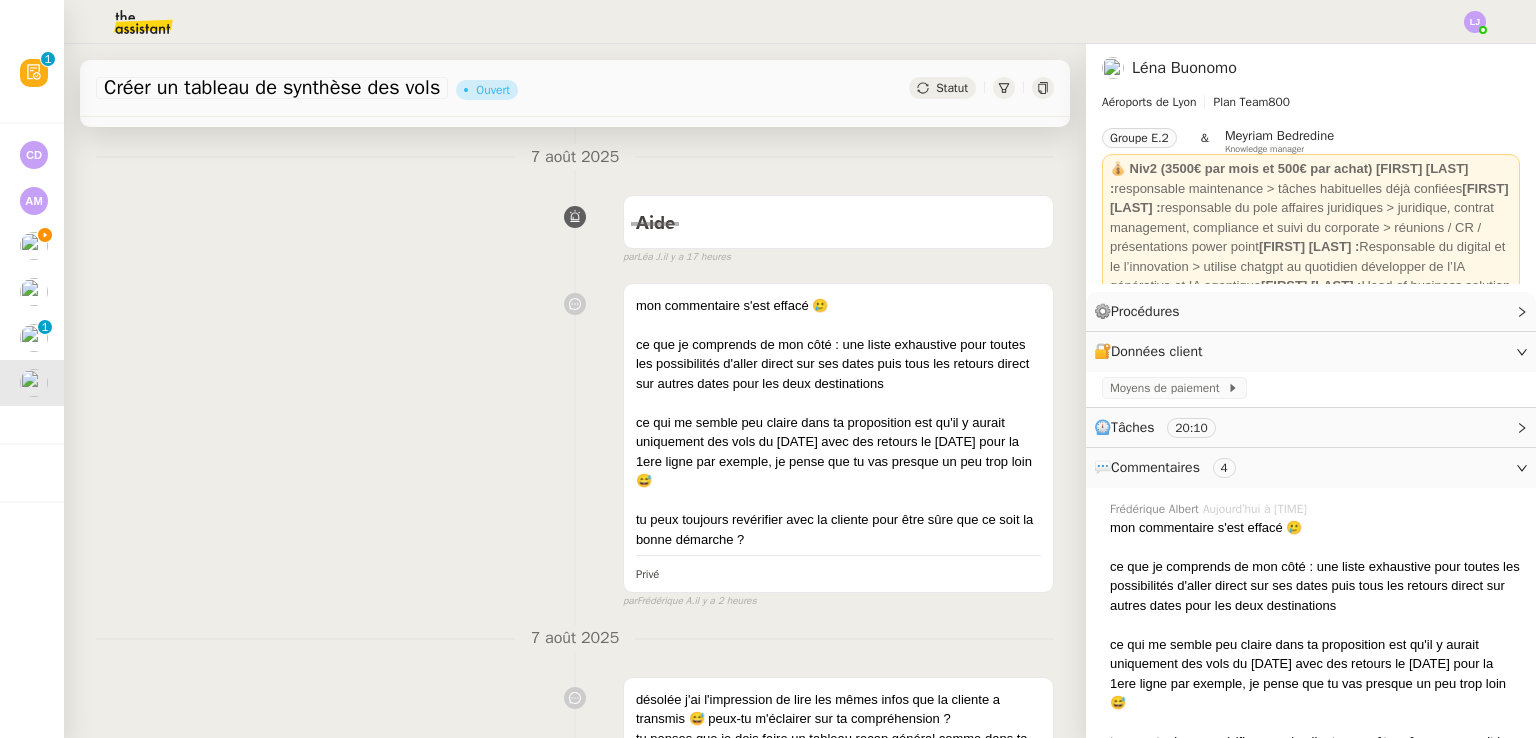 scroll, scrollTop: 0, scrollLeft: 0, axis: both 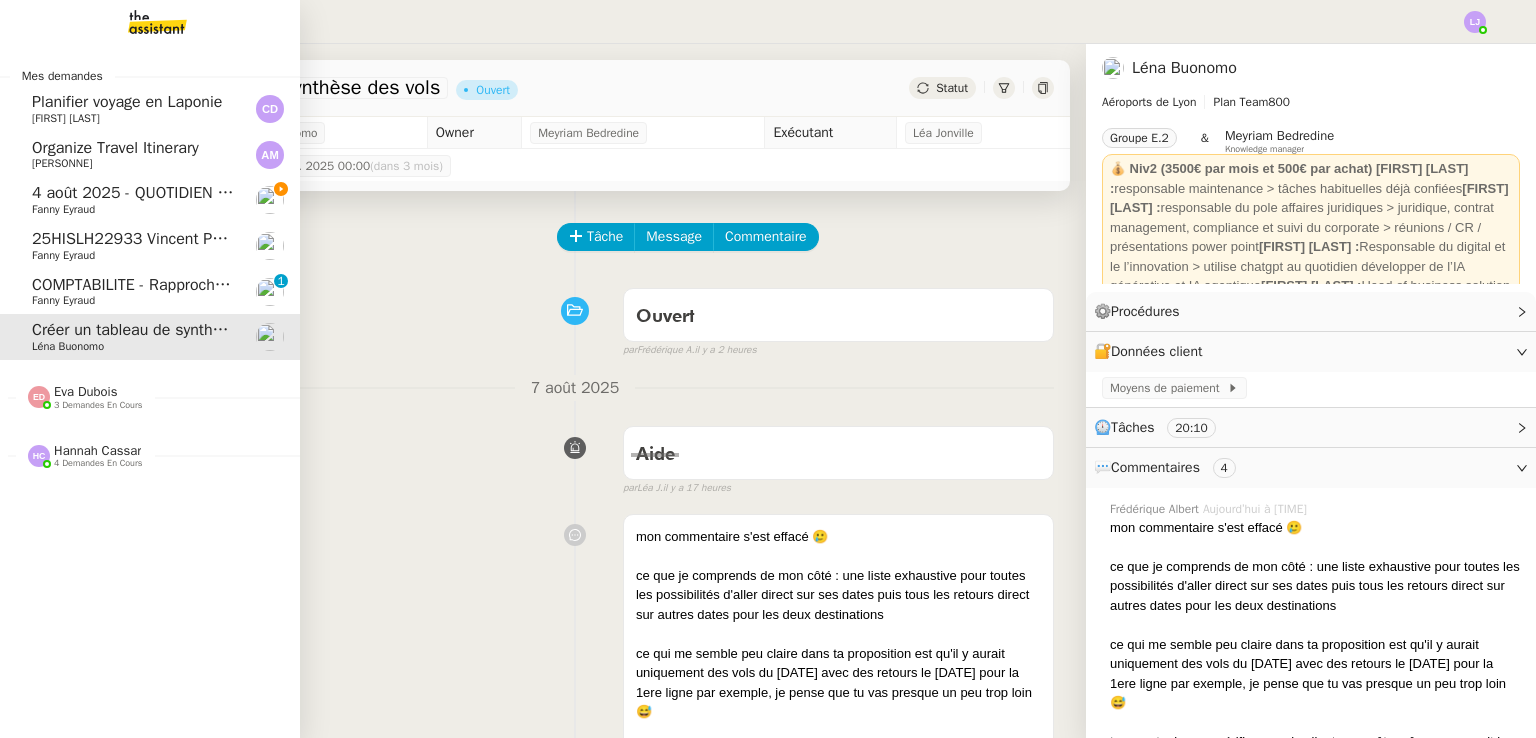 click on "COMPTABILITE - Rapprochement bancaire - 24 juillet 2025" 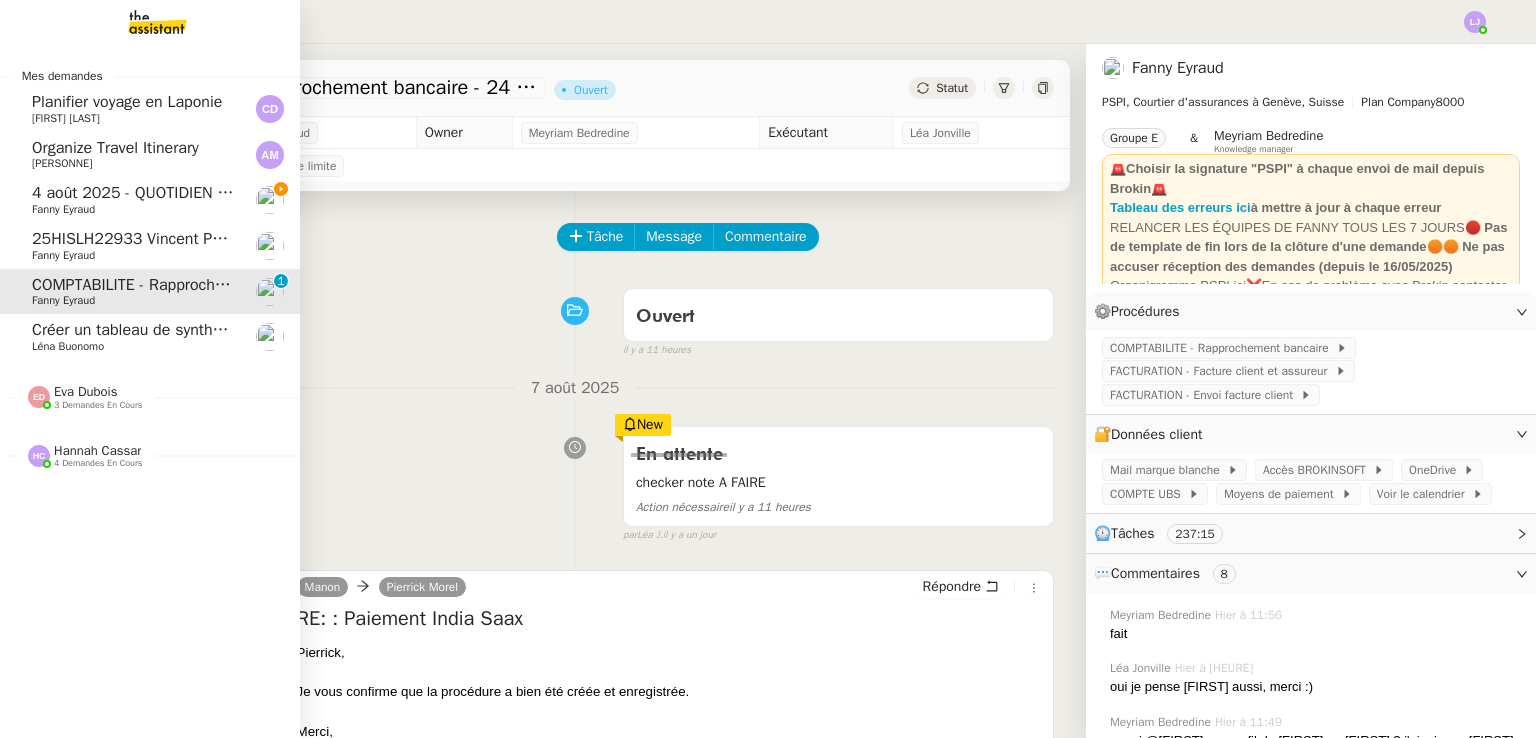 click on "[DATE] - QUOTIDIEN Gestion boite mail Accounting    [PERSON]" 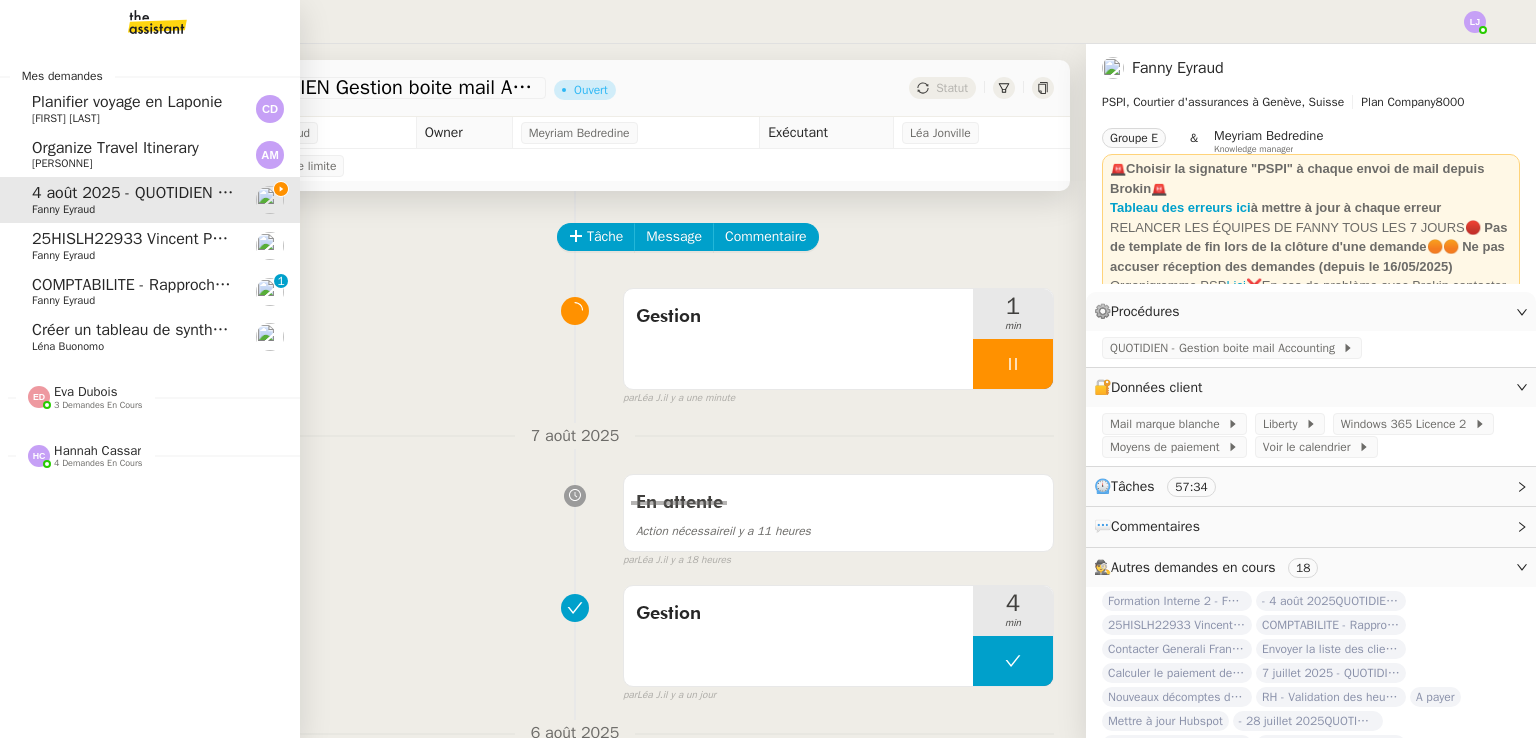click on "[ID] [FIRST] [LAST]    [FIRST] [LAST]" 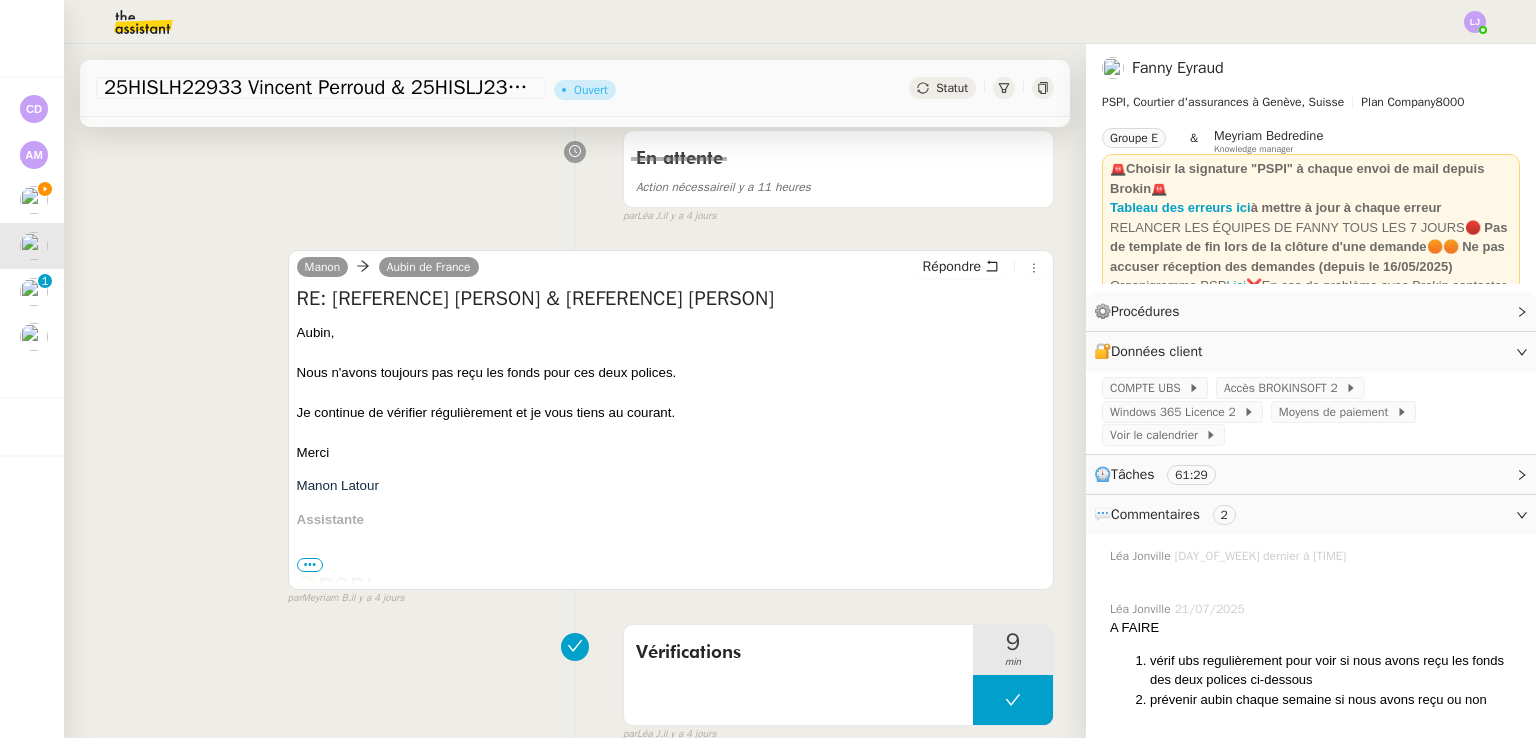 scroll, scrollTop: 300, scrollLeft: 0, axis: vertical 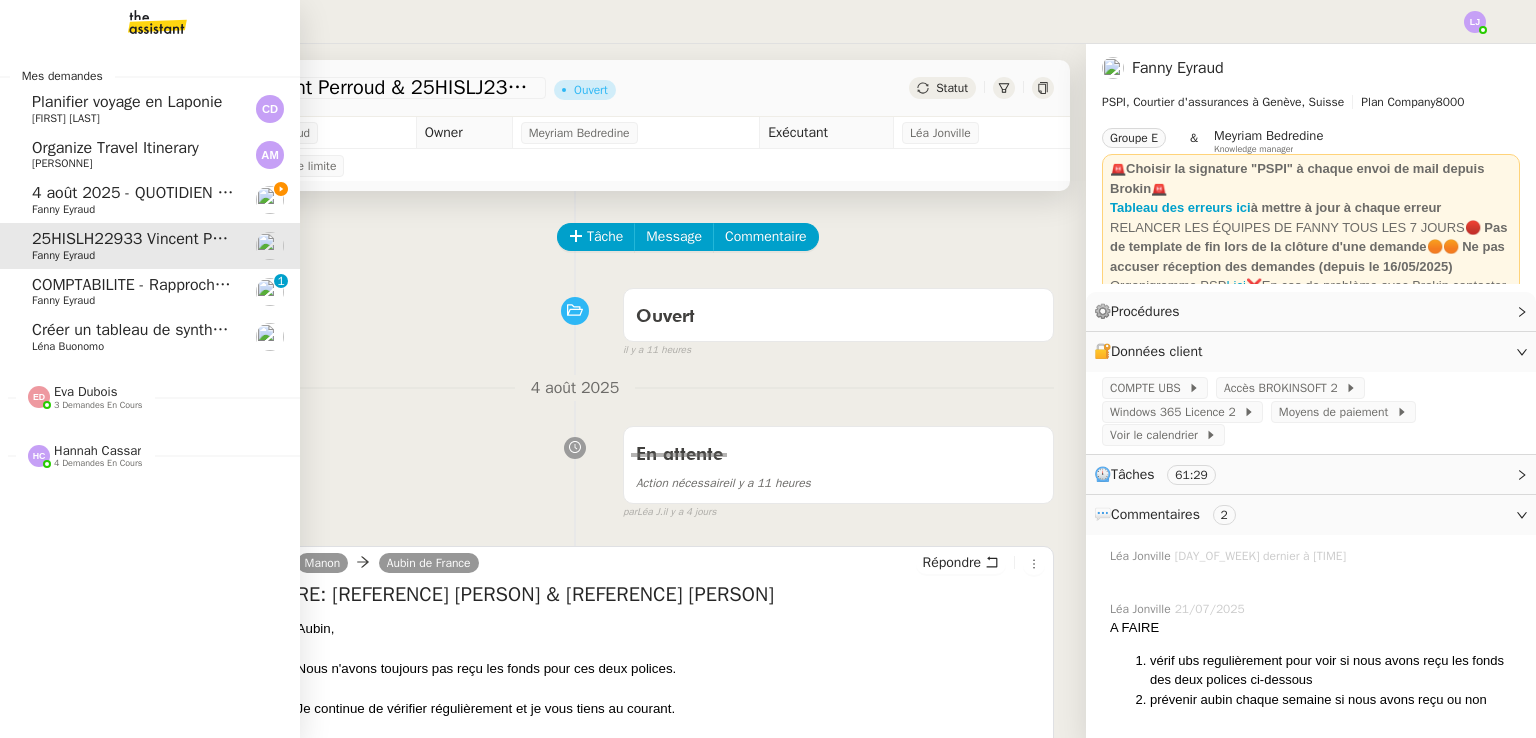 click on "4 août 2025 - QUOTIDIEN Gestion boite mail Accounting" 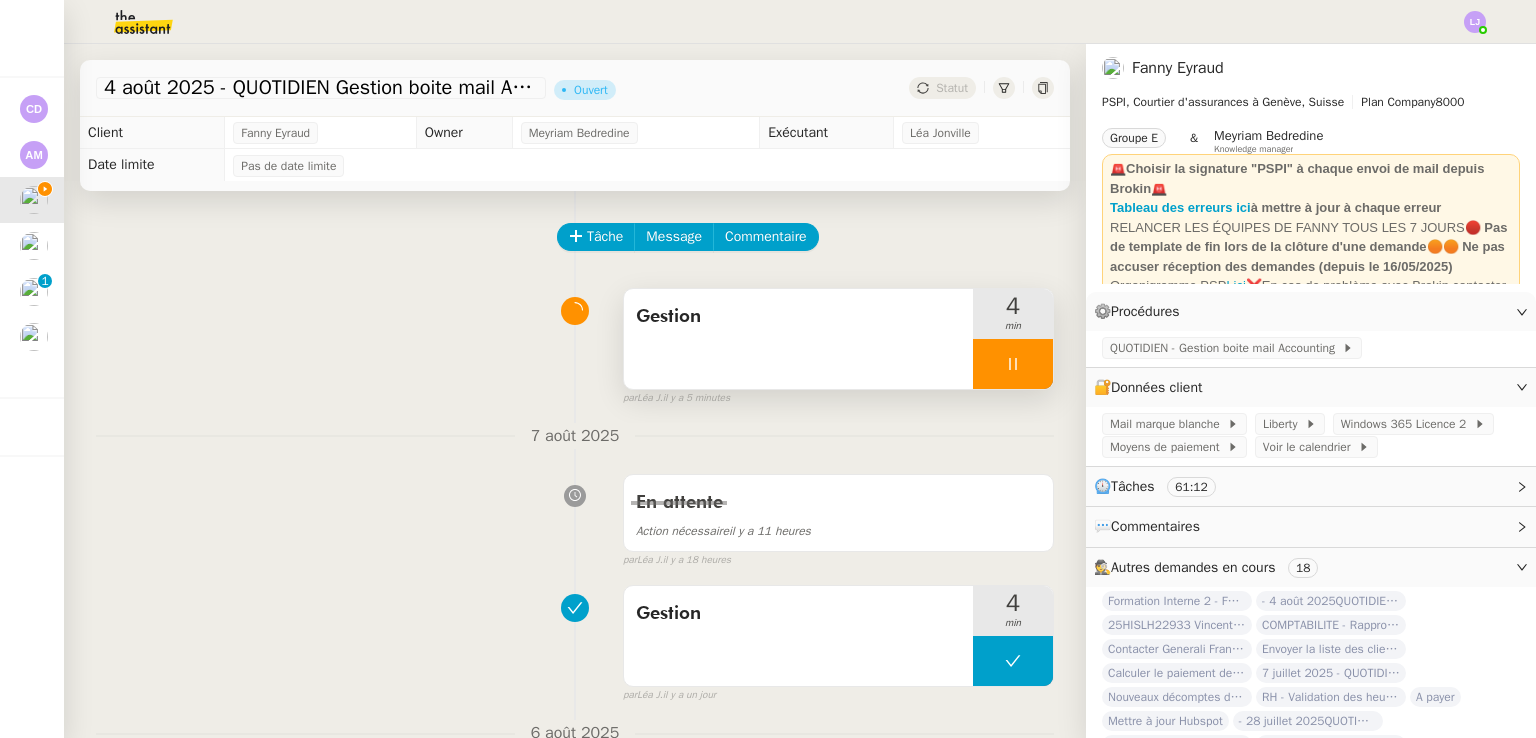 click at bounding box center [1013, 364] 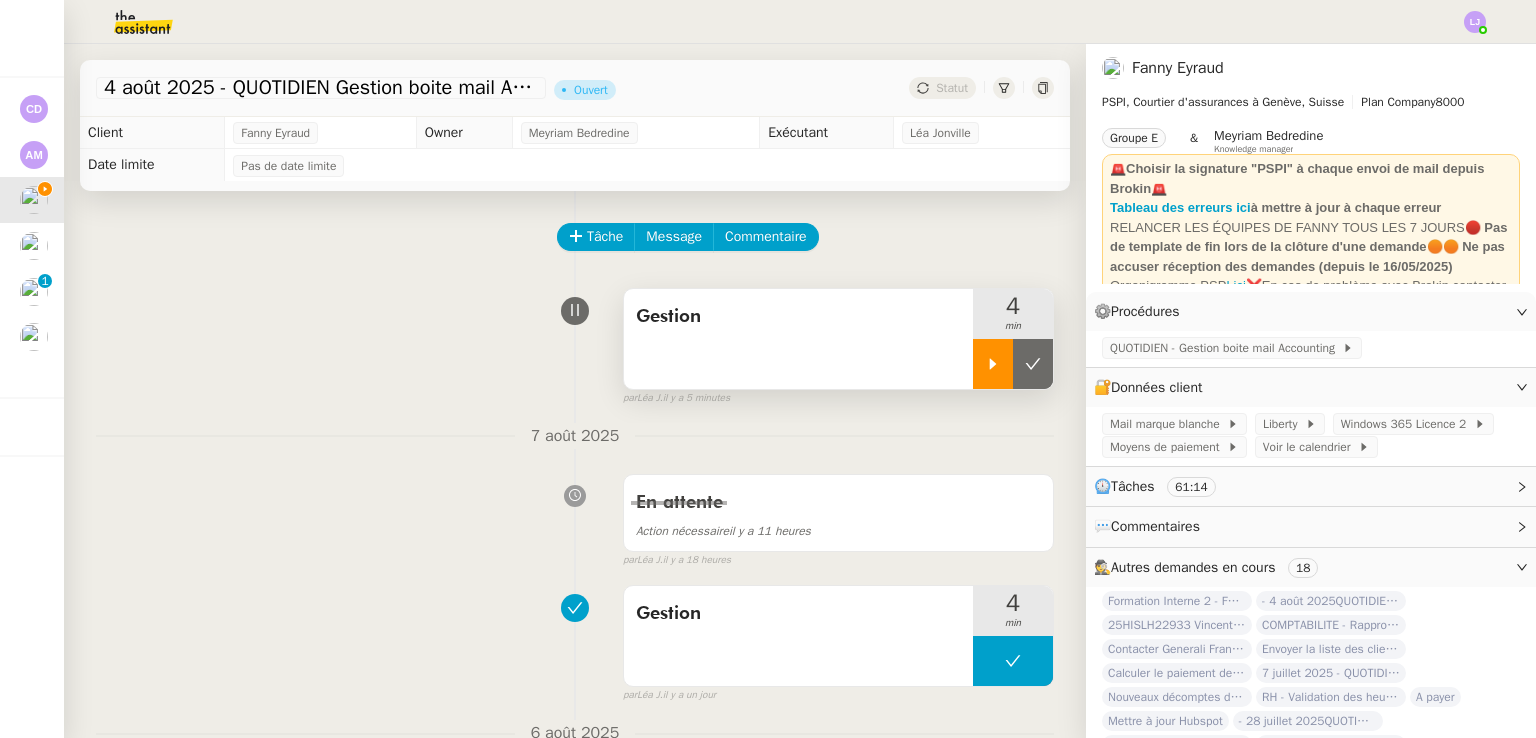 click at bounding box center [1033, 364] 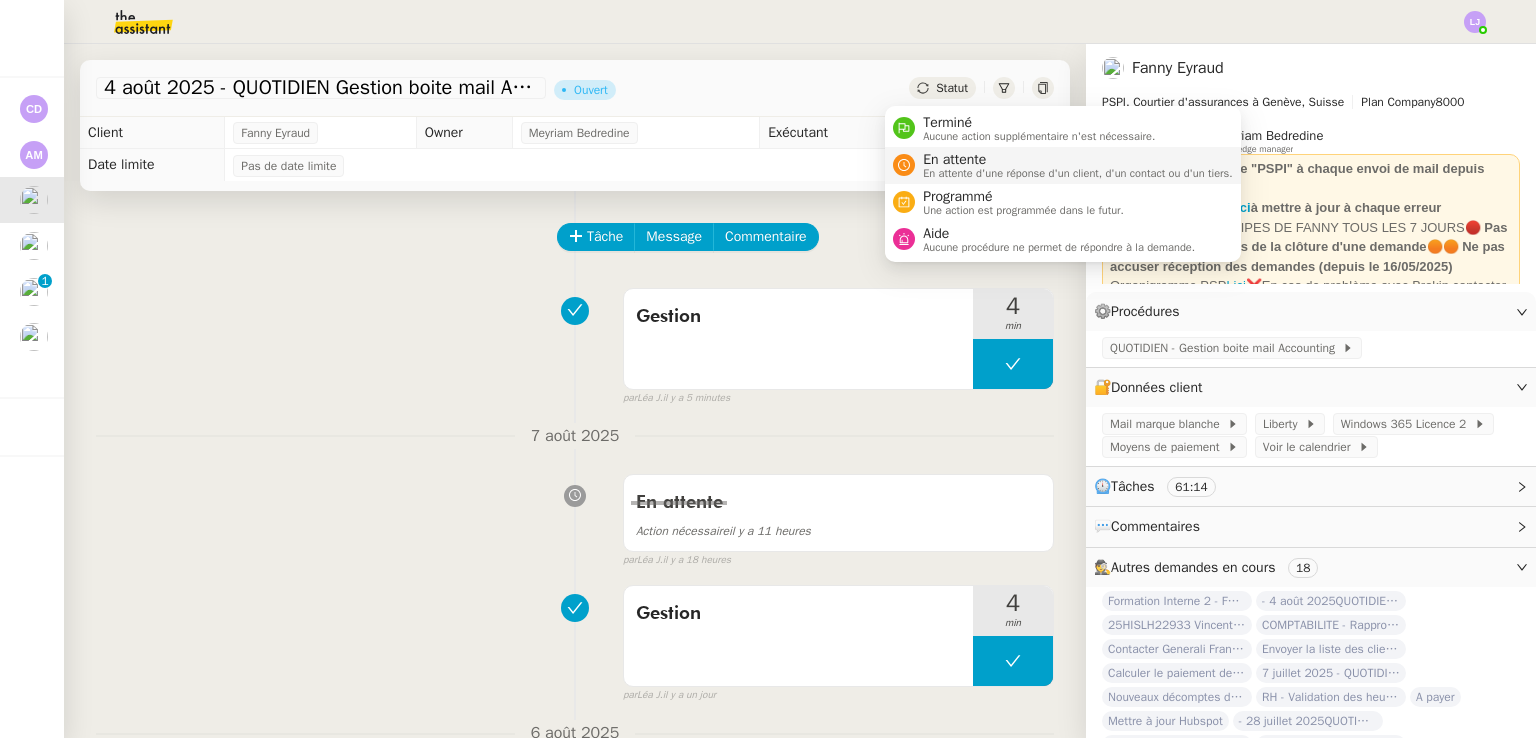click on "En attente En attente d'une réponse d'un client, d'un contact ou d'un tiers." at bounding box center (1063, 165) 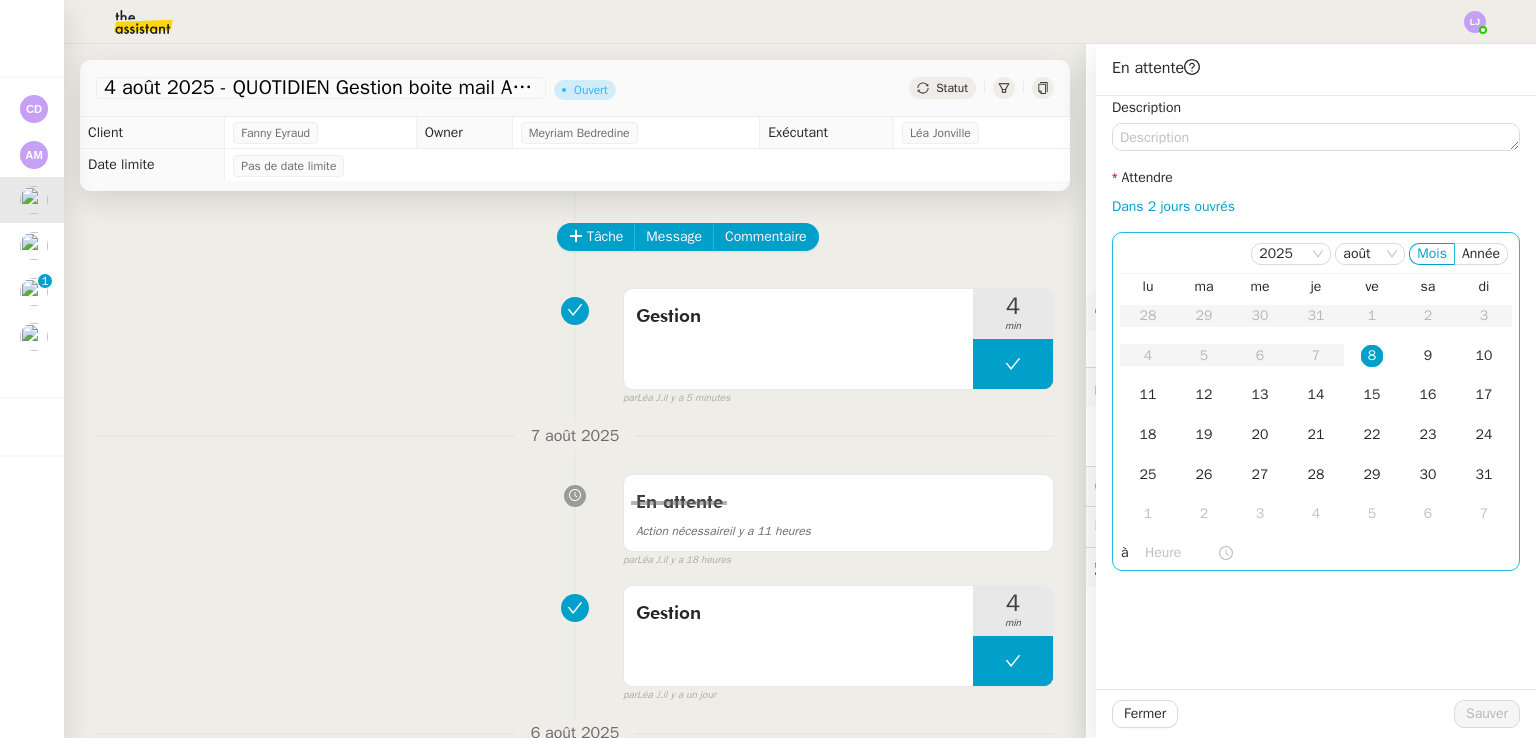 click on "8" 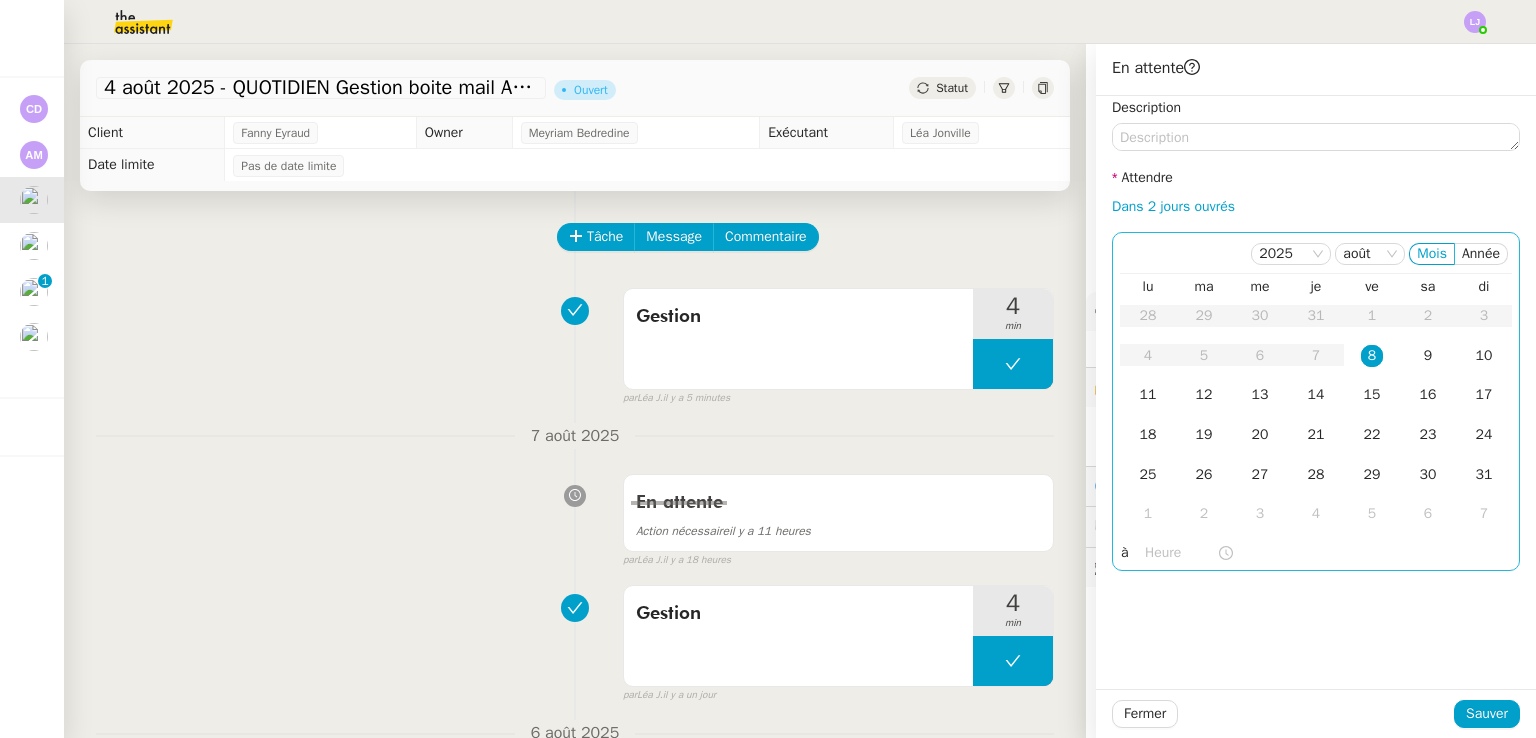 click 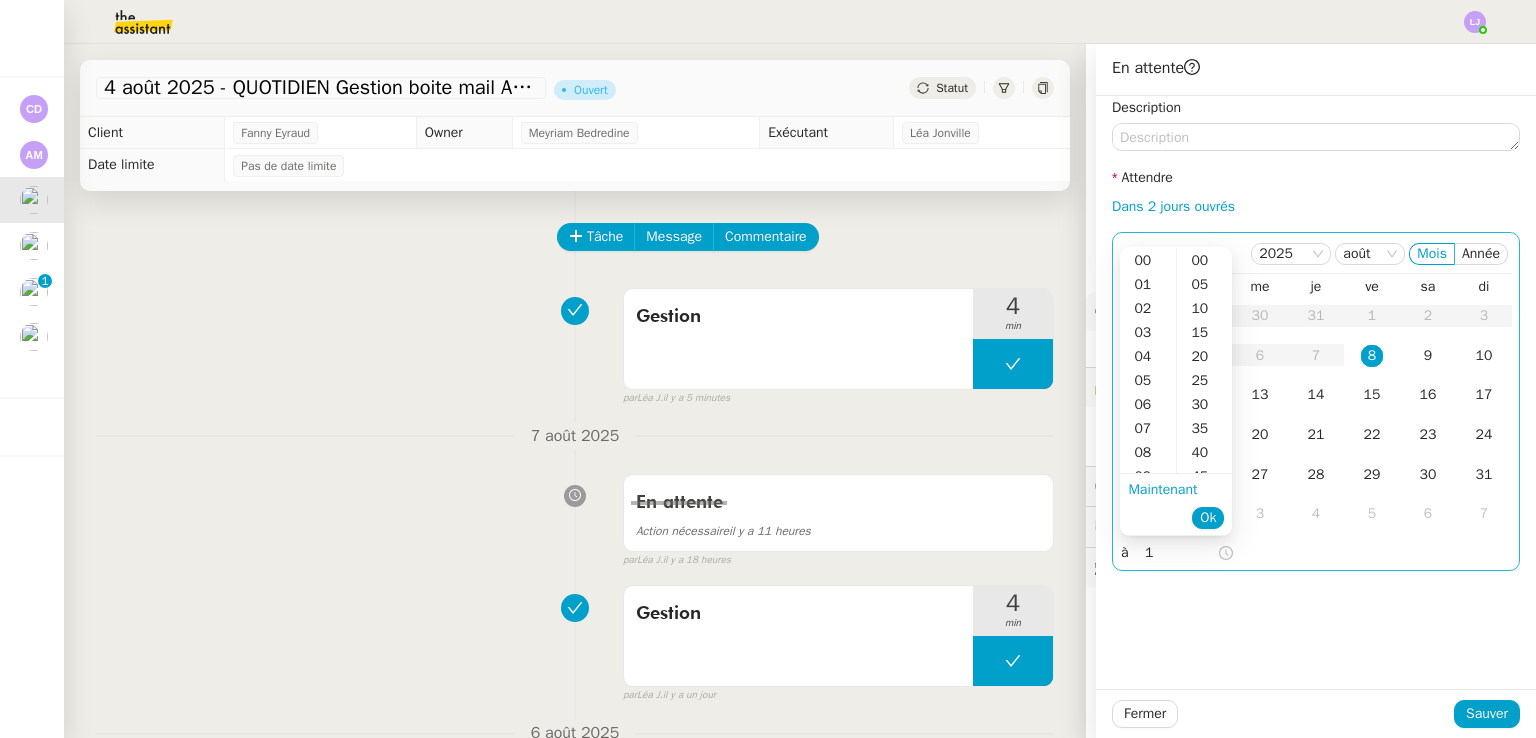 scroll, scrollTop: 264, scrollLeft: 0, axis: vertical 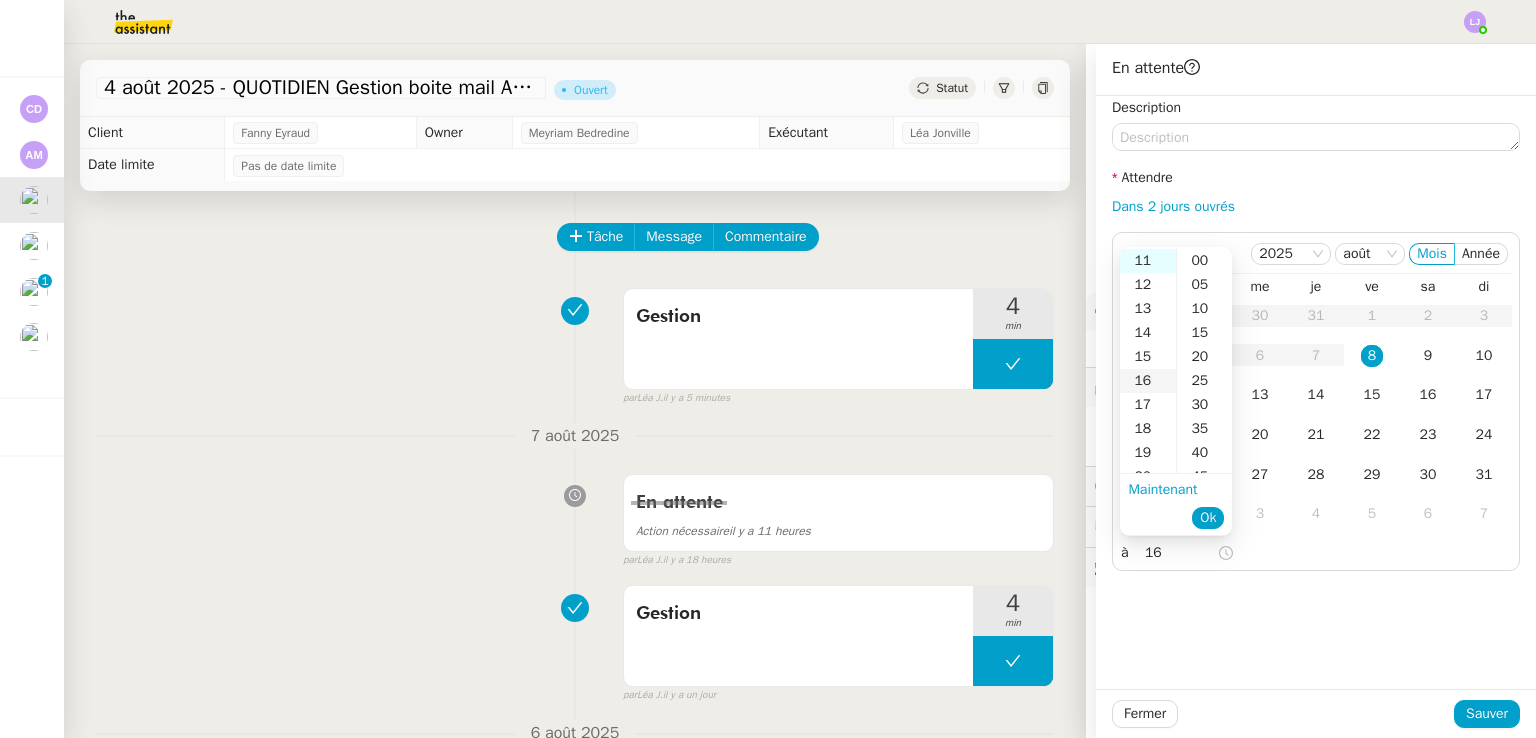 click on "16" at bounding box center [1148, 381] 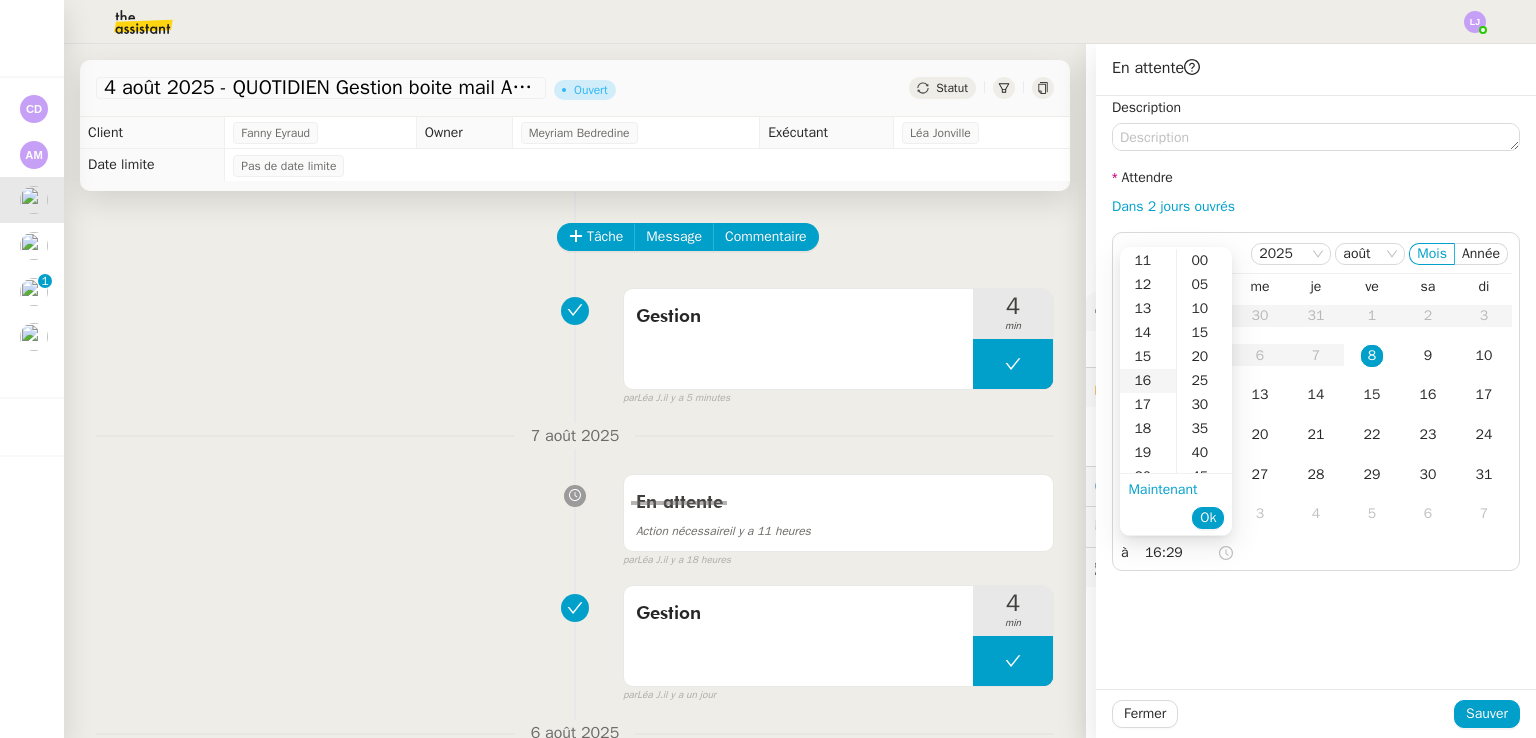 scroll, scrollTop: 384, scrollLeft: 0, axis: vertical 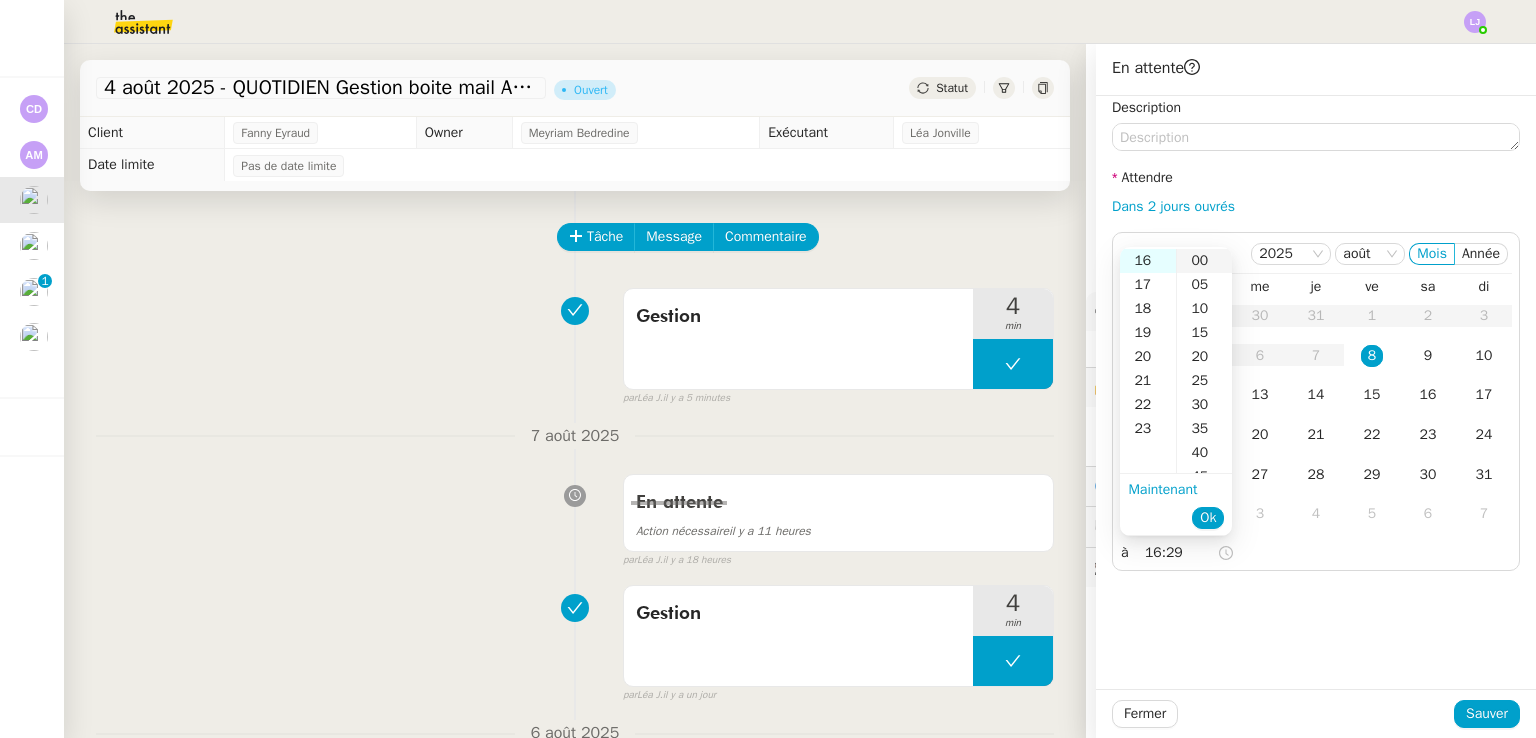 click on "00" at bounding box center (1204, 261) 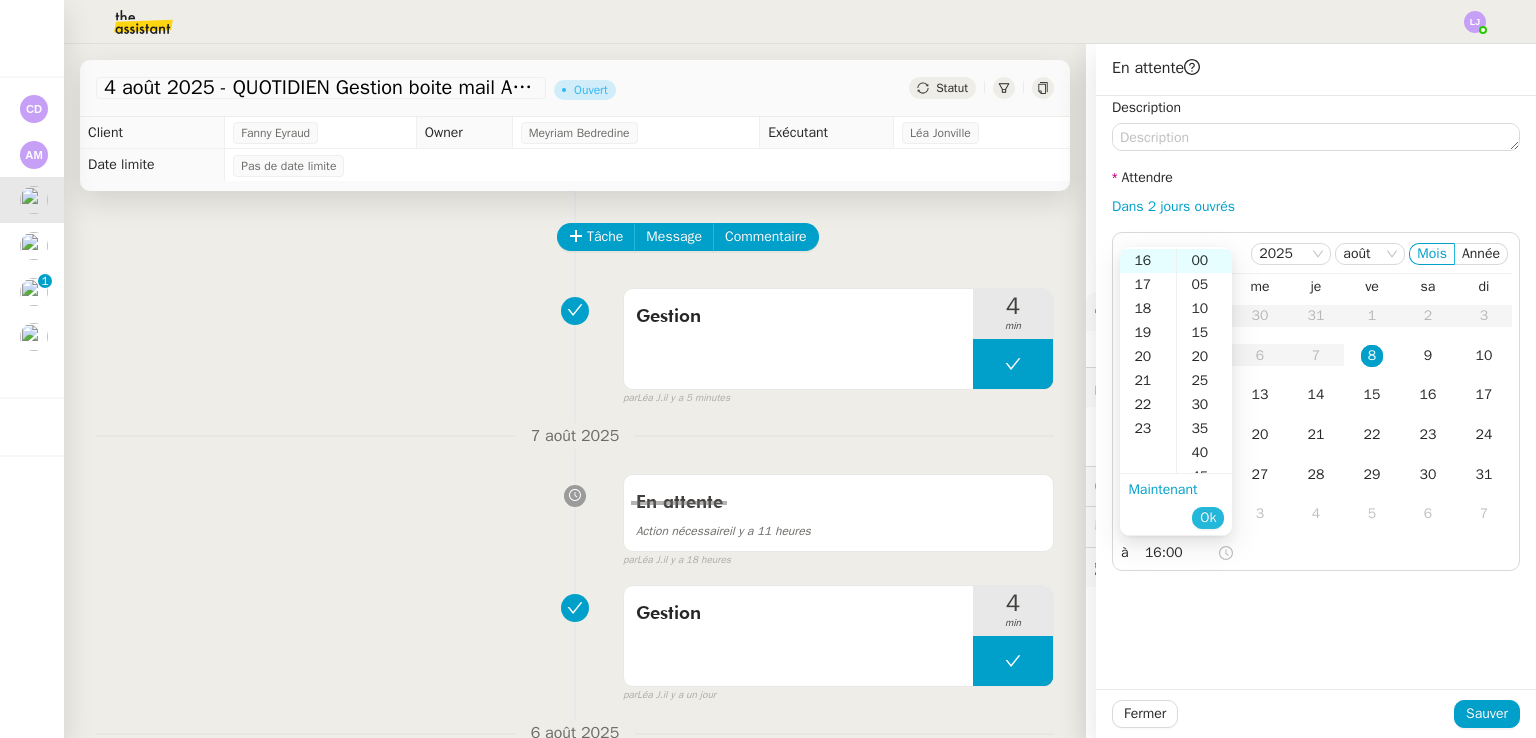 click on "Ok" at bounding box center [1208, 518] 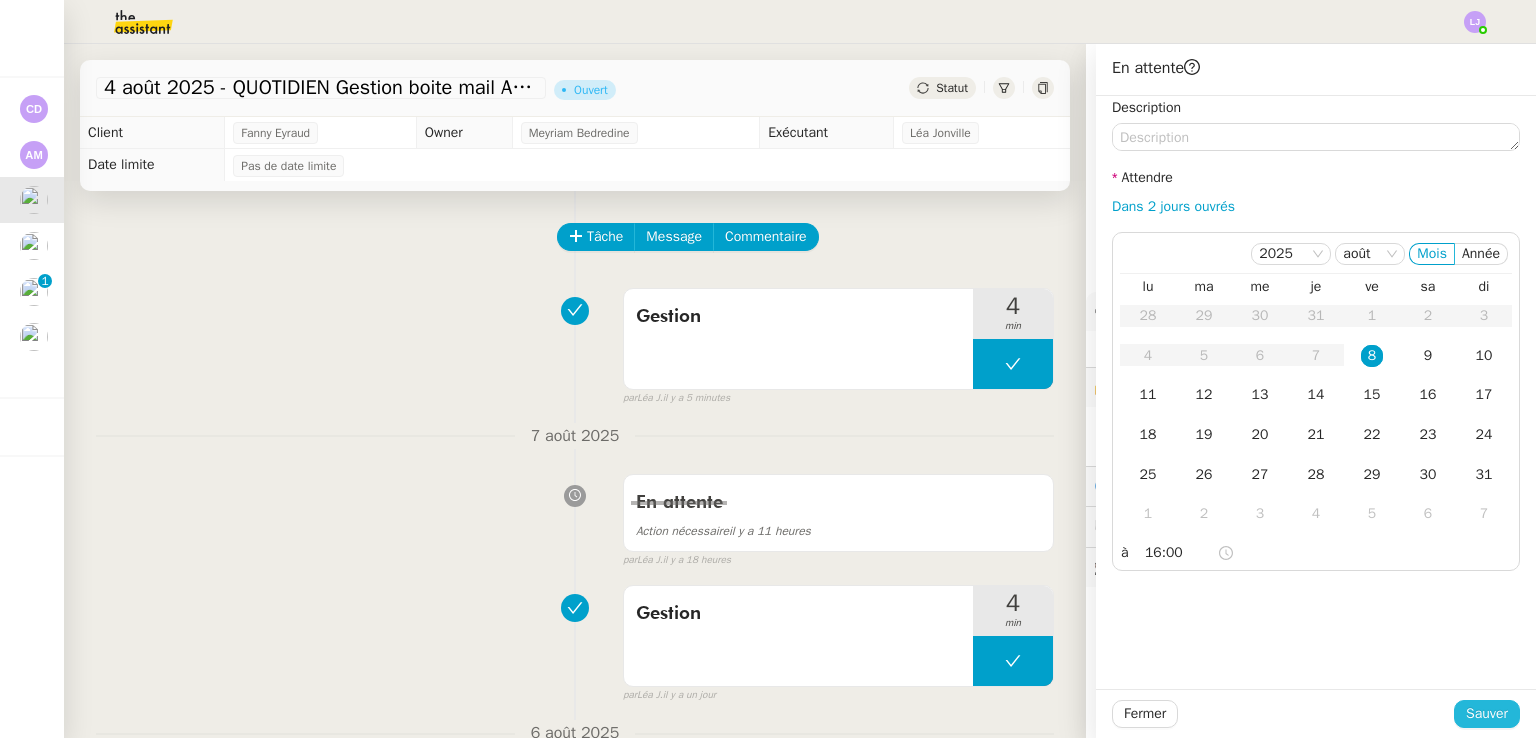 click on "Sauver" 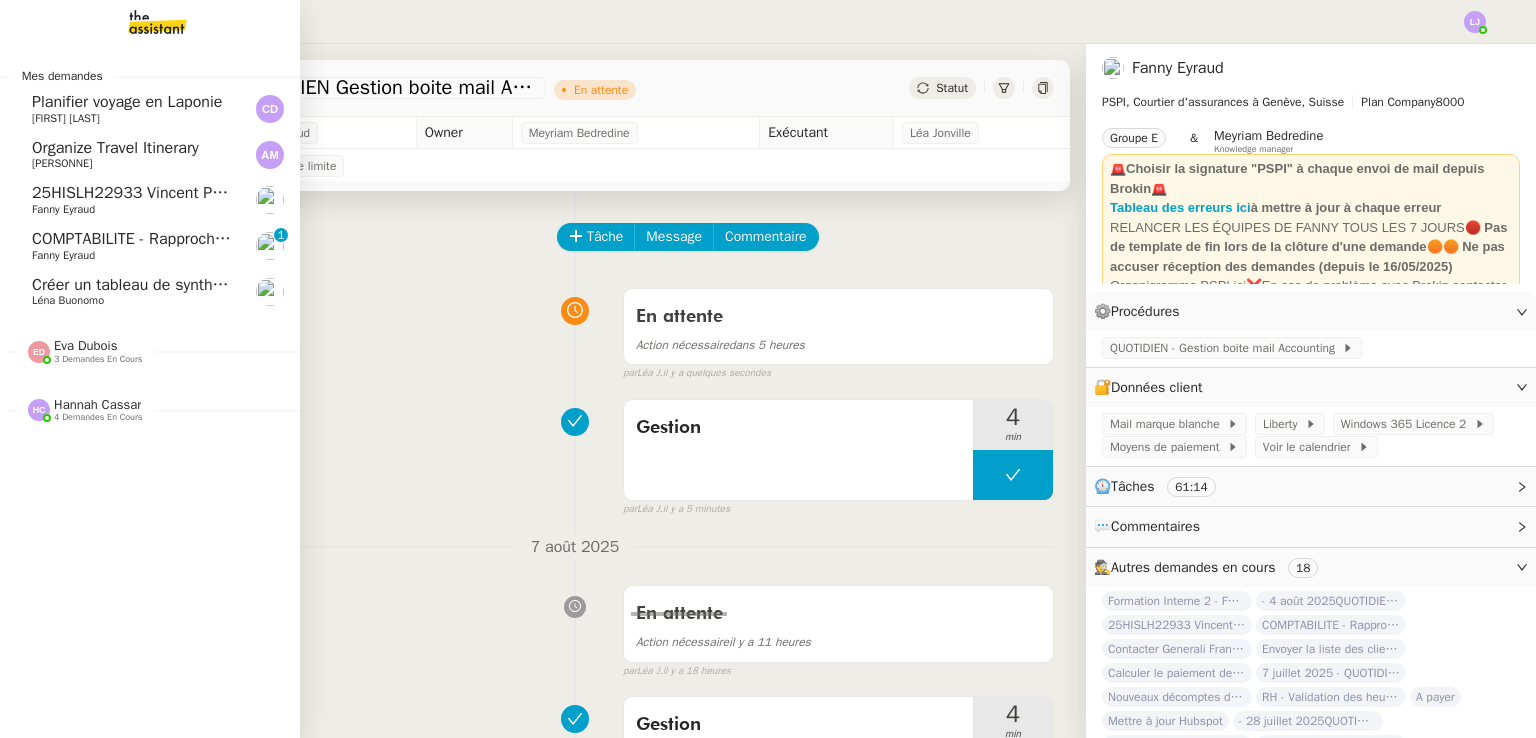 click on "[ID] [FIRST] [LAST]    [FIRST] [LAST]" 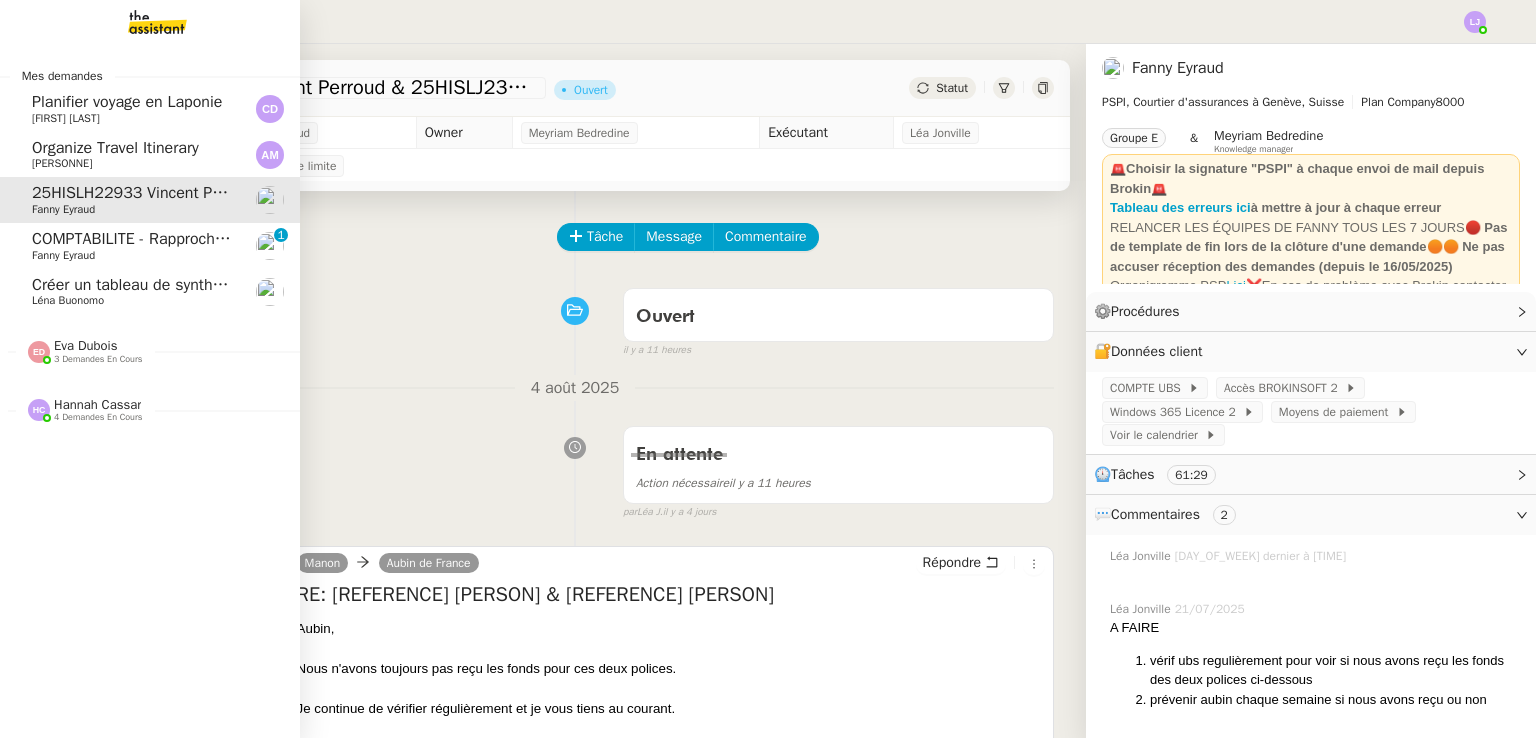 click on "Planifier voyage en Laponie    Carole DURIF" 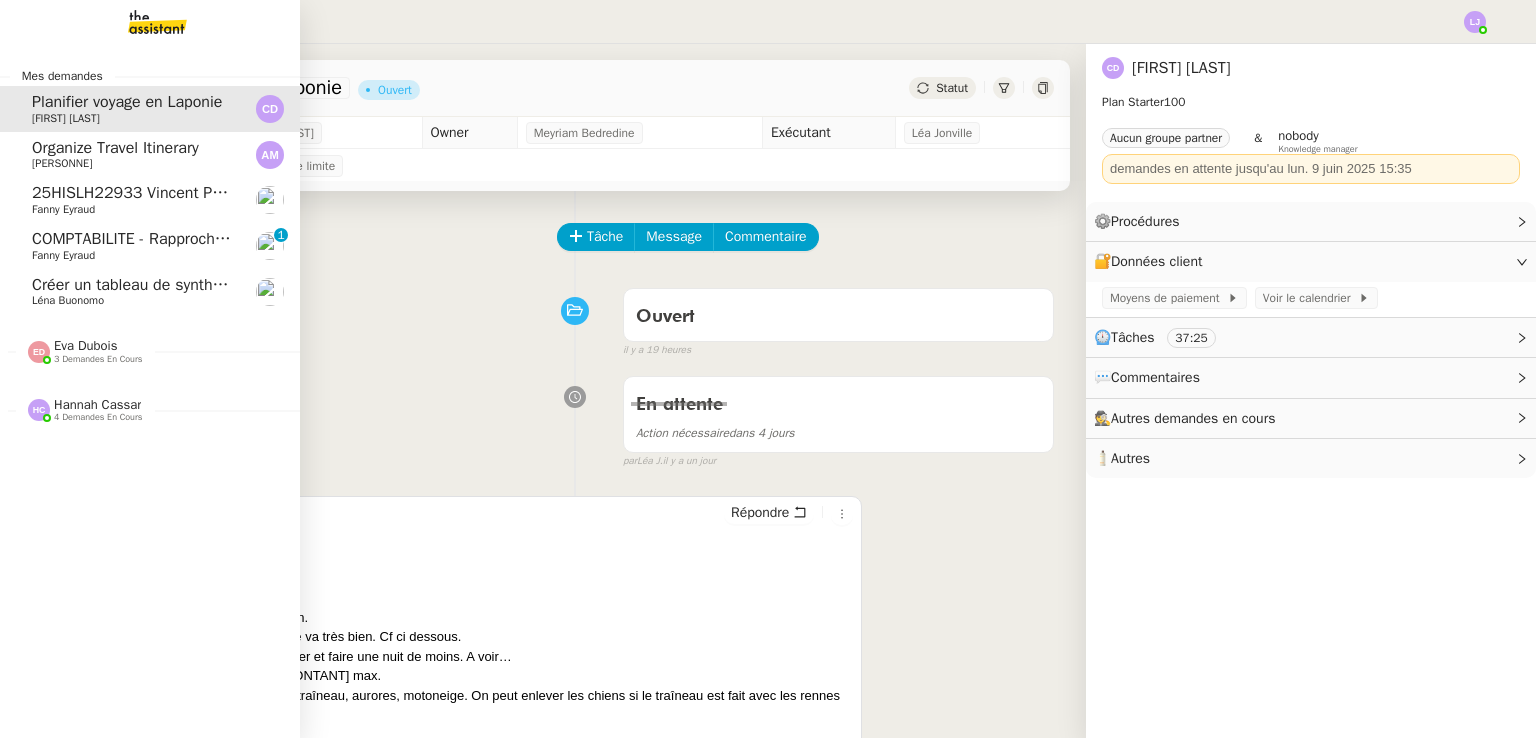 click on "Organize Travel Itinerary" 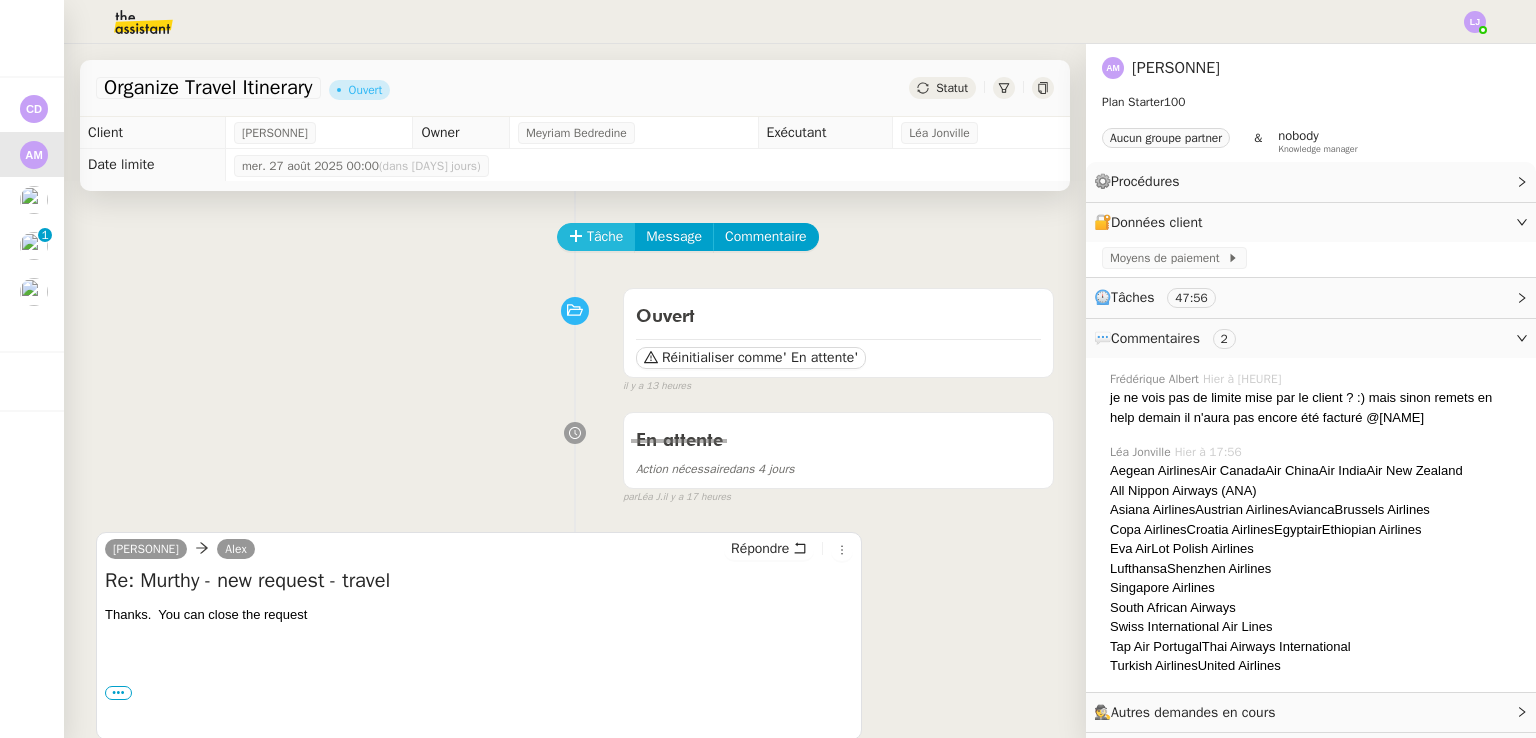 click on "Tâche" 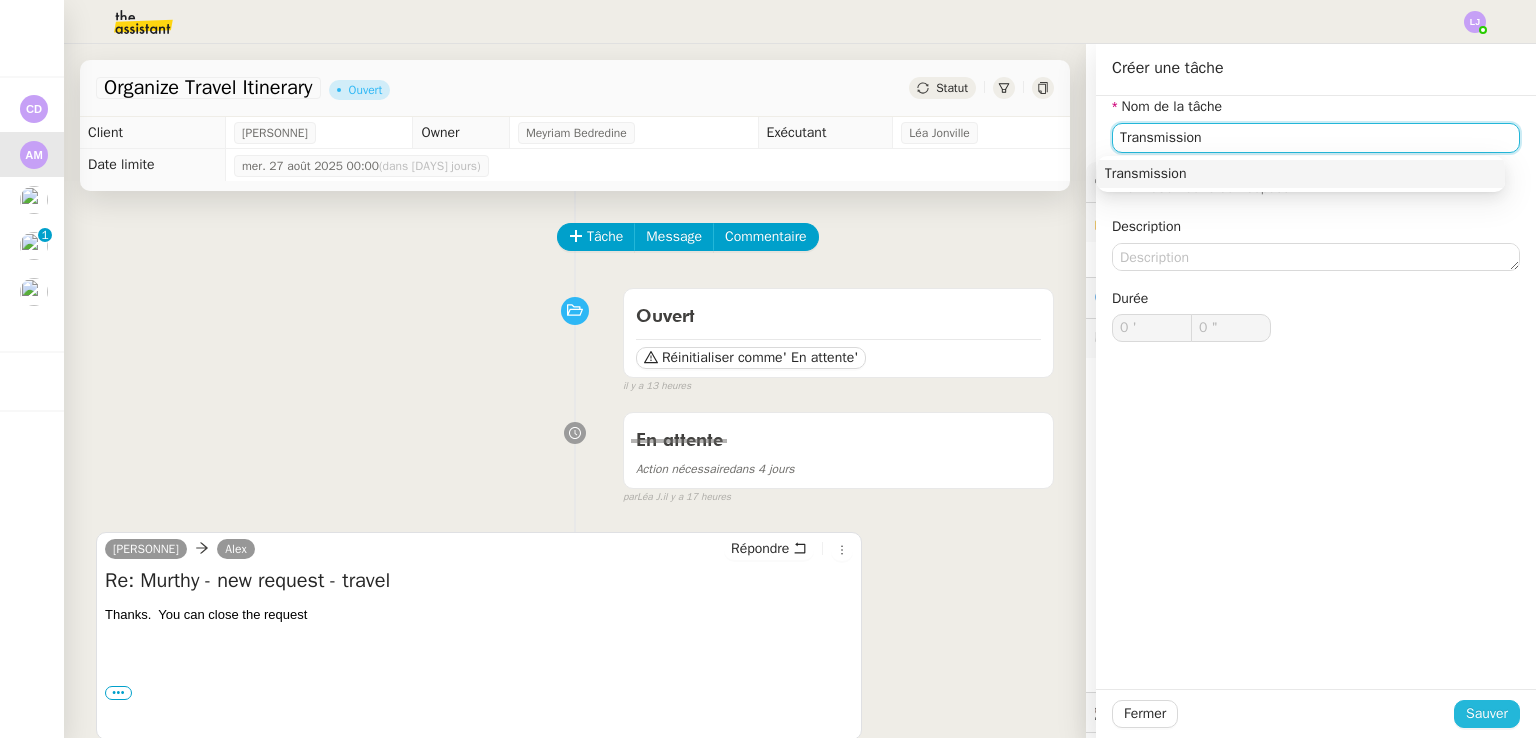 type on "Transmission" 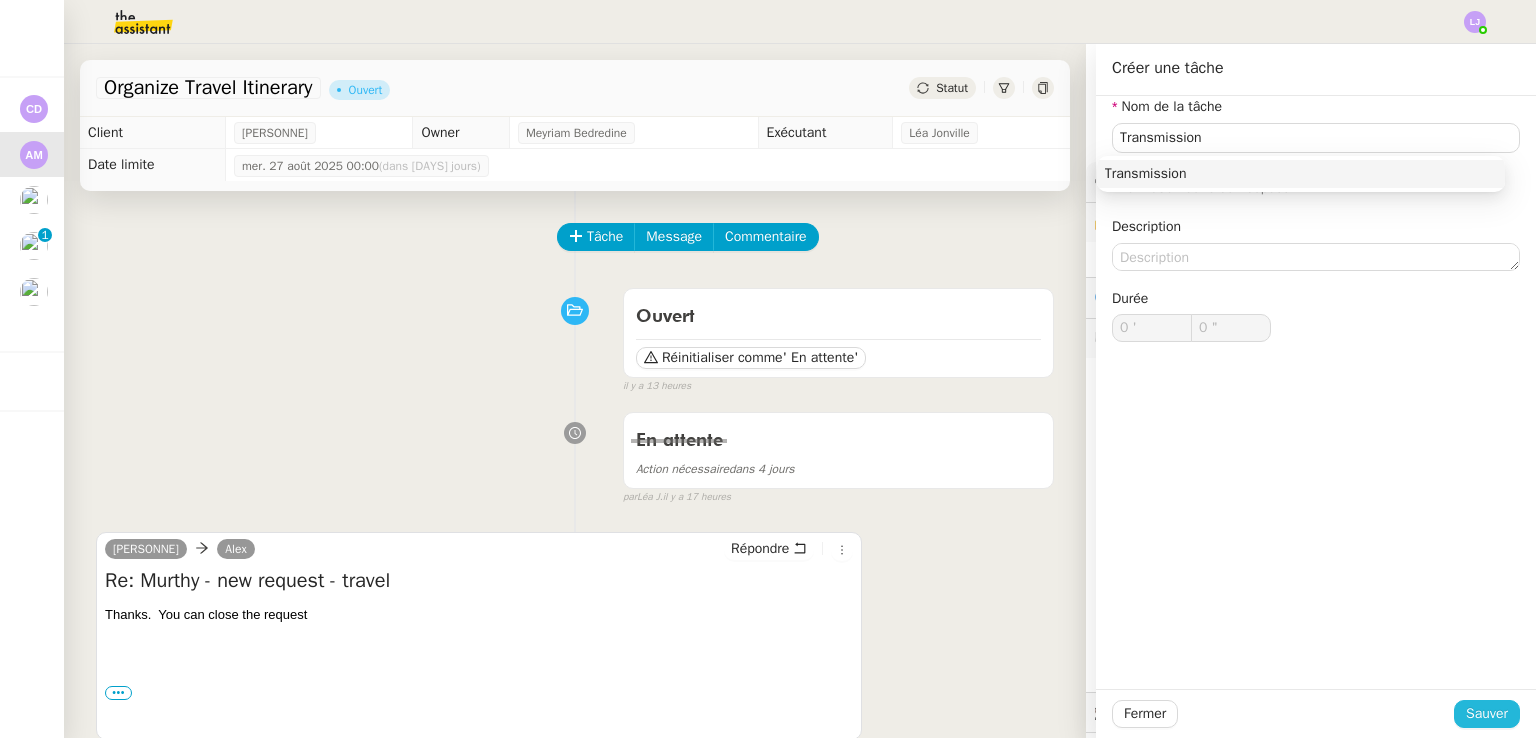 click on "Sauver" 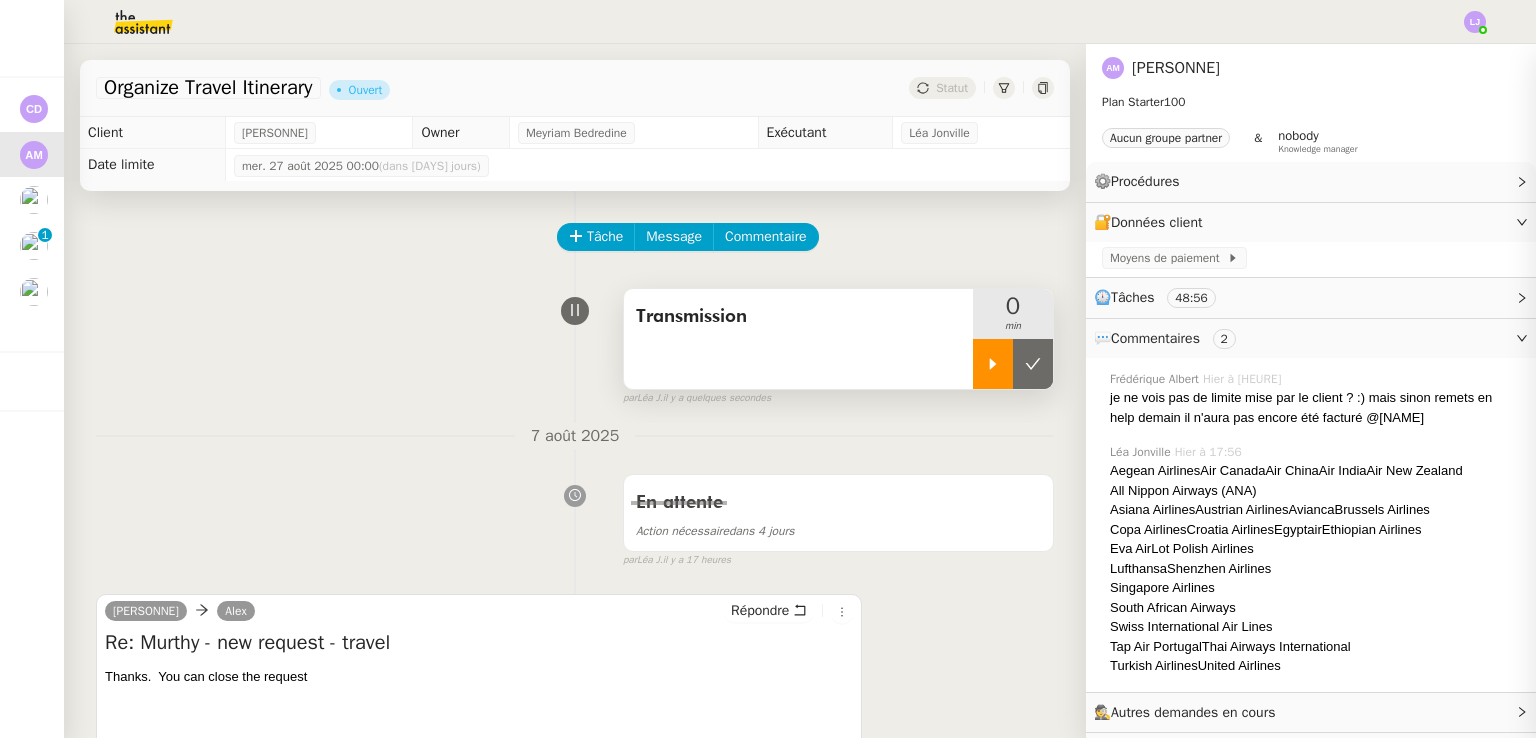 click at bounding box center [993, 364] 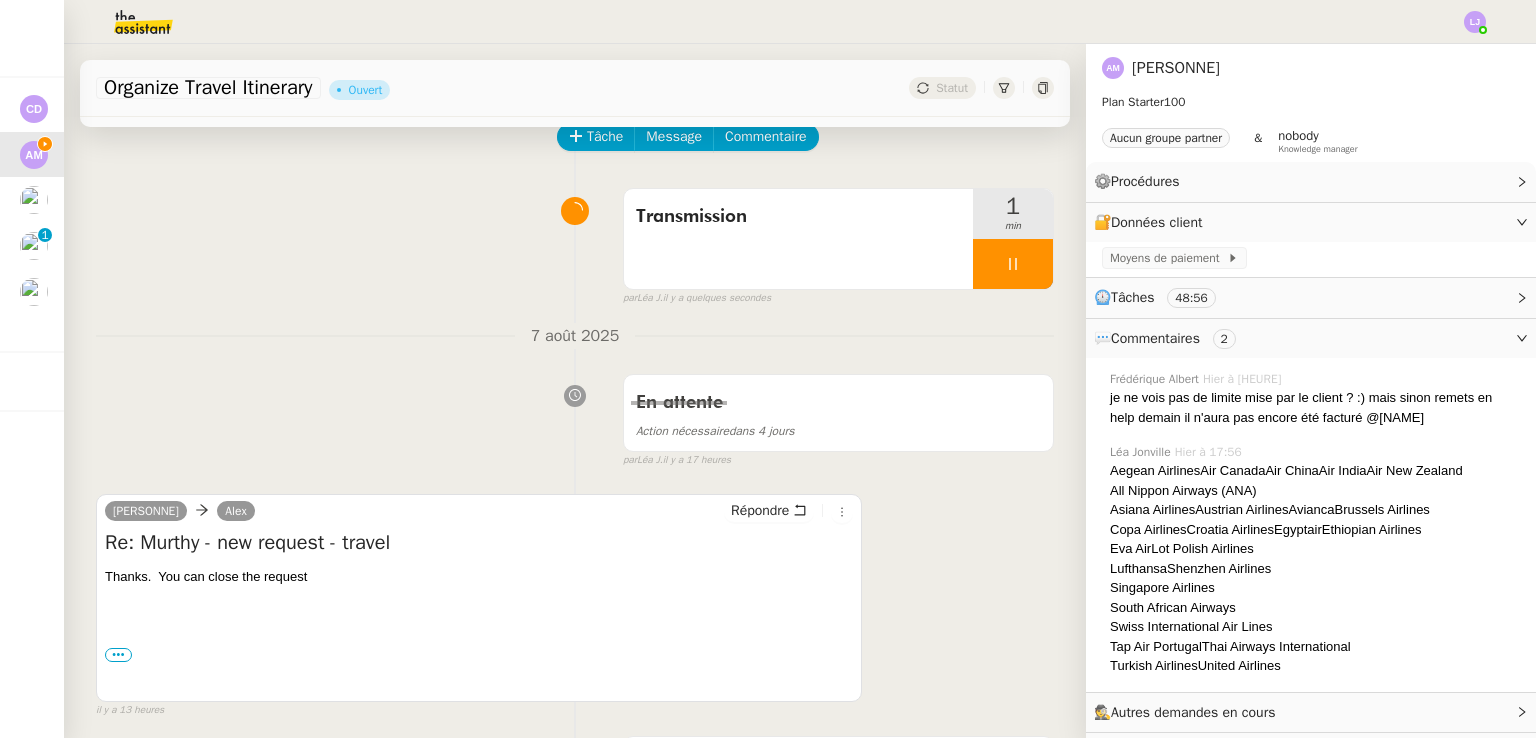 scroll, scrollTop: 102, scrollLeft: 0, axis: vertical 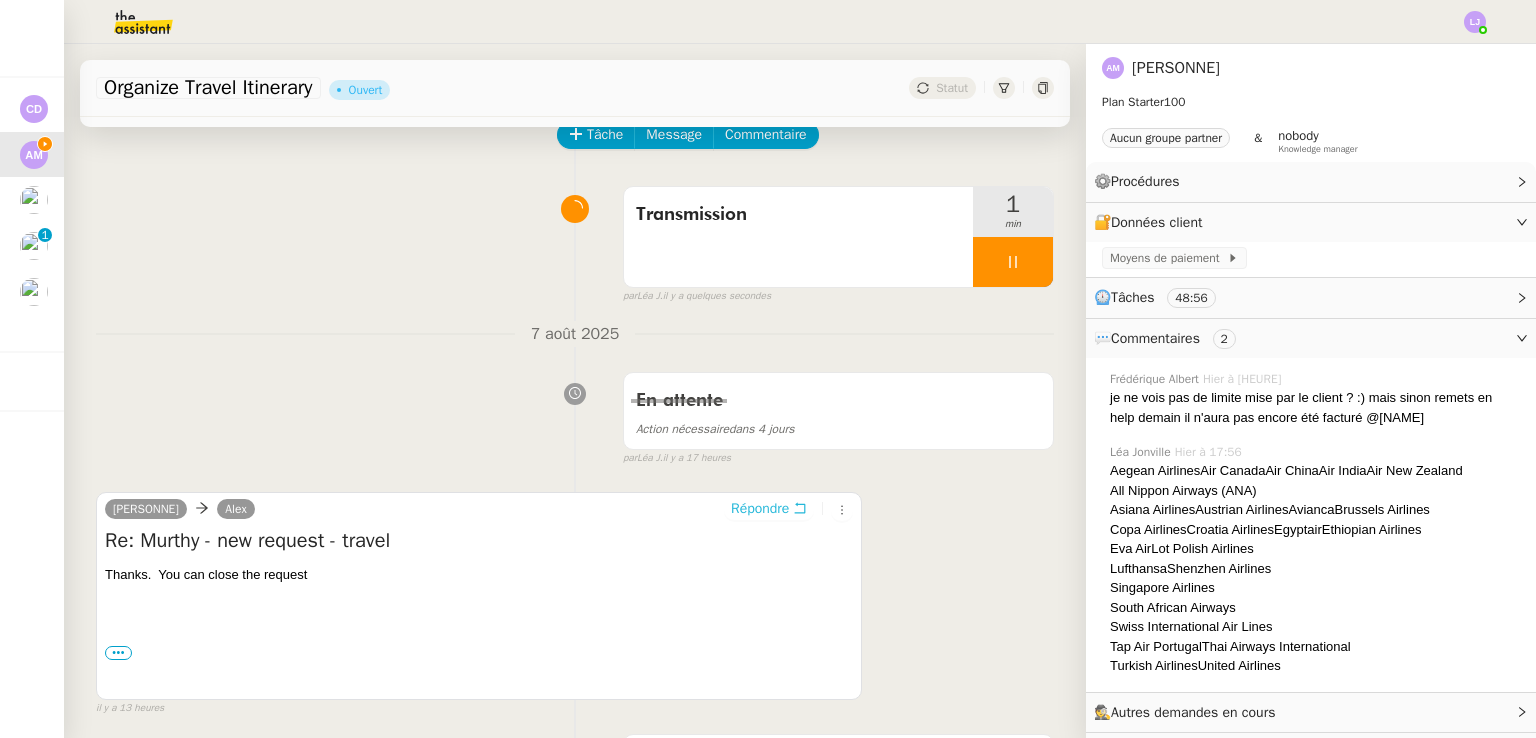 click on "Répondre" at bounding box center [760, 509] 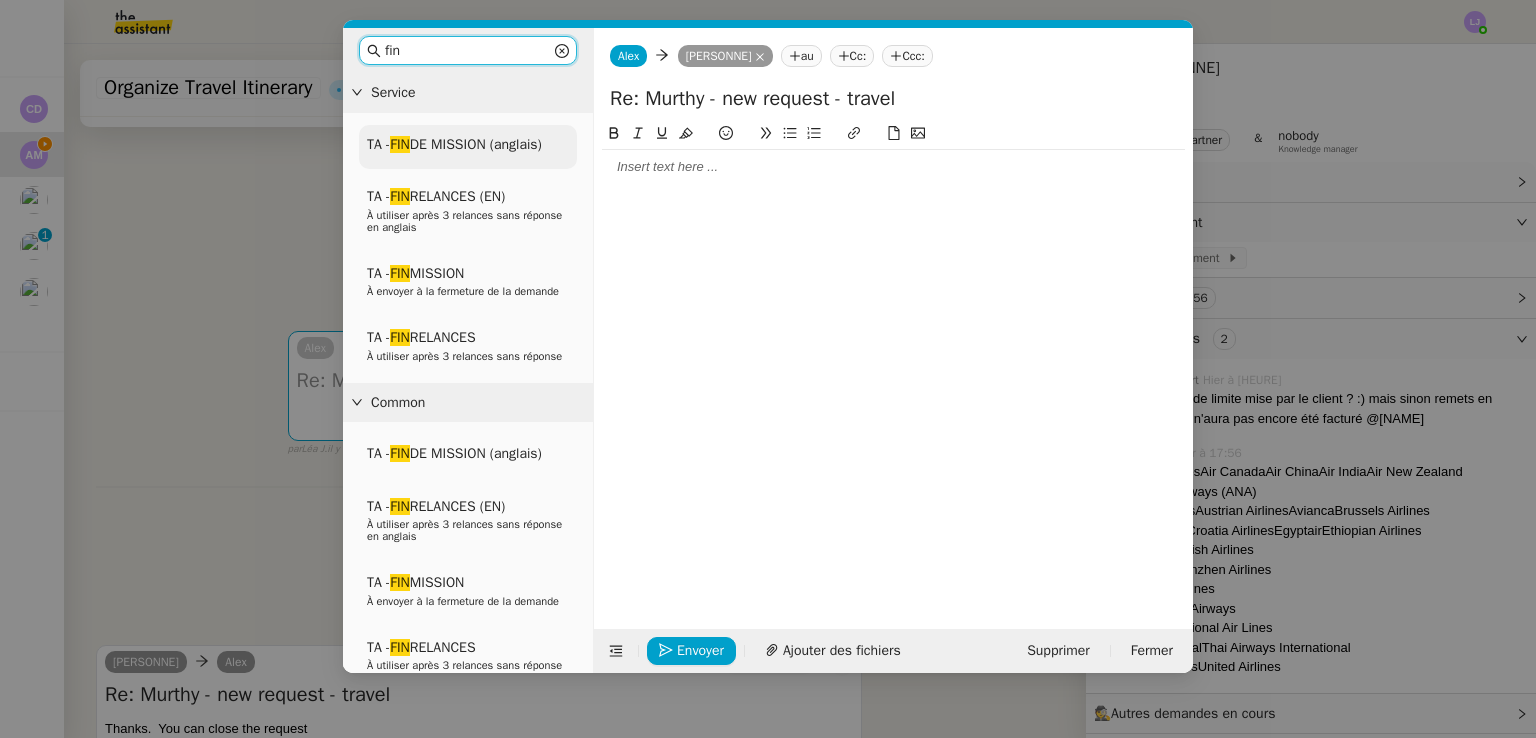 type on "fin" 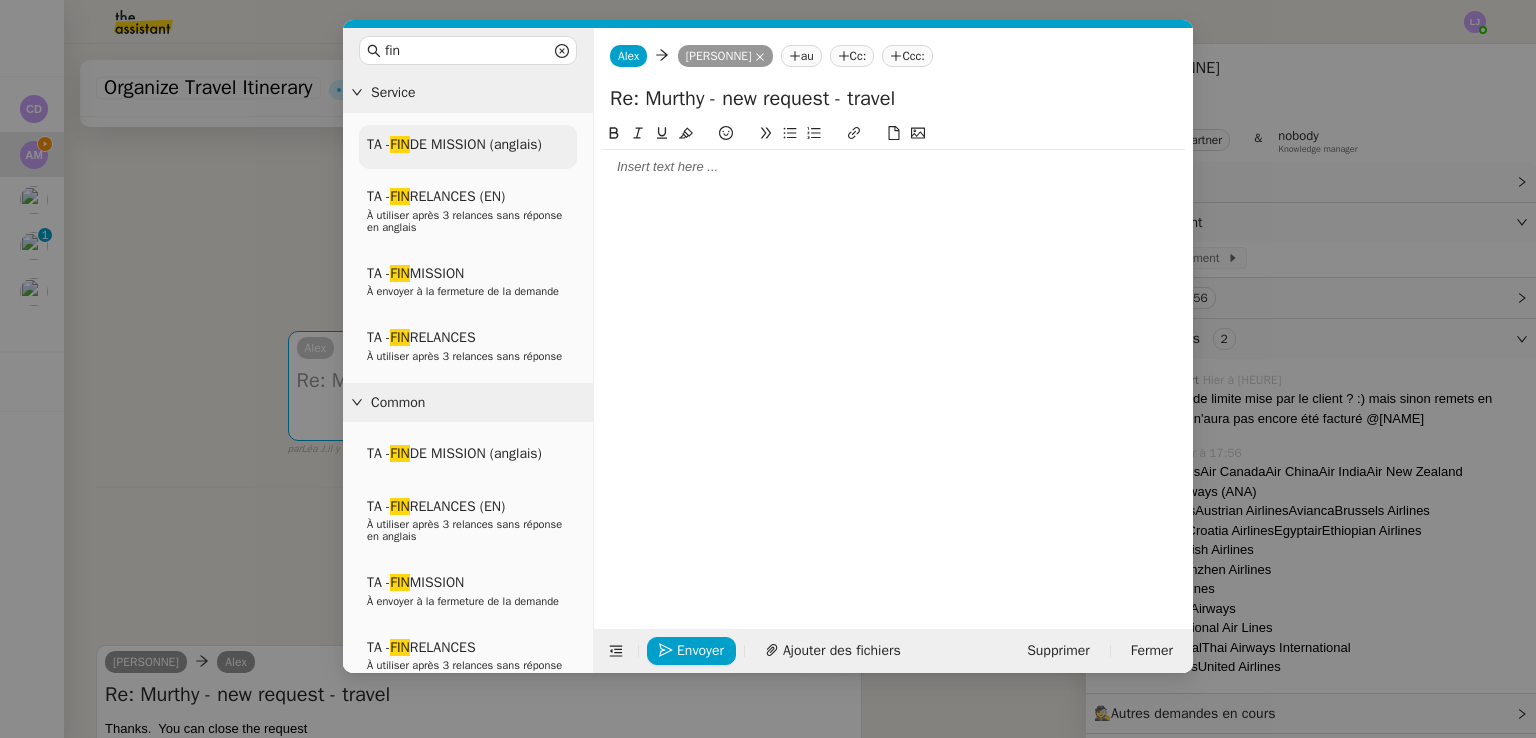 click on "TA -  FIN  DE MISSION (anglais)" at bounding box center [468, 147] 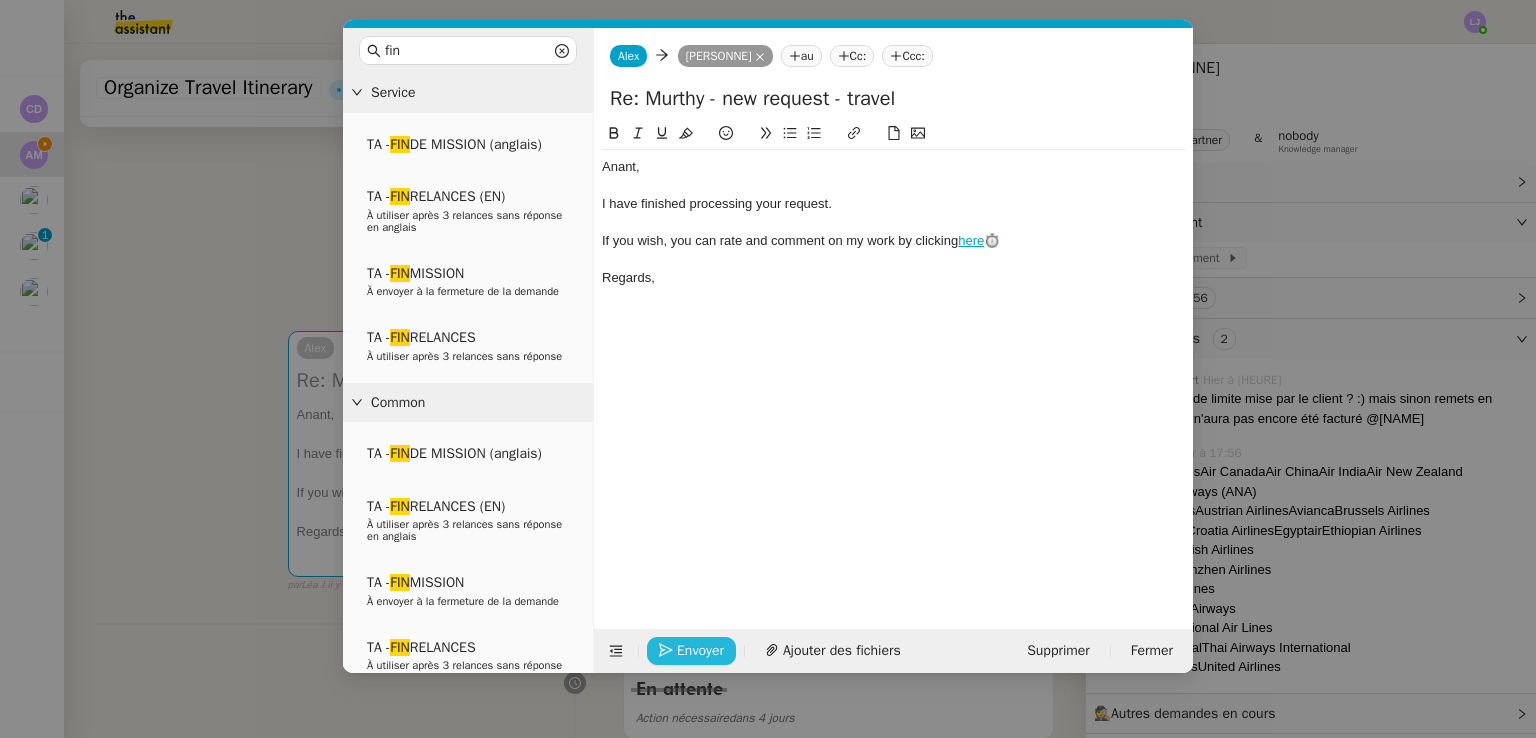 click on "Envoyer" 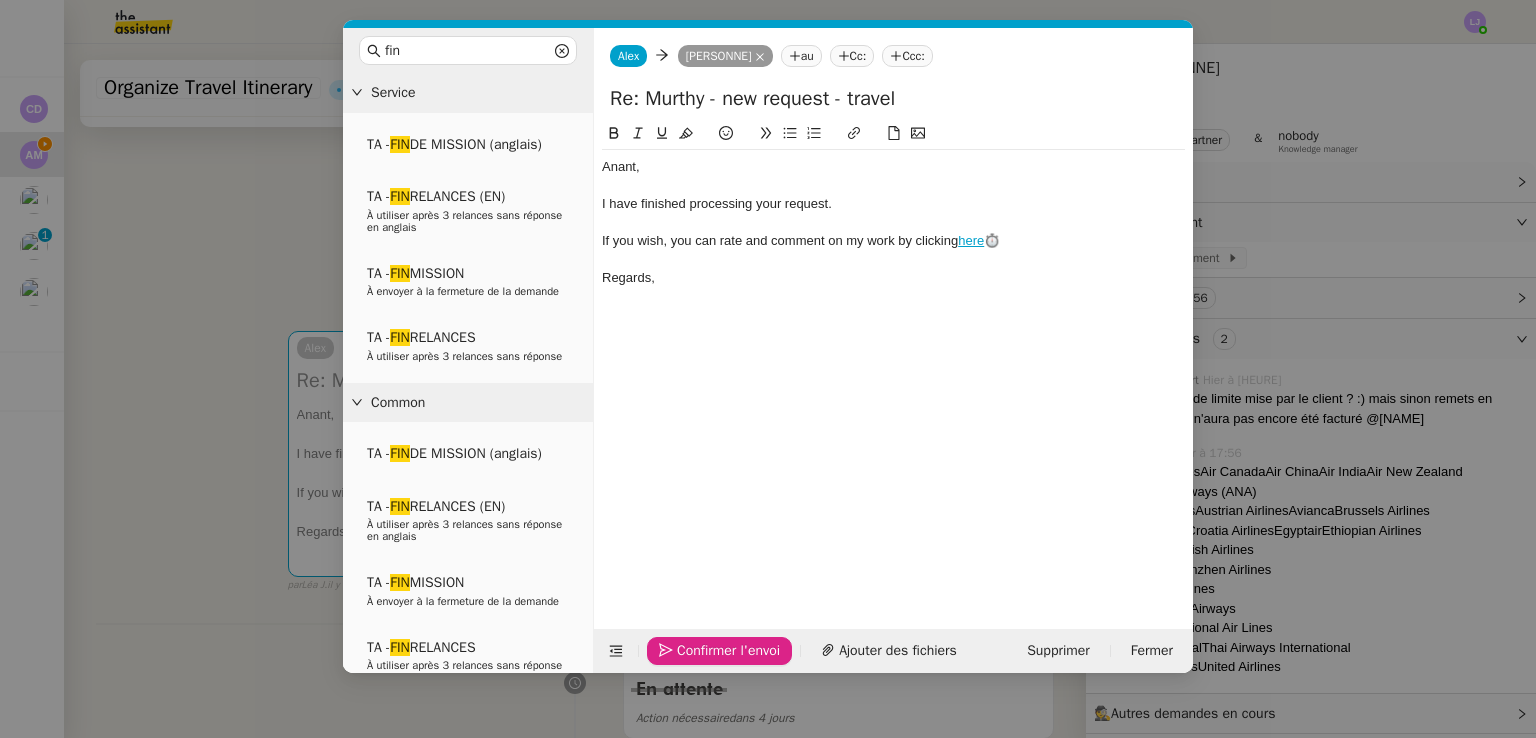 click on "Confirmer l'envoi" 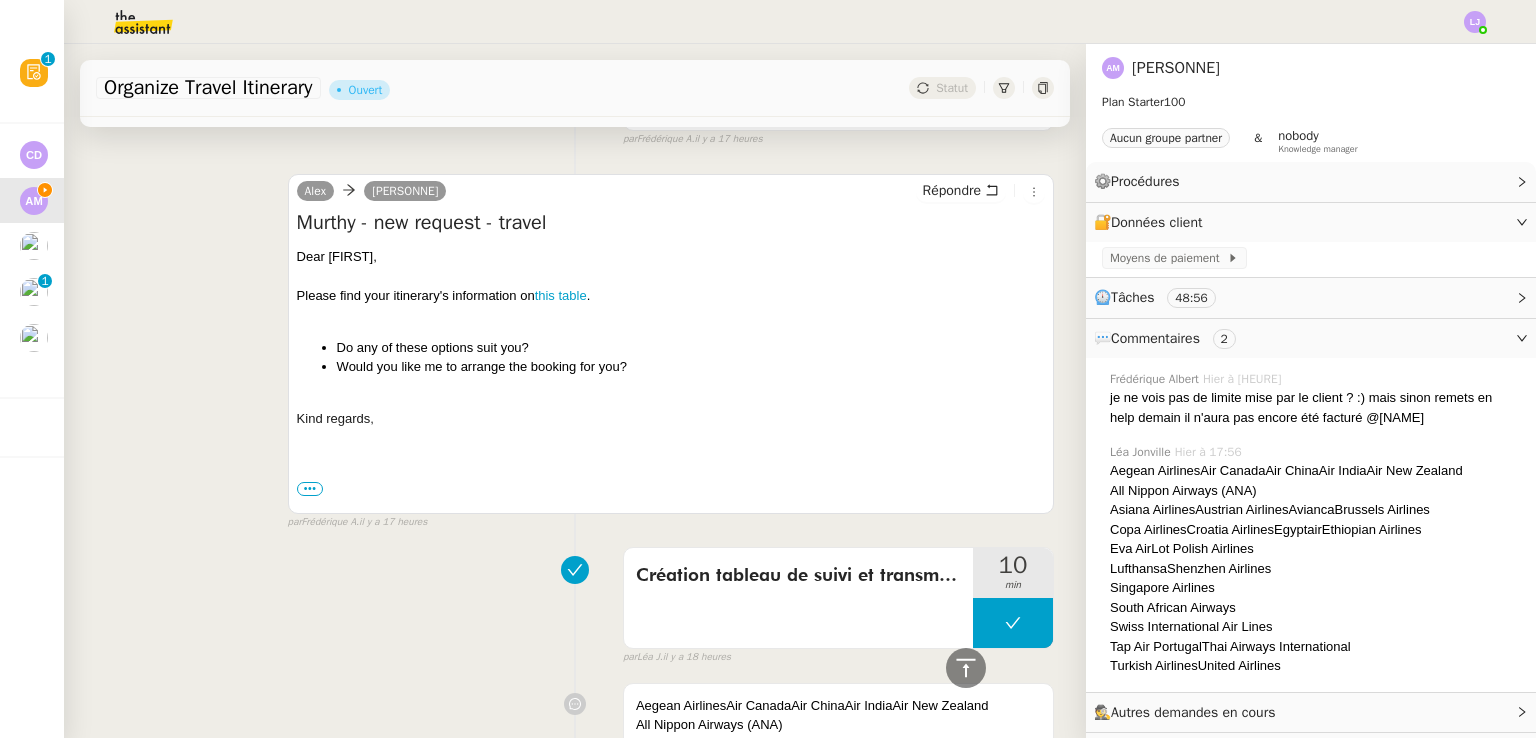 scroll, scrollTop: 1236, scrollLeft: 0, axis: vertical 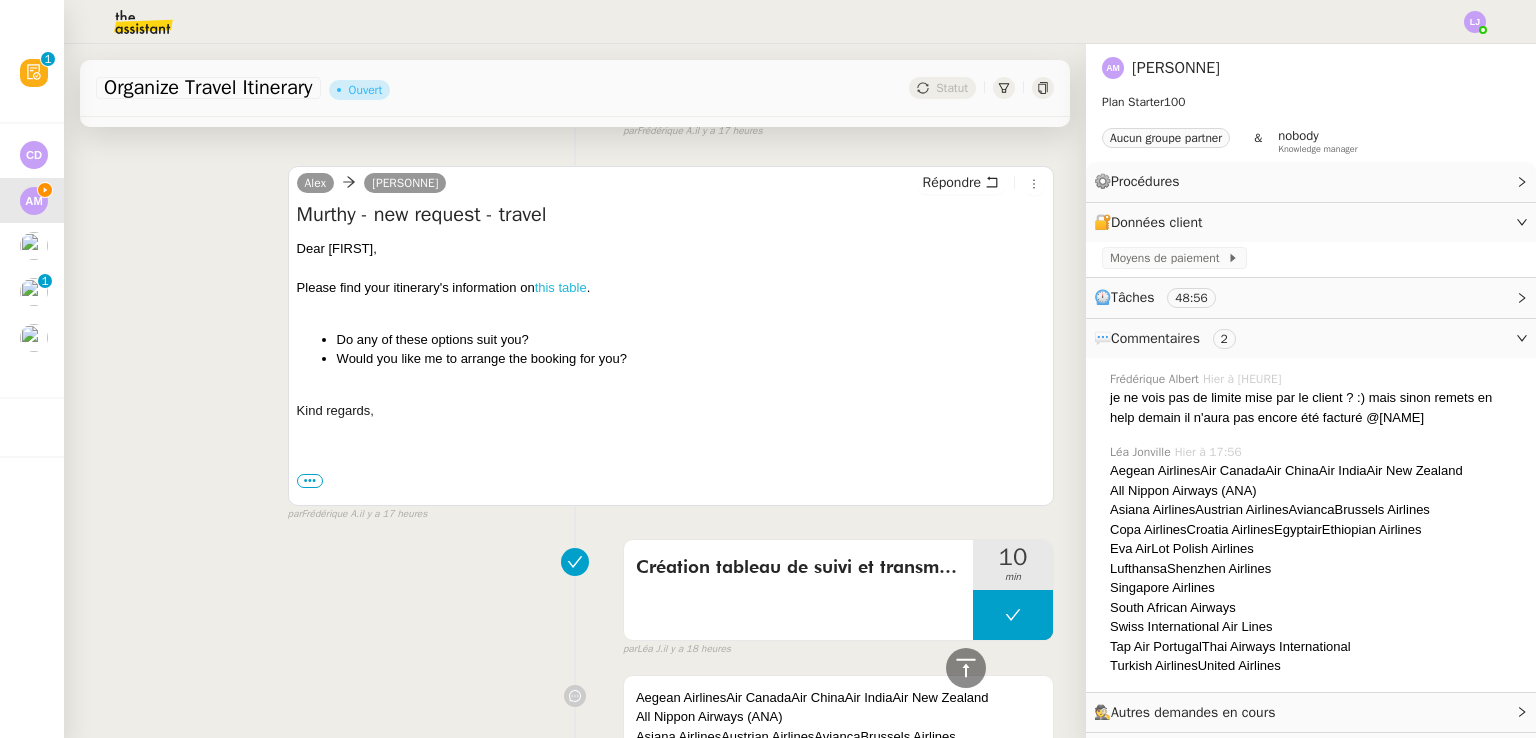 click on "this table" at bounding box center [561, 287] 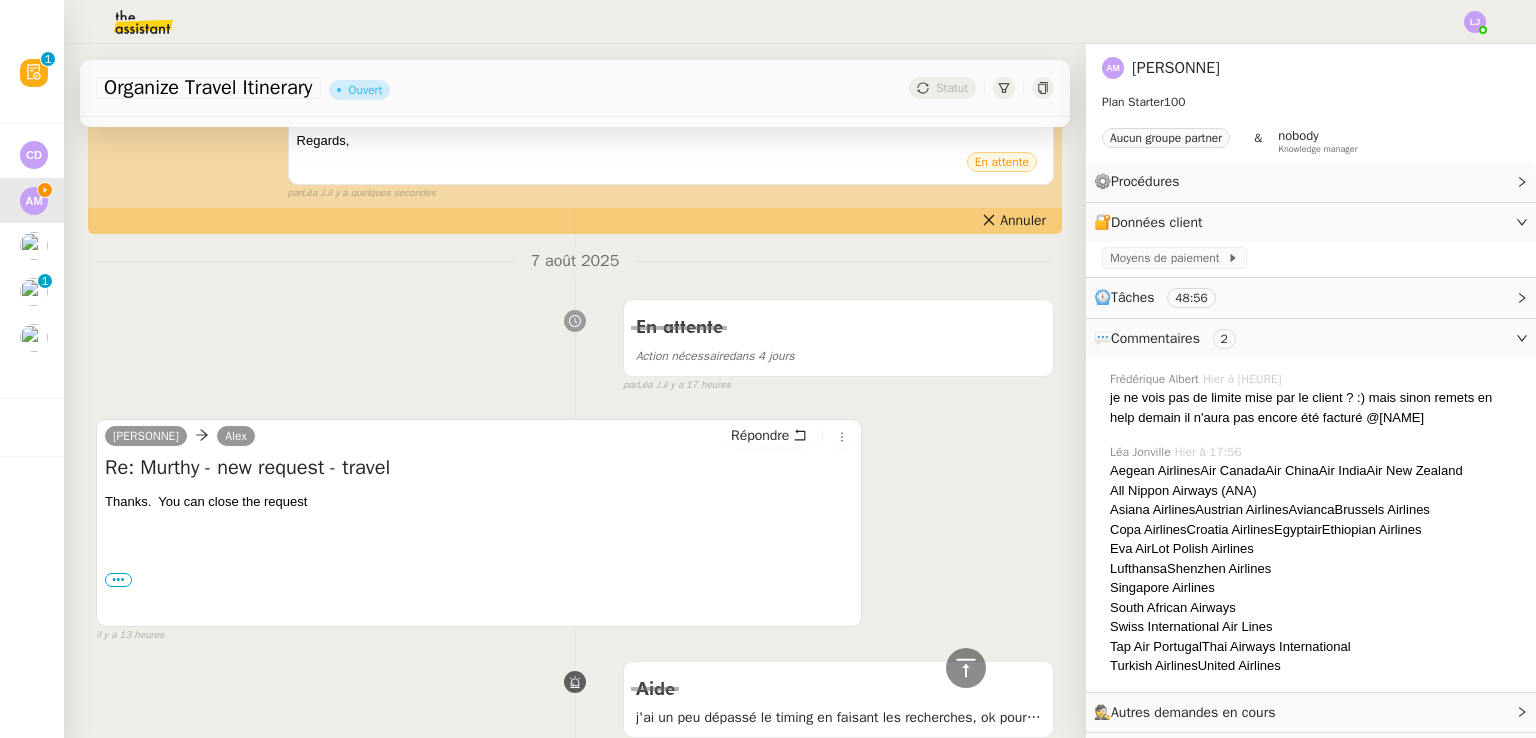 scroll, scrollTop: 0, scrollLeft: 0, axis: both 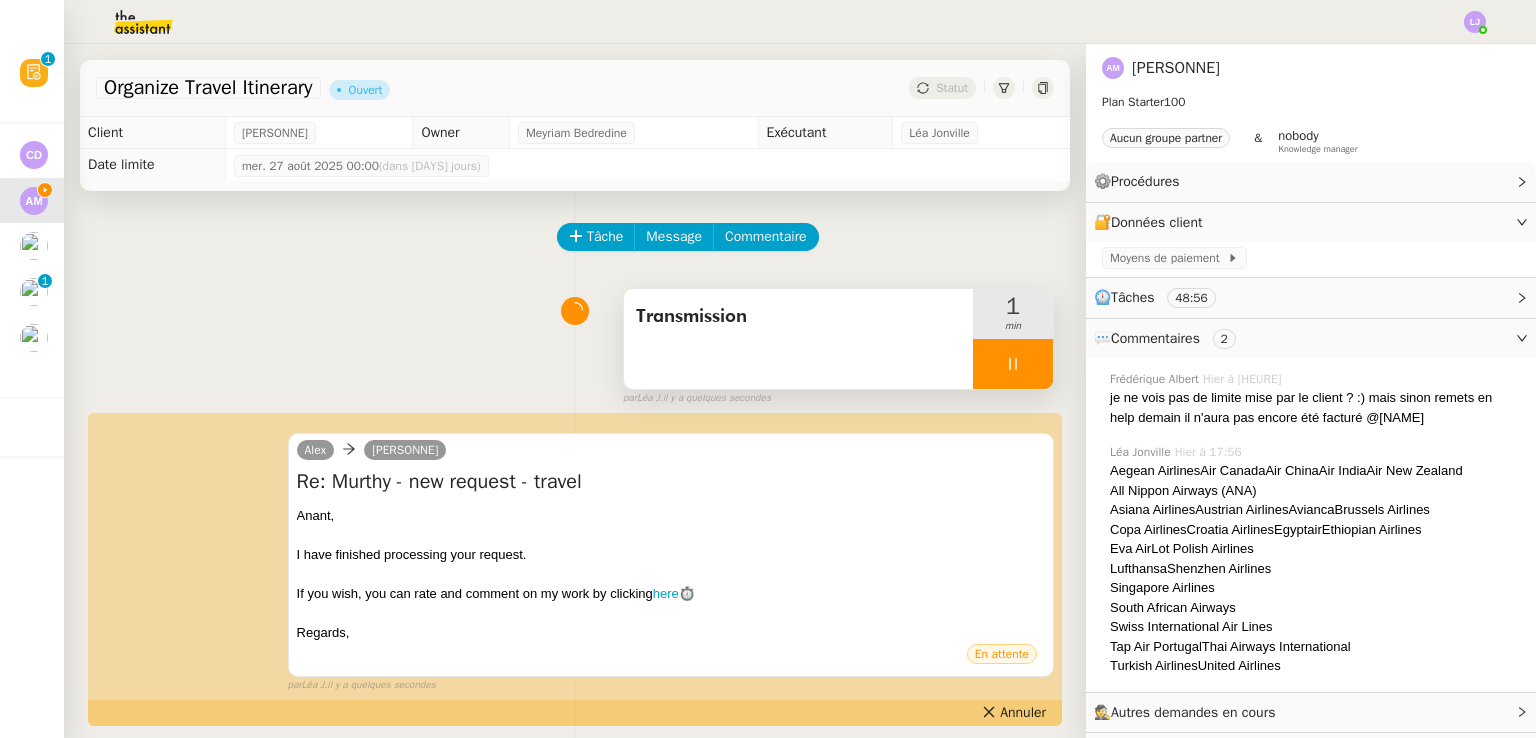 click at bounding box center [1013, 364] 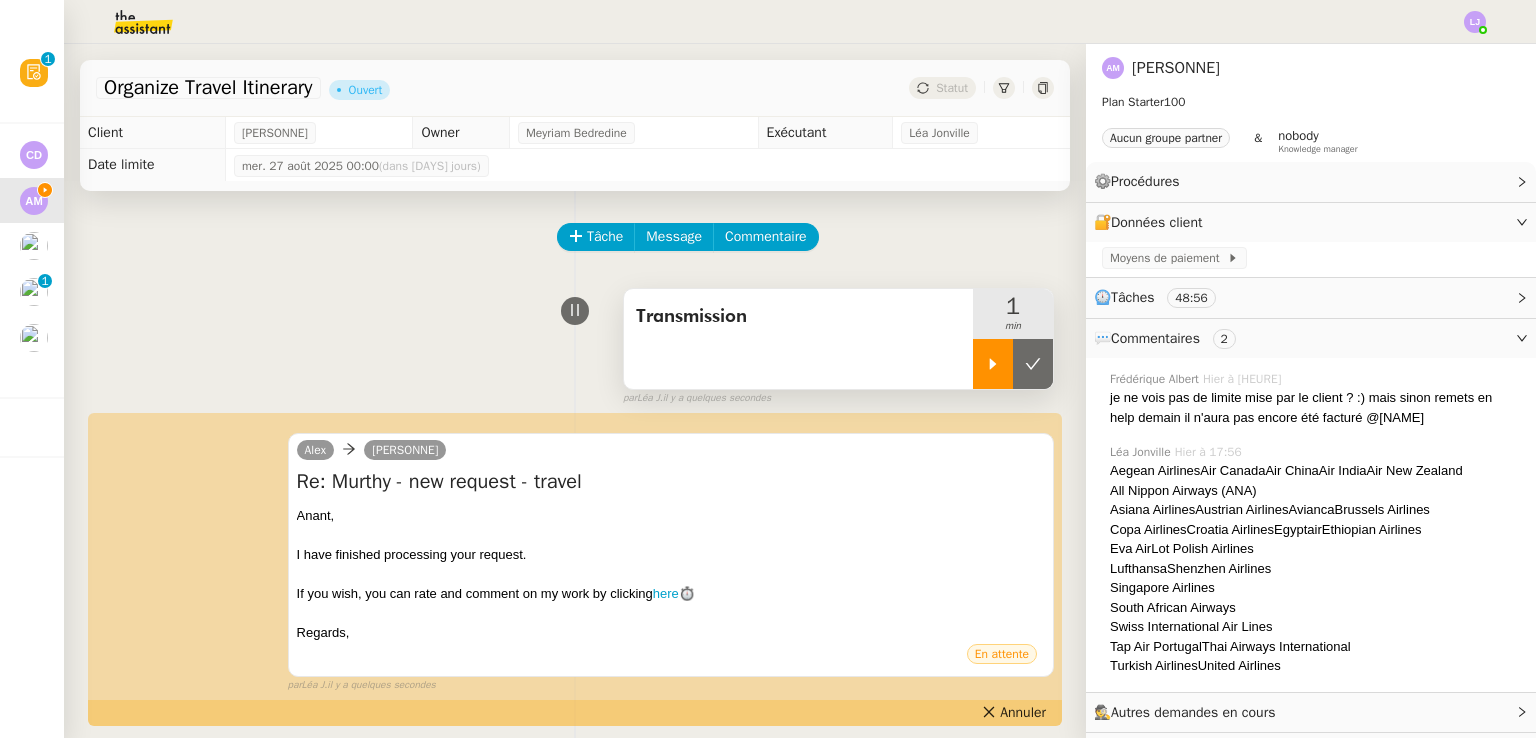 click at bounding box center [1033, 364] 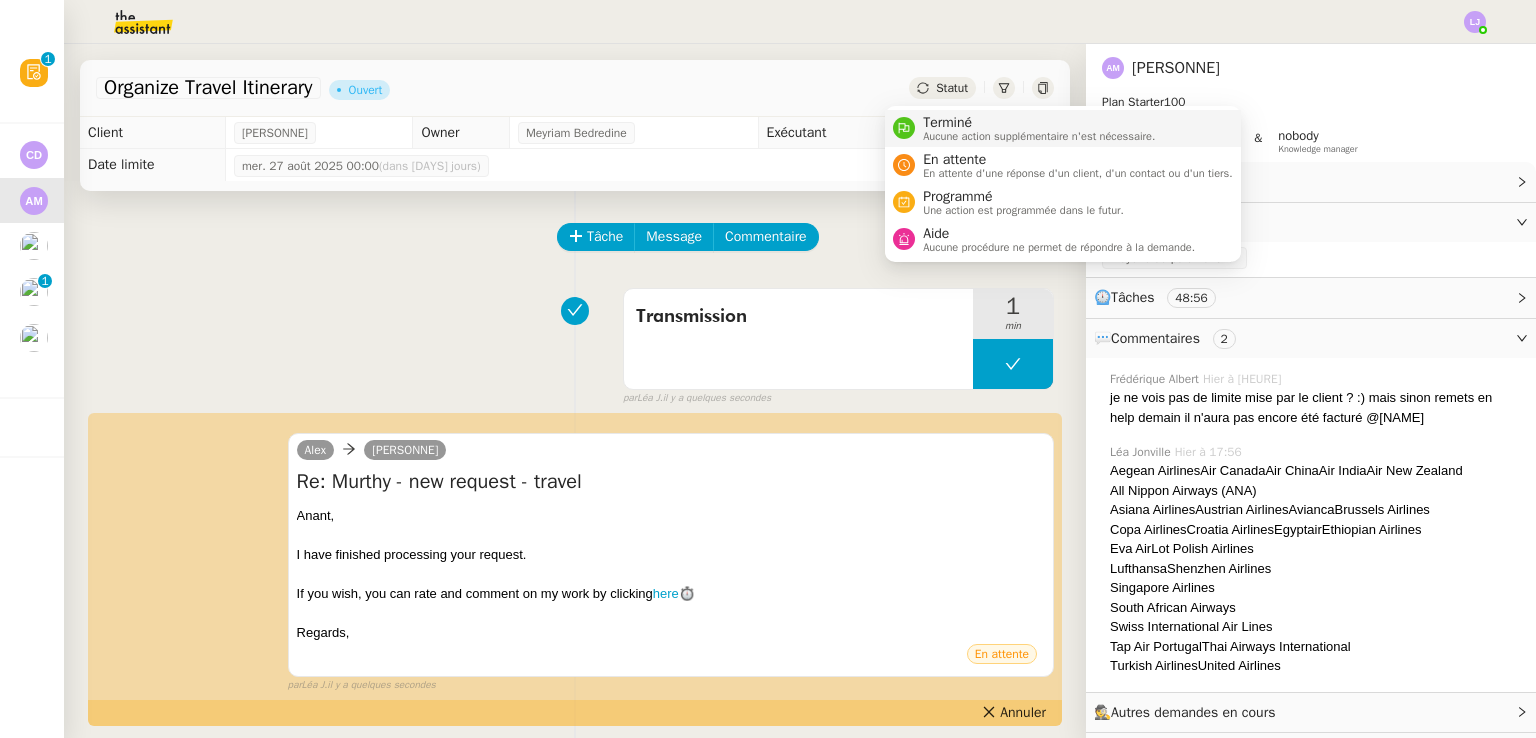 click on "Terminé" at bounding box center (1039, 123) 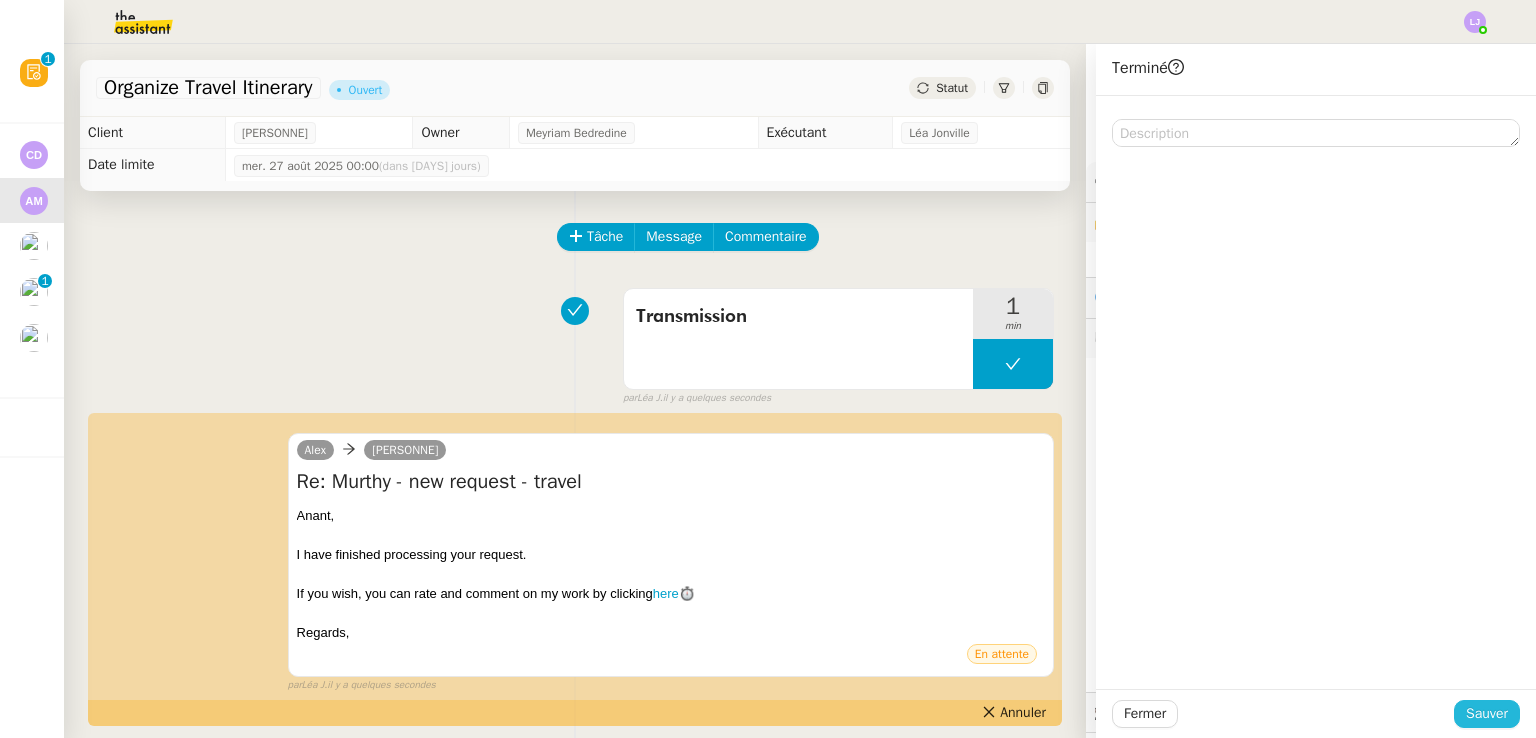 click on "Sauver" 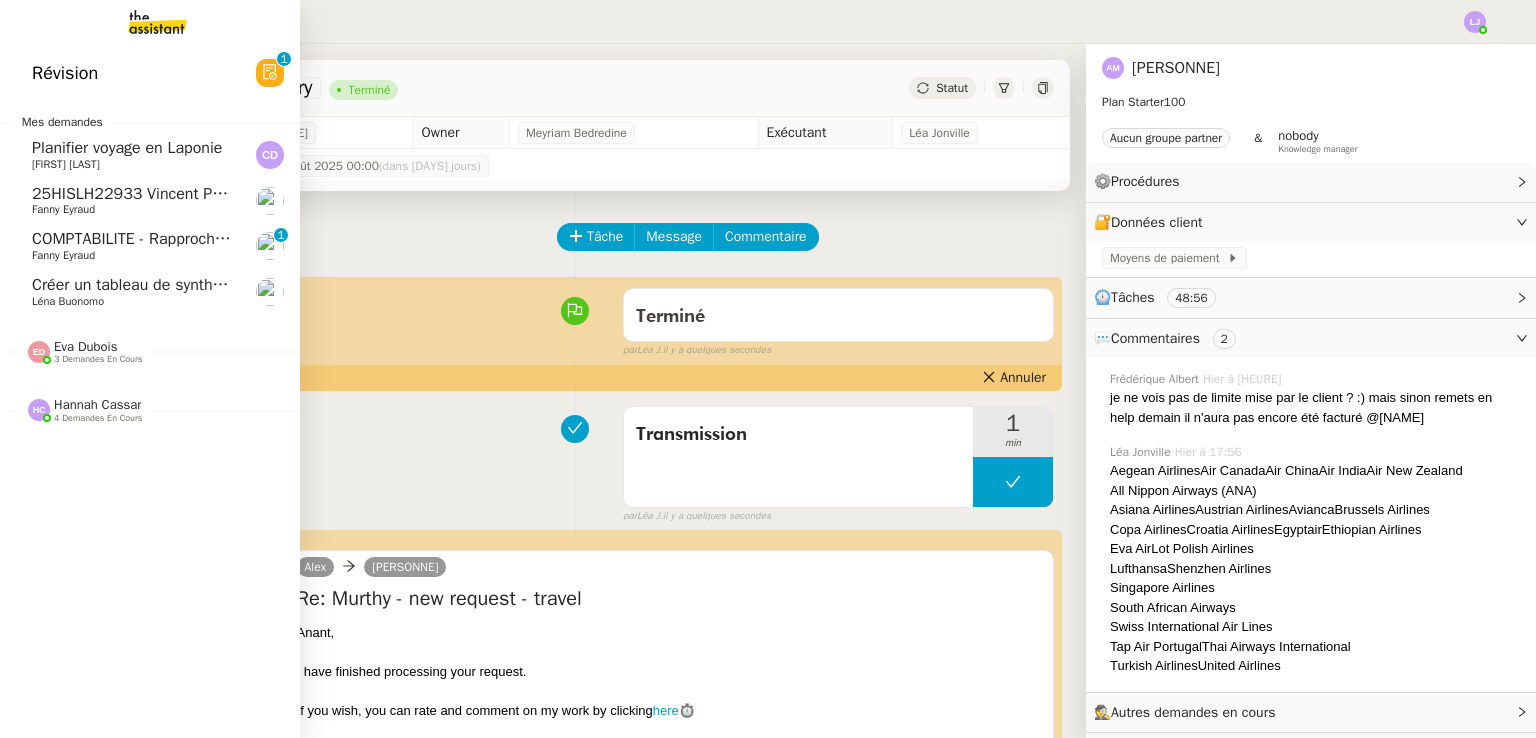 click on "Léna Buonomo" 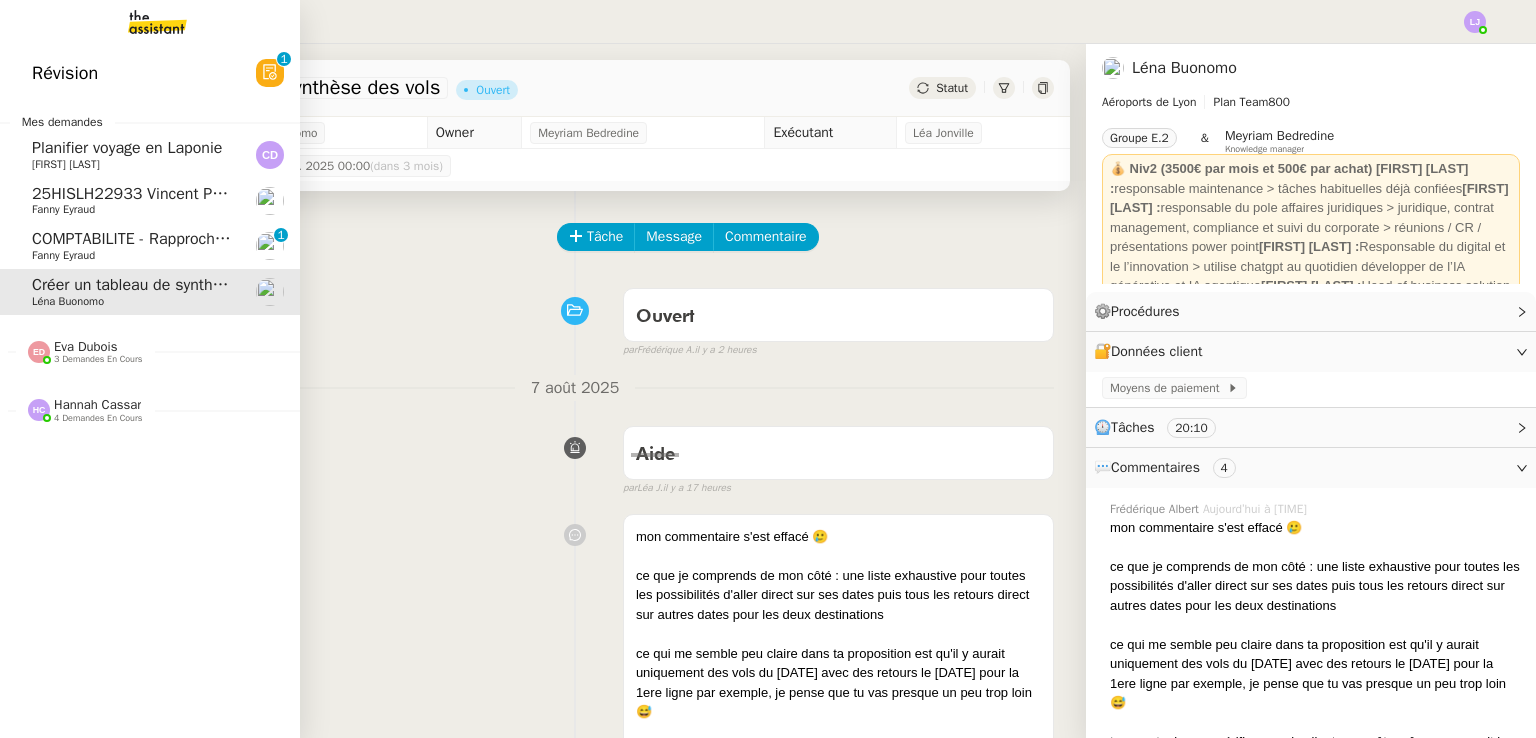 click on "COMPTABILITE - Rapprochement bancaire - 24 juillet 2025" 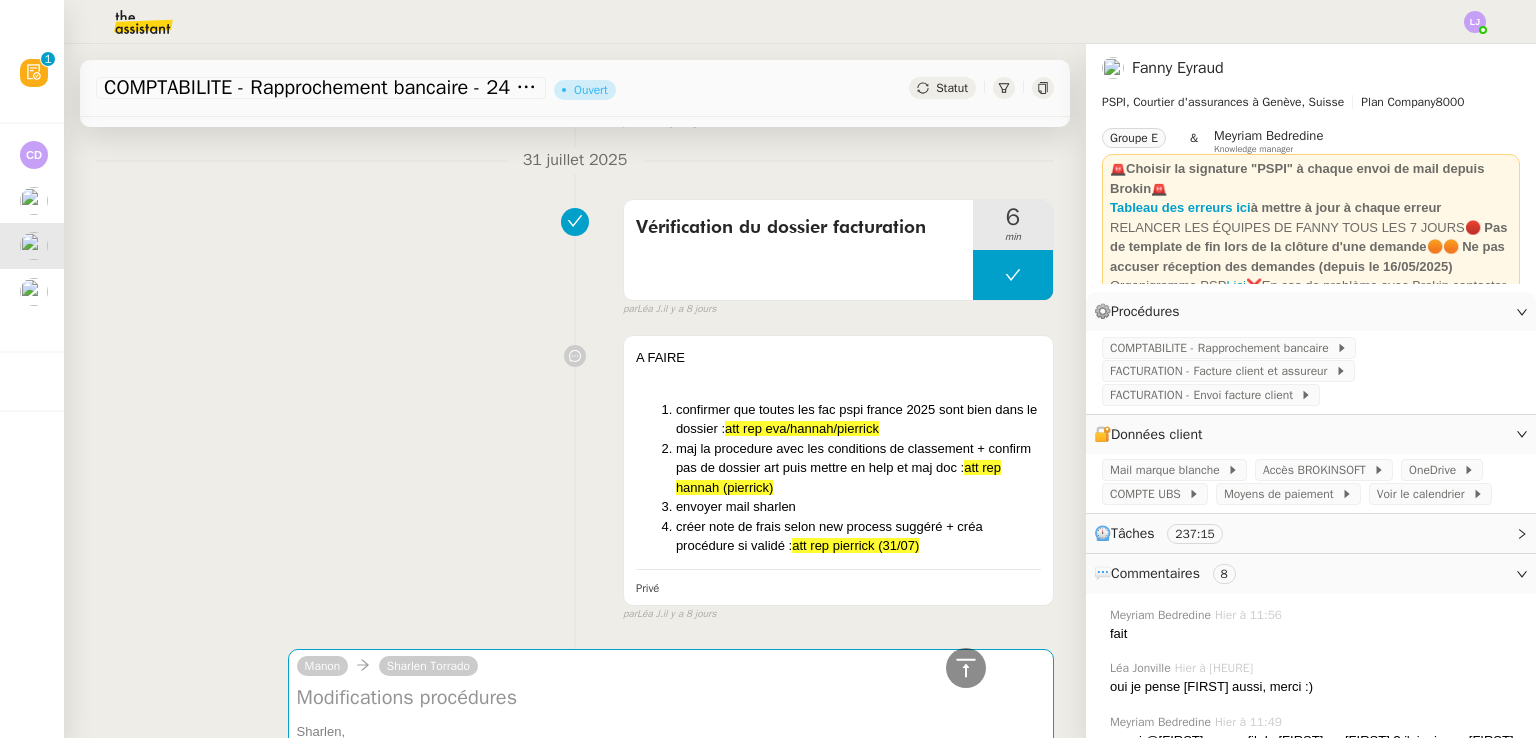 scroll, scrollTop: 4760, scrollLeft: 0, axis: vertical 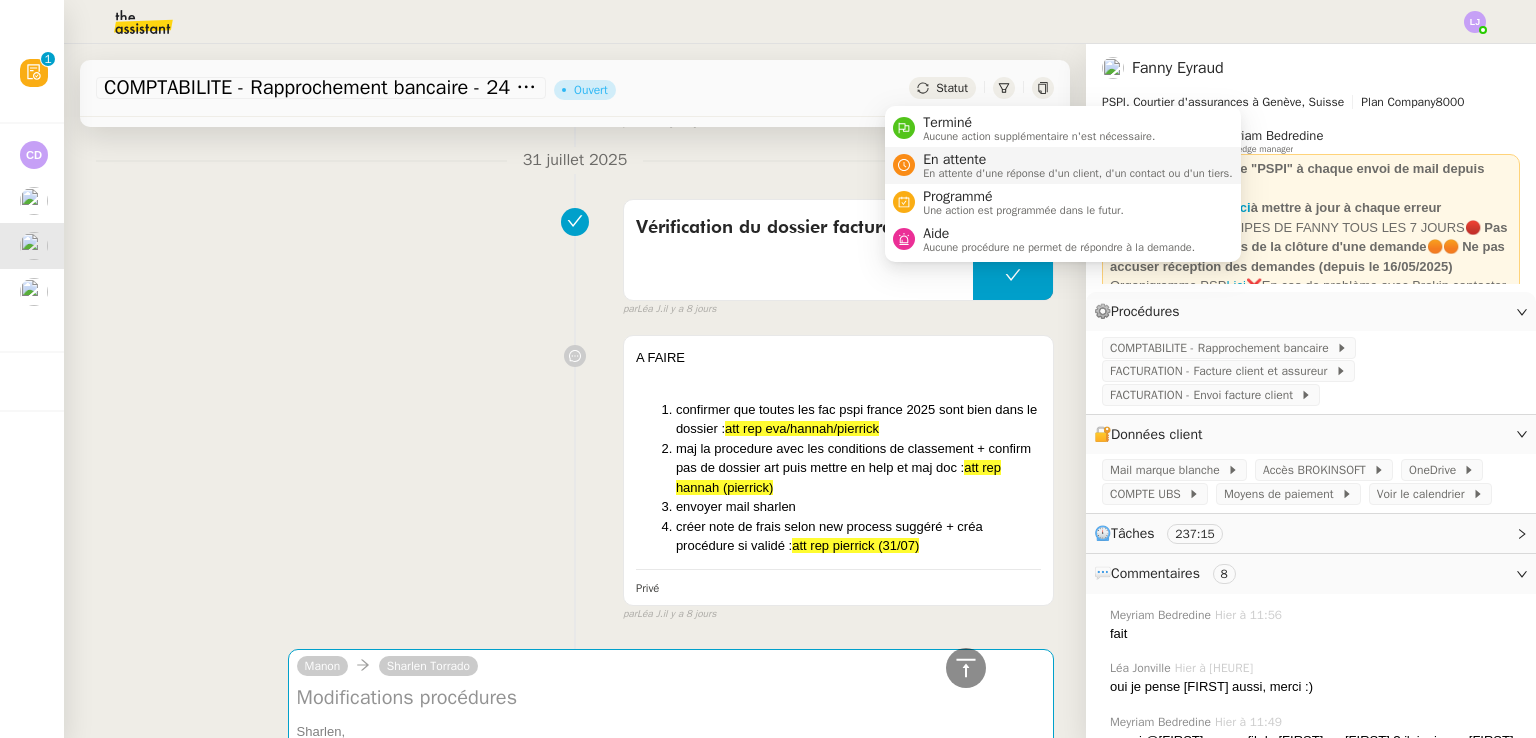 click on "En attente En attente d'une réponse d'un client, d'un contact ou d'un tiers." at bounding box center [1063, 165] 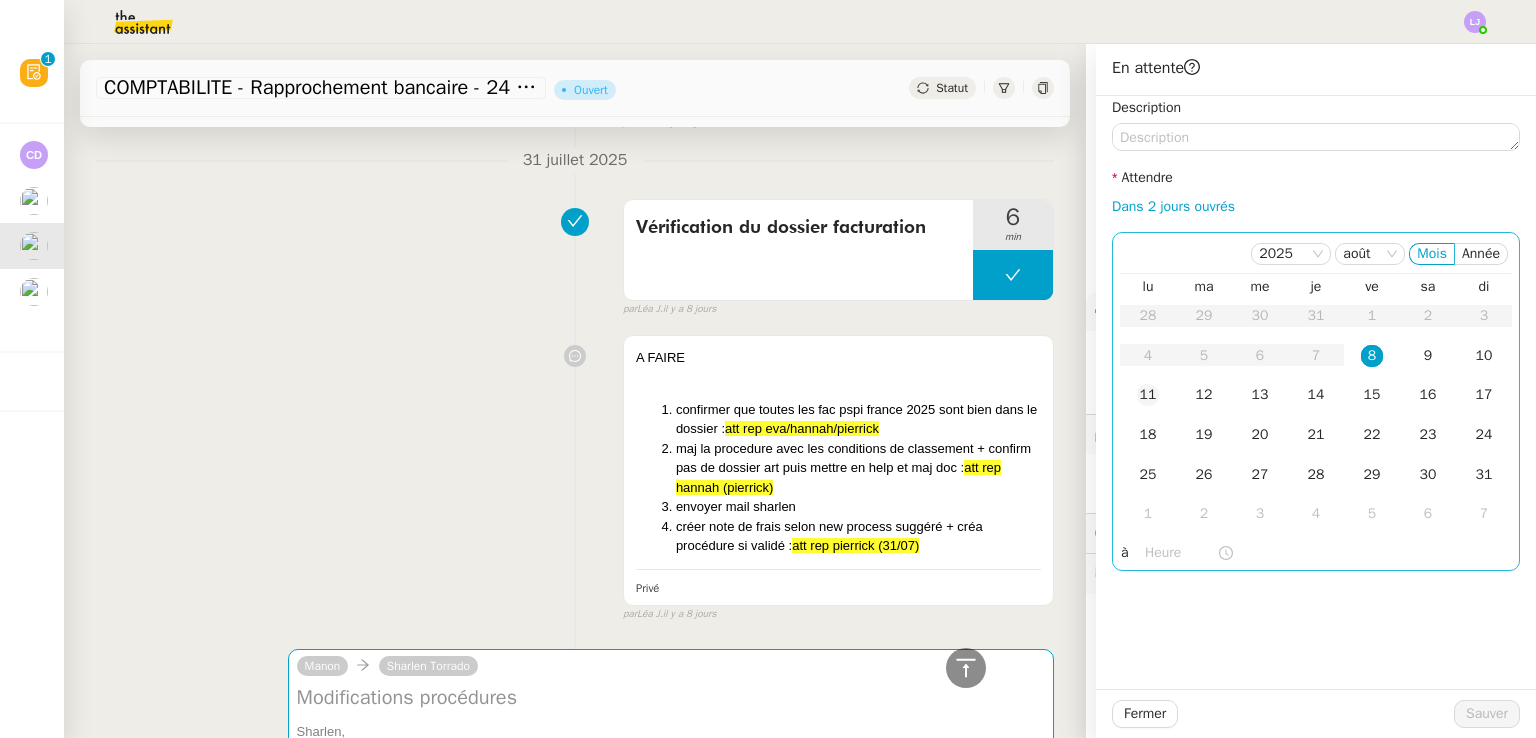 click on "11" 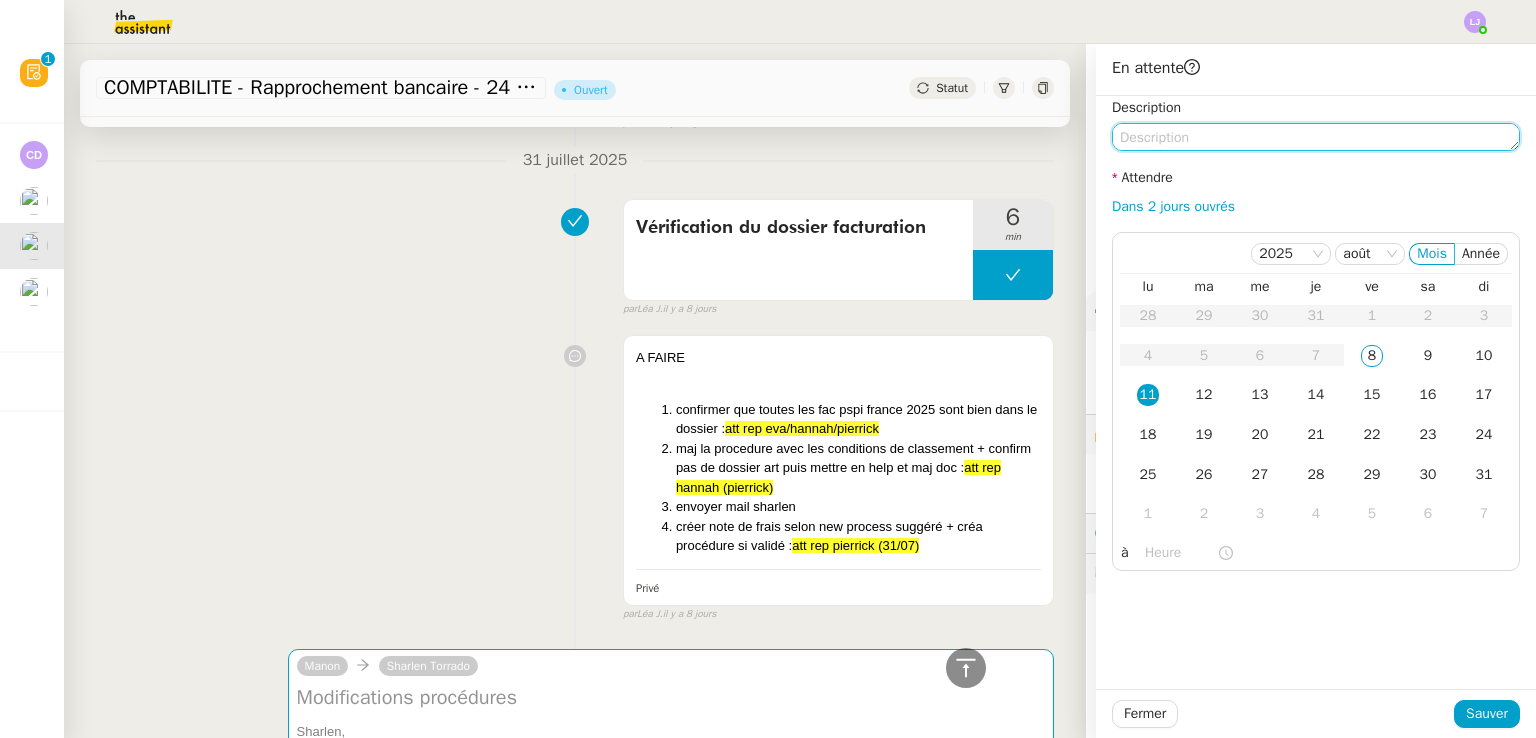 click 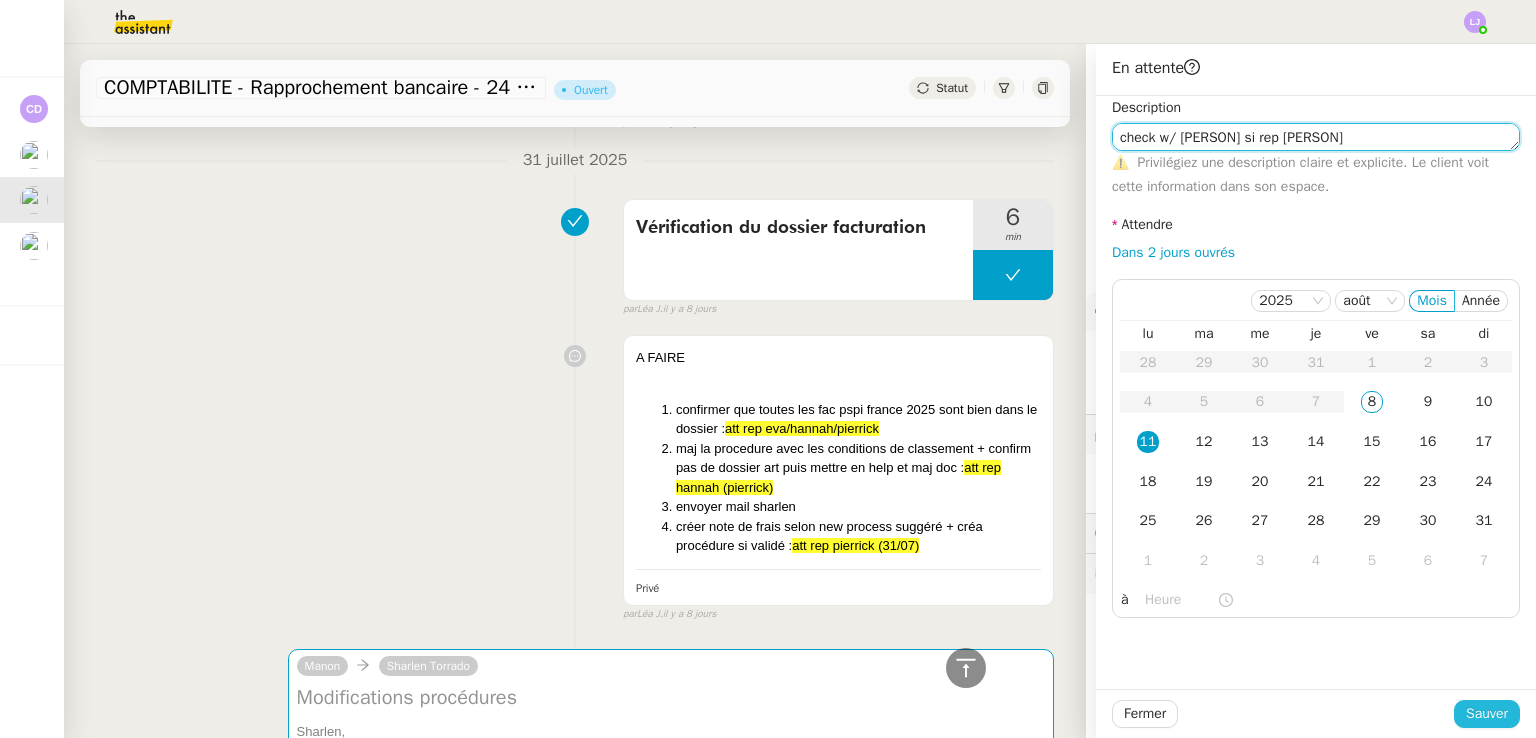 type on "check w/ [PERSON] si rep [PERSON]" 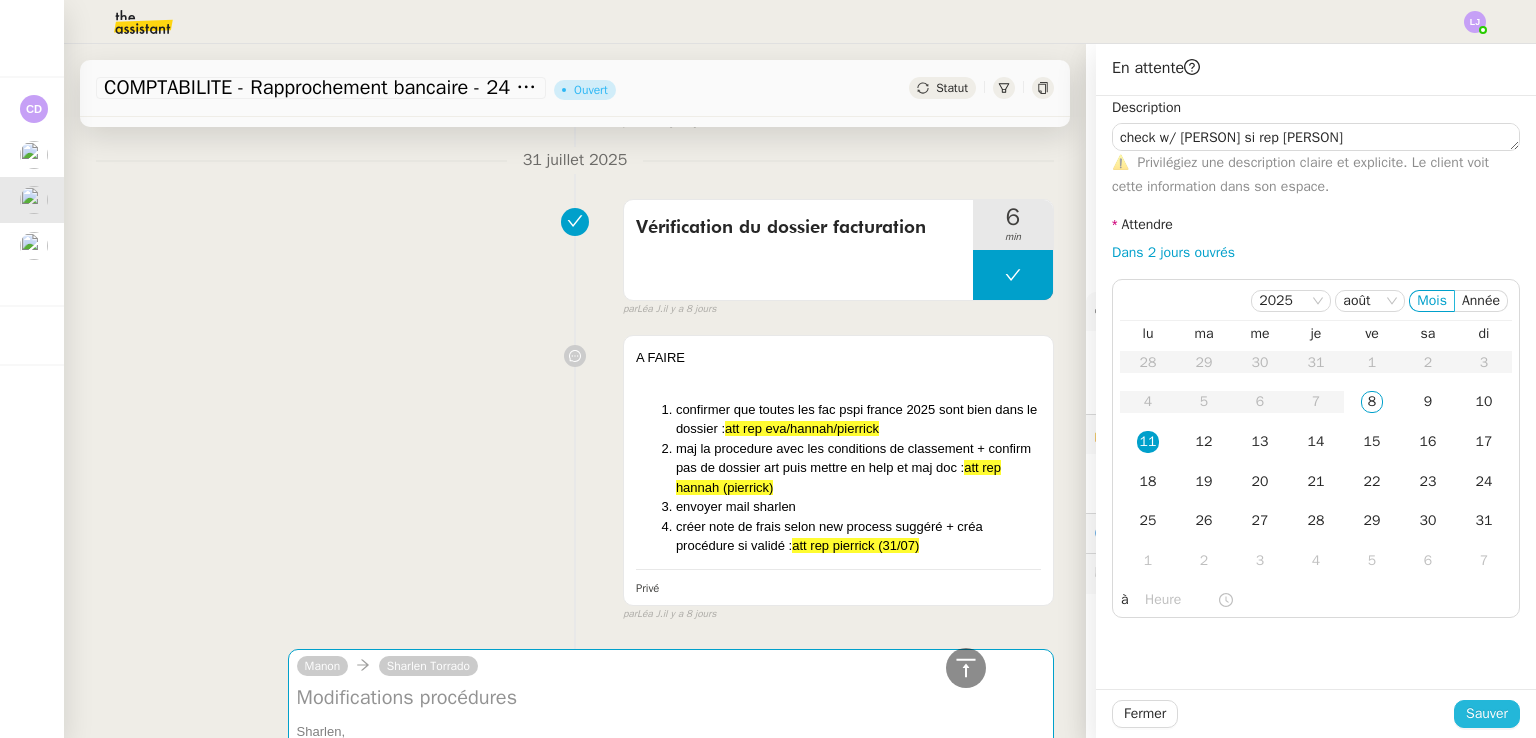 click on "Sauver" 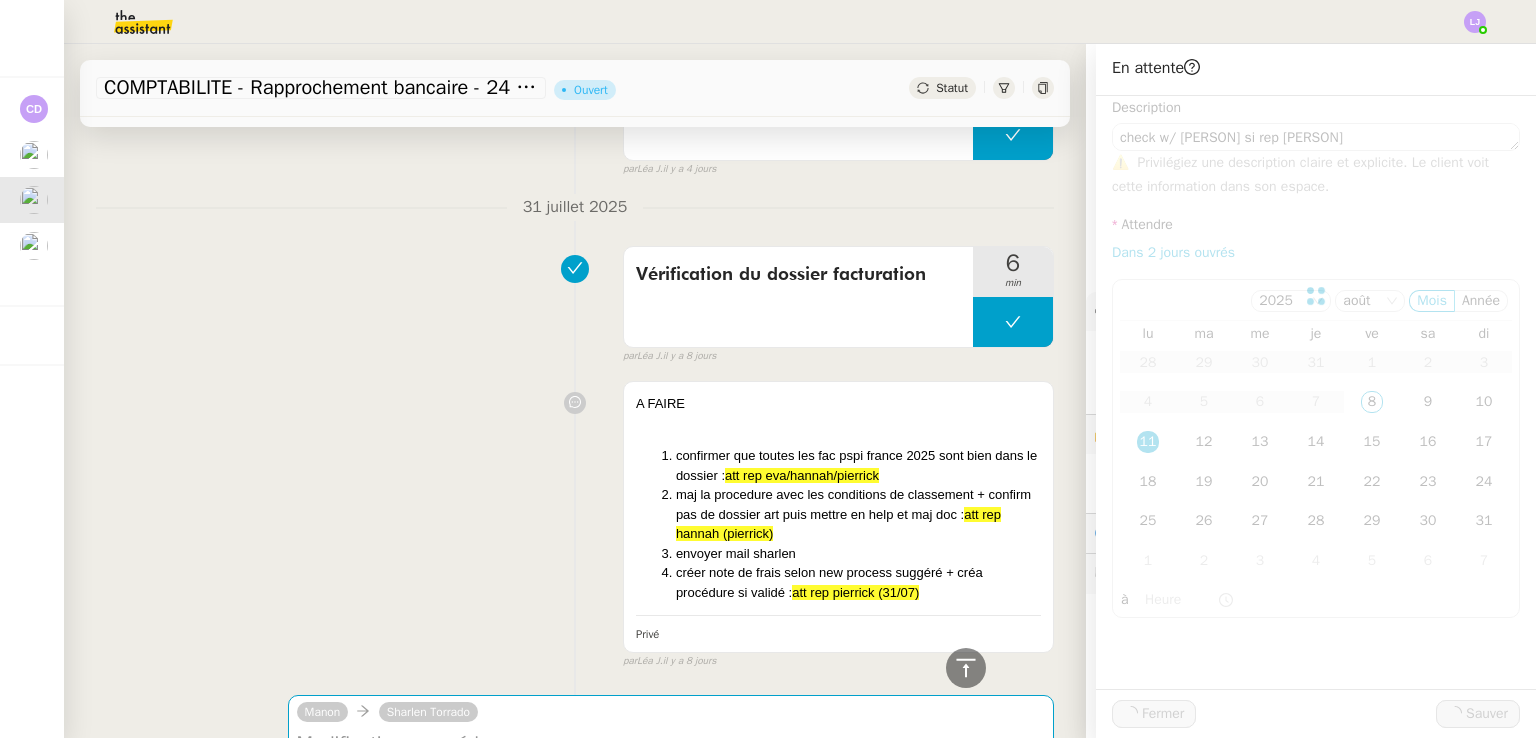 scroll, scrollTop: 4808, scrollLeft: 0, axis: vertical 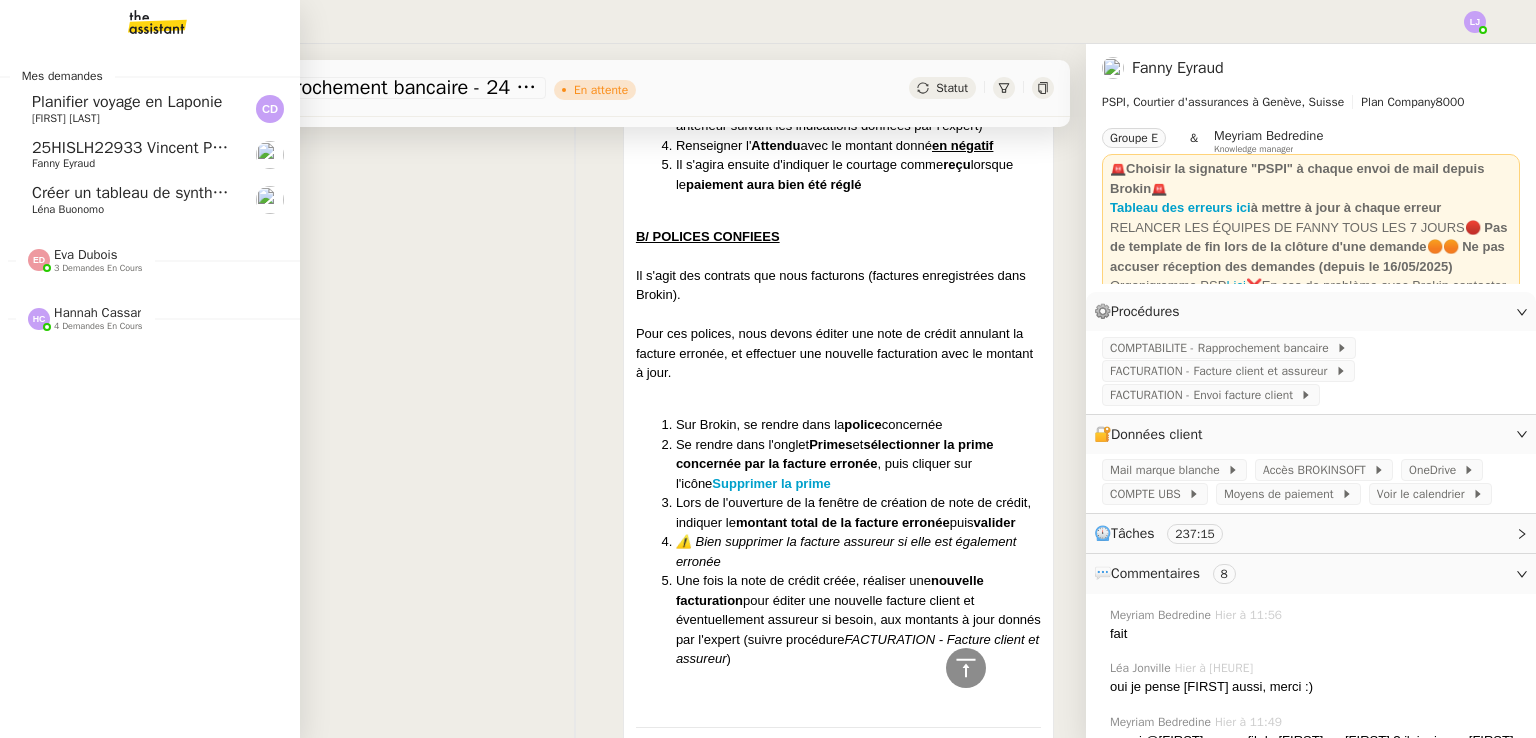 click on "Créer un tableau de synthèse des vols" 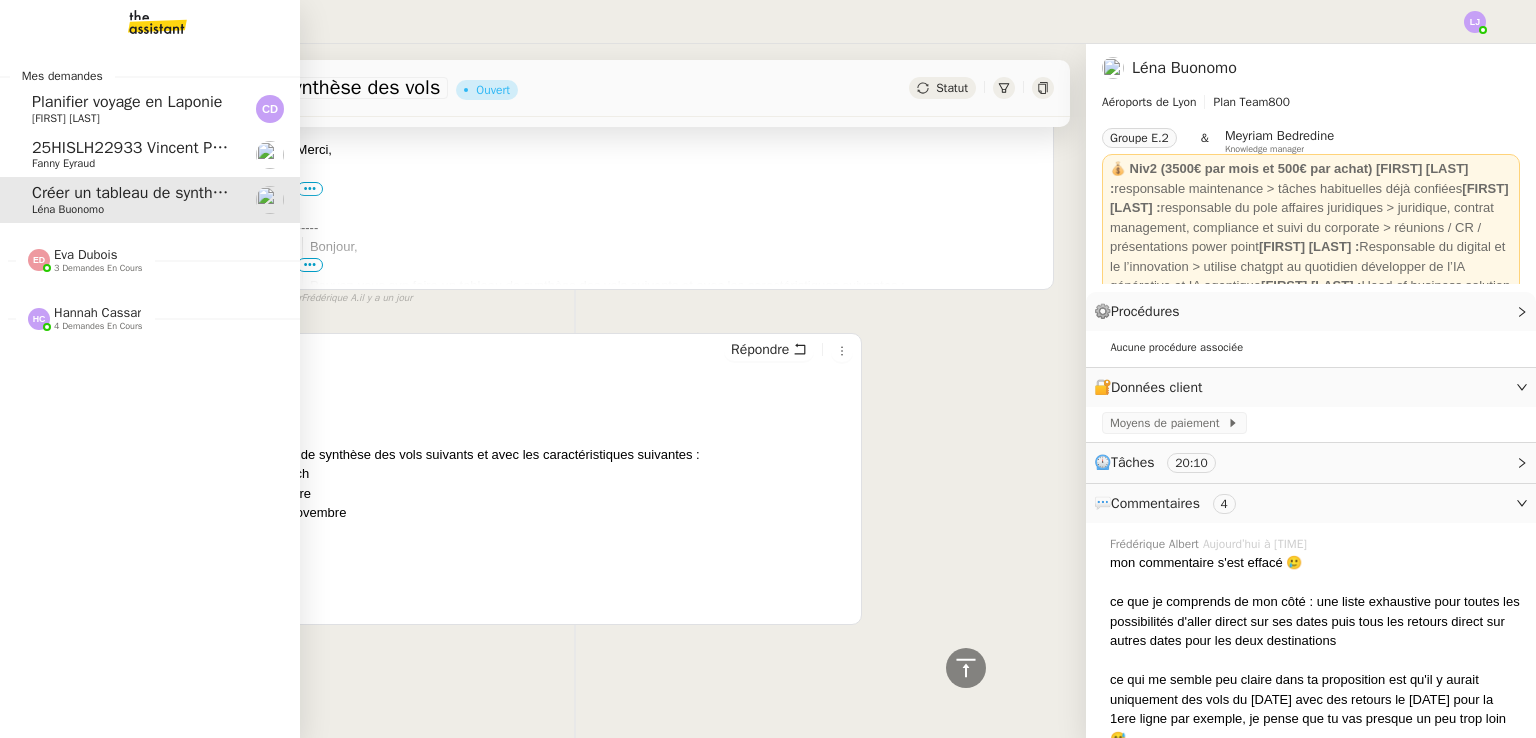 scroll, scrollTop: 1872, scrollLeft: 0, axis: vertical 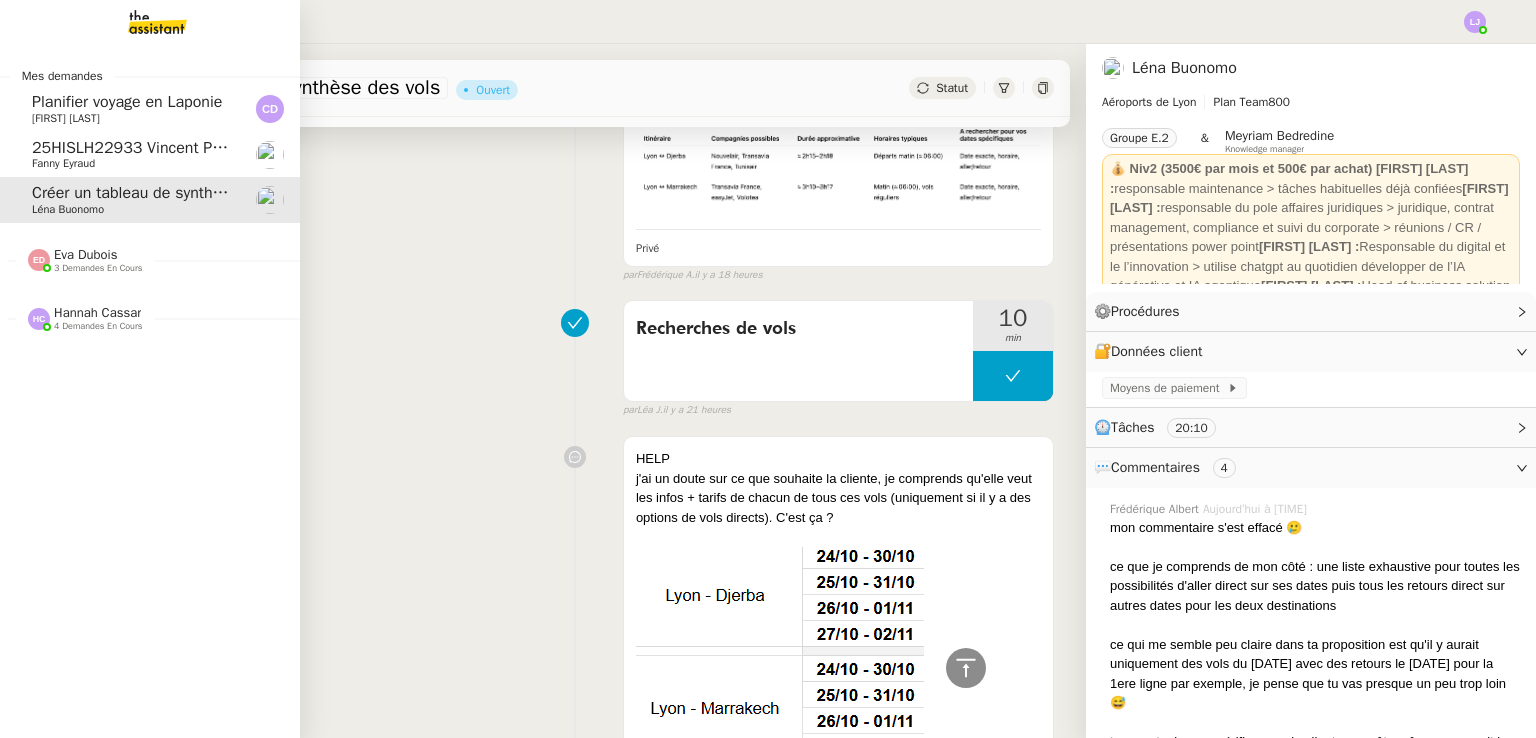 click on "[FIRST] [LAST] 3 demandes en cours" 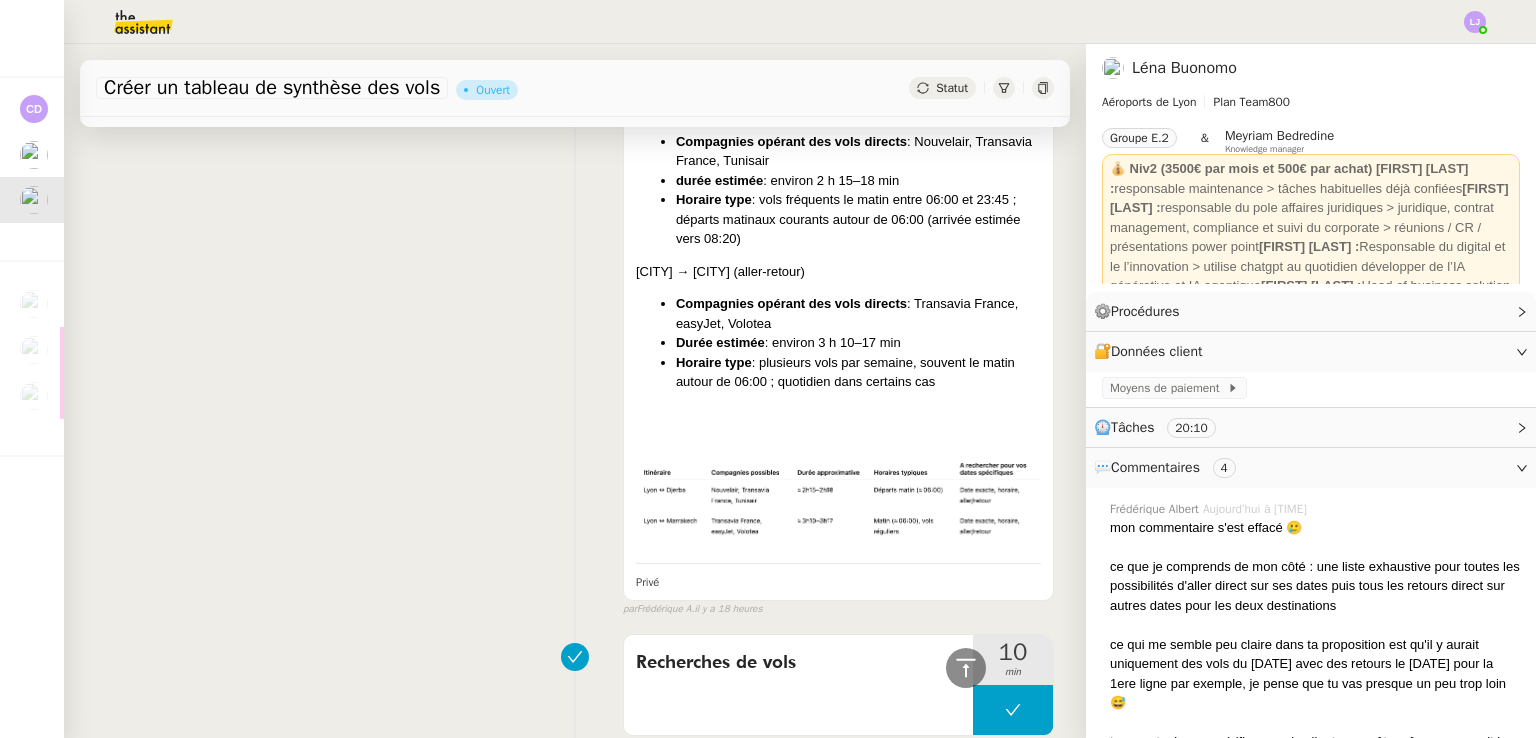 scroll, scrollTop: 1782, scrollLeft: 0, axis: vertical 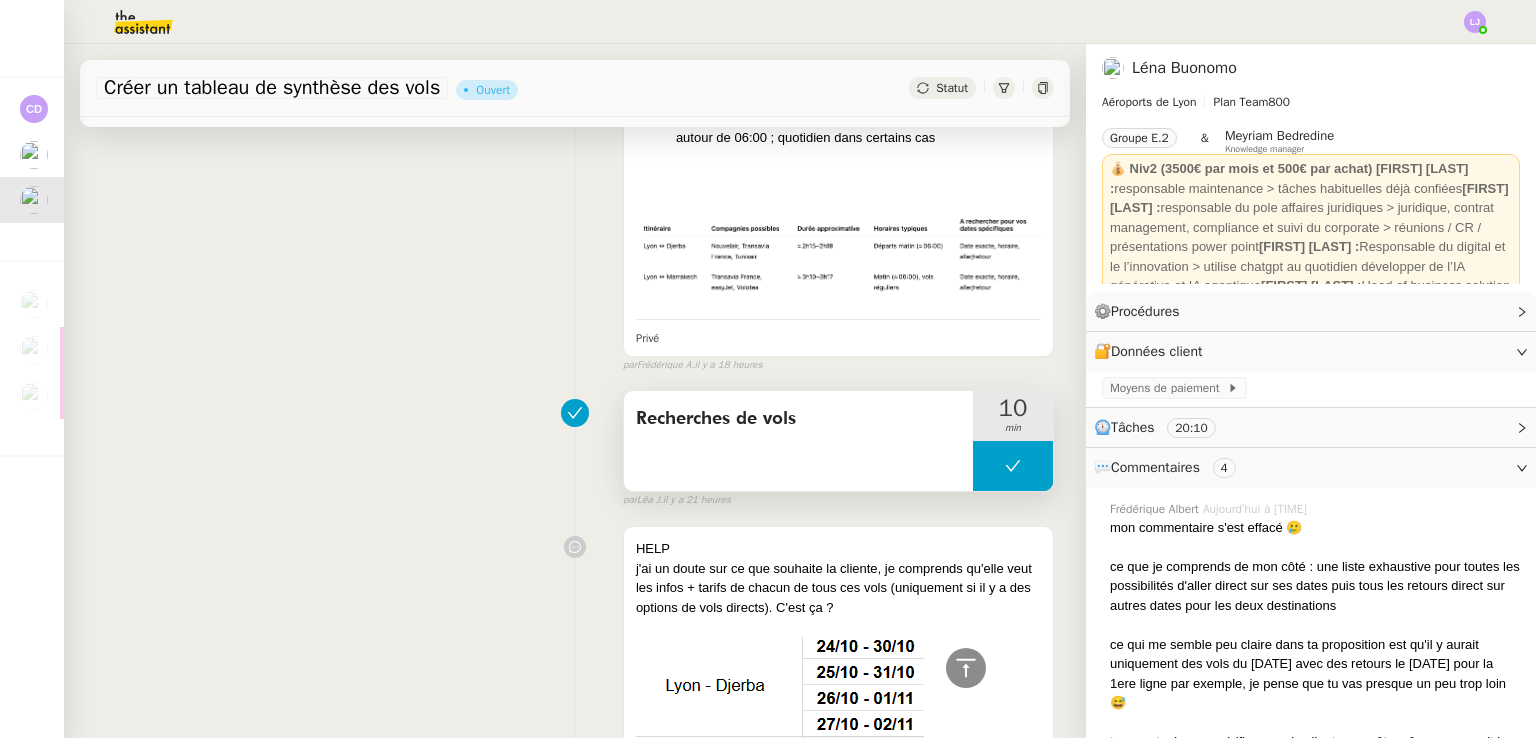click at bounding box center [1013, 466] 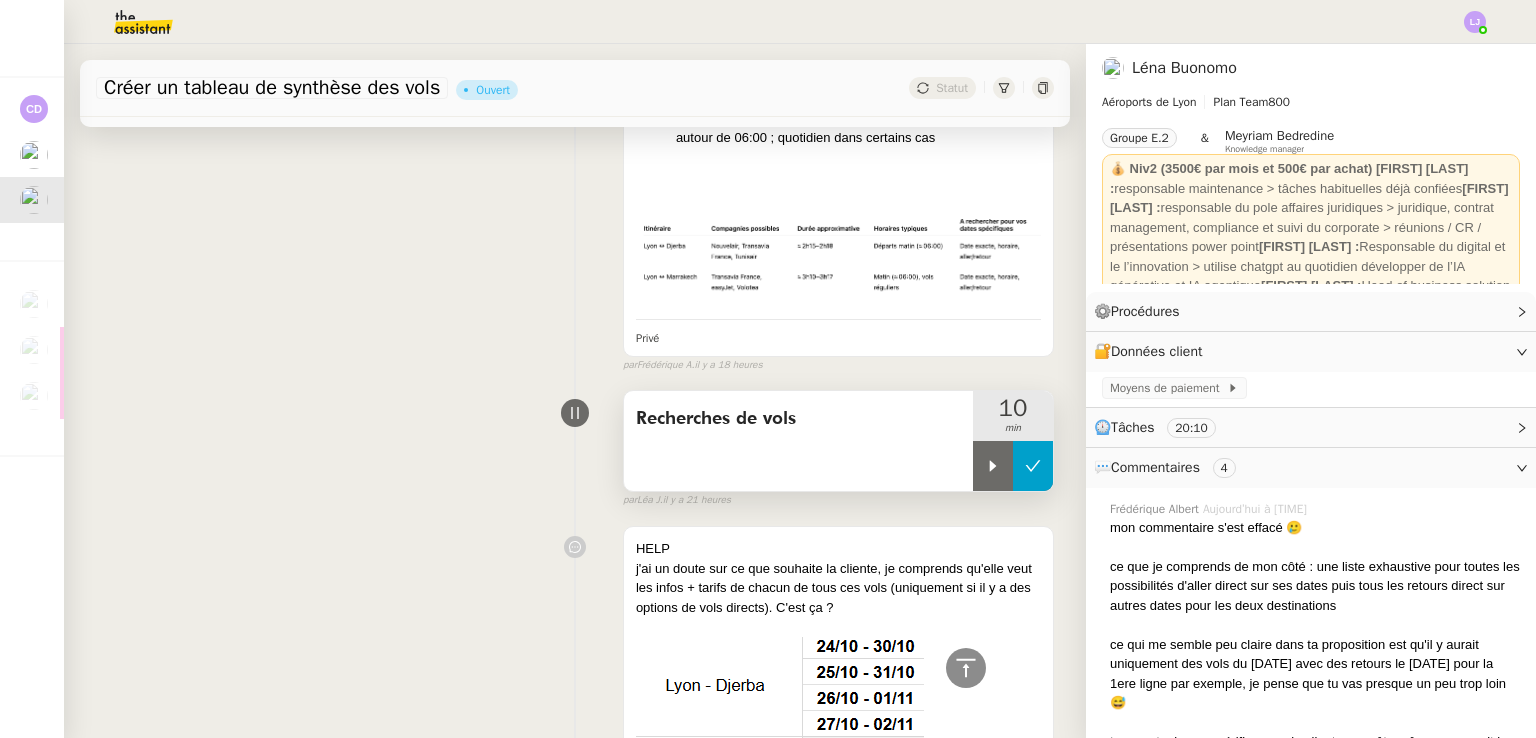 click at bounding box center (993, 466) 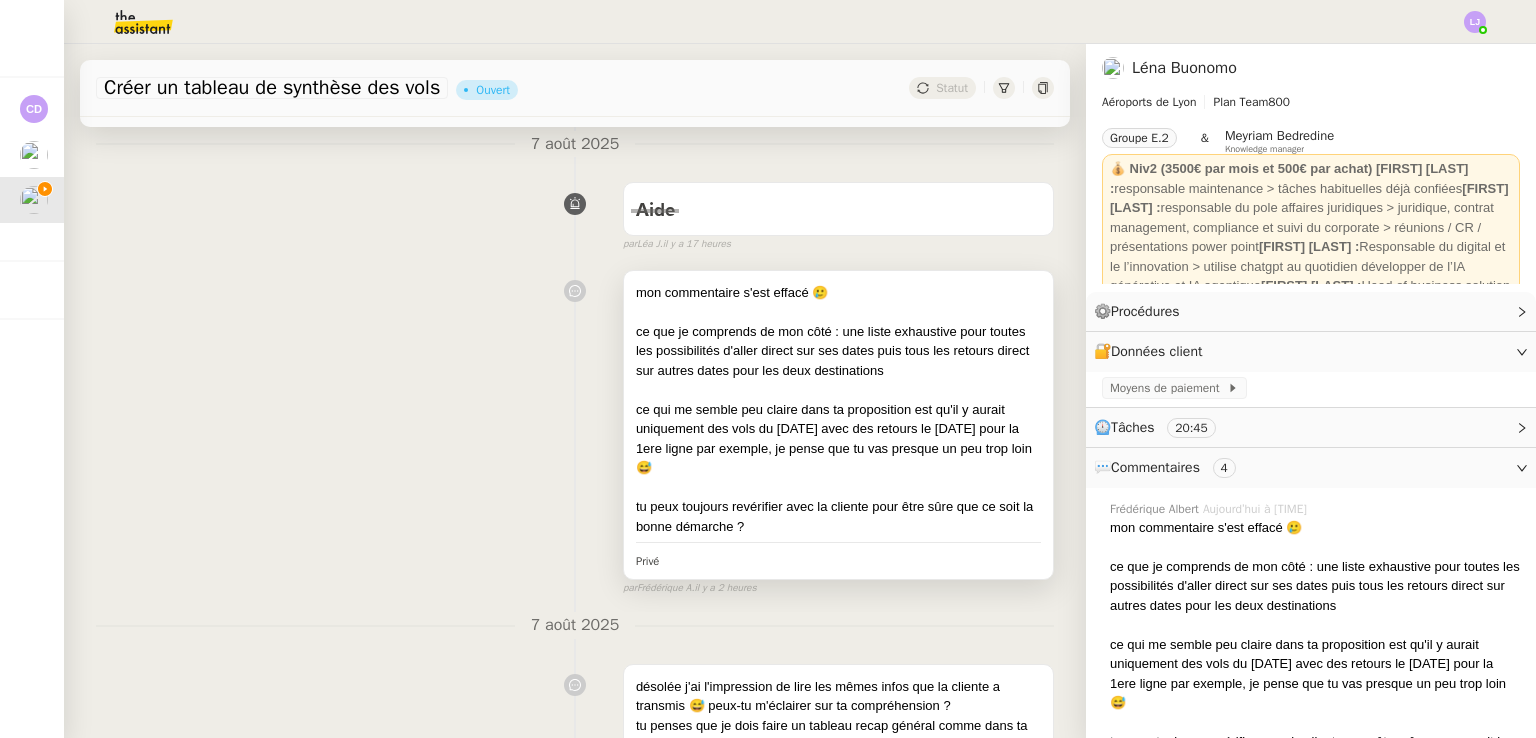 scroll, scrollTop: 0, scrollLeft: 0, axis: both 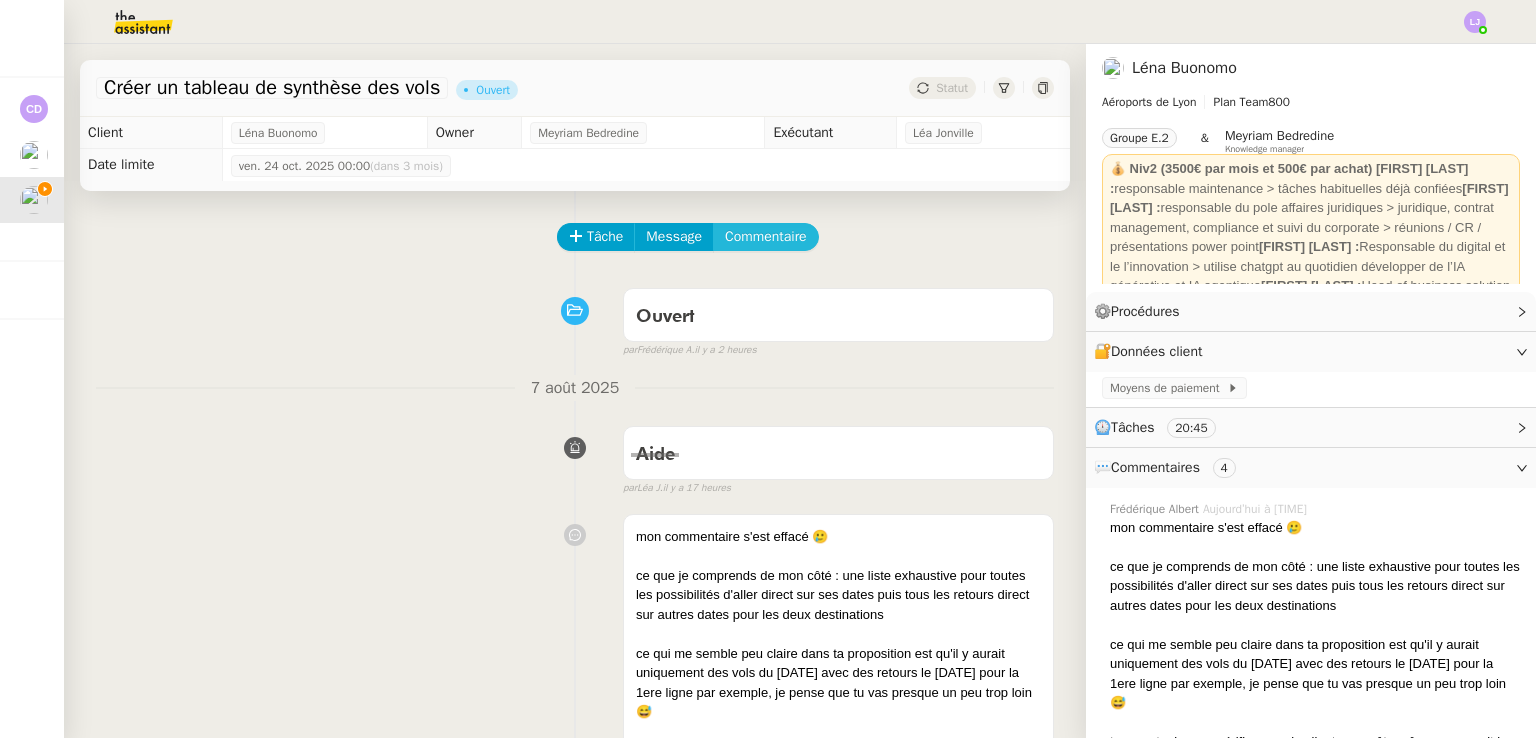 click on "Commentaire" 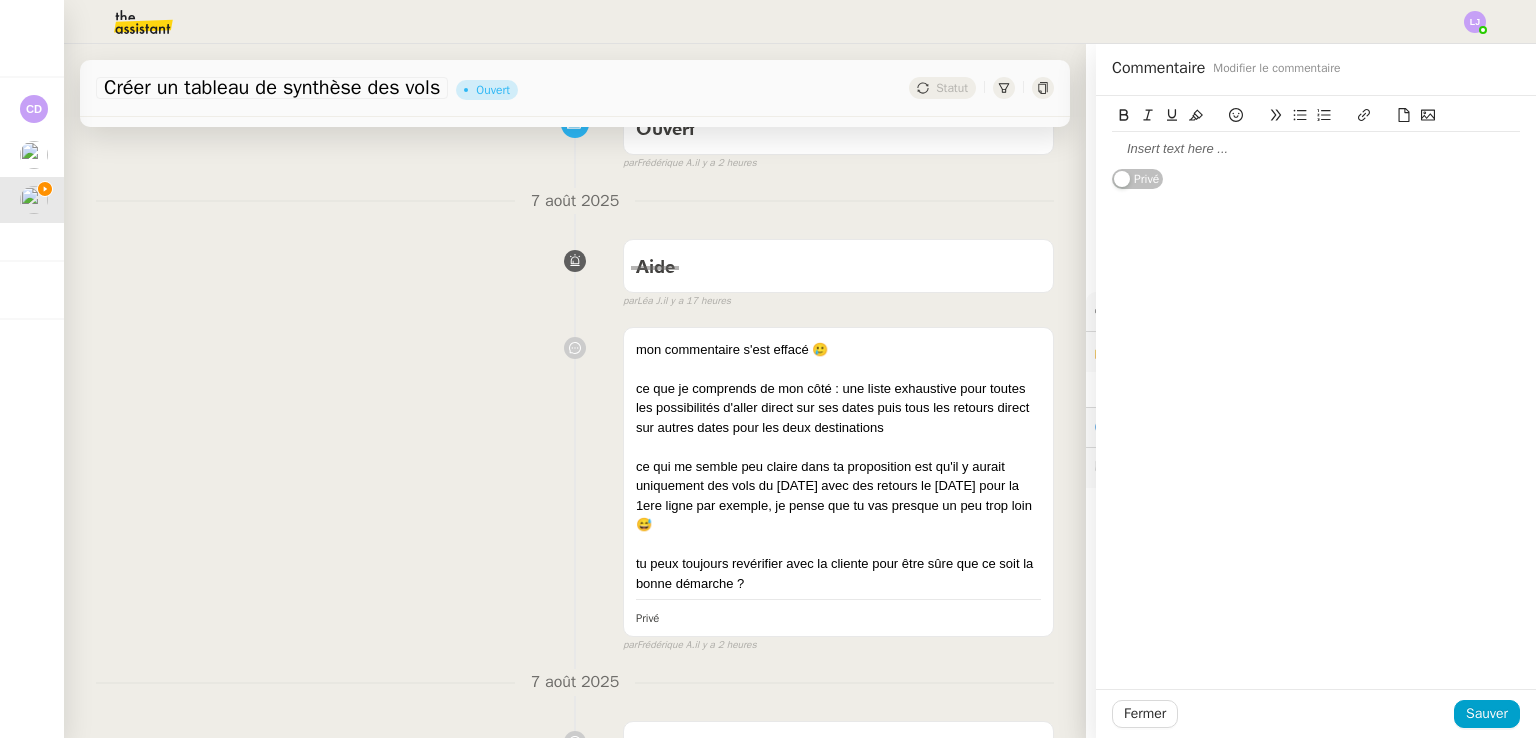 scroll, scrollTop: 202, scrollLeft: 0, axis: vertical 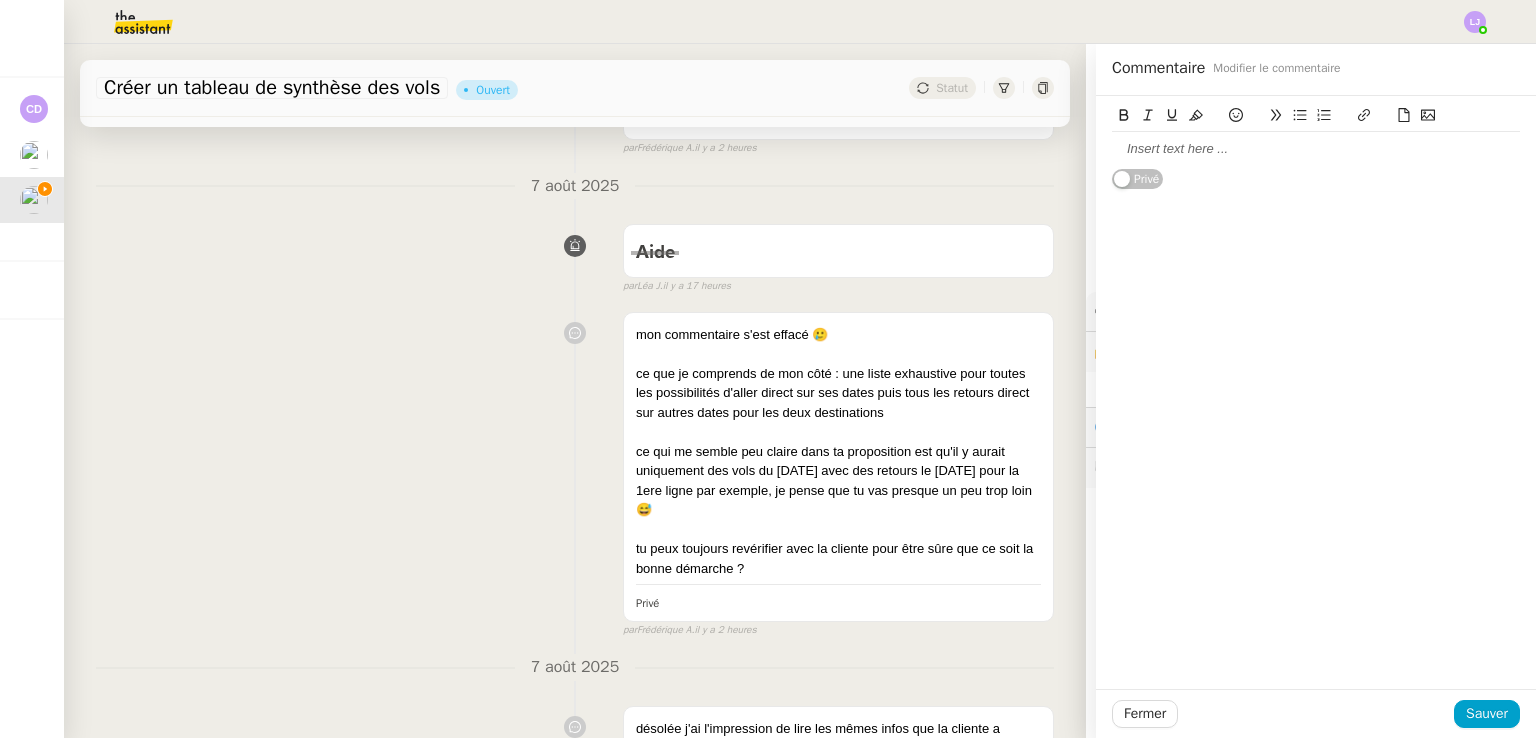 click 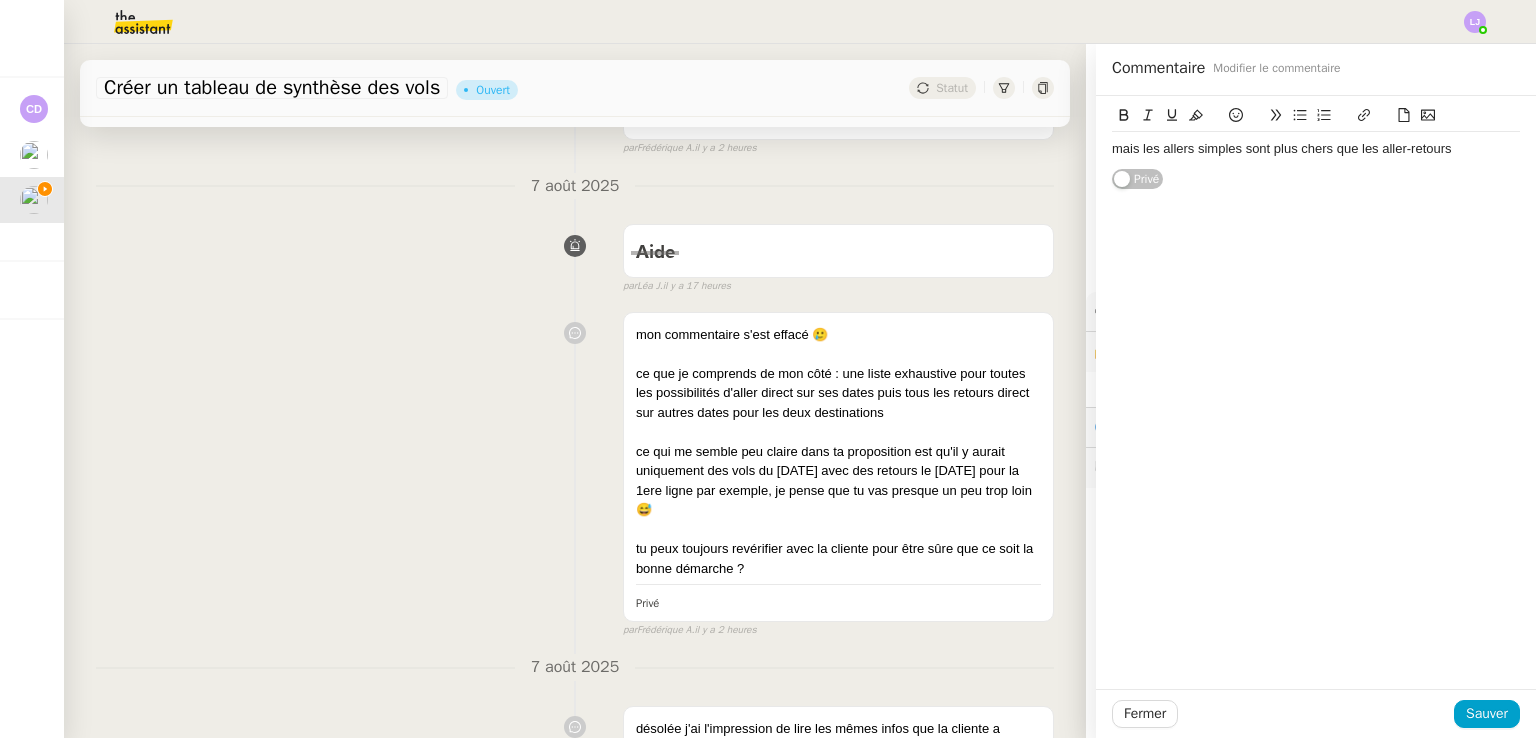 click 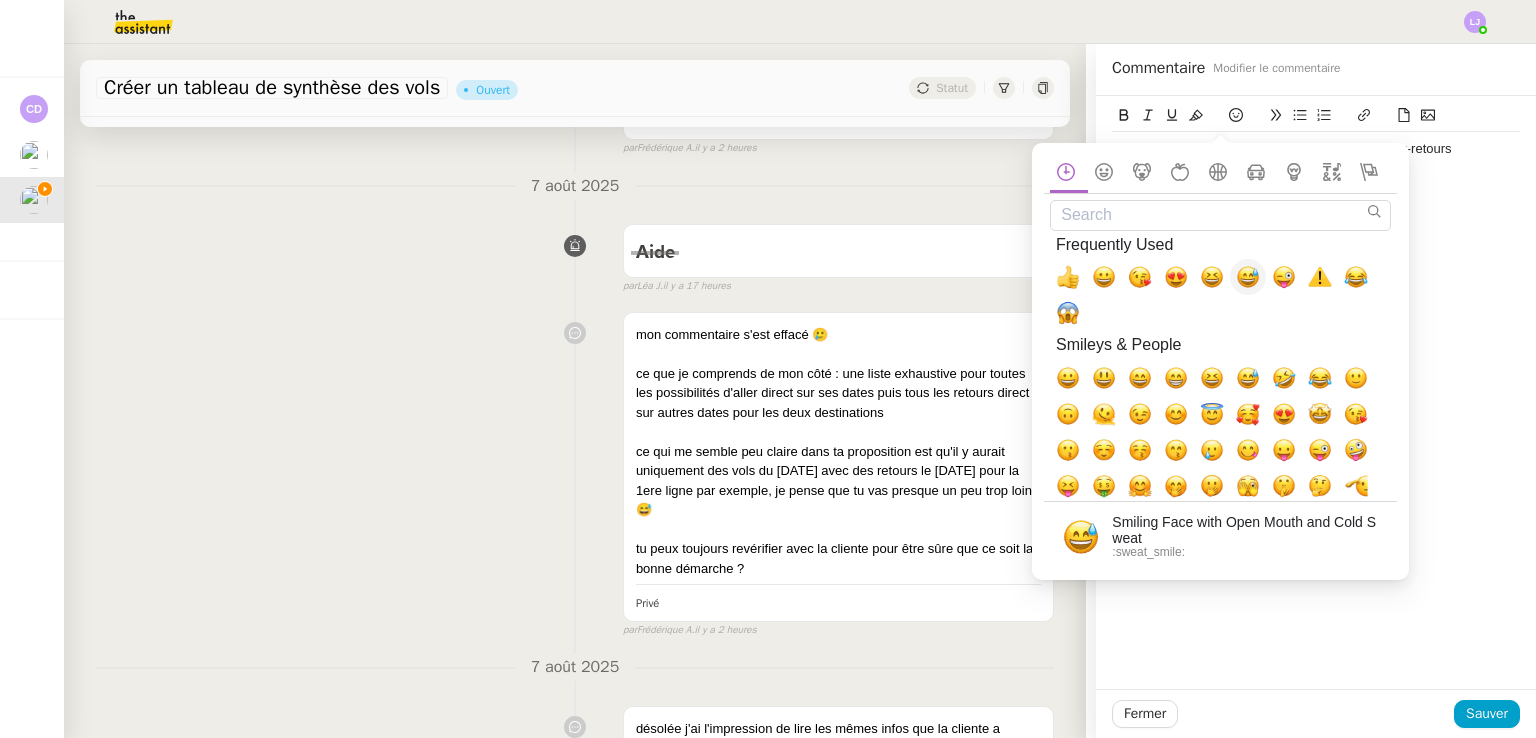 click at bounding box center (1248, 277) 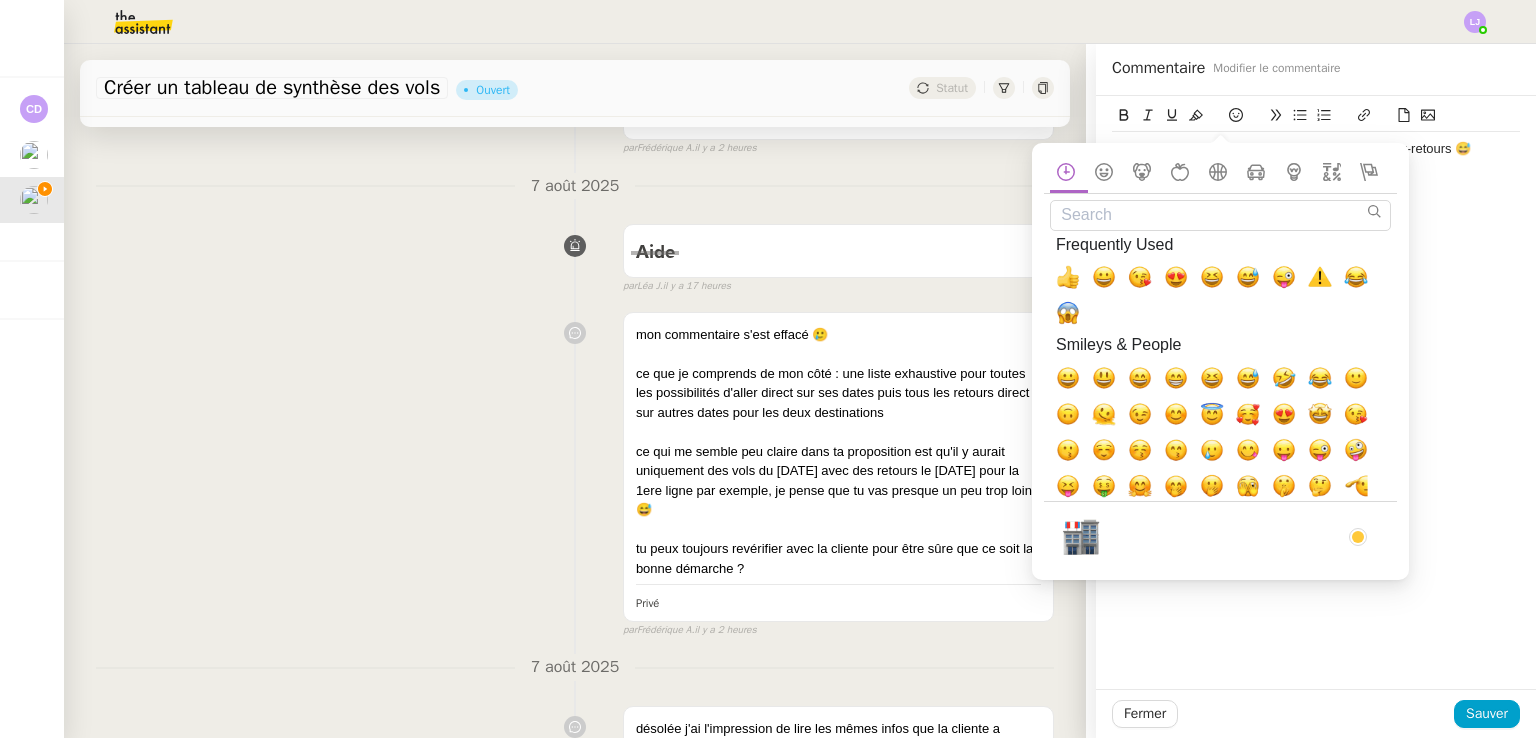 click on "mais les allers simples sont plus chers que les aller-retours 😅" 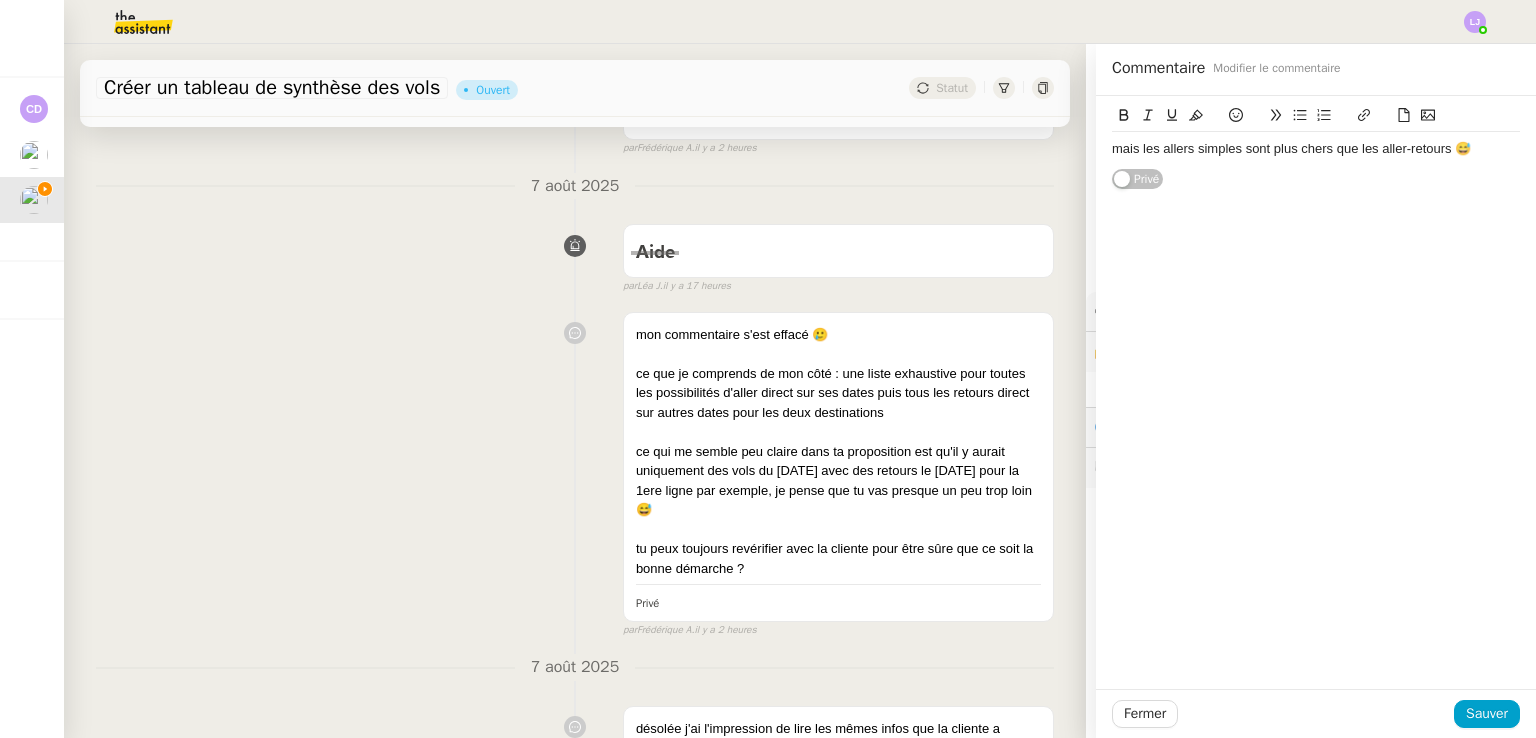 click on "mais les allers simples sont plus chers que les aller-retours 😅" 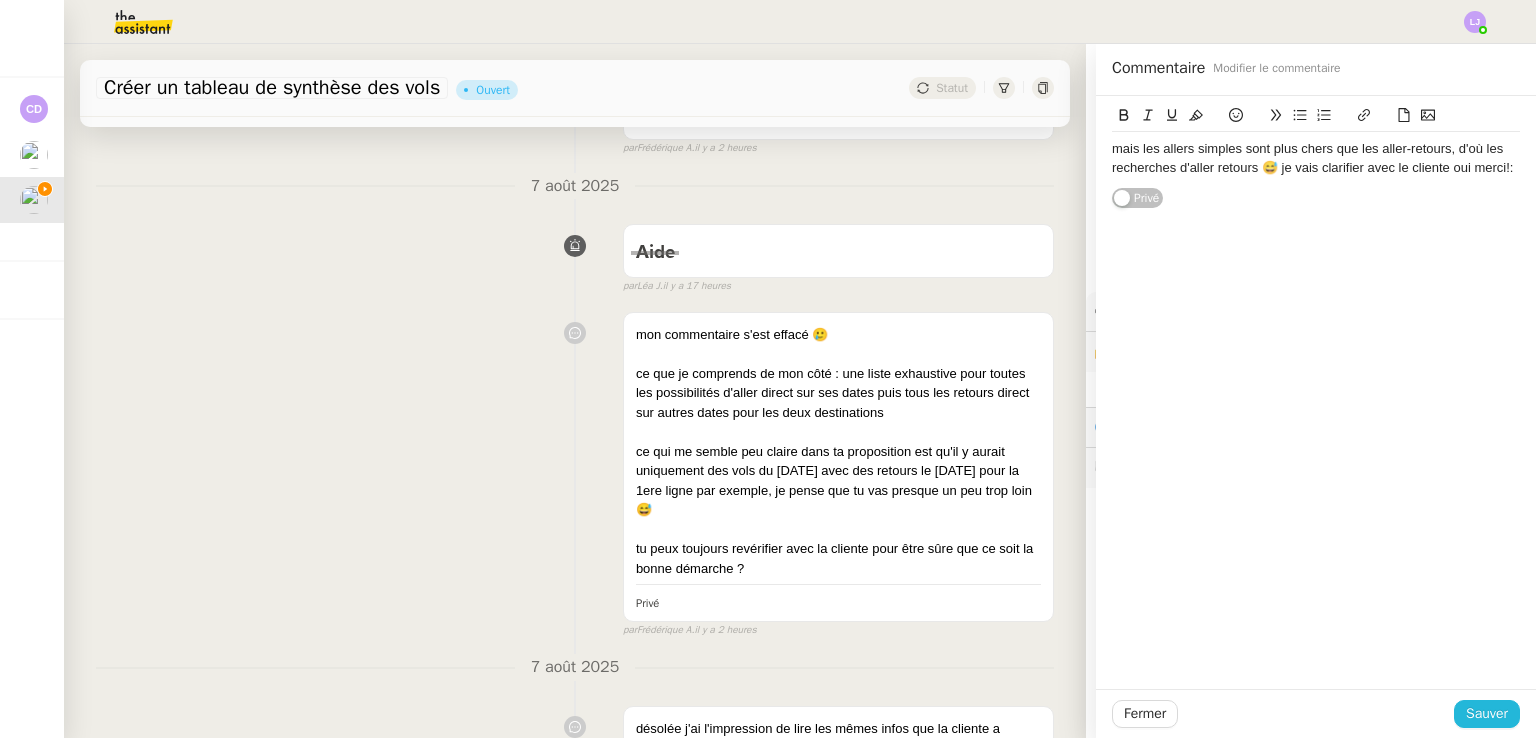 click on "Sauver" 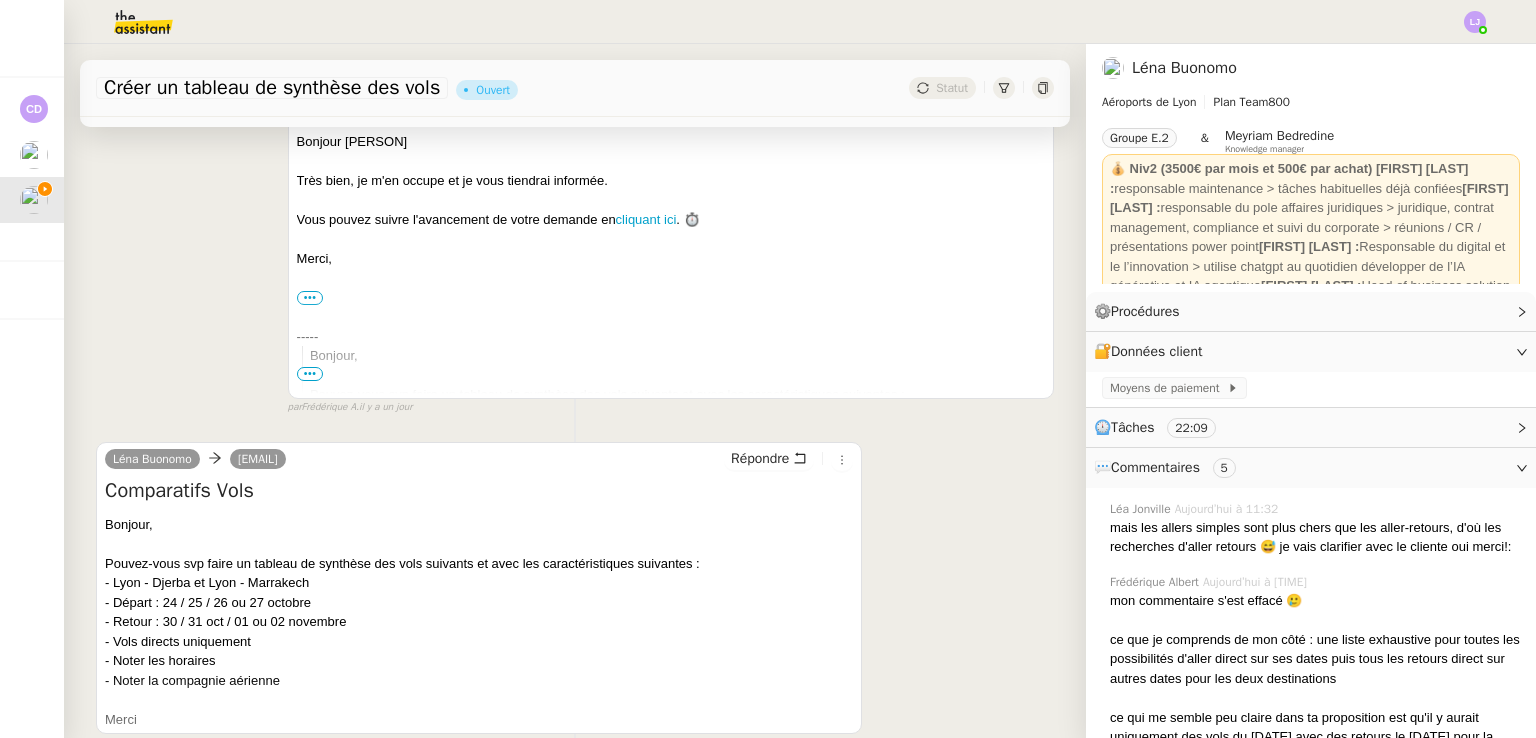 scroll, scrollTop: 3036, scrollLeft: 0, axis: vertical 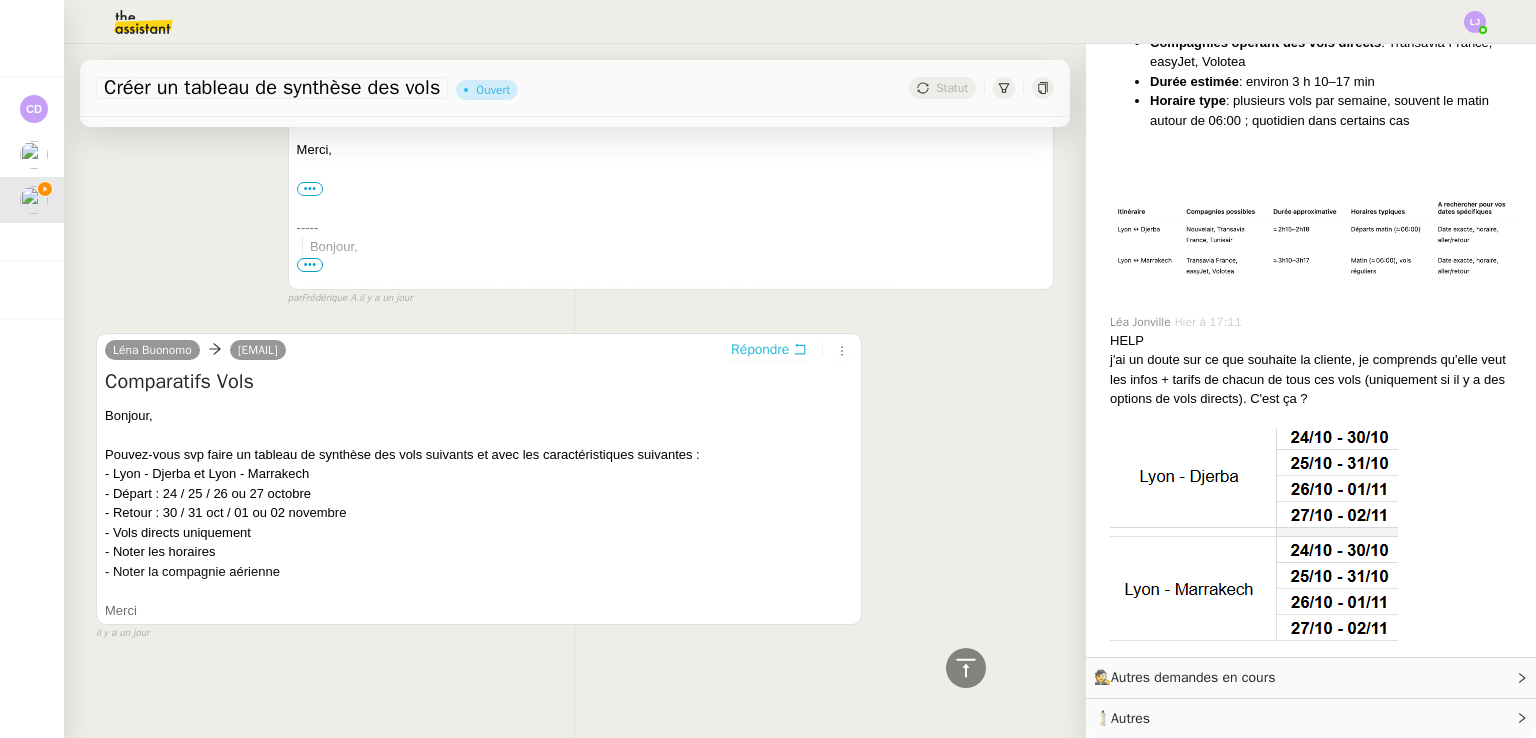click on "Répondre" at bounding box center (760, 350) 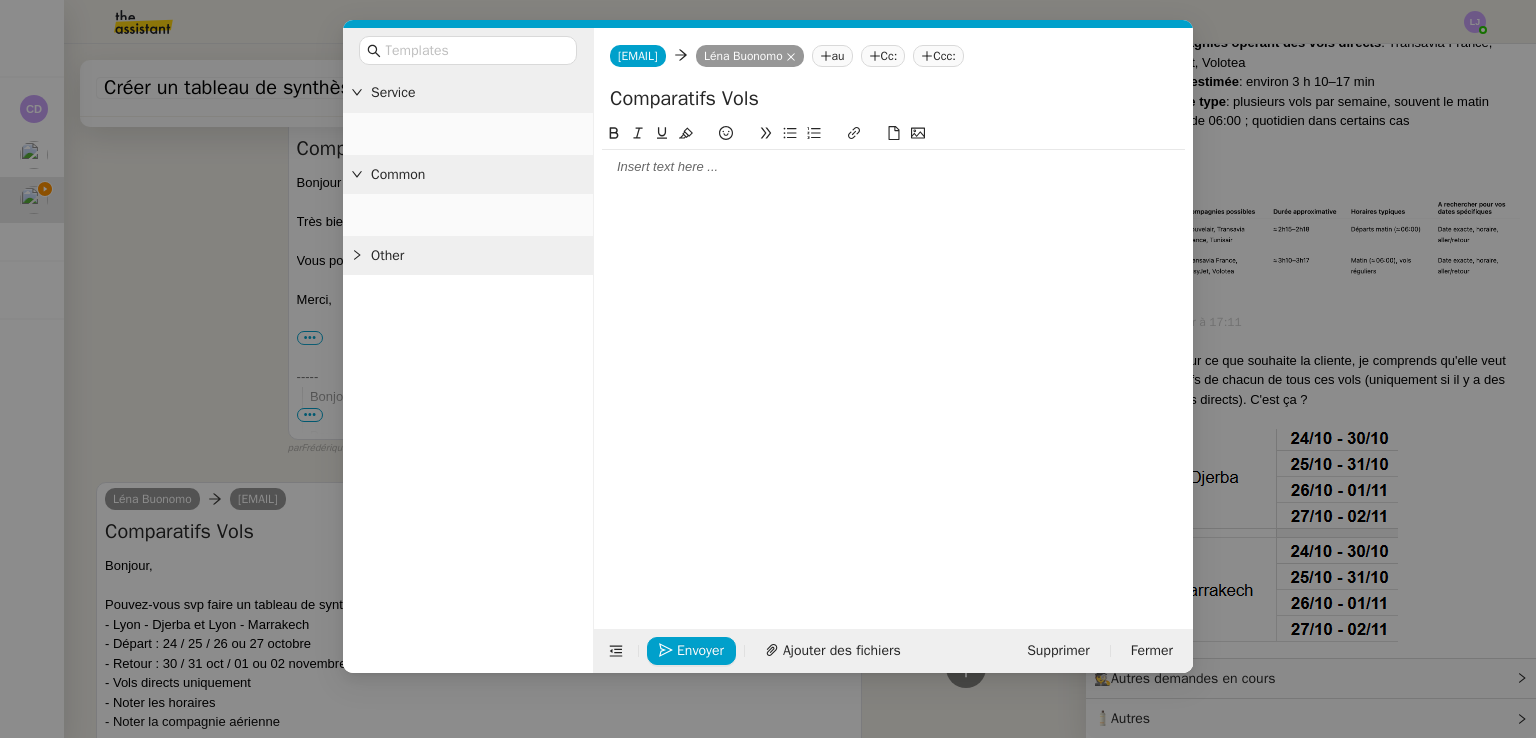 scroll, scrollTop: 3191, scrollLeft: 0, axis: vertical 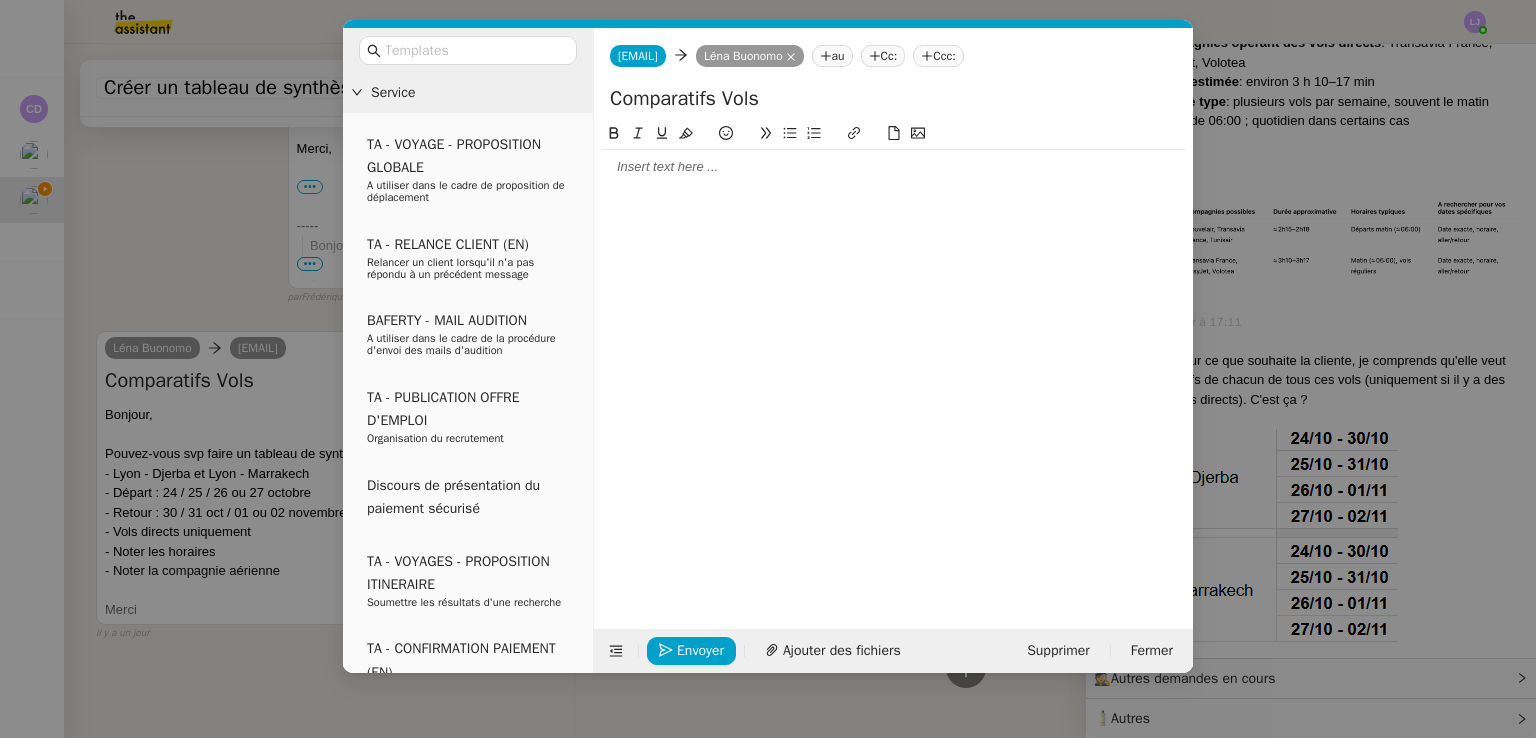 click 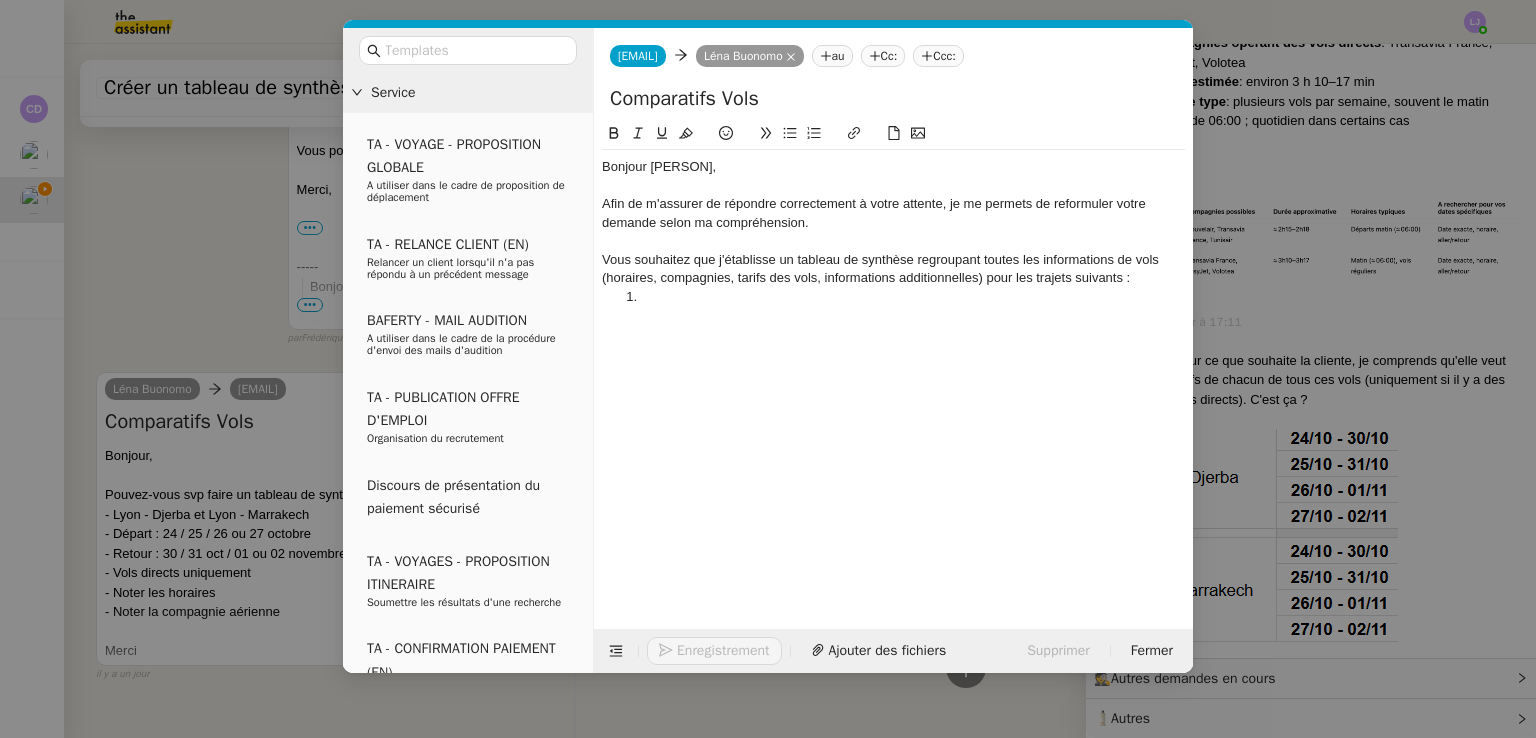 scroll, scrollTop: 3372, scrollLeft: 0, axis: vertical 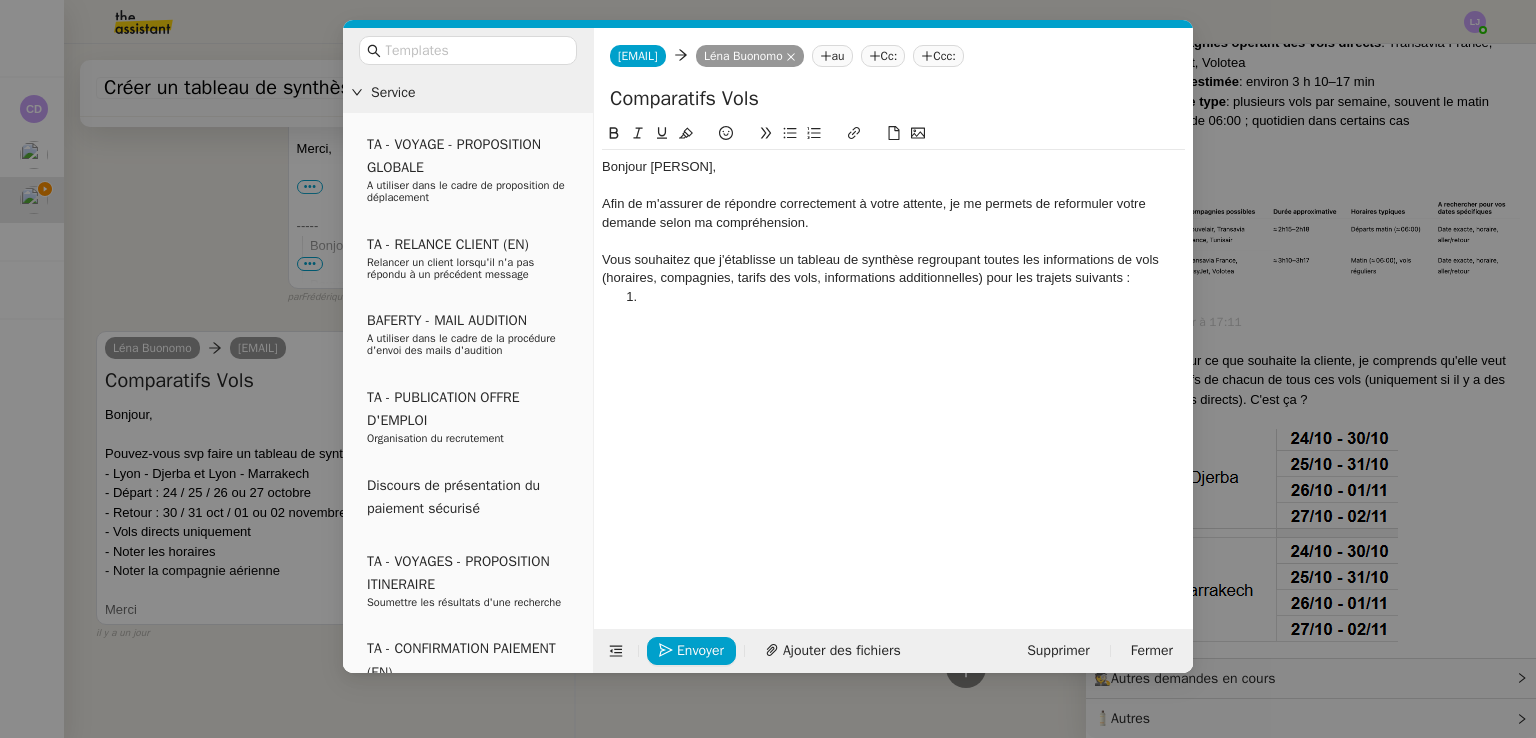 click on "Service TA - VOYAGE - PROPOSITION GLOBALE    A utiliser dans le cadre de proposition de déplacement TA - RELANCE CLIENT (EN)    Relancer un client lorsqu'il n'a pas répondu à un précédent message BAFERTY - MAIL AUDITION    A utiliser dans le cadre de la procédure d'envoi des mails d'audition TA - PUBLICATION OFFRE D'EMPLOI     Organisation du recrutement Discours de présentation du paiement sécurisé    TA - VOYAGES - PROPOSITION ITINERAIRE    Soumettre les résultats d'une recherche TA - CONFIRMATION PAIEMENT (EN)    Confirmer avec le client de modèle de transaction - Attention Plan Pro nécessaire. TA - COURRIER EXPEDIE (recommandé)    A utiliser dans le cadre de l'envoi d'un courrier recommandé TA - PARTAGE DE CALENDRIER (EN)    A utiliser pour demander au client de partager son calendrier afin de faciliter l'accès et la gestion PSPI - Appel de fonds MJL    A utiliser dans le cadre de la procédure d'appel de fonds MJL TA - RELANCE CLIENT    TA - AR PROCEDURES        21 YIELD" at bounding box center [768, 369] 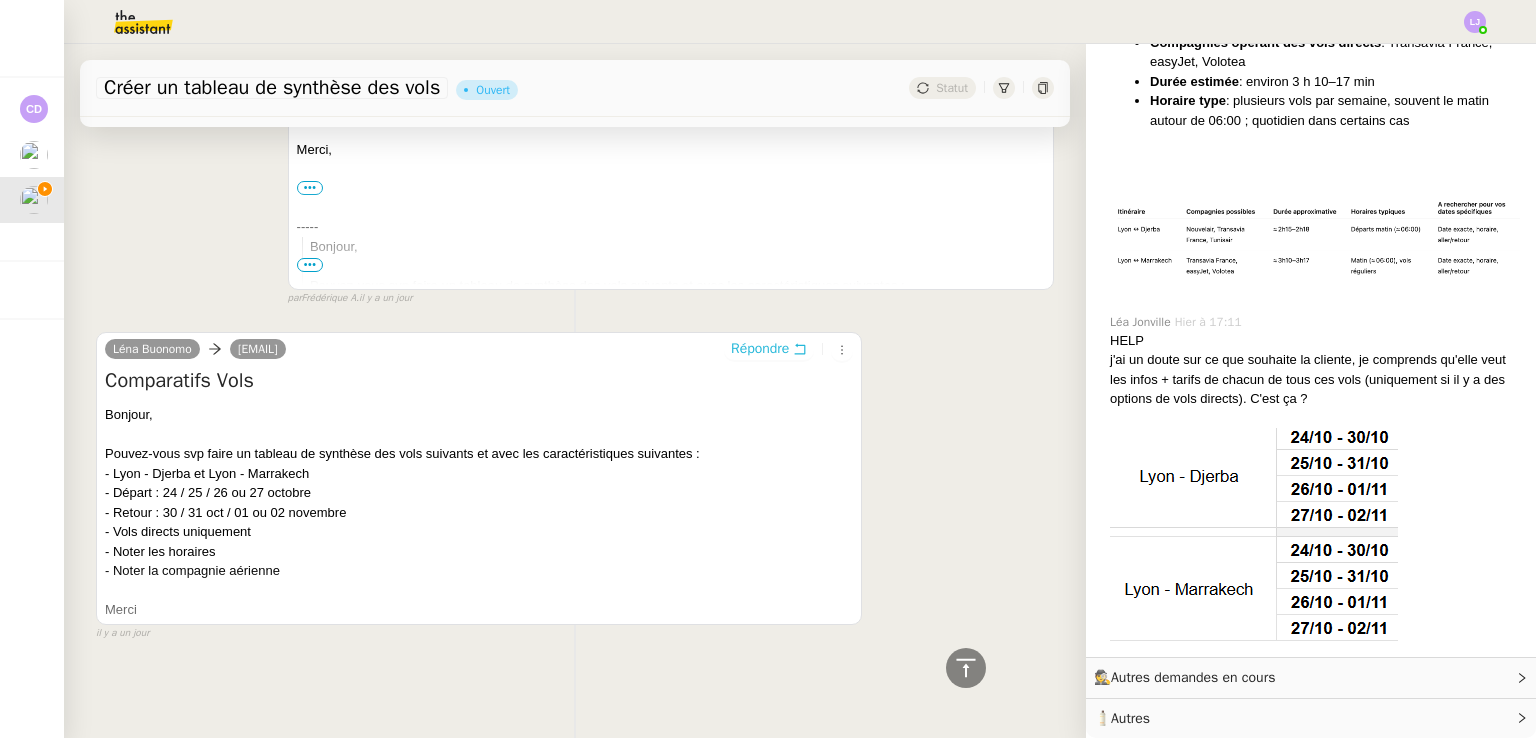 scroll, scrollTop: 1620, scrollLeft: 0, axis: vertical 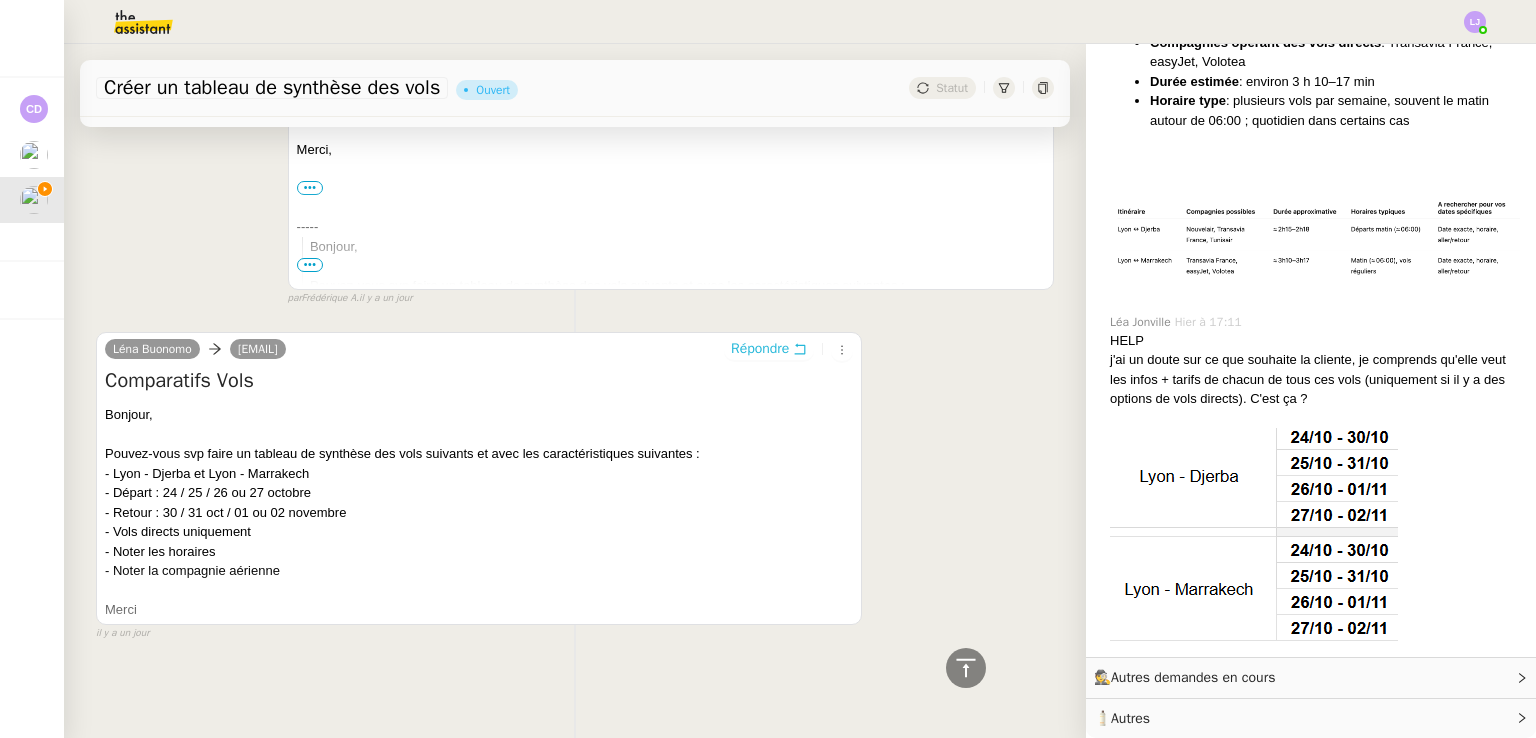 type 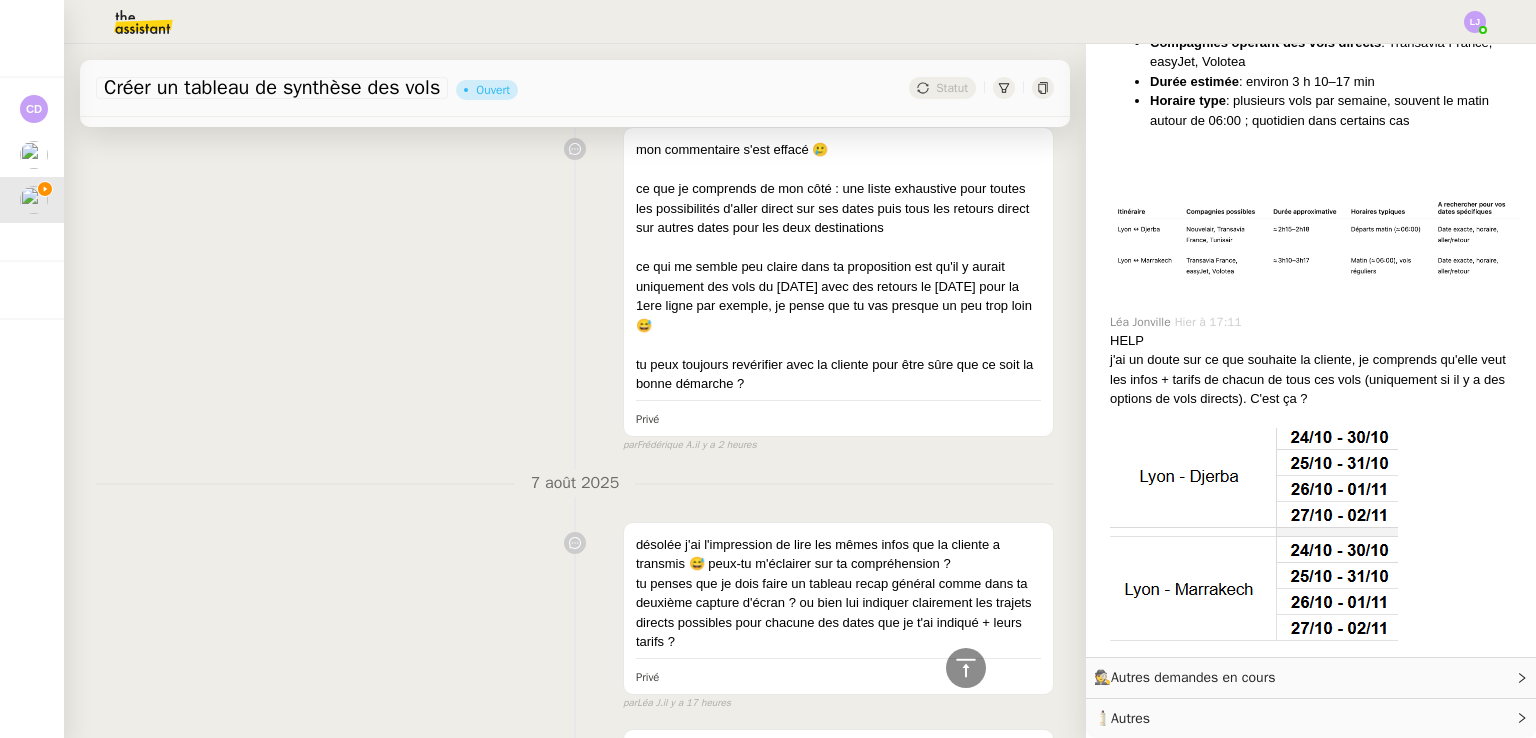 scroll, scrollTop: 0, scrollLeft: 0, axis: both 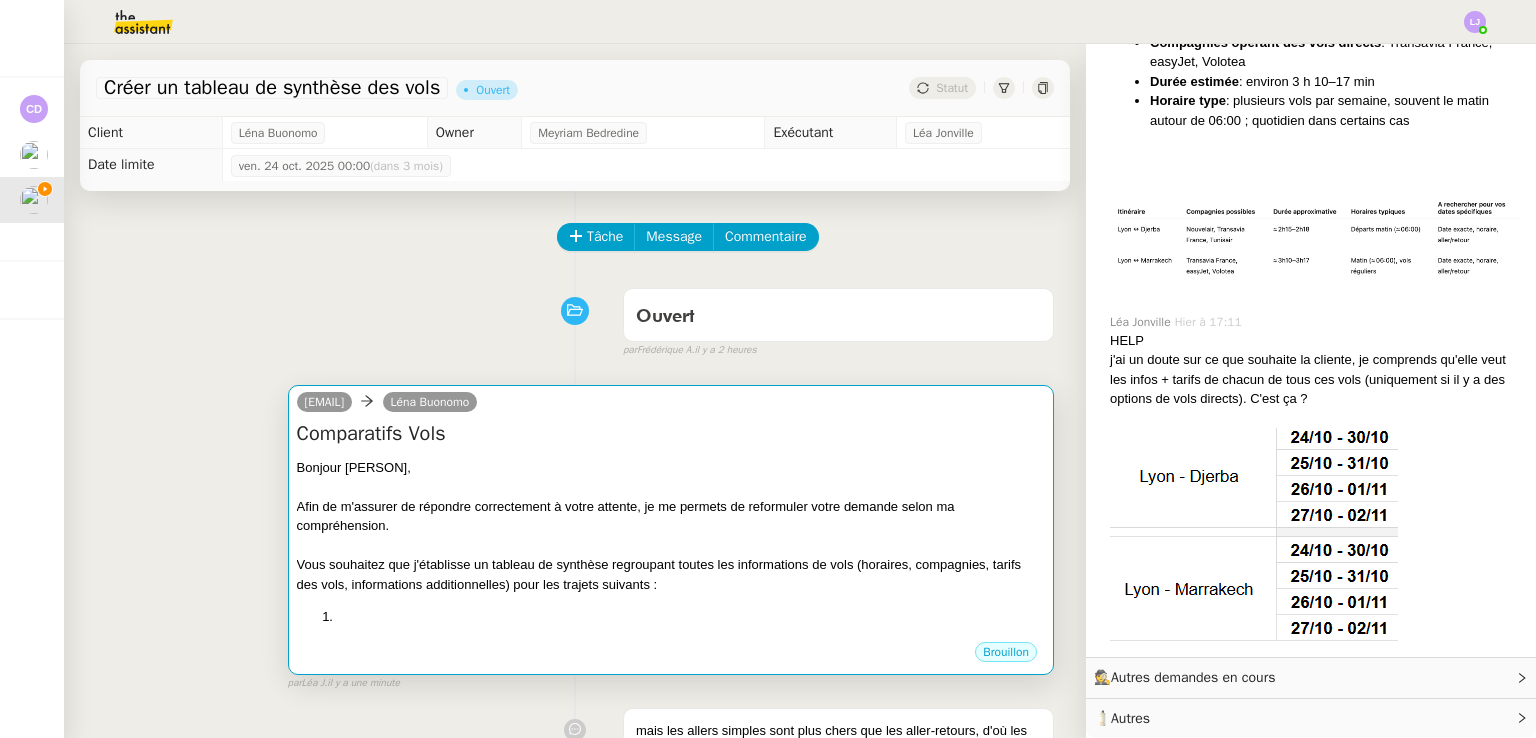 click on "Comparatifs Vols Bonjour [NAME], Afin de m'assurer de répondre correctement à votre attente, je me permets de reformuler votre demande selon ma compréhension. Vous souhaitez que j'établisse un tableau de synthèse regroupant toutes les informations de vols (horaires, compagnies, tarifs des vols, informations additionnelles) pour les trajets suivants : •••" at bounding box center (671, 530) 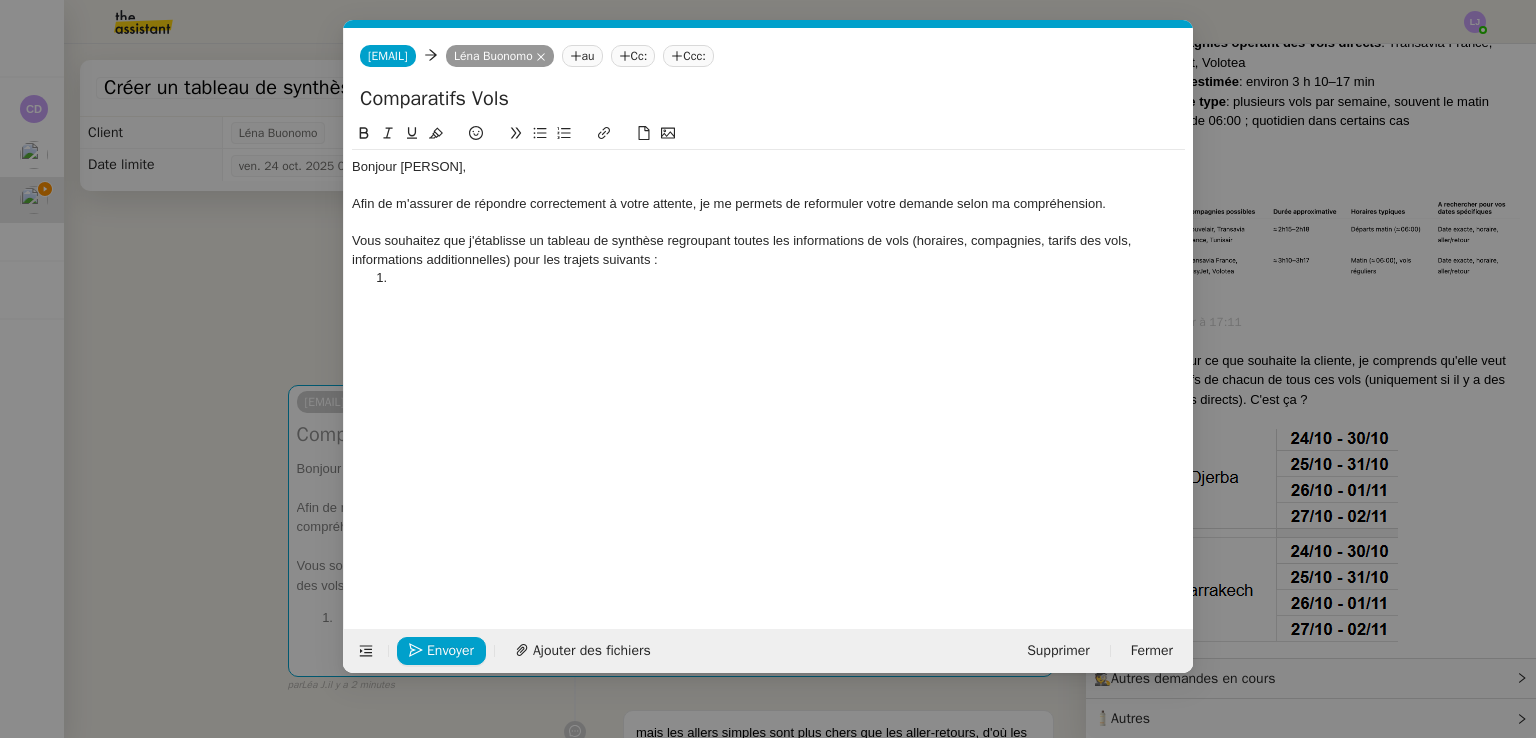 scroll, scrollTop: 1622, scrollLeft: 0, axis: vertical 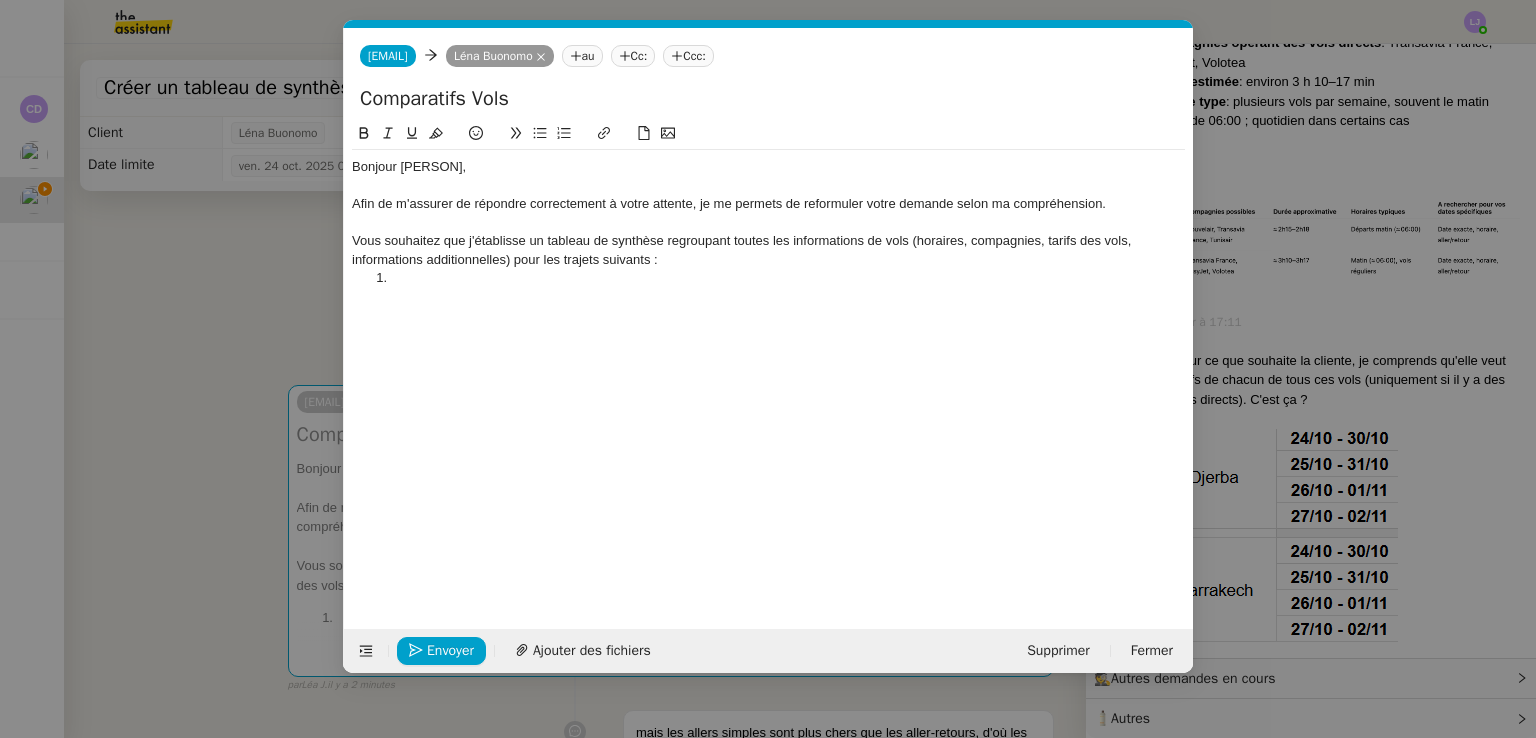 click 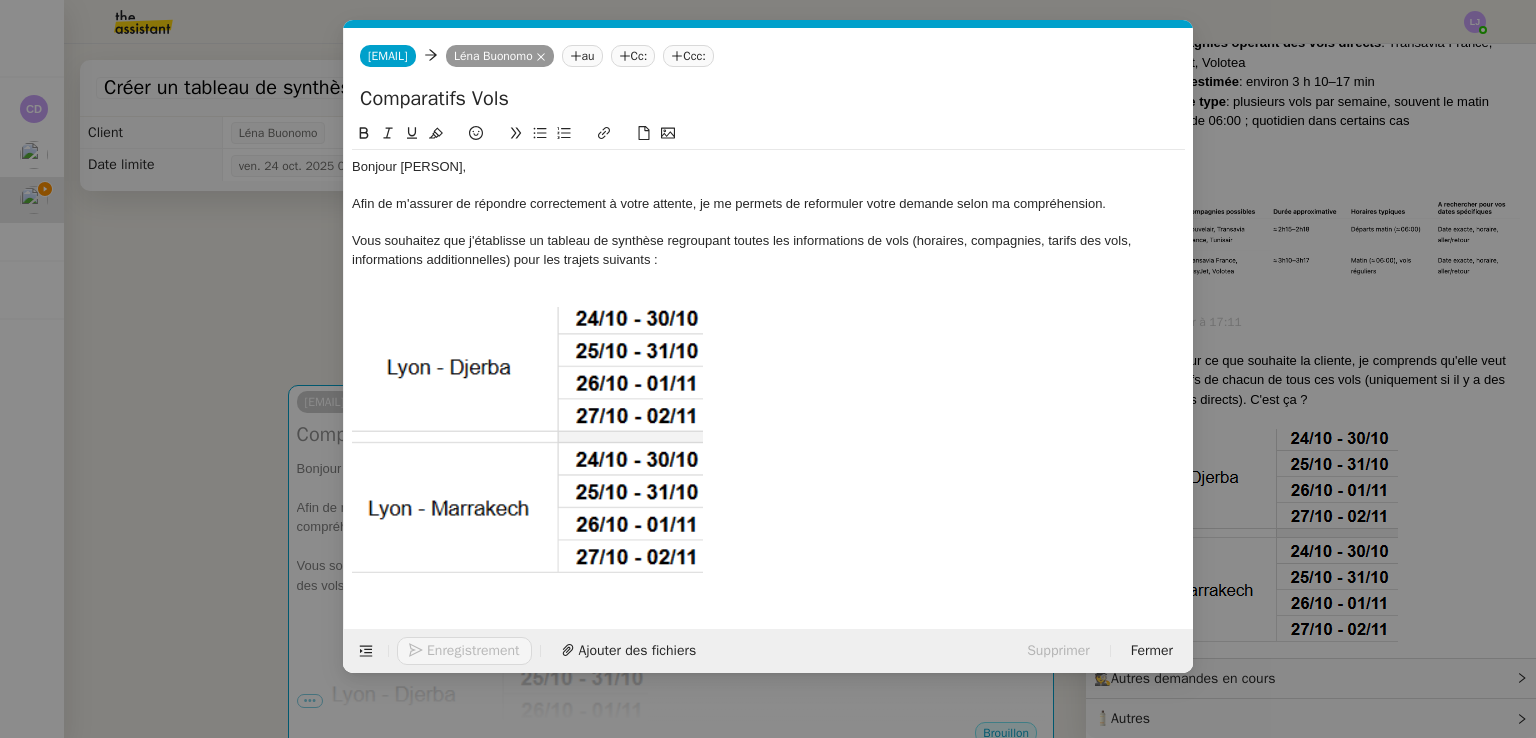 click 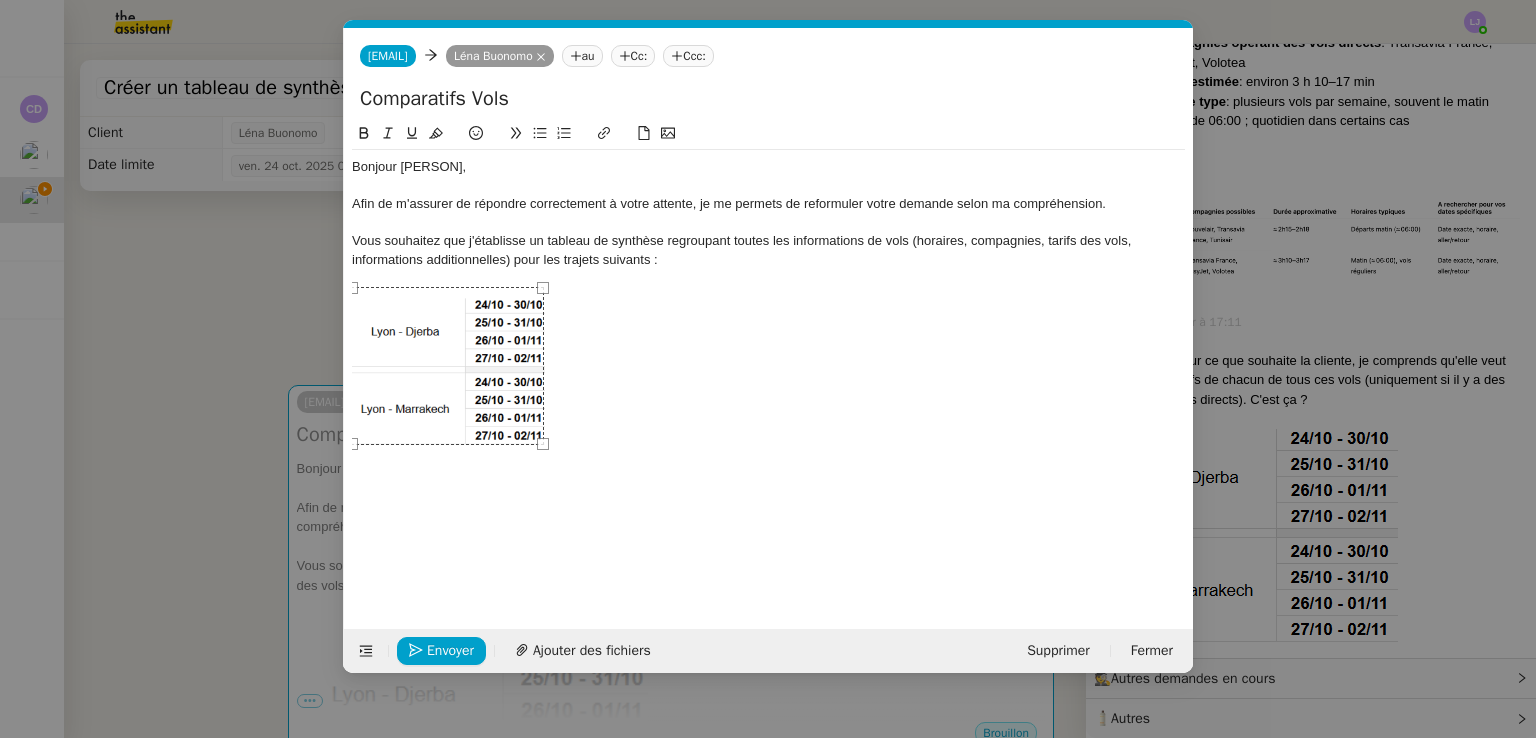 drag, startPoint x: 704, startPoint y: 573, endPoint x: 552, endPoint y: 401, distance: 229.53867 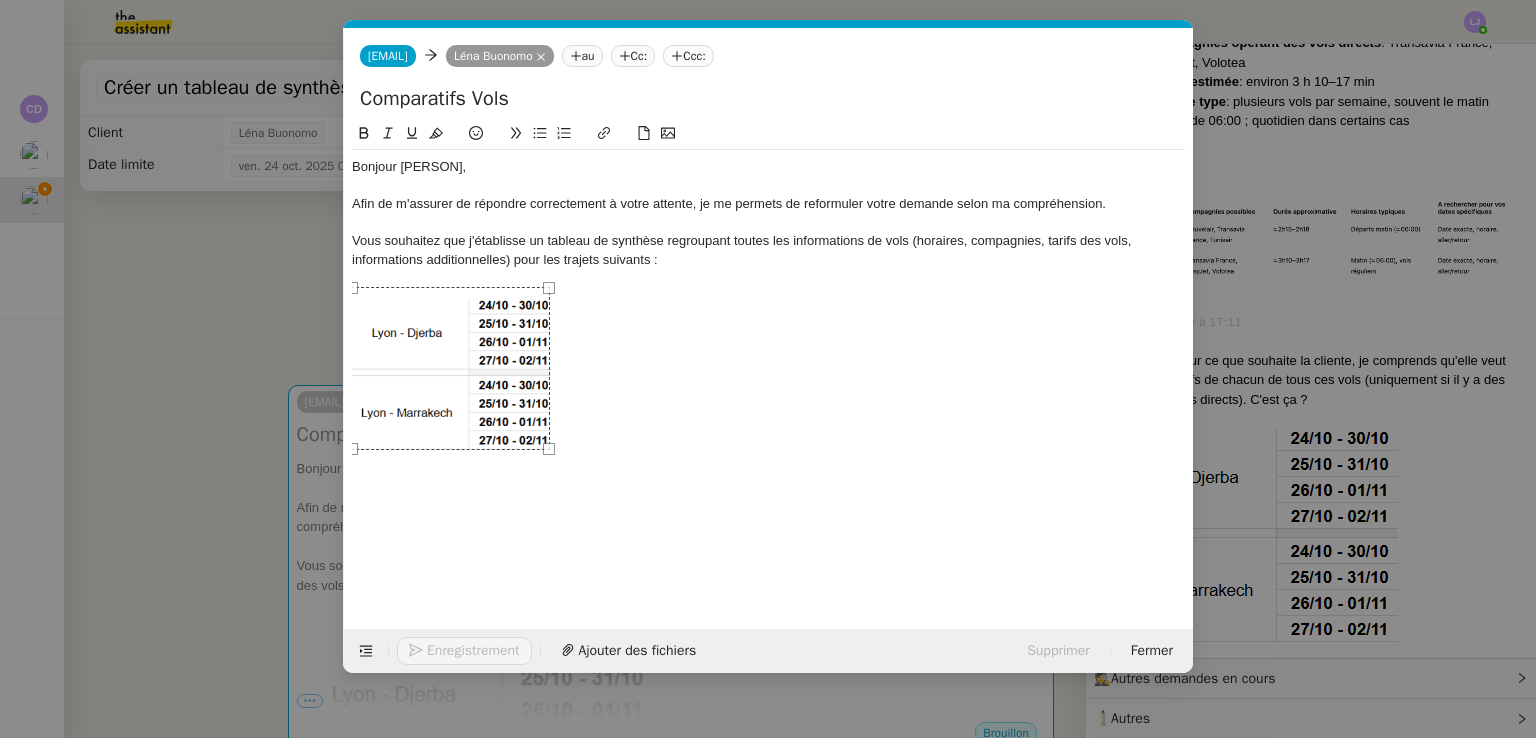 click on "Bonjour [PERSON], afin de m'assurer de répondre correctement à votre attente, je me permets de reformuler votre demande selon ma compréhension. Vous souhaitez que j'établisse un tableau de synthèse regroupant toutes les informations de vols (horaires, compagnies, tarifs des vols, informations additionnelles) pour les trajets suivants :" 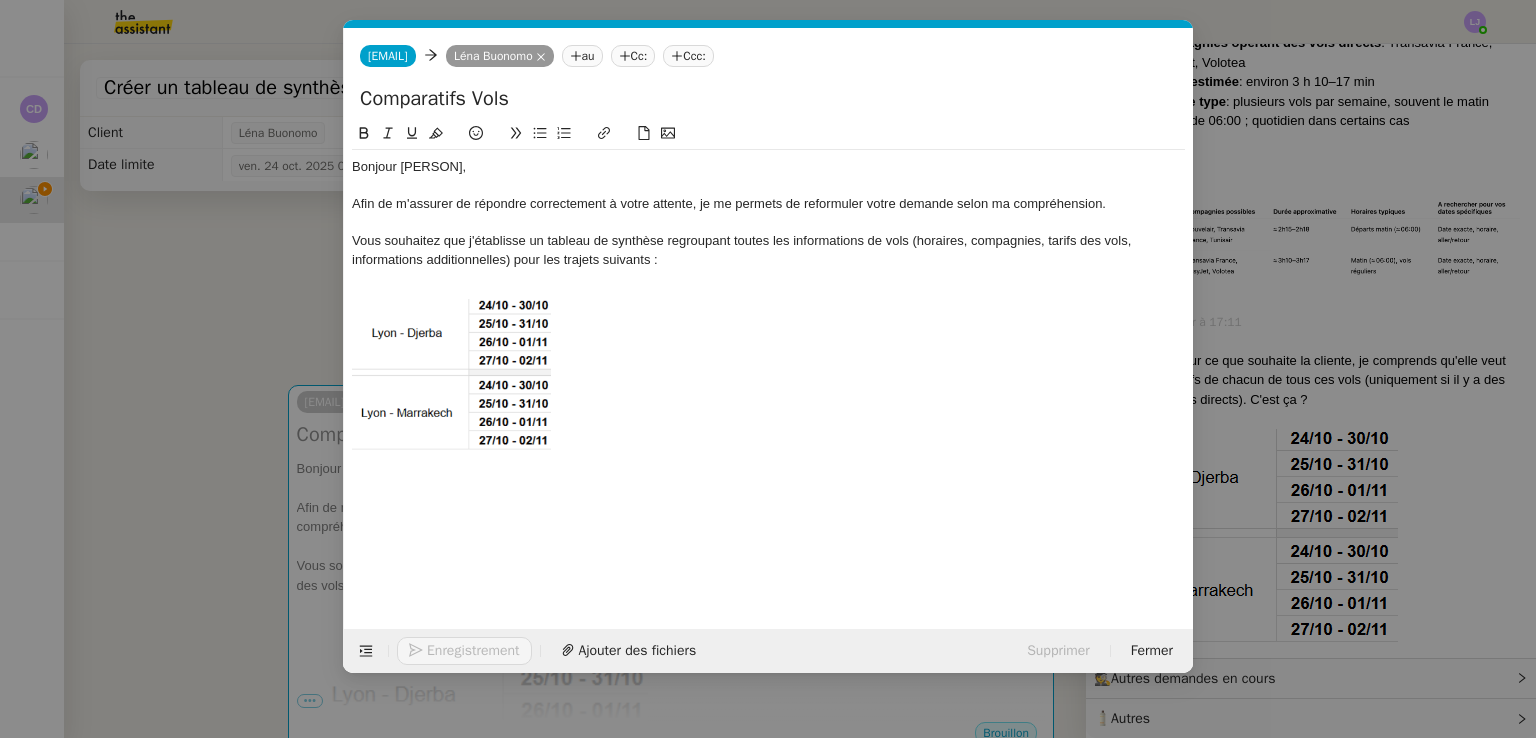 type 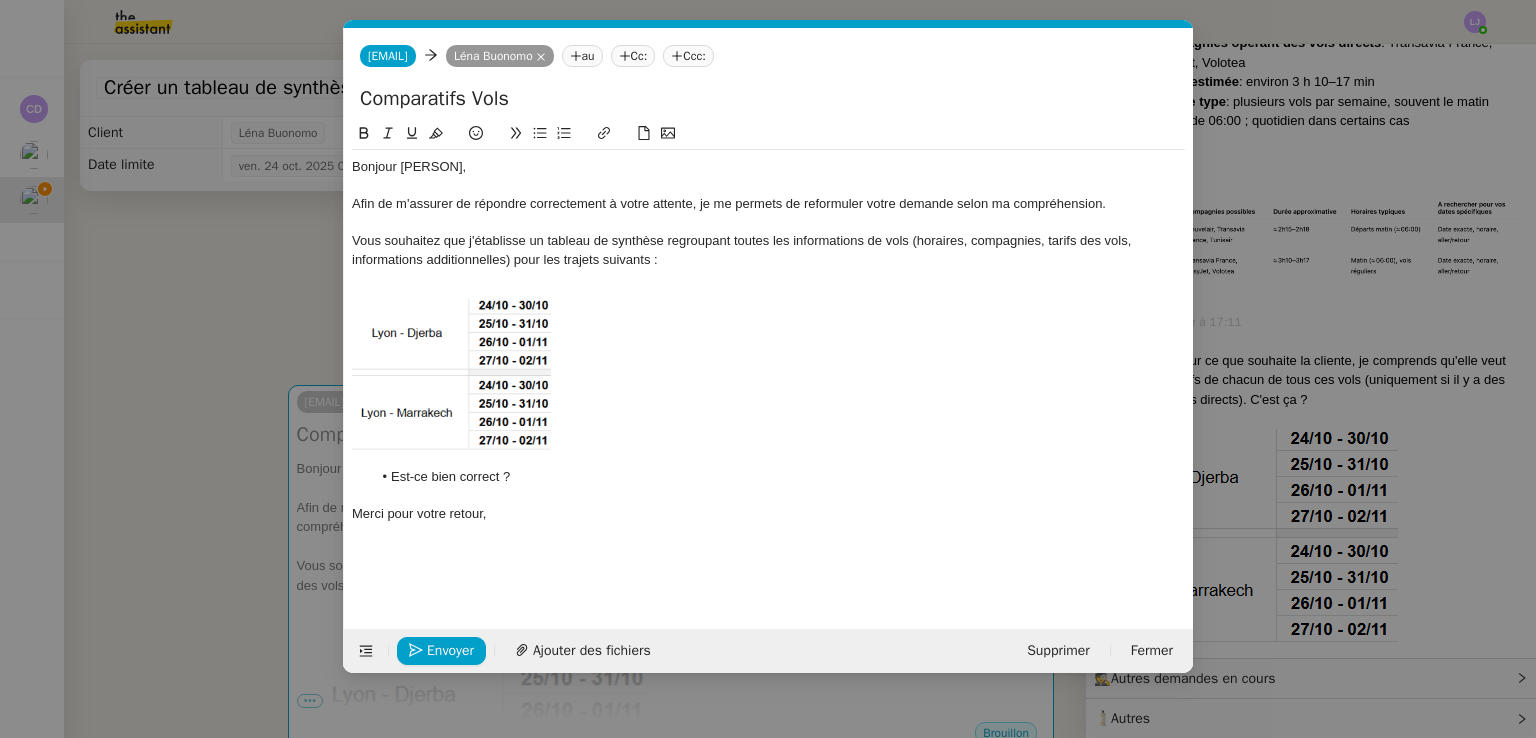 click on "Vous souhaitez que j'établisse un tableau de synthèse regroupant toutes les informations de vols (horaires, compagnies, tarifs des vols, informations additionnelles) pour les trajets suivants :" 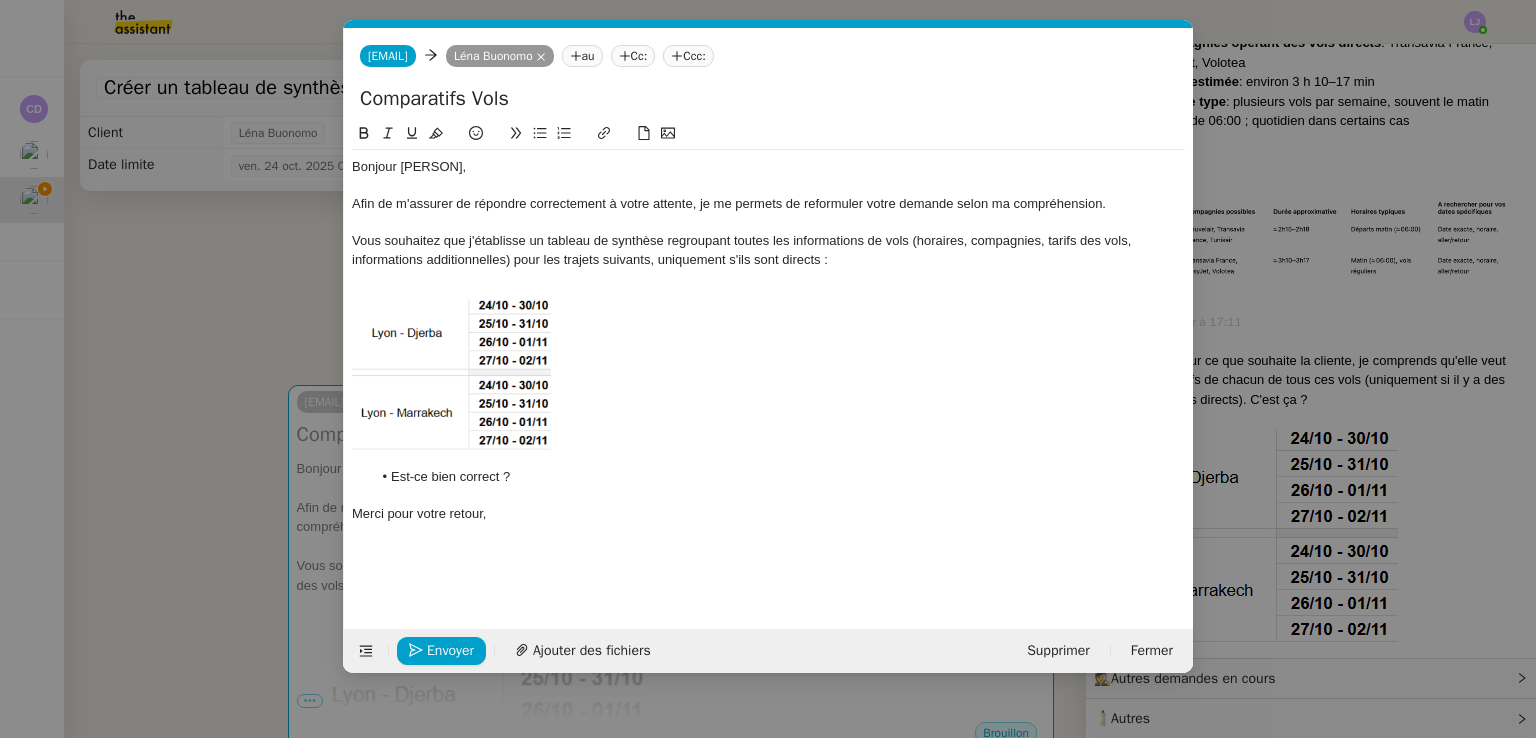 click on "Vous souhaitez que j'établisse un tableau de synthèse regroupant toutes les informations de vols (horaires, compagnies, tarifs des vols, informations additionnelles) pour les trajets suivants, uniquement s'ils sont directs :" 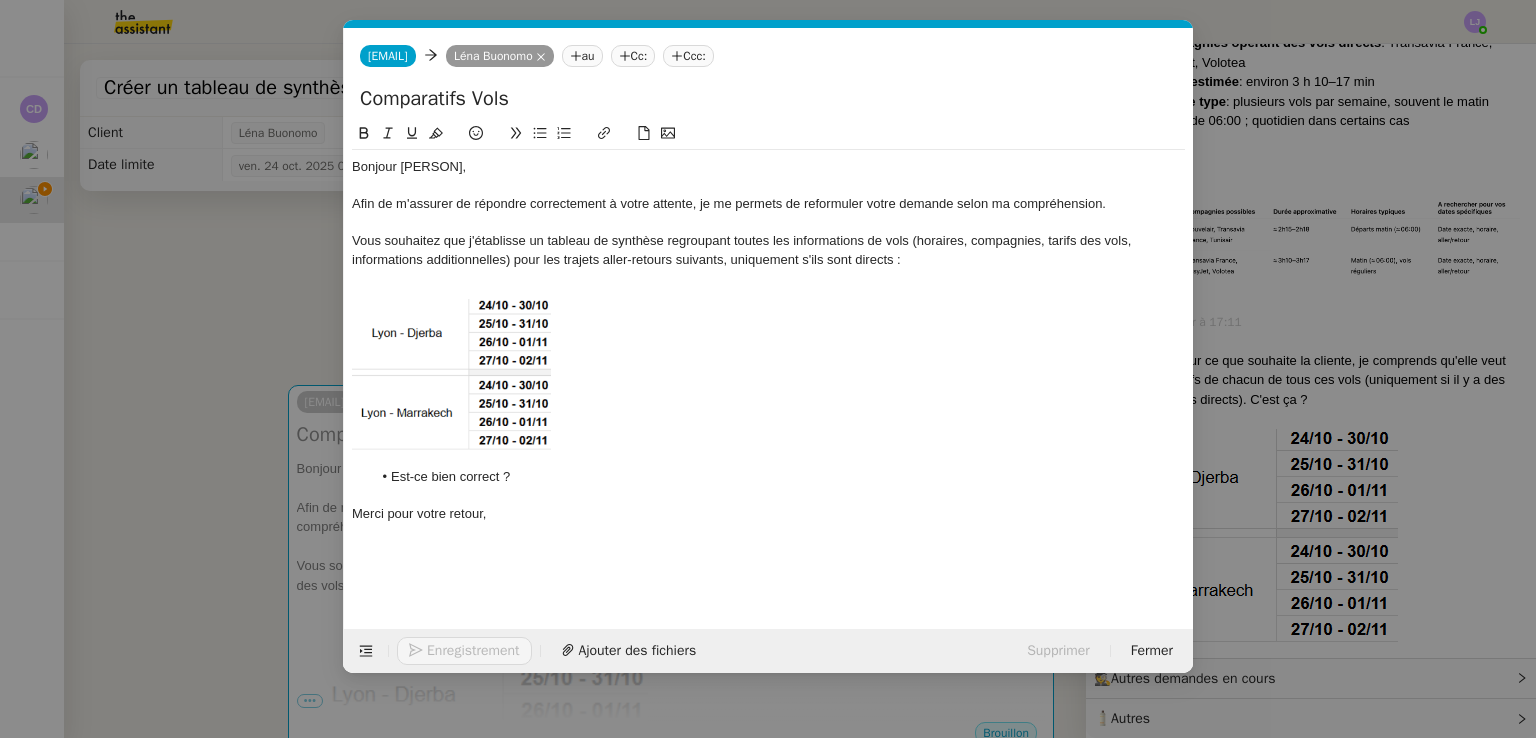click 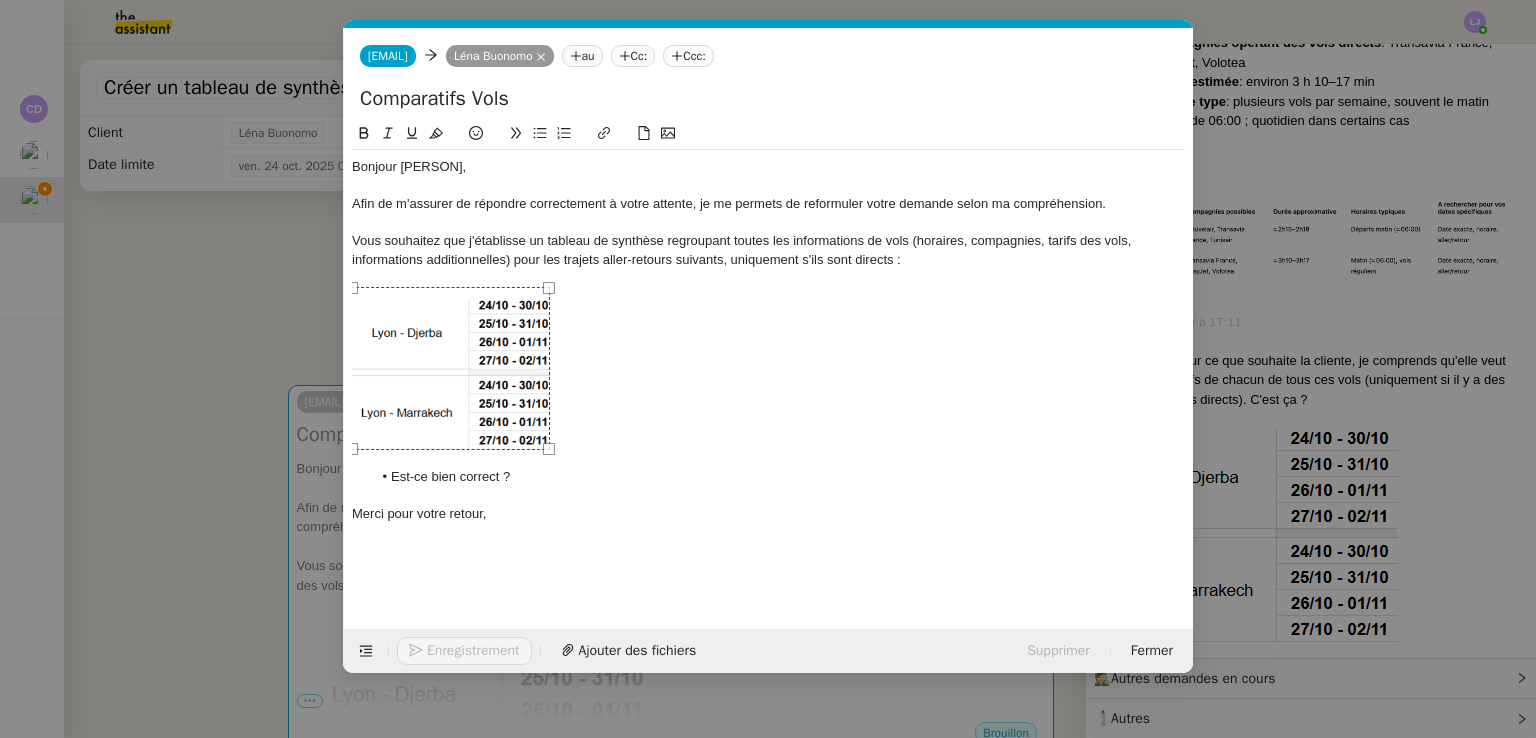 click on "Bonjour [FIRST], Afin de m'assurer de répondre correctement à votre attente, je me permets de reformuler votre demande selon ma compréhension. Vous souhaitez que j'établisse un tableau de synthèse regroupant toutes les informations de vols (horaires, compagnies, tarifs des vols, informations additionnelles) pour les trajets aller-retours suivants, uniquement s'ils sont directs : Est-ce bien correct ? Merci pour votre retour," 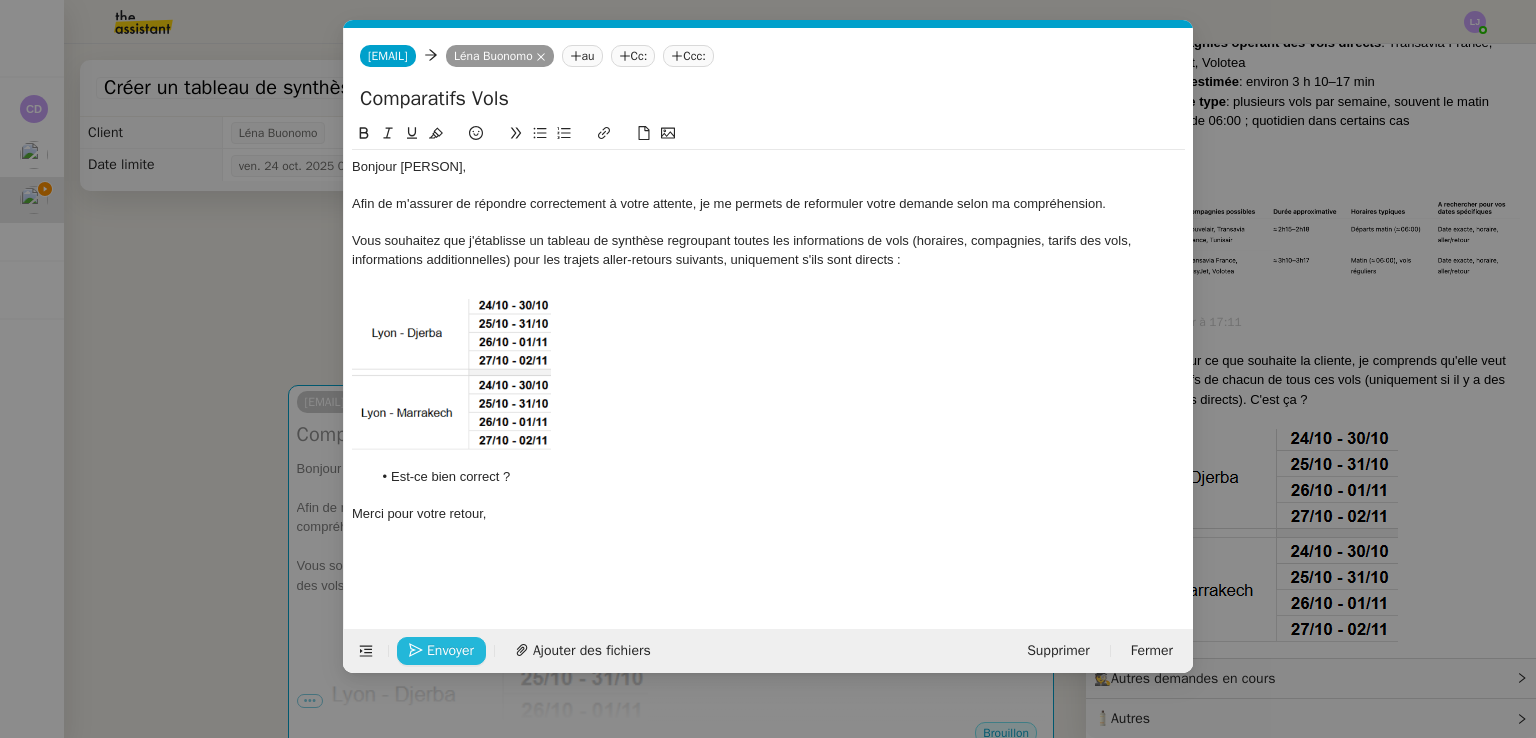 click on "Envoyer" 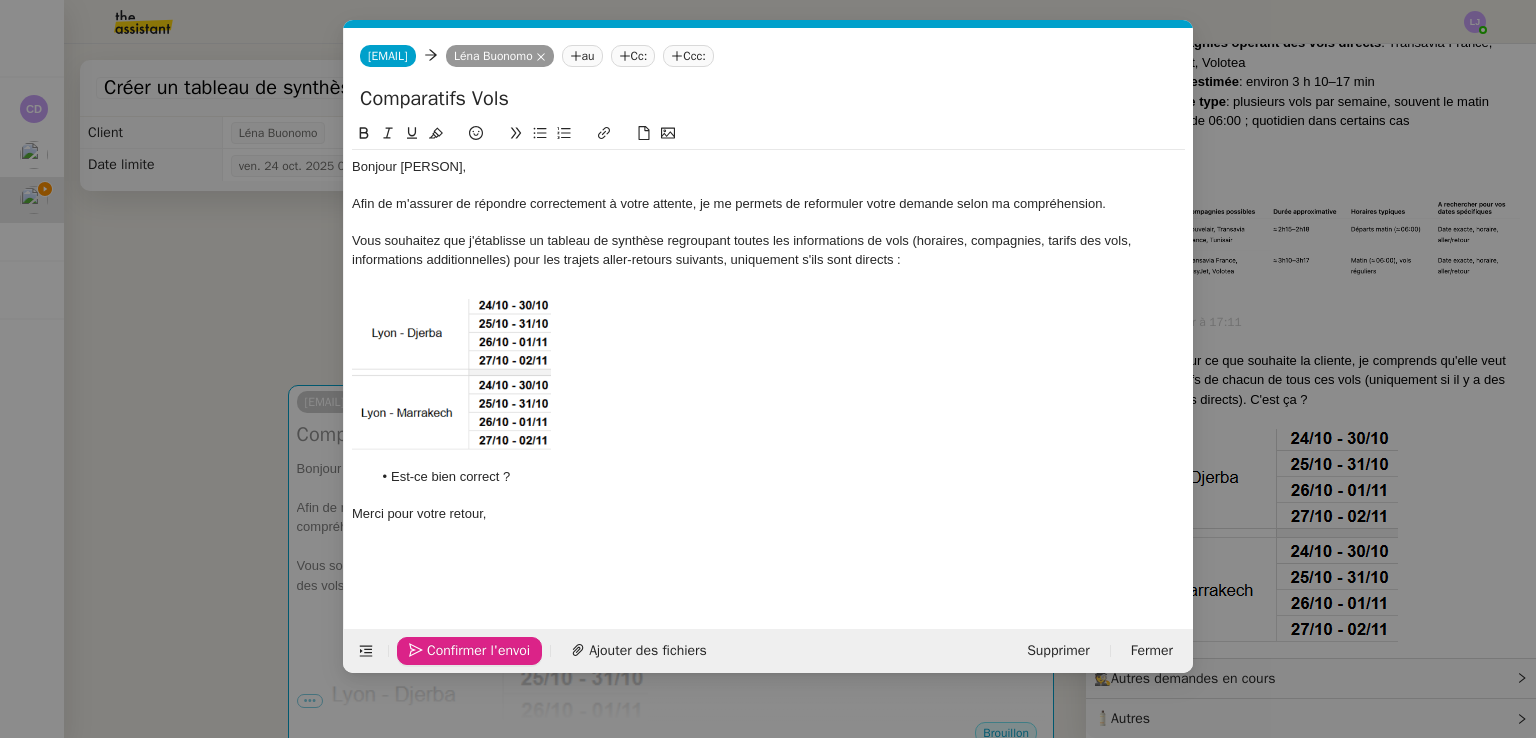 click on "Confirmer l'envoi" 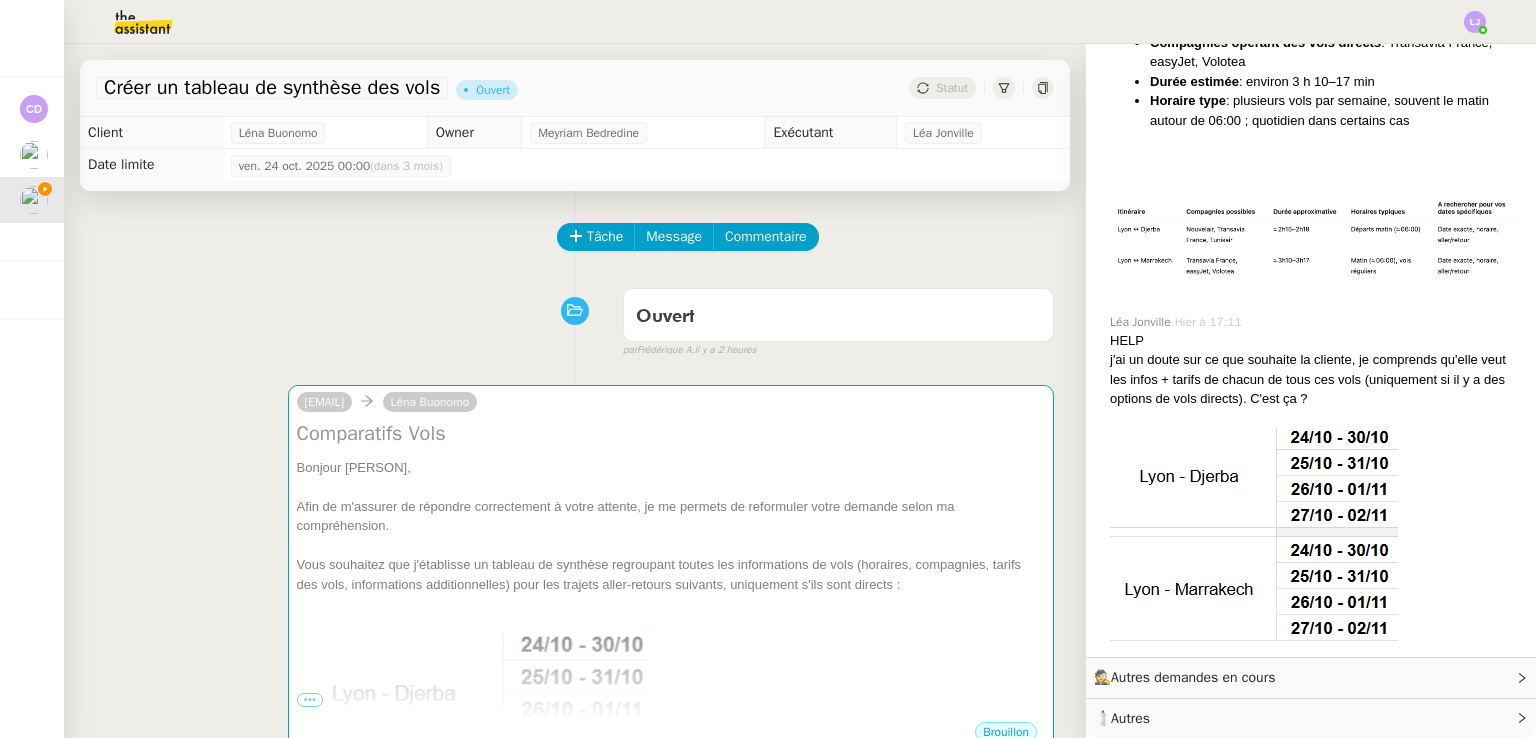 scroll, scrollTop: 1620, scrollLeft: 0, axis: vertical 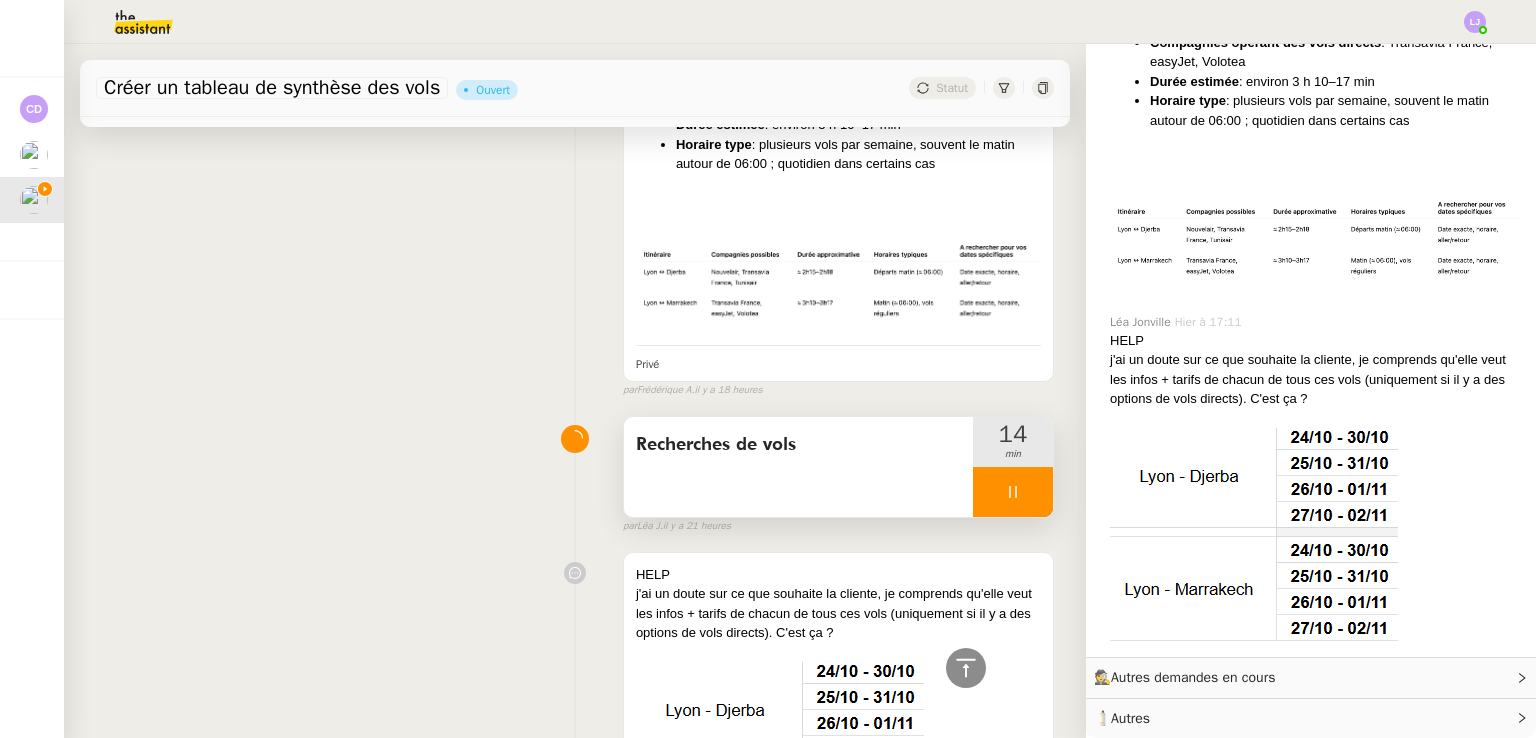 click 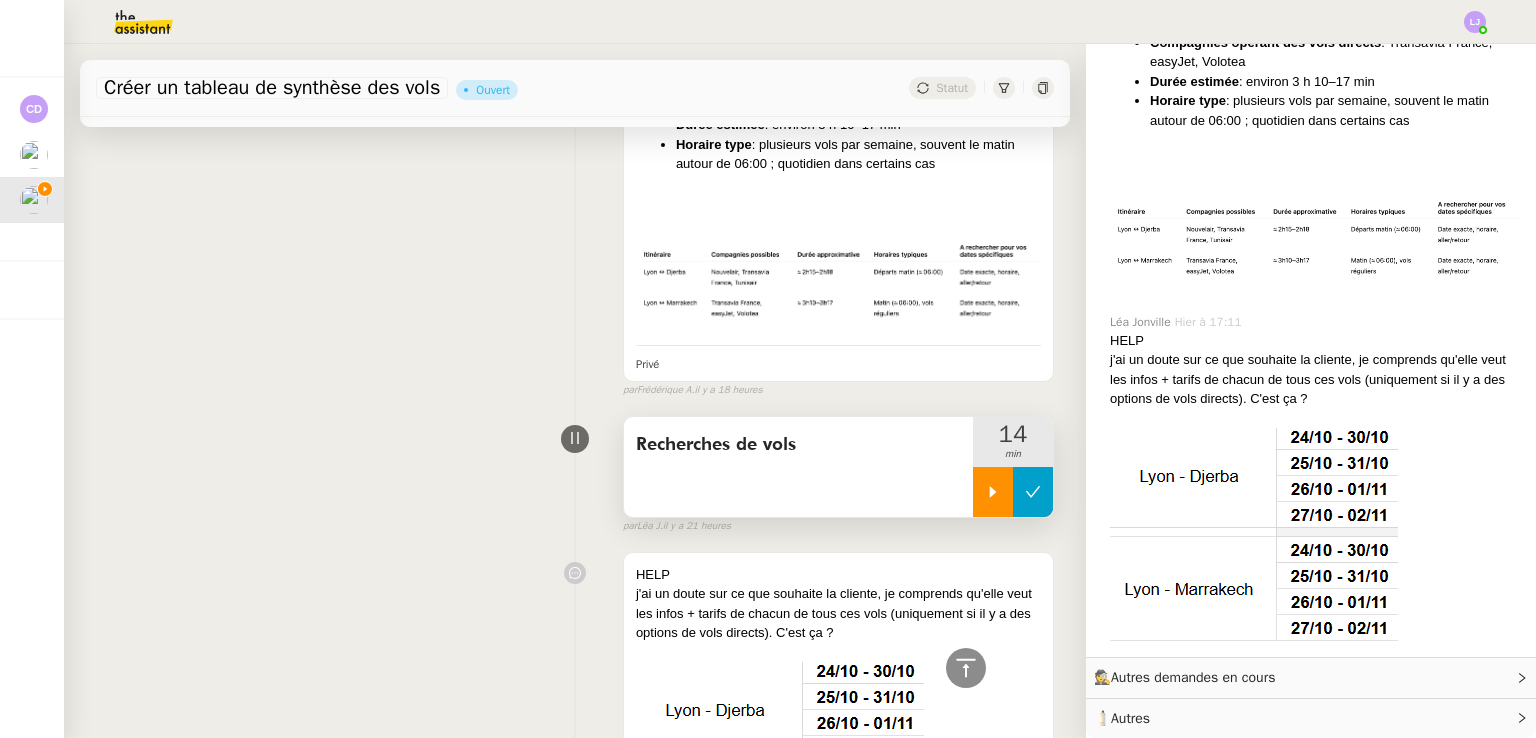 click 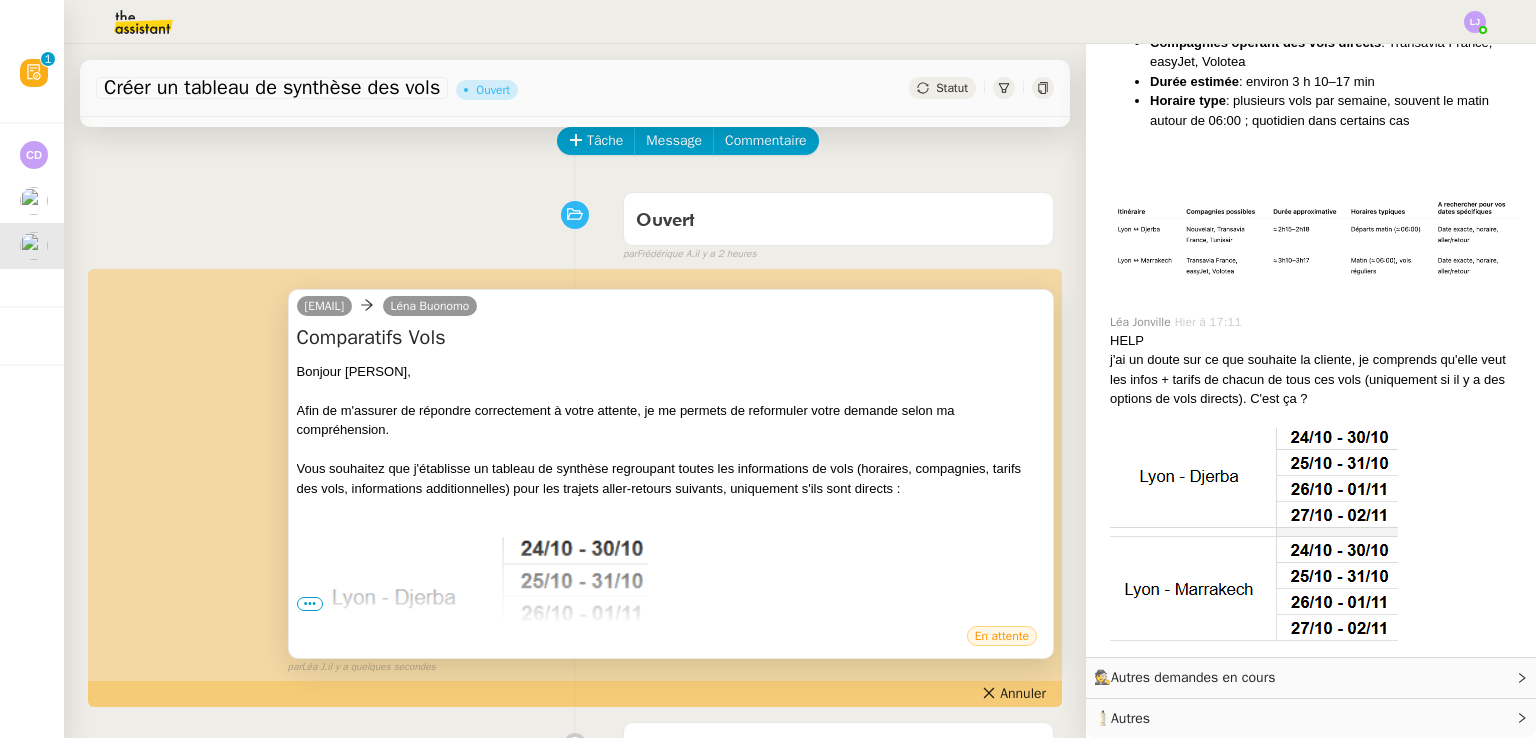 scroll, scrollTop: 0, scrollLeft: 0, axis: both 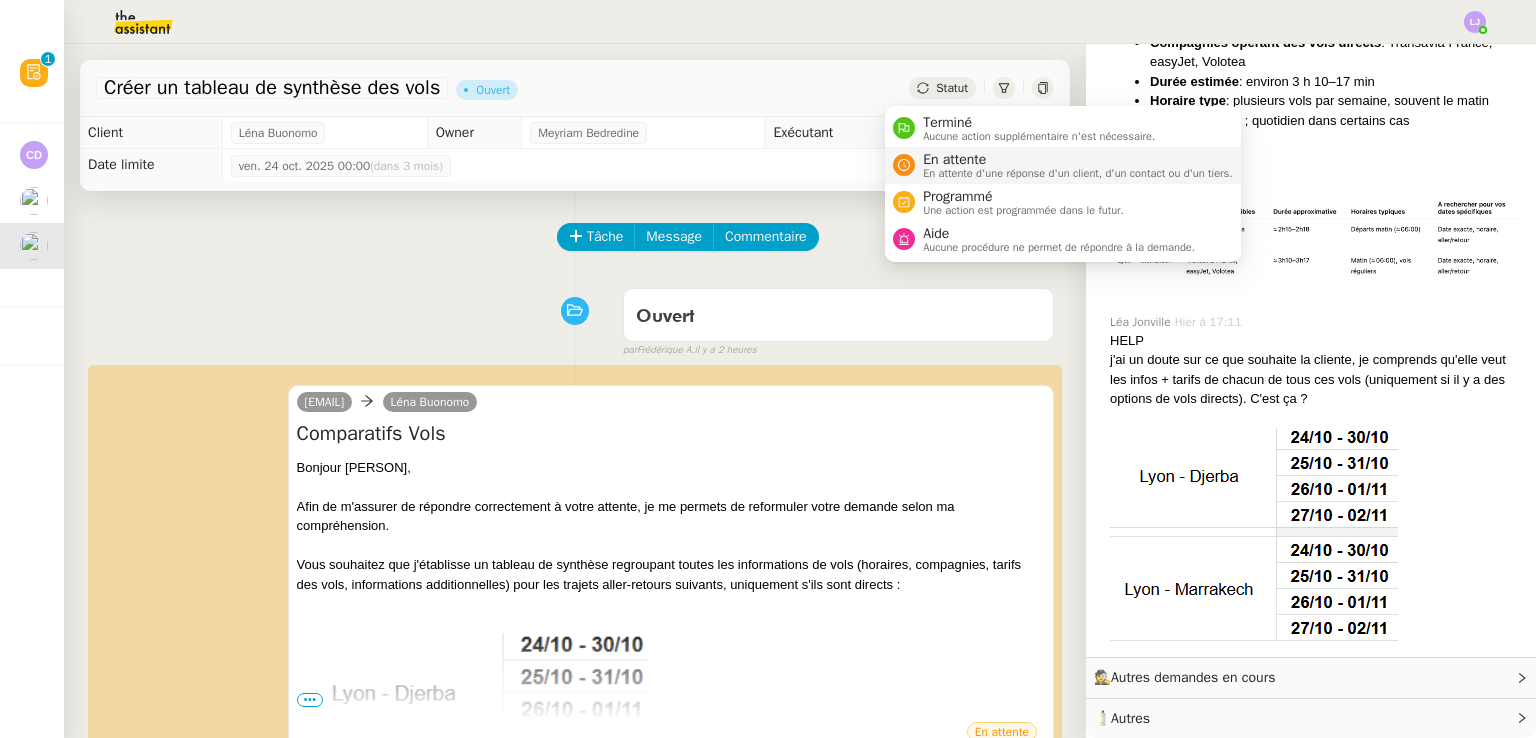 click on "En attente d'une réponse d'un client, d'un contact ou d'un tiers." at bounding box center (1078, 173) 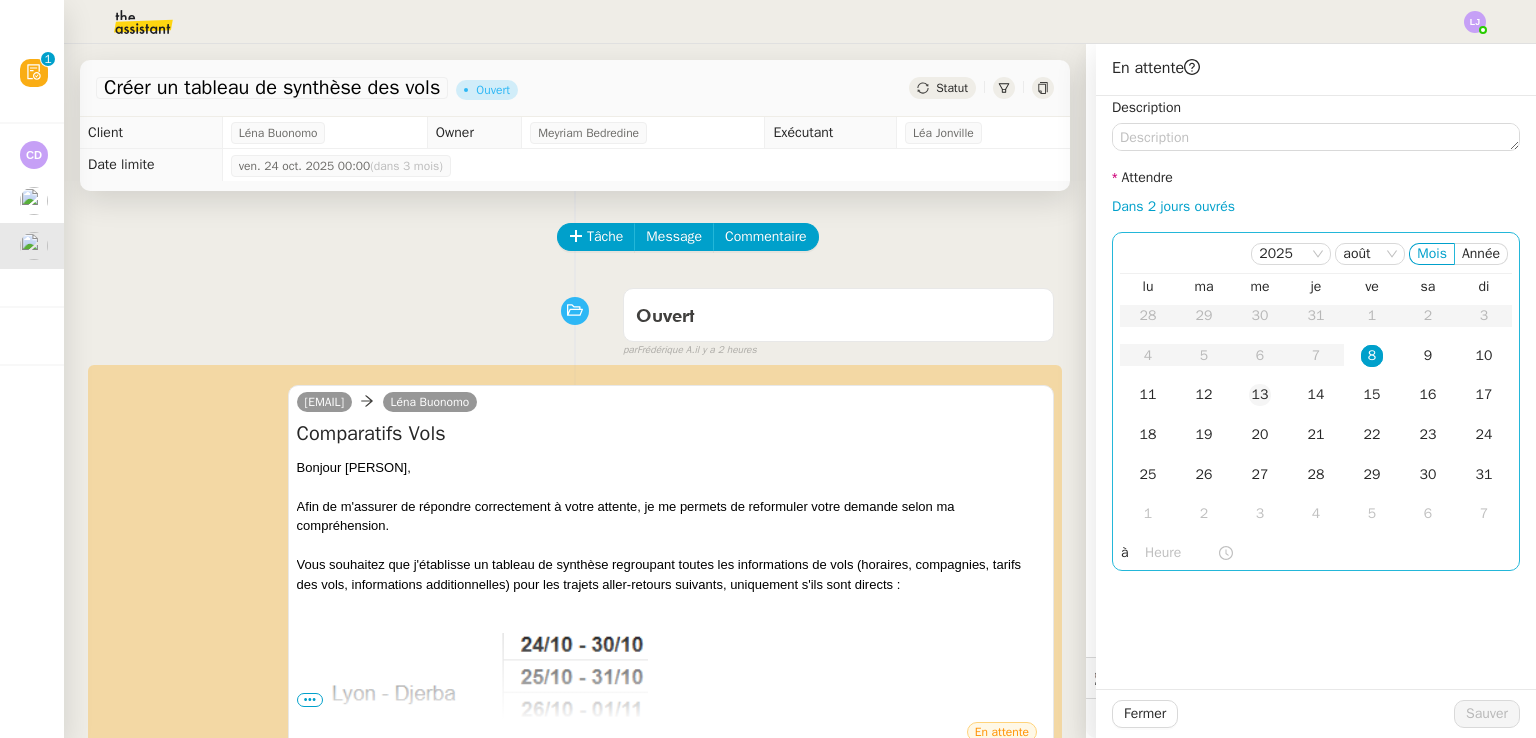 click on "13" 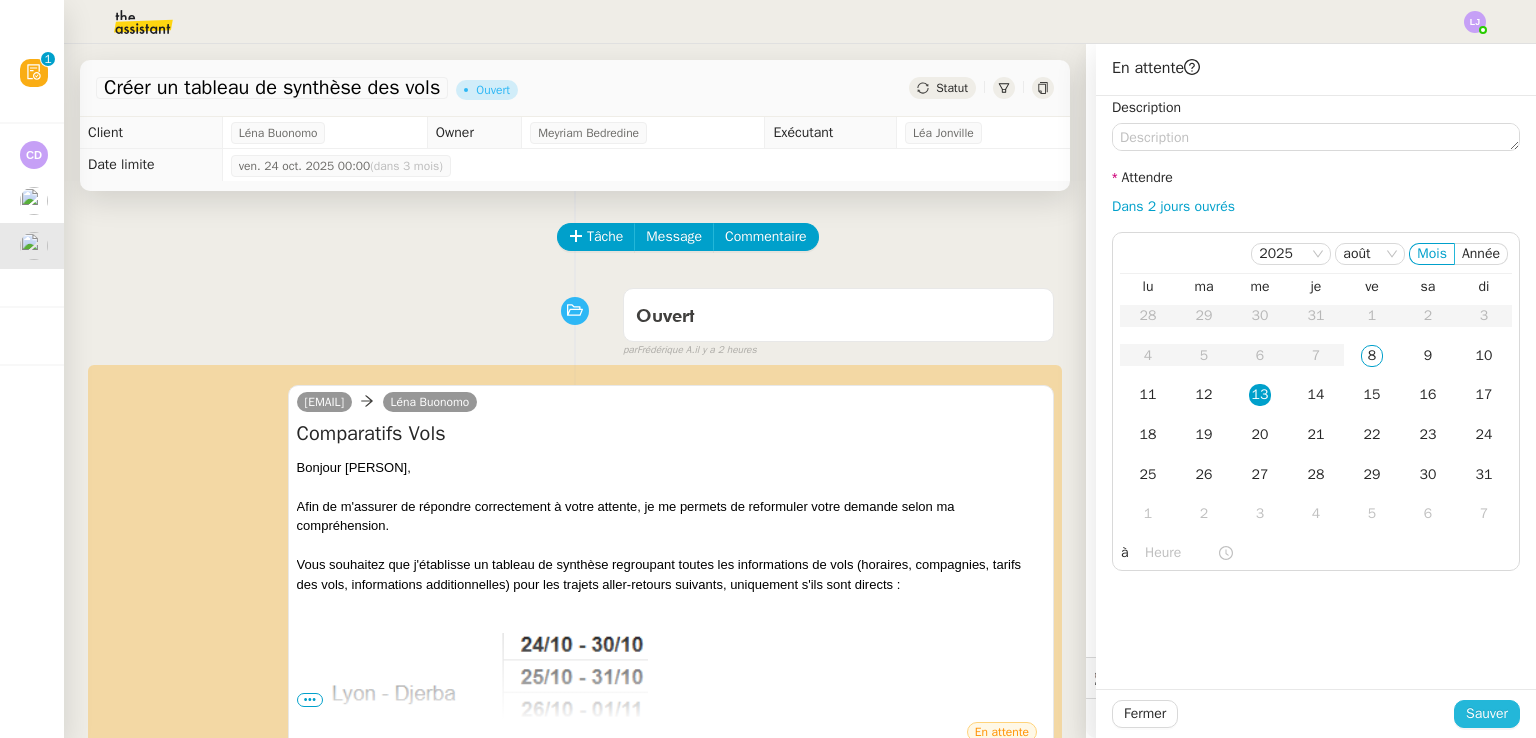 click on "Sauver" 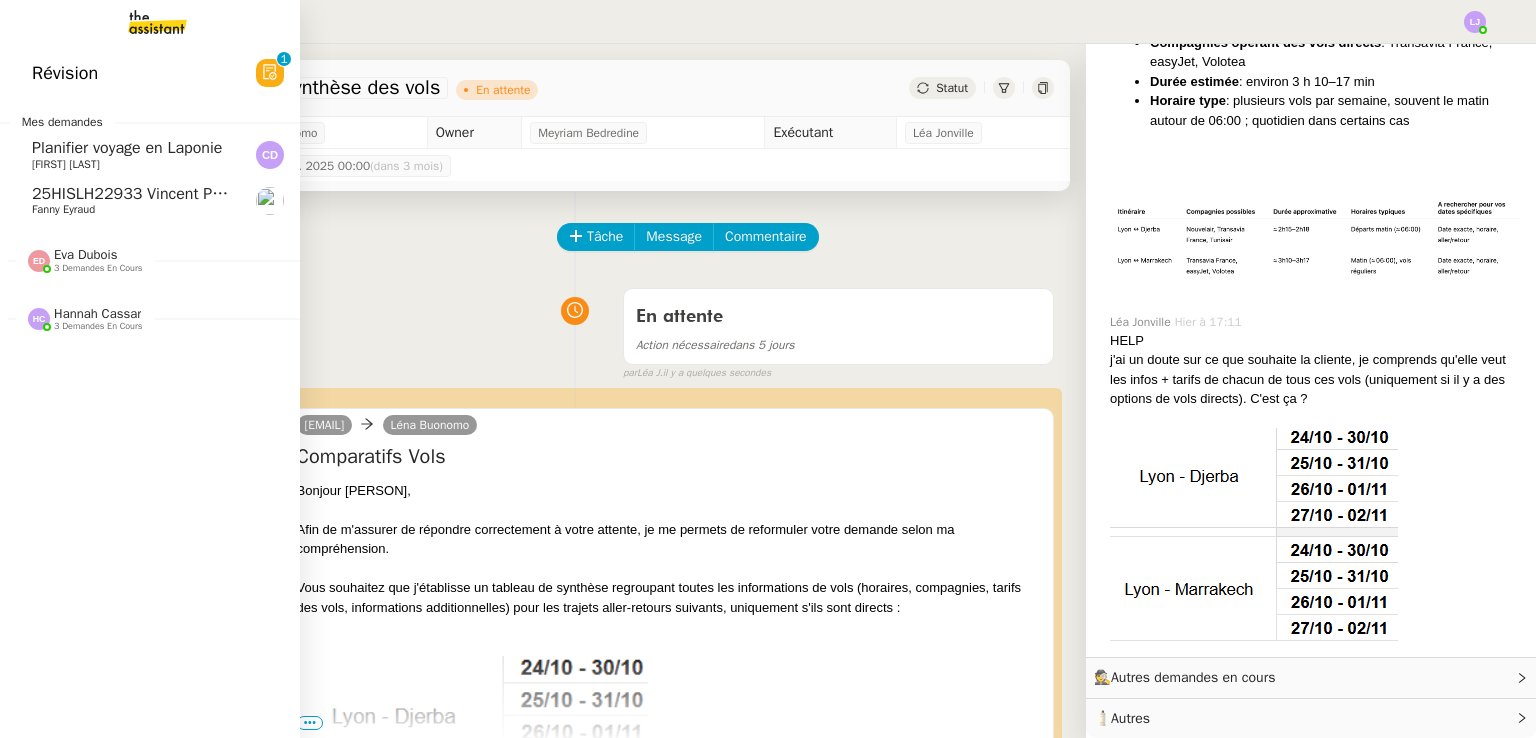 click on "Fanny Eyraud" 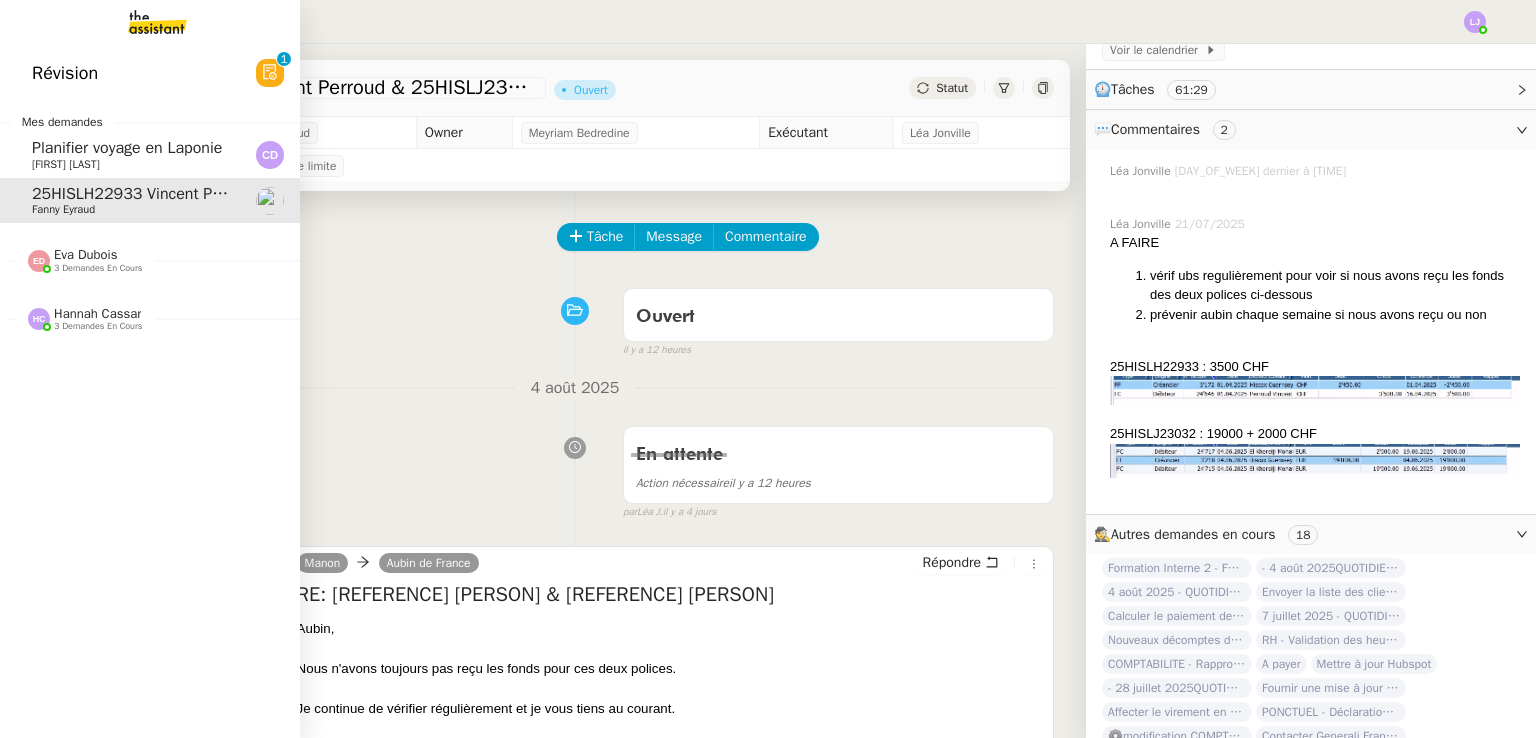 scroll, scrollTop: 481, scrollLeft: 0, axis: vertical 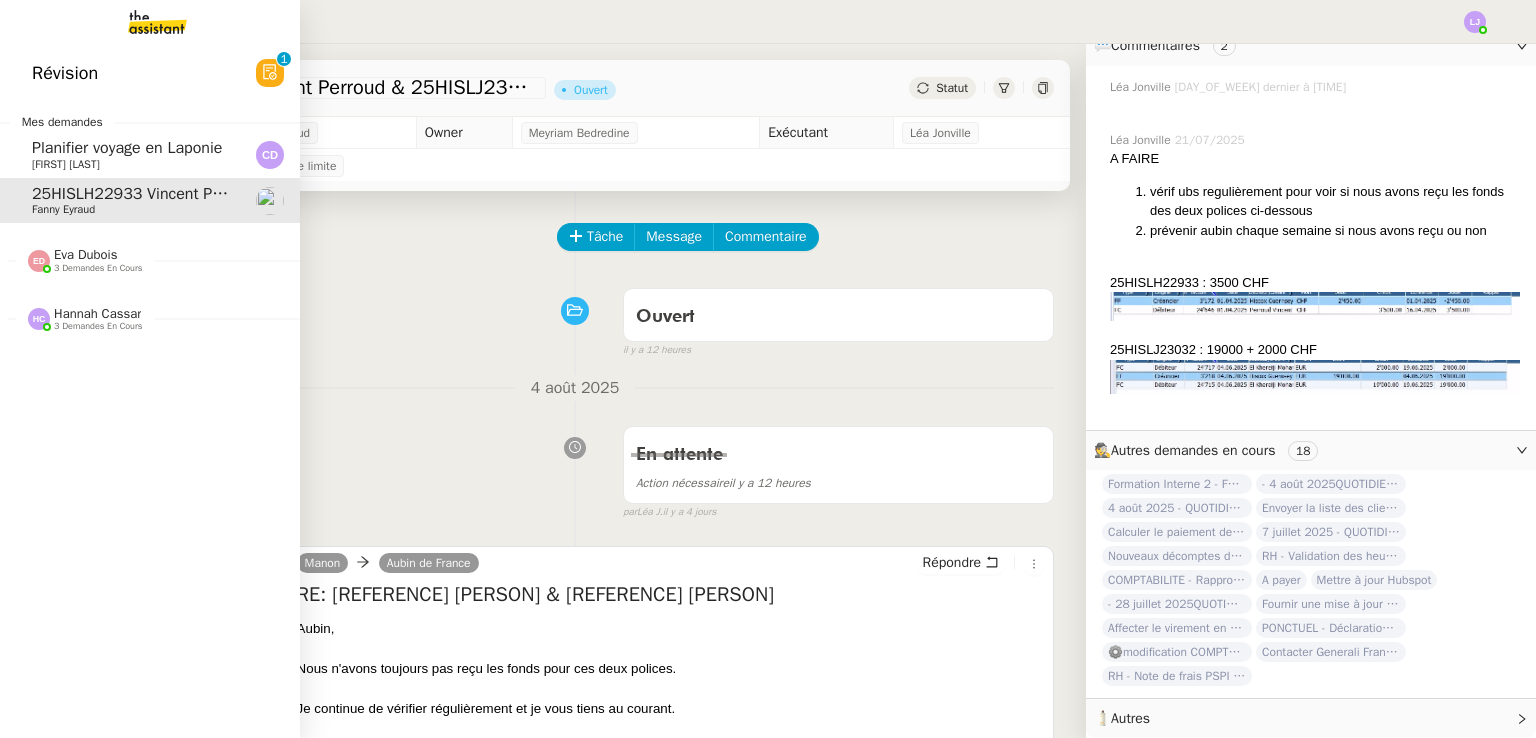 click on "[FIRST] [LAST]" 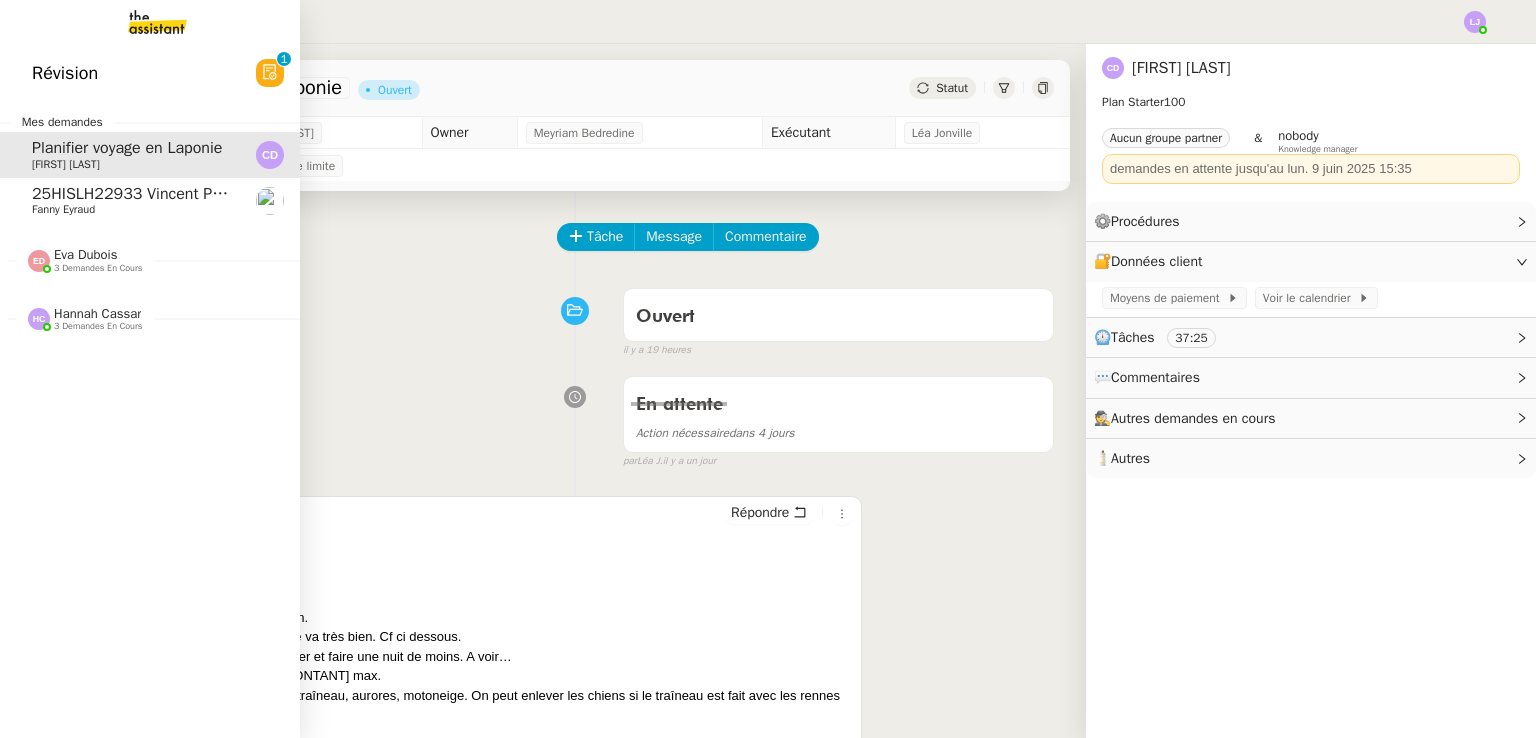 scroll, scrollTop: 0, scrollLeft: 0, axis: both 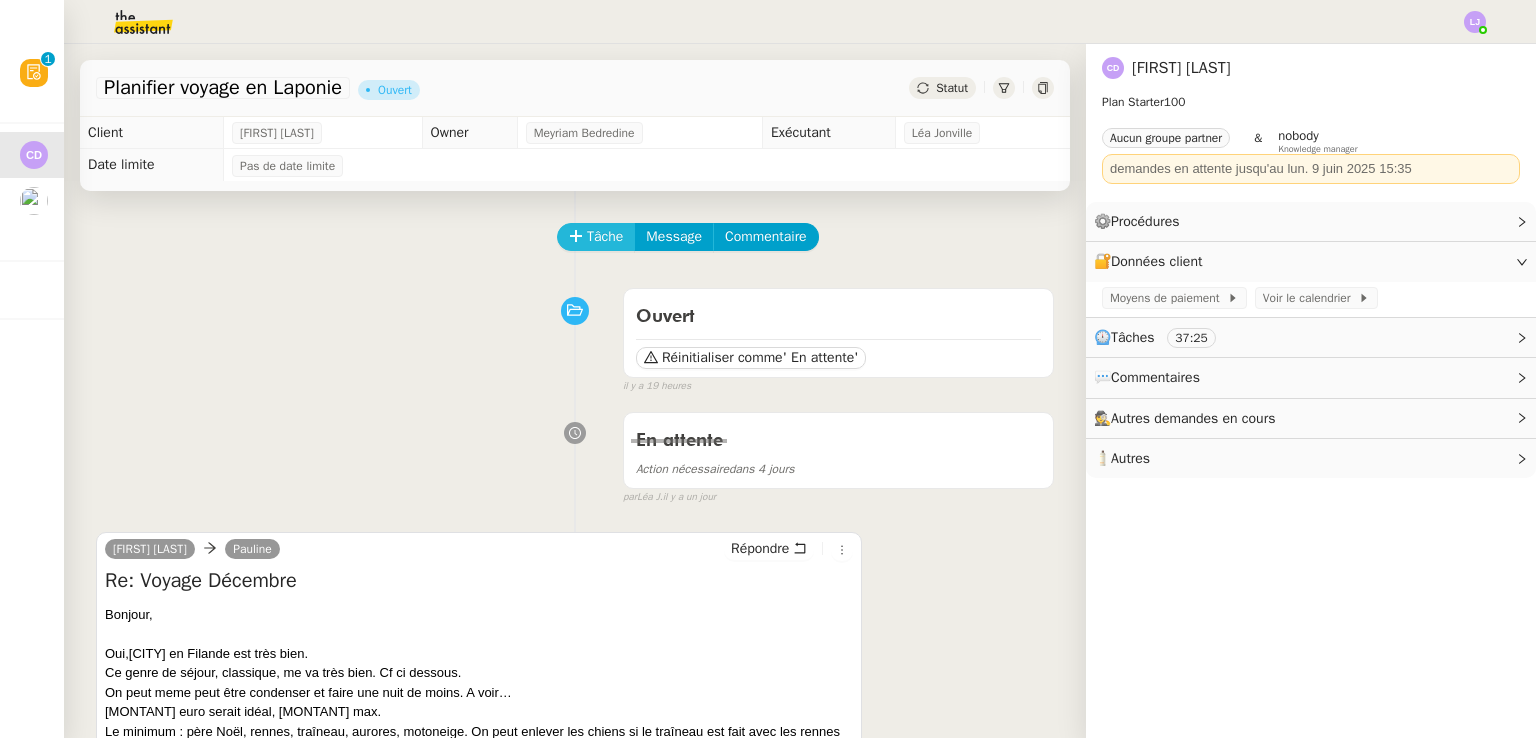 click 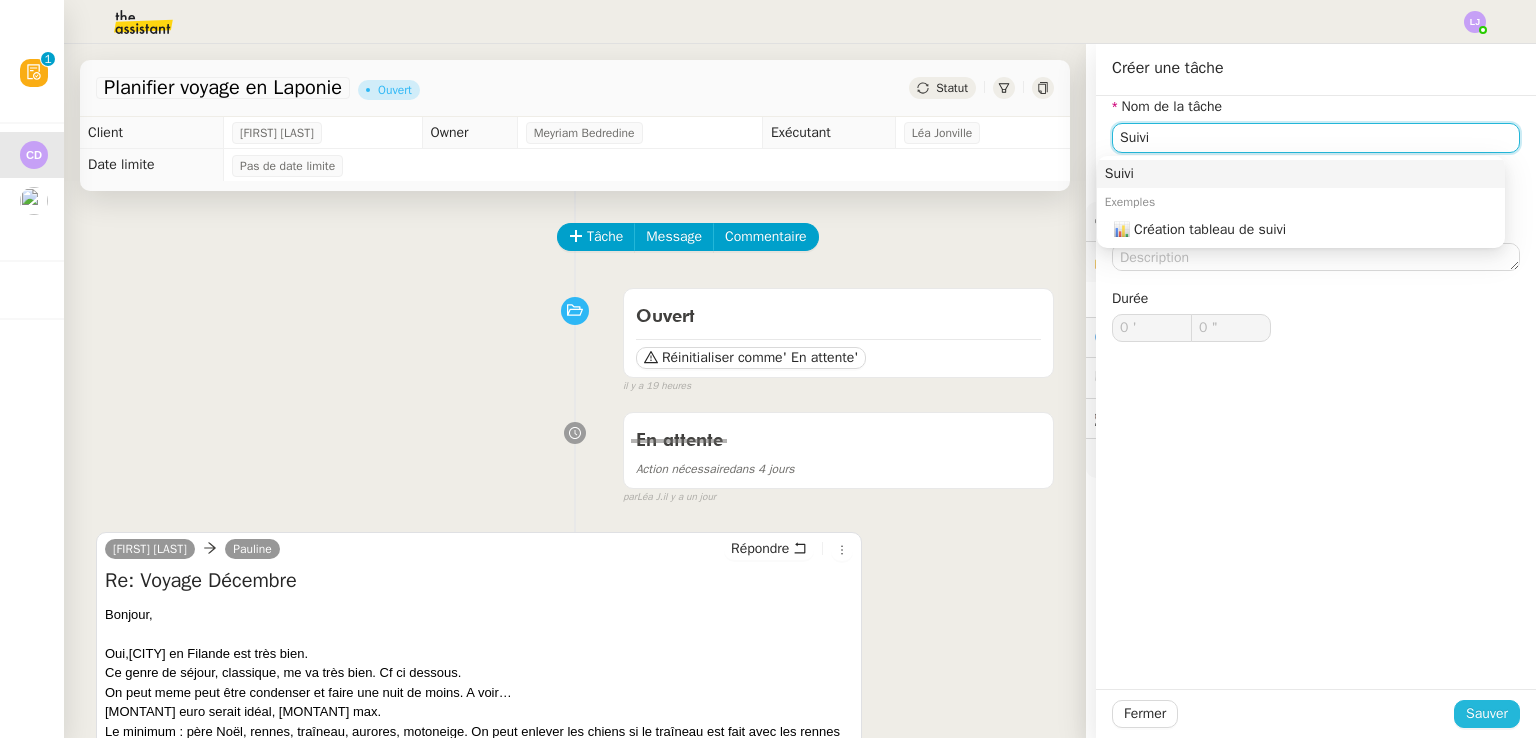 type on "Suivi" 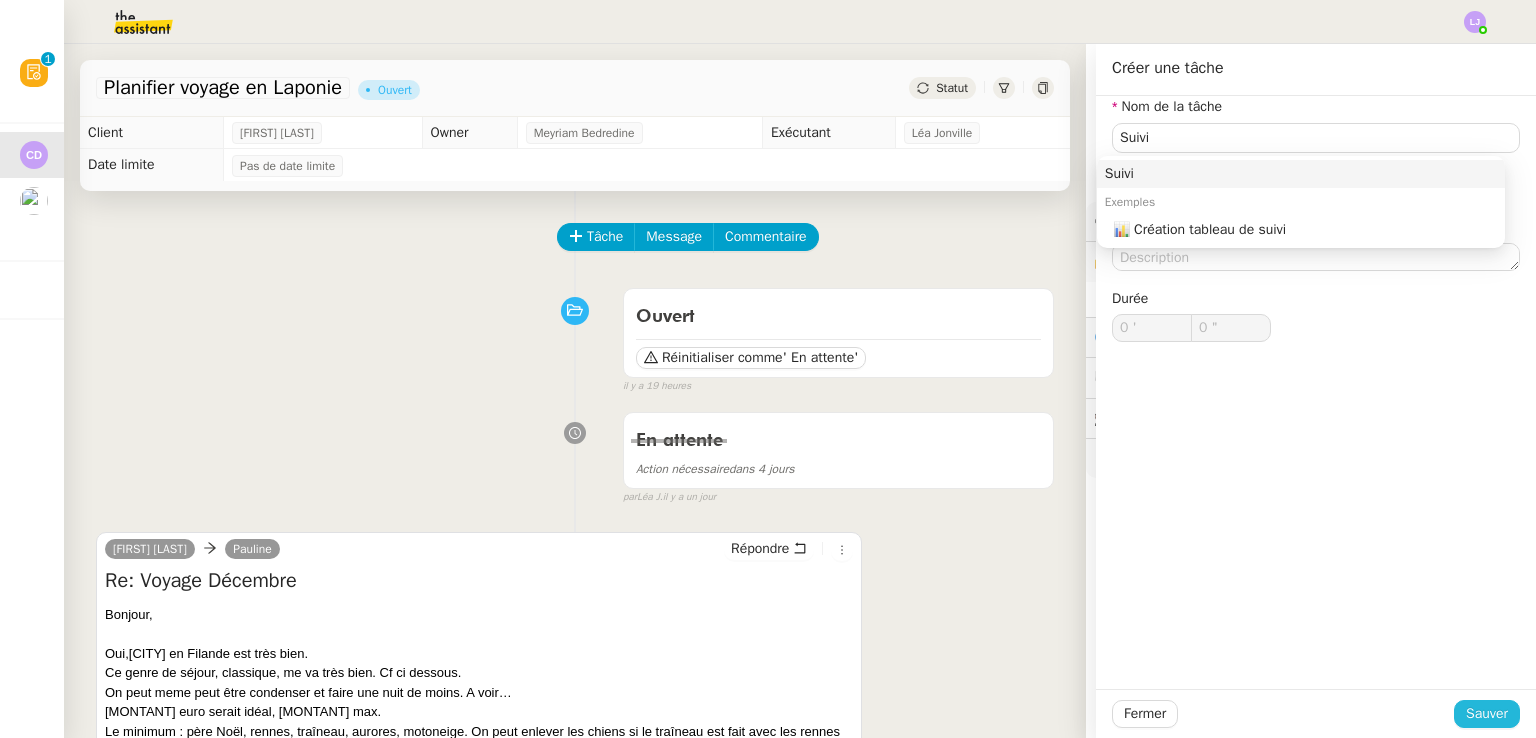 click on "Sauver" 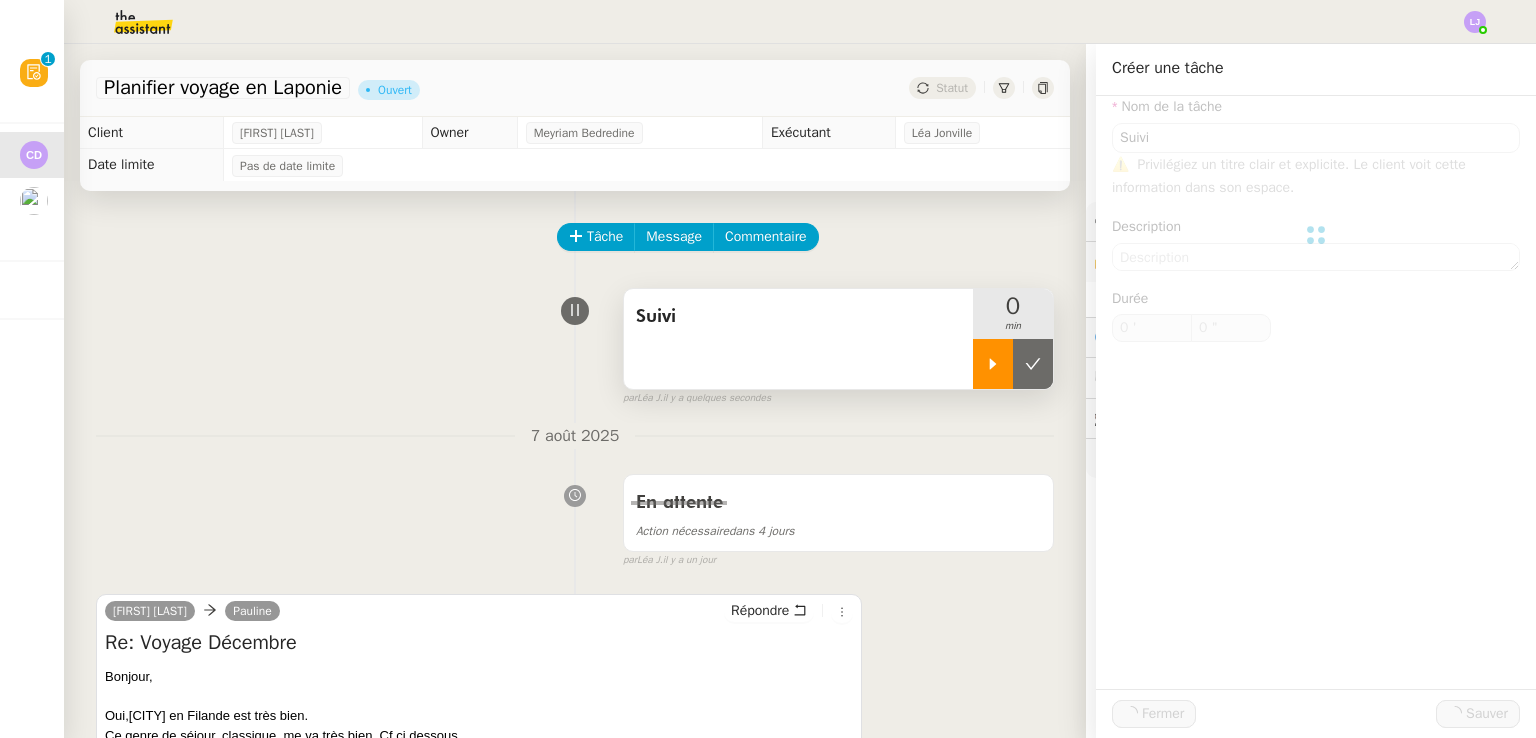 click at bounding box center [993, 364] 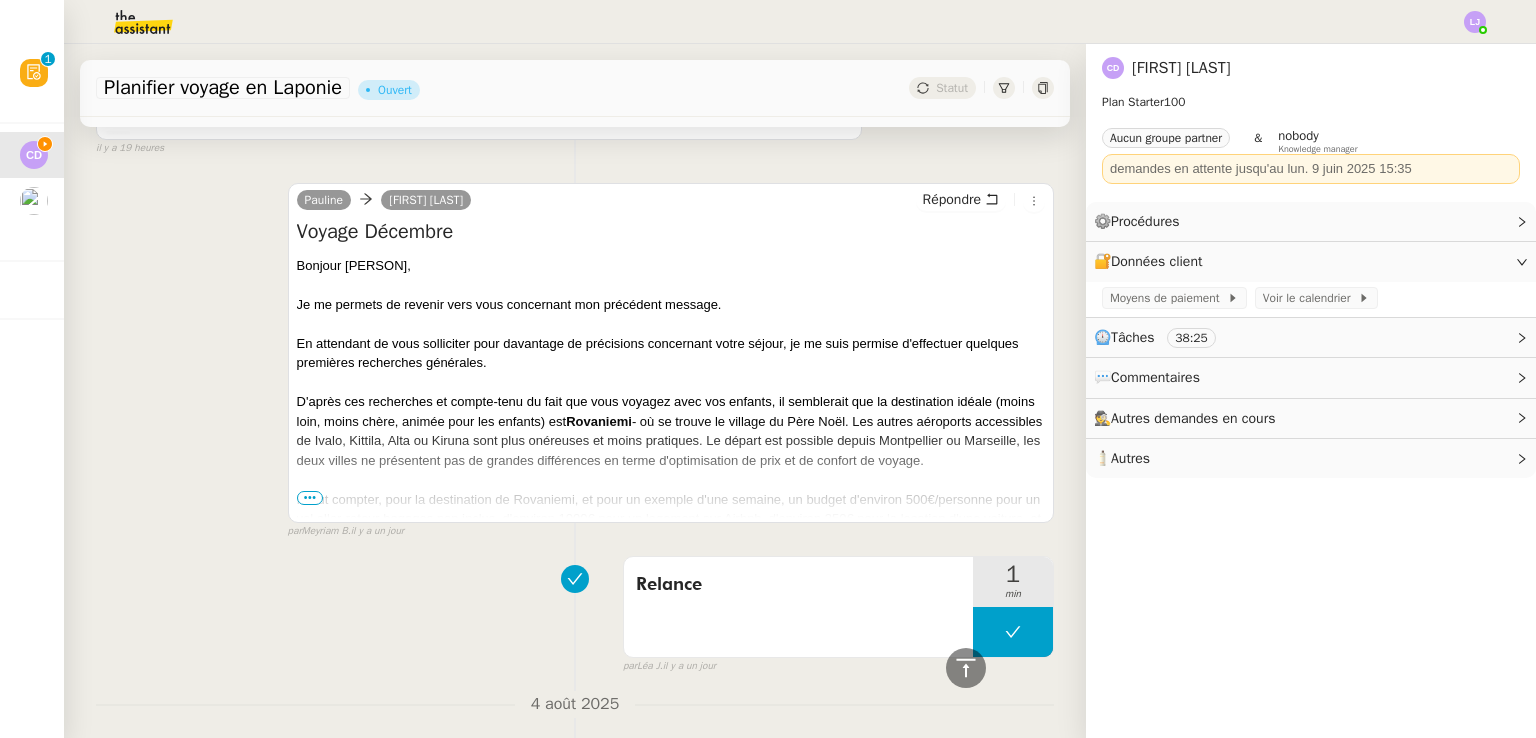 scroll, scrollTop: 800, scrollLeft: 0, axis: vertical 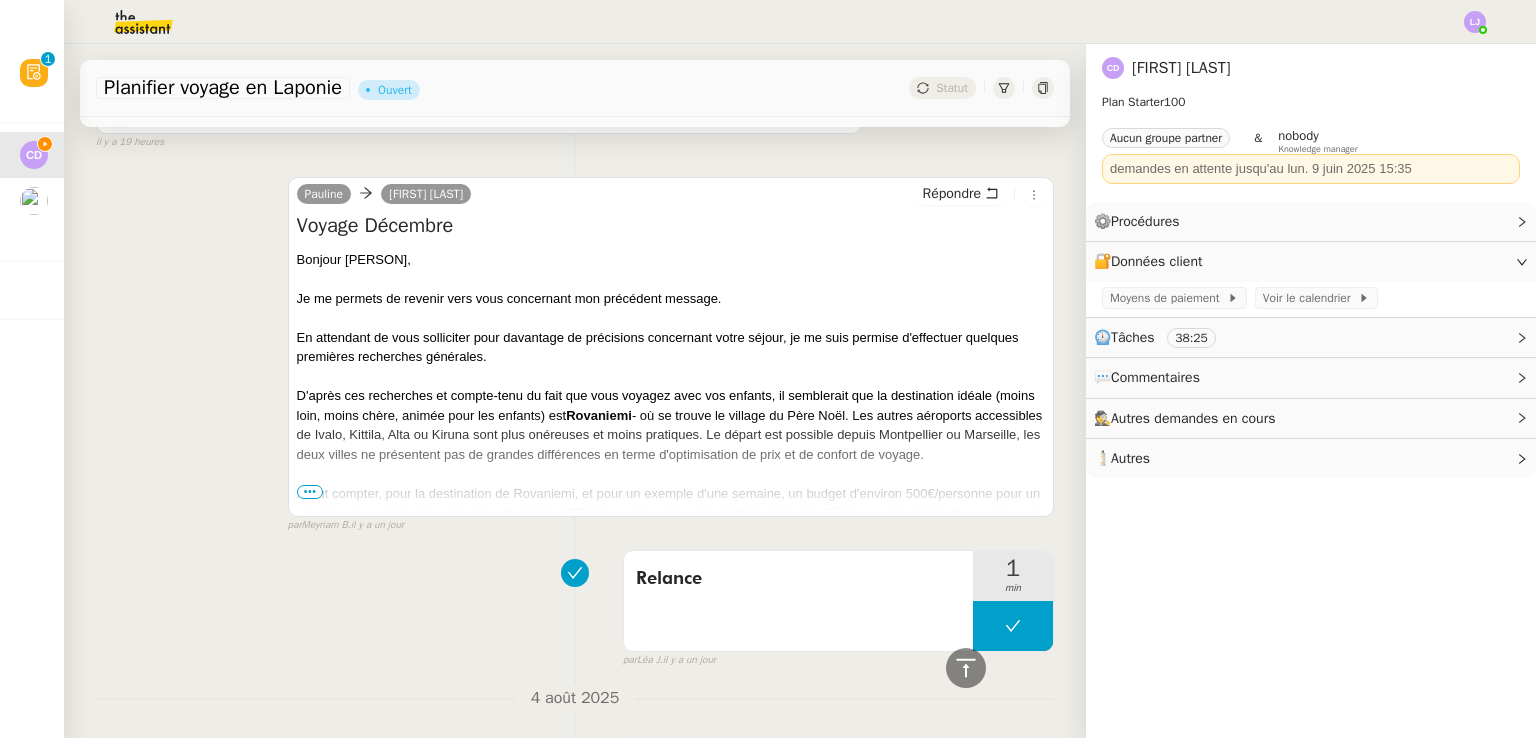 click on "•••" at bounding box center [310, 492] 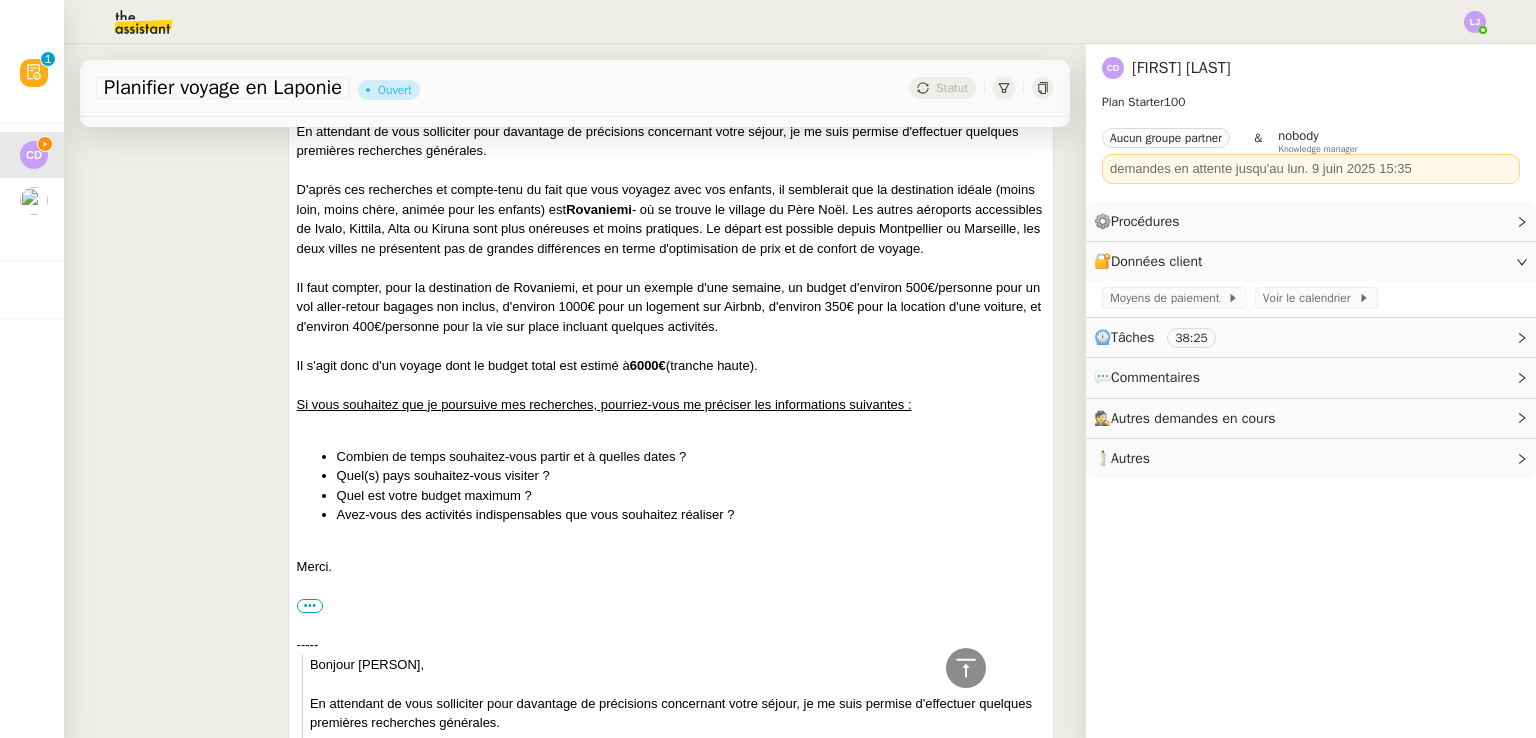 scroll, scrollTop: 1024, scrollLeft: 0, axis: vertical 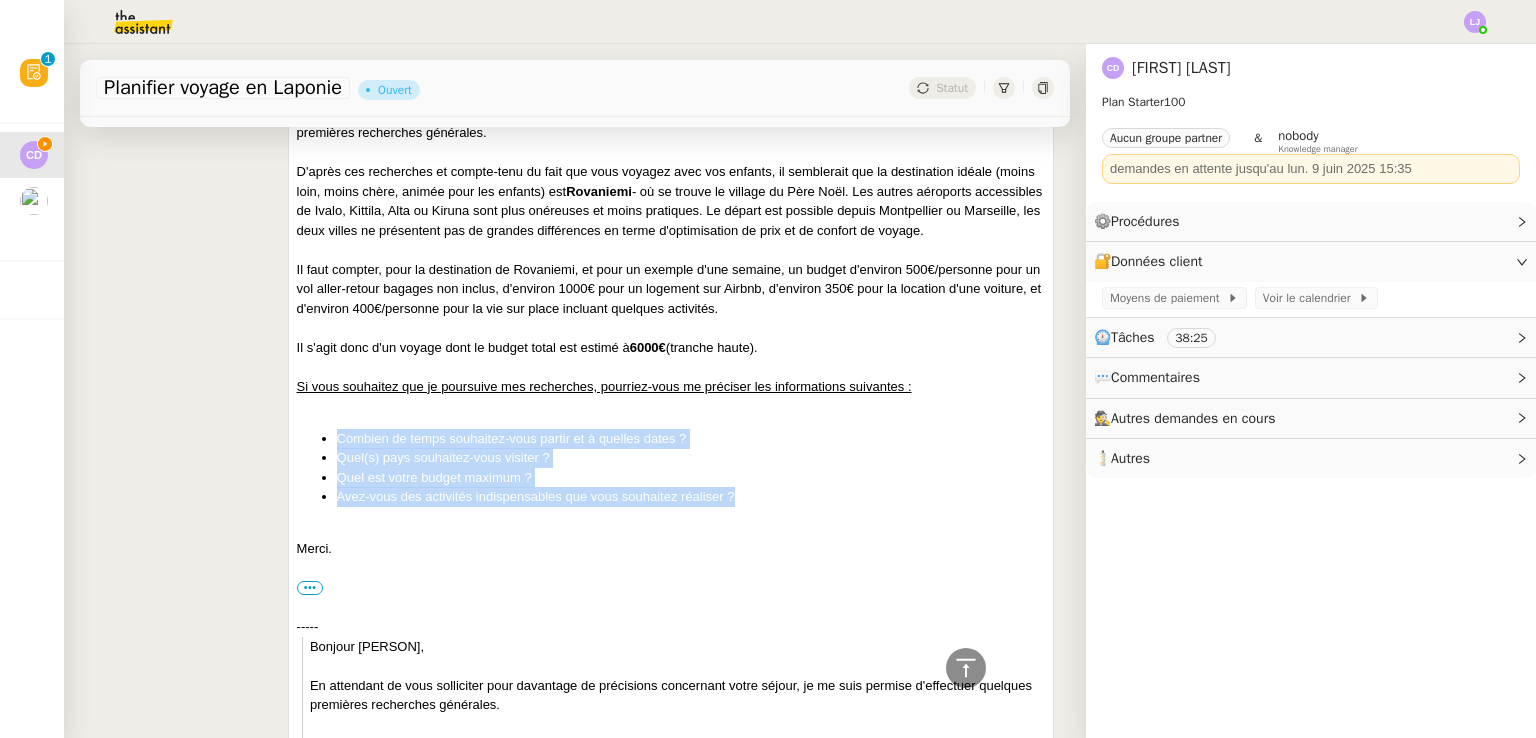 drag, startPoint x: 744, startPoint y: 505, endPoint x: 326, endPoint y: 429, distance: 424.8529 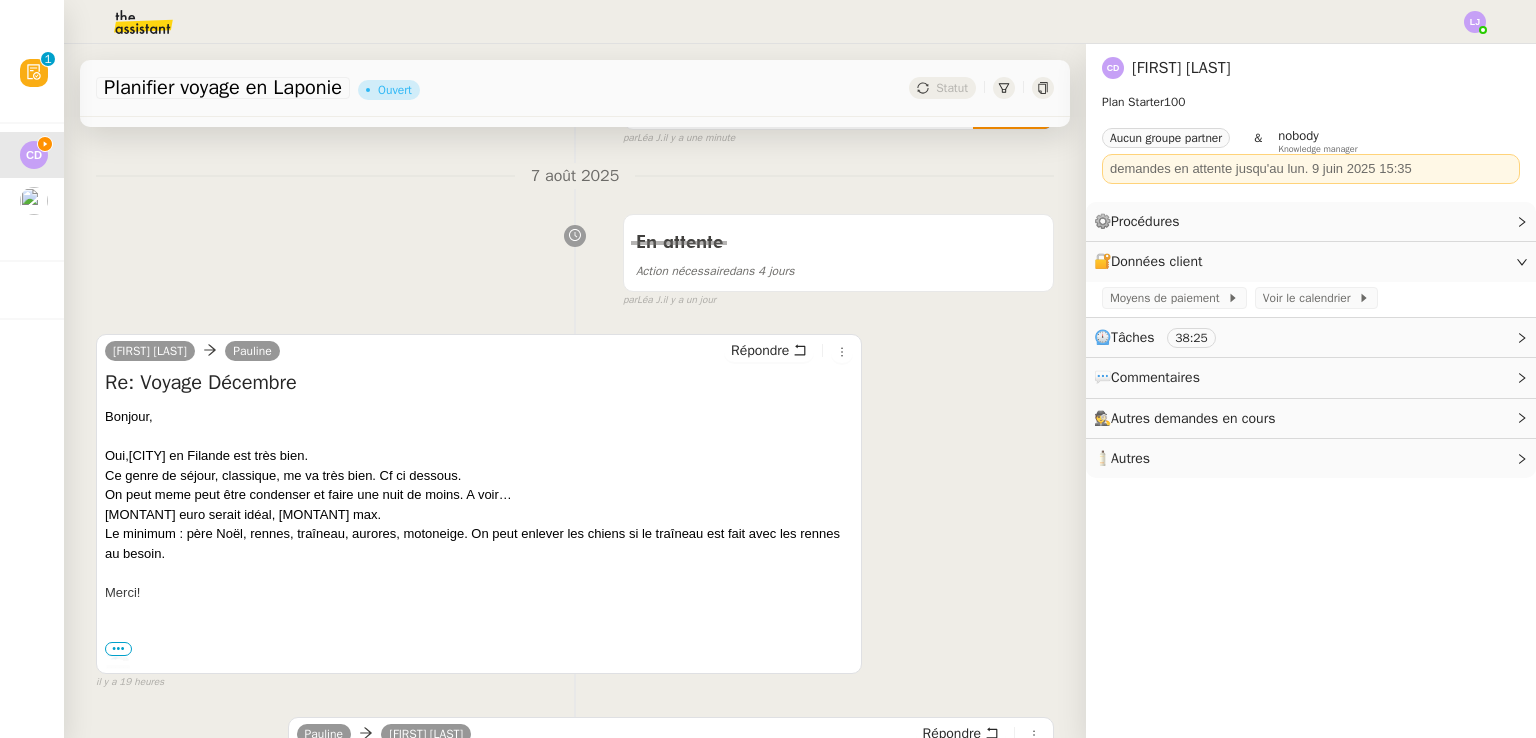 scroll, scrollTop: 0, scrollLeft: 0, axis: both 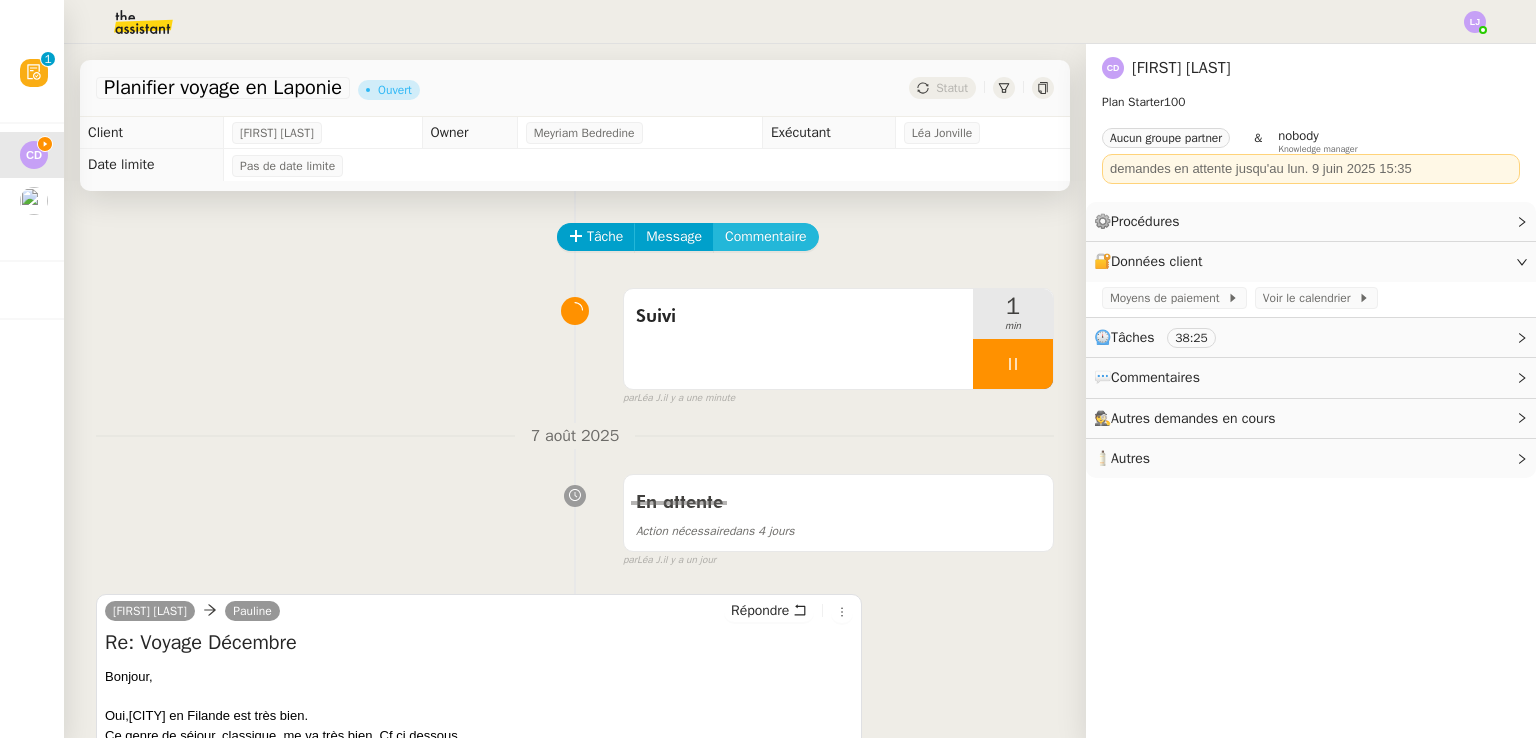 click on "Commentaire" 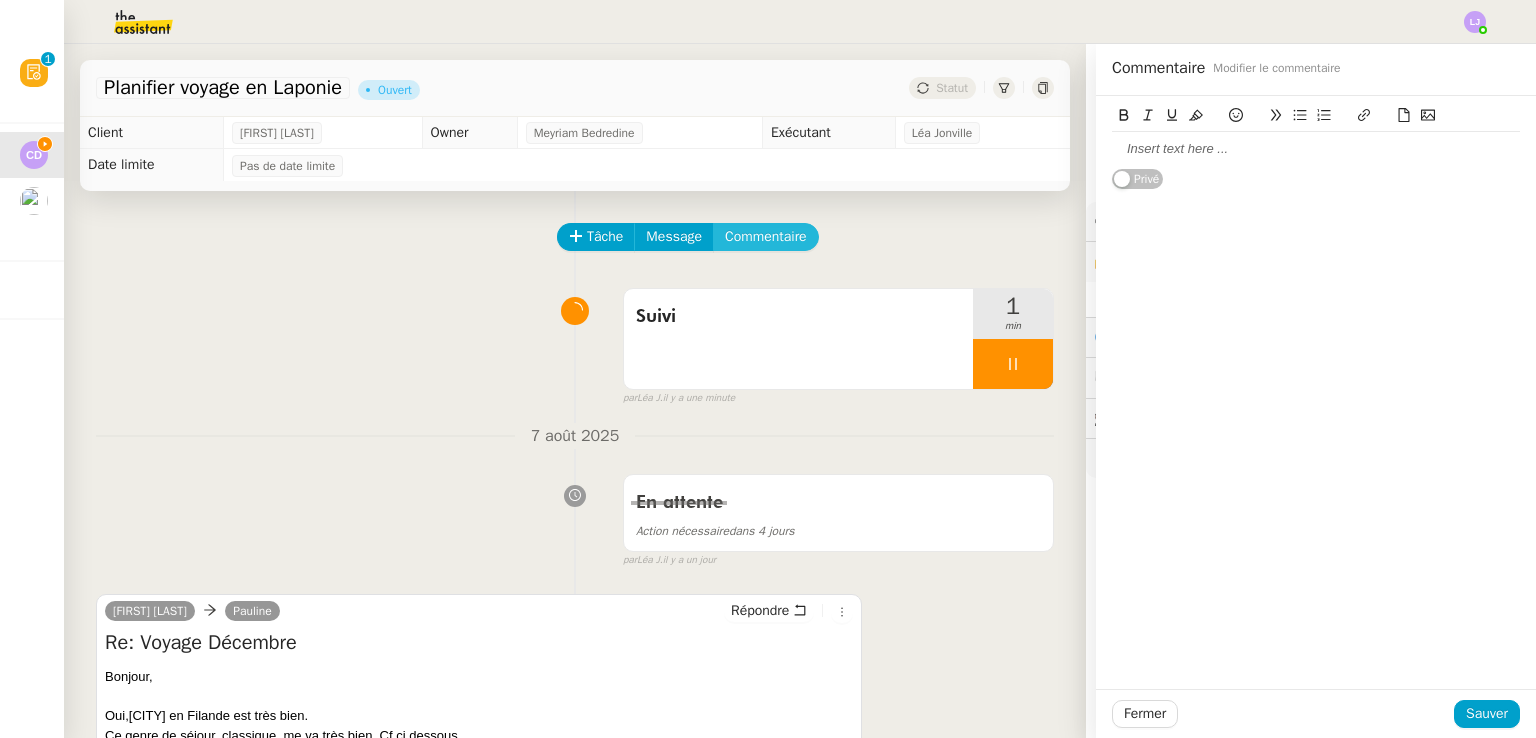 type 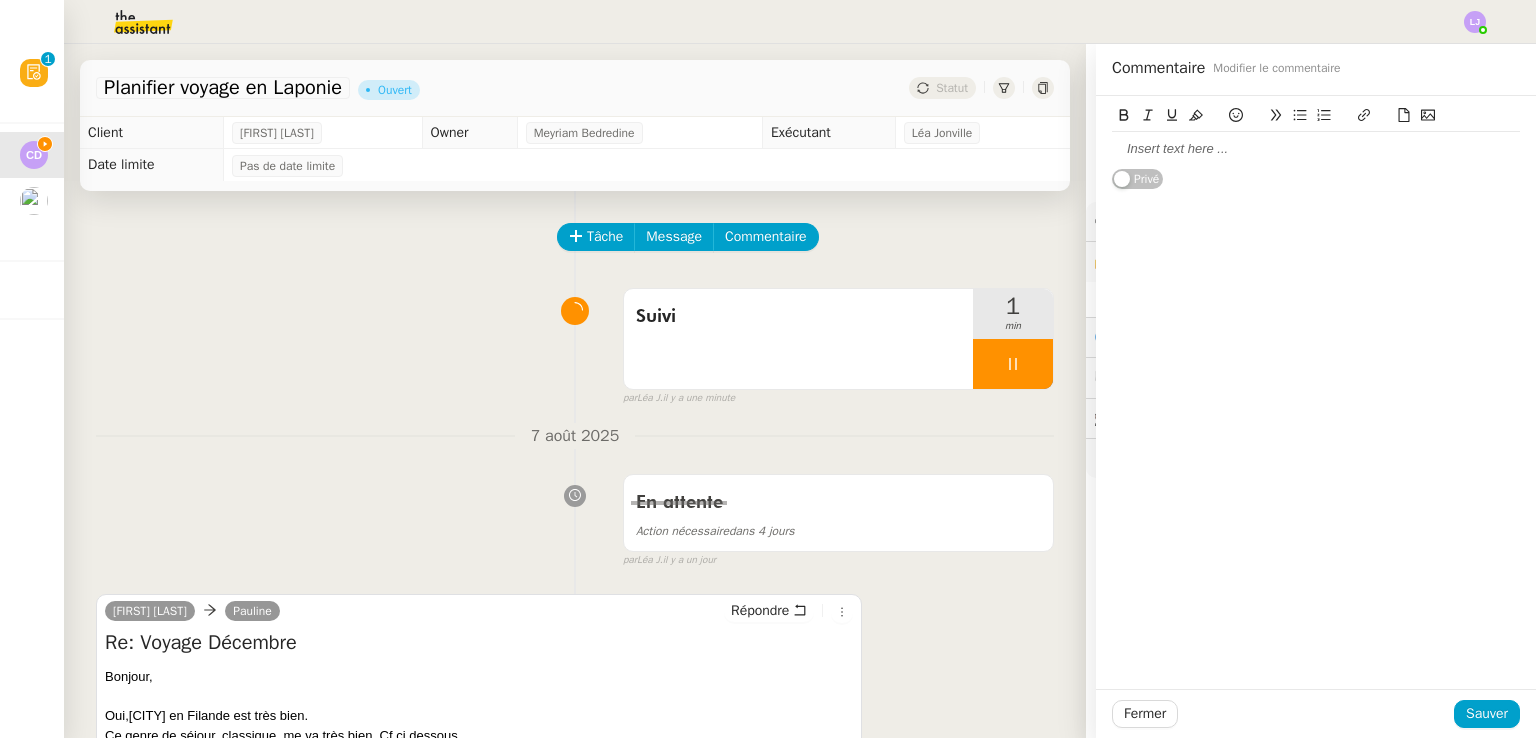 click 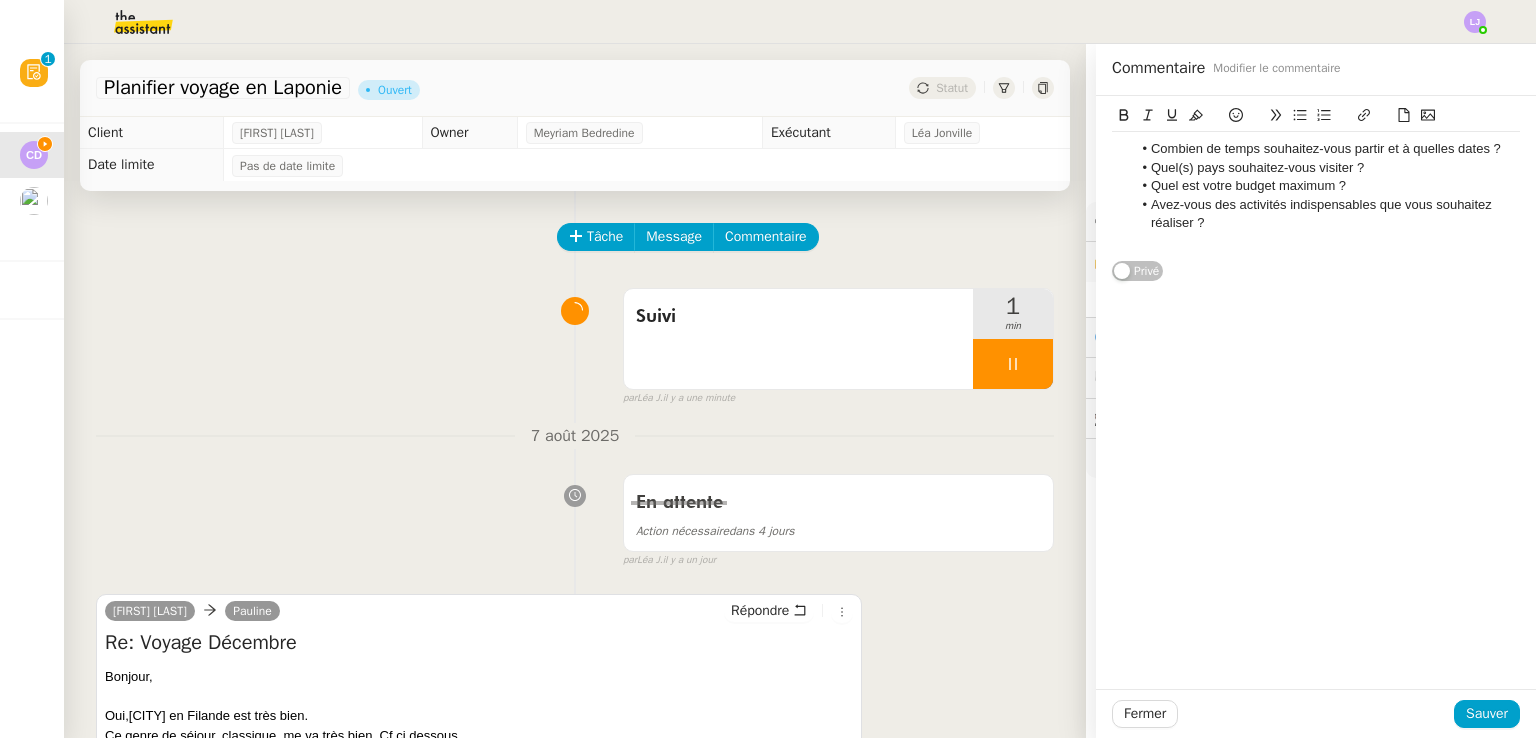 click on "Quel(s) pays souhaitez-vous visiter ?" 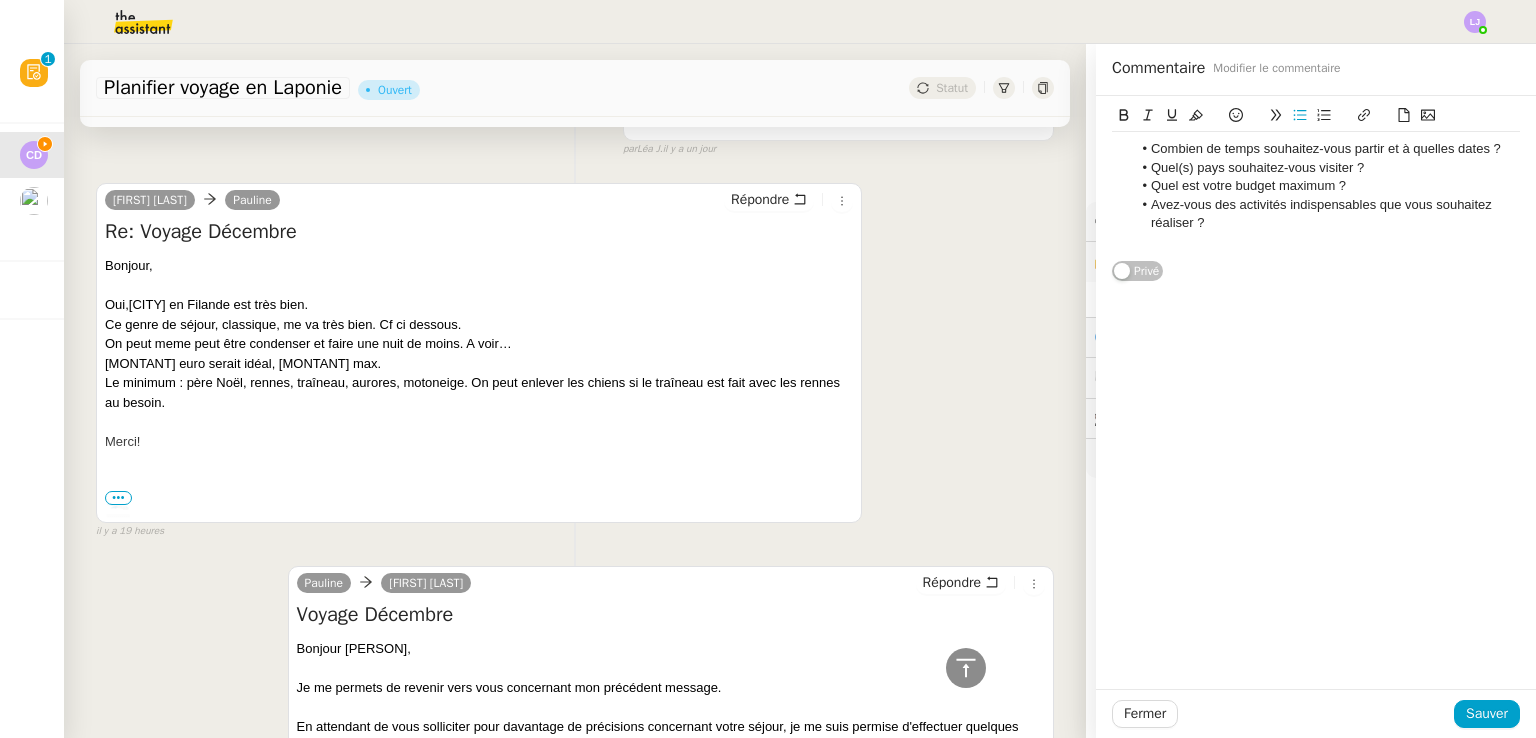 scroll, scrollTop: 412, scrollLeft: 0, axis: vertical 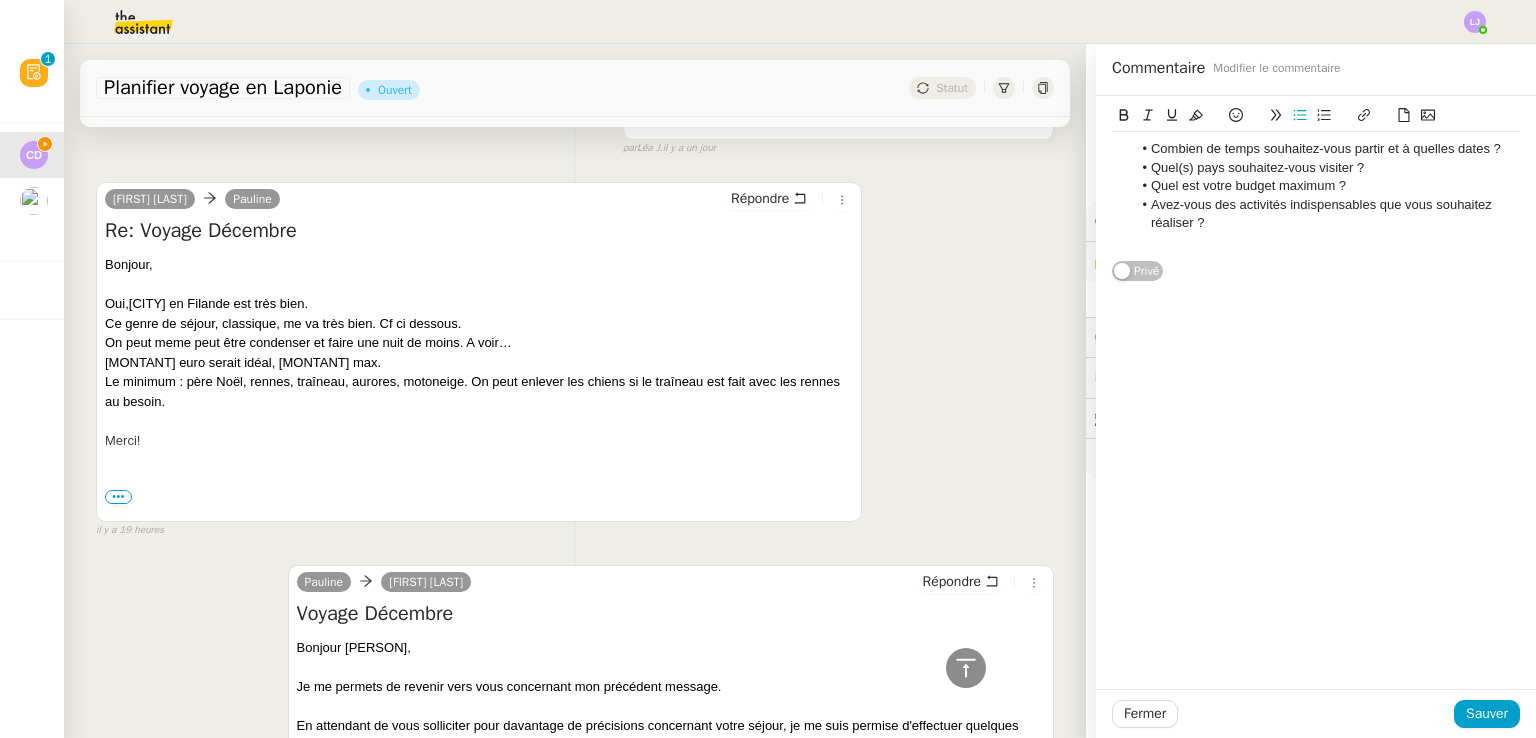 click on "🛬
Jour 1 : Arrivée à Rovaniemi – Installation & Premiers flocons
Arrivée à l’aéroport de Rovaniemi (transfert vers l’hôtel ou chalet).
Installation dans un hébergement familial : chalet, hôtel avec igloo de verre, ou resort avec sauna.
Activité libre : jeux de neige, balade en forêt ou luge autour de l’hébergement (souvent fournie gratuitement).
🎯 Activité 6 – Luge & neige
🎅
Jour 2 : Village du Père Noël
Visite de Santa Claus Village :
Rencontre avec le Père Noël 🎅
Bureau de poste officiel (envoi de cartes)
Traversée du Cercle Polaire Arctique
Boutiques, chocolats chauds, décorations magiques
Activité possible en fin de journée : petit safari à motoneige pour les enfants.
🎯 Activité 1 – Père Noël
🎯 Activité 4 – Motoneige (version enfant possible)
🦌
Jour 3 : Safari en traîneau à rennes + culture sami
Transfert vers une ferme de rennes" at bounding box center (479, 1903) 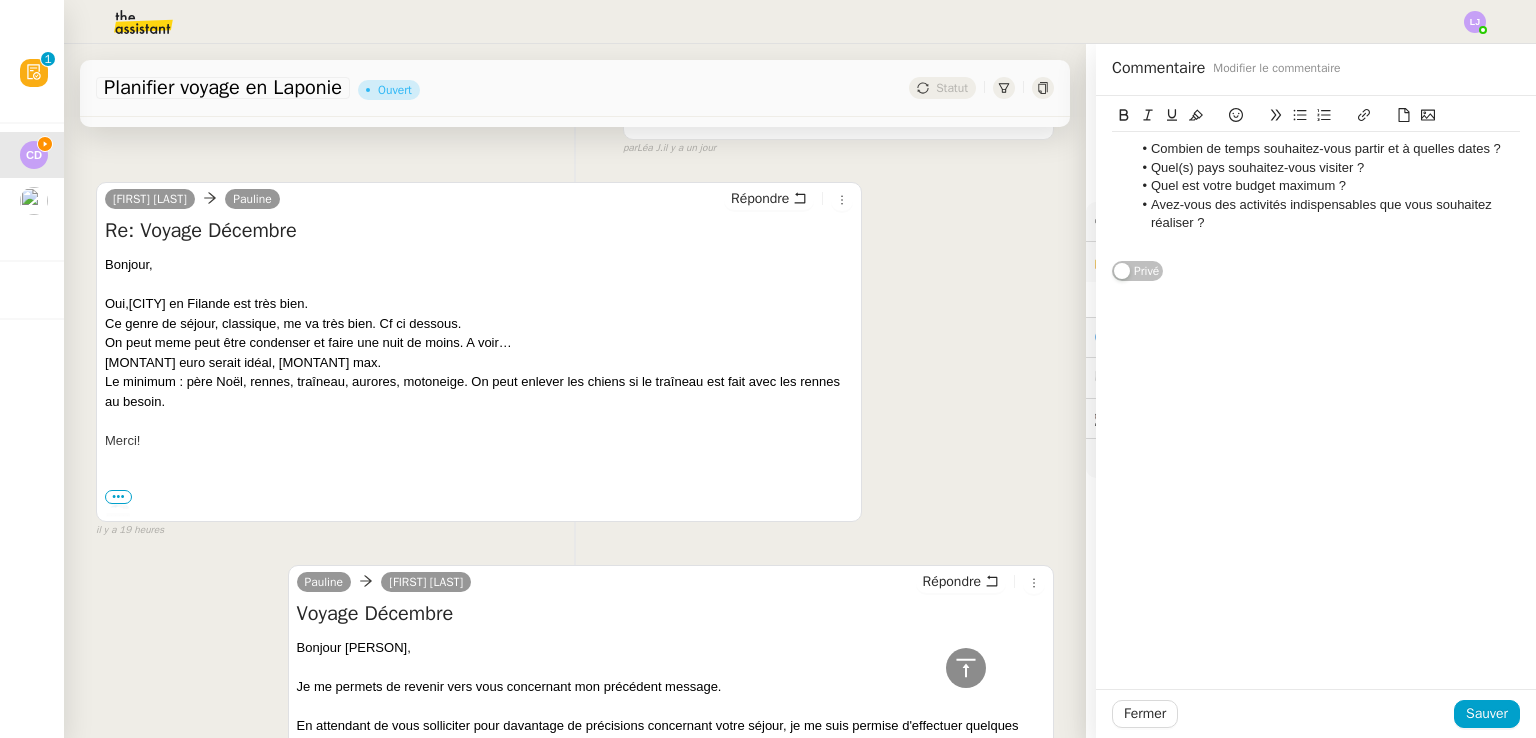 click on "•••" at bounding box center [118, 497] 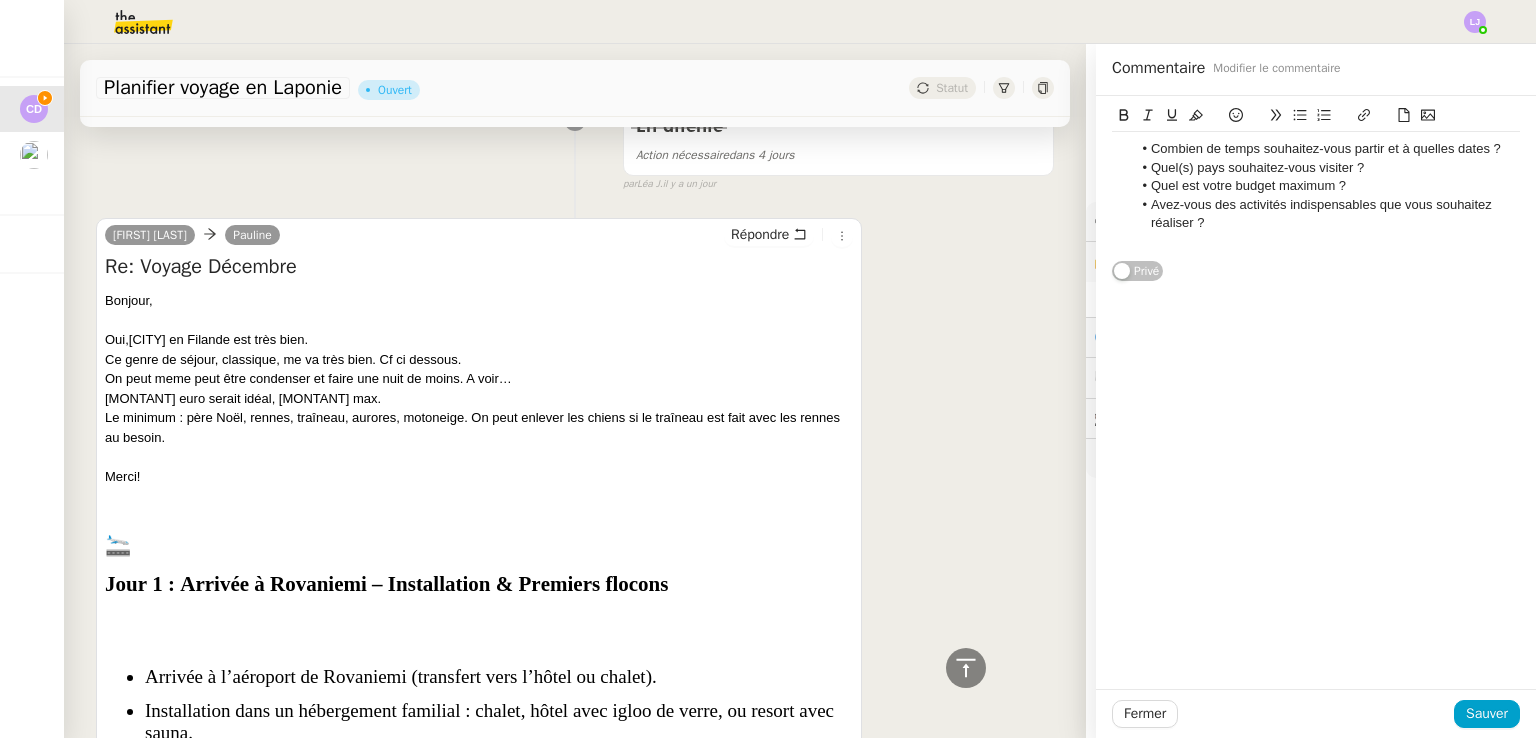 scroll, scrollTop: 371, scrollLeft: 0, axis: vertical 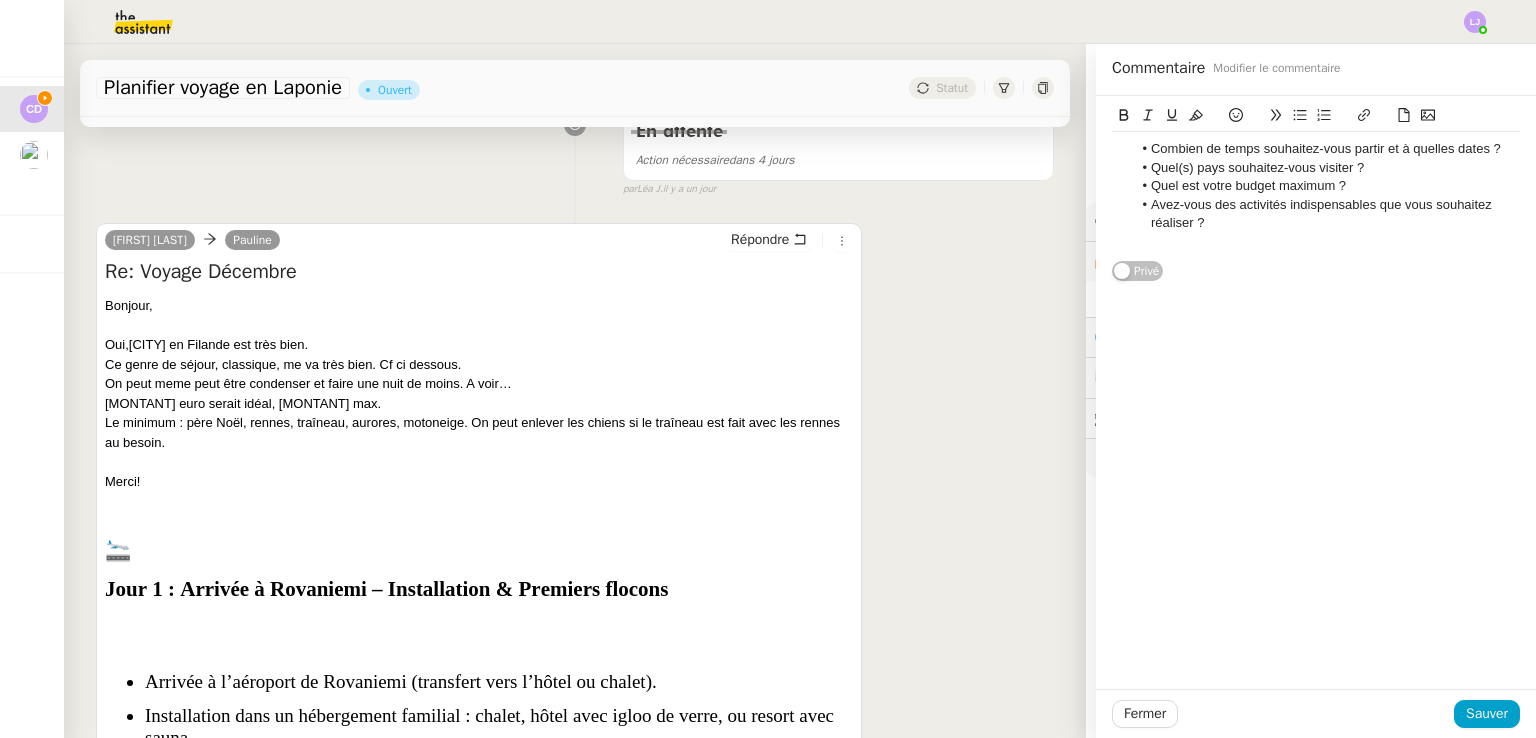 click on "Quel est votre budget maximum ?" 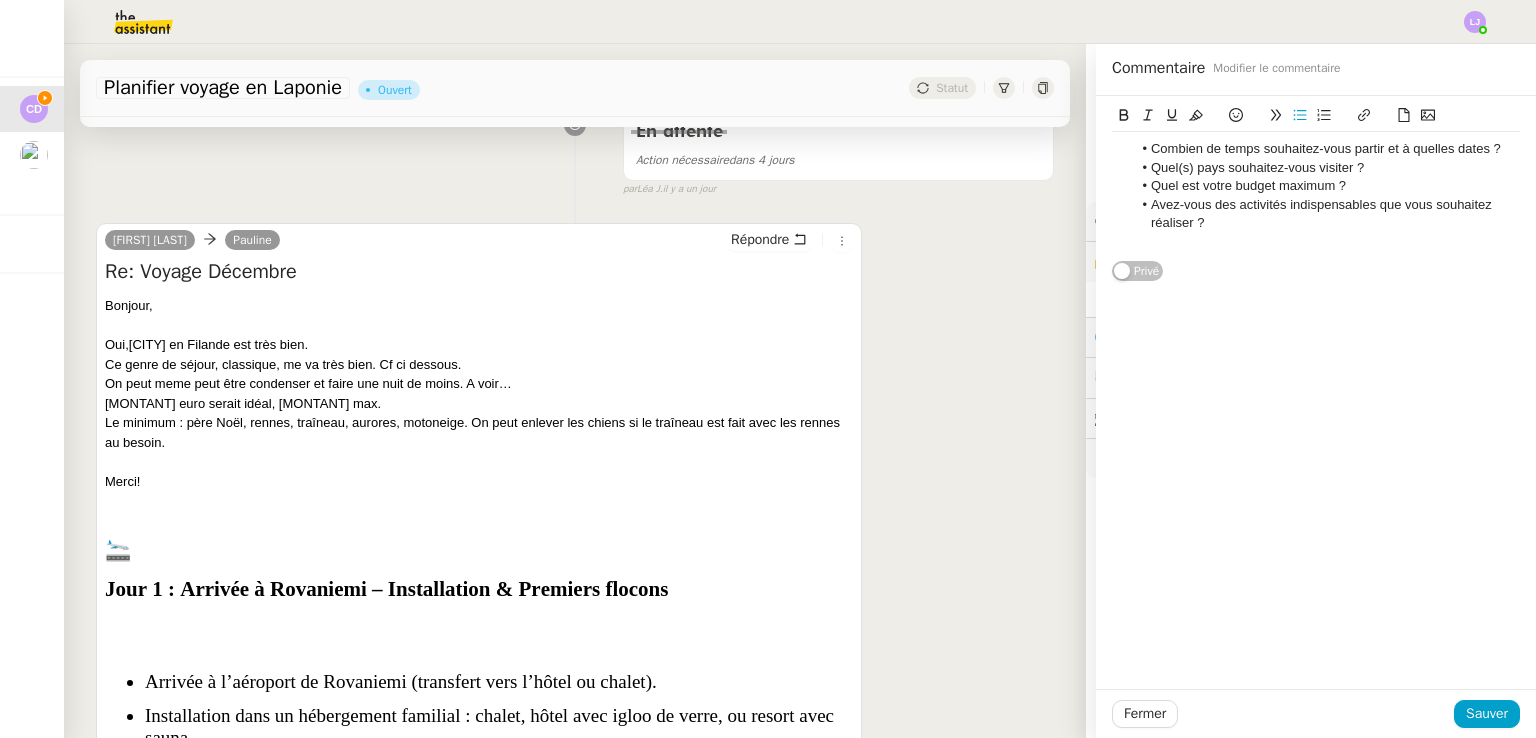 type 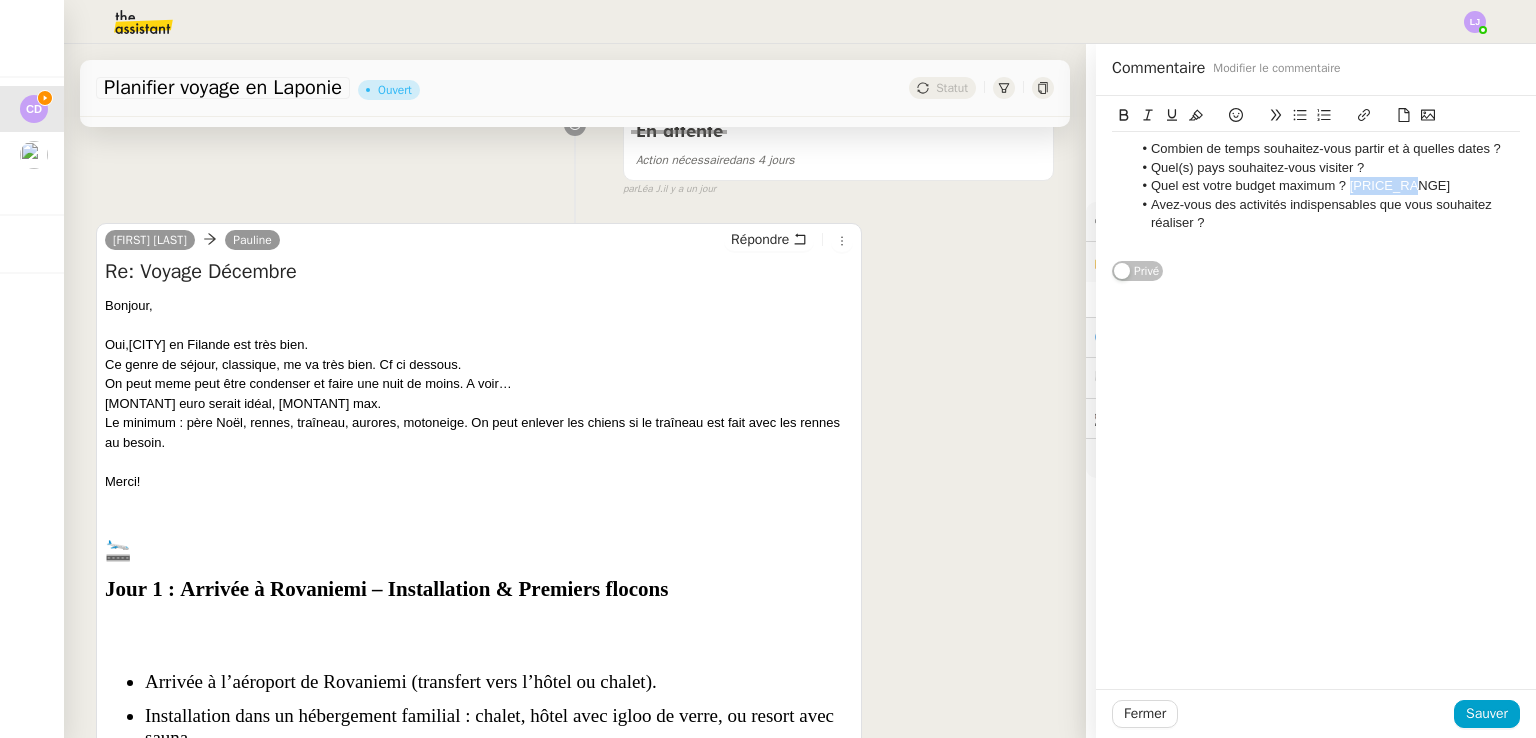 drag, startPoint x: 1424, startPoint y: 181, endPoint x: 1336, endPoint y: 181, distance: 88 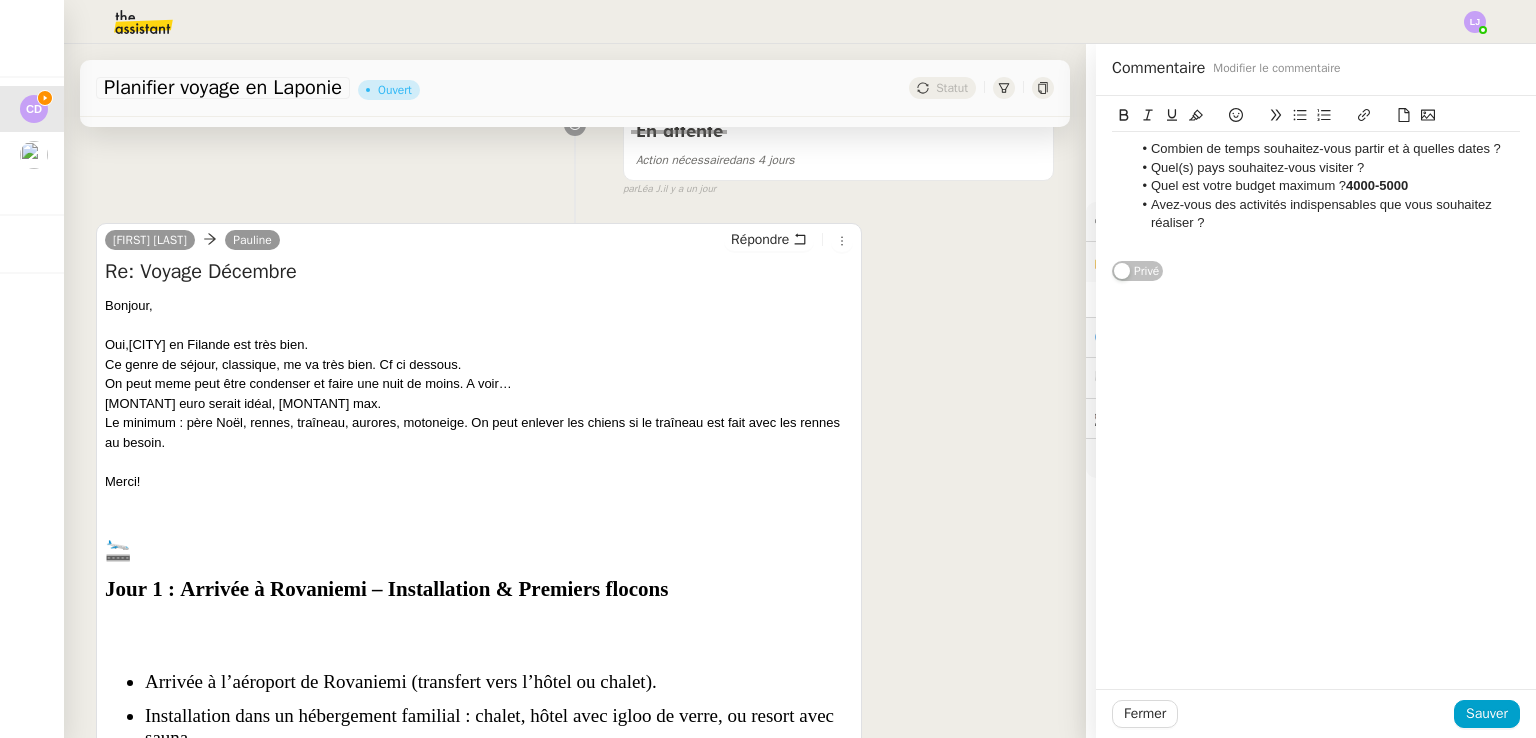 click on "Avez-vous des activités indispensables que vous souhaitez réaliser ?" 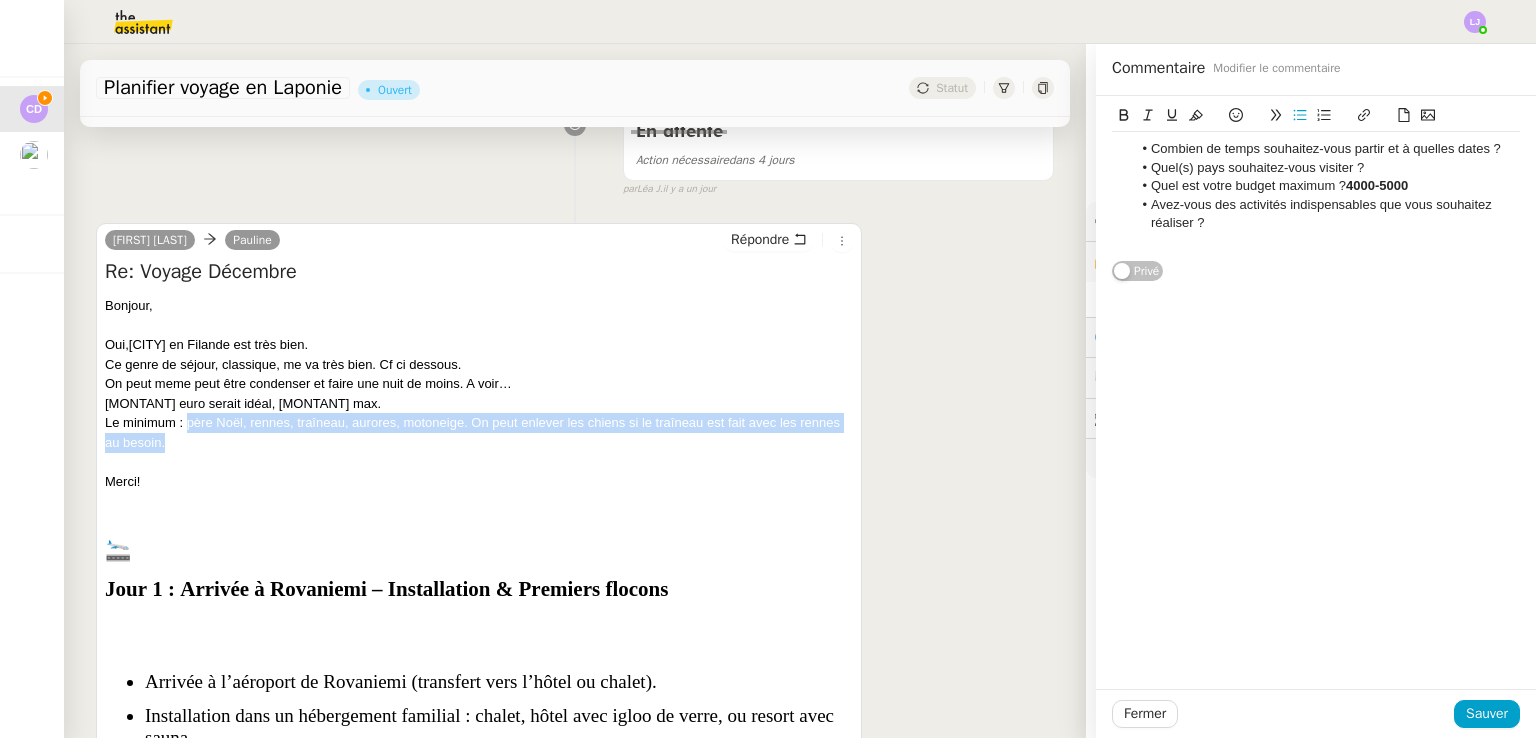 drag, startPoint x: 186, startPoint y: 419, endPoint x: 216, endPoint y: 439, distance: 36.05551 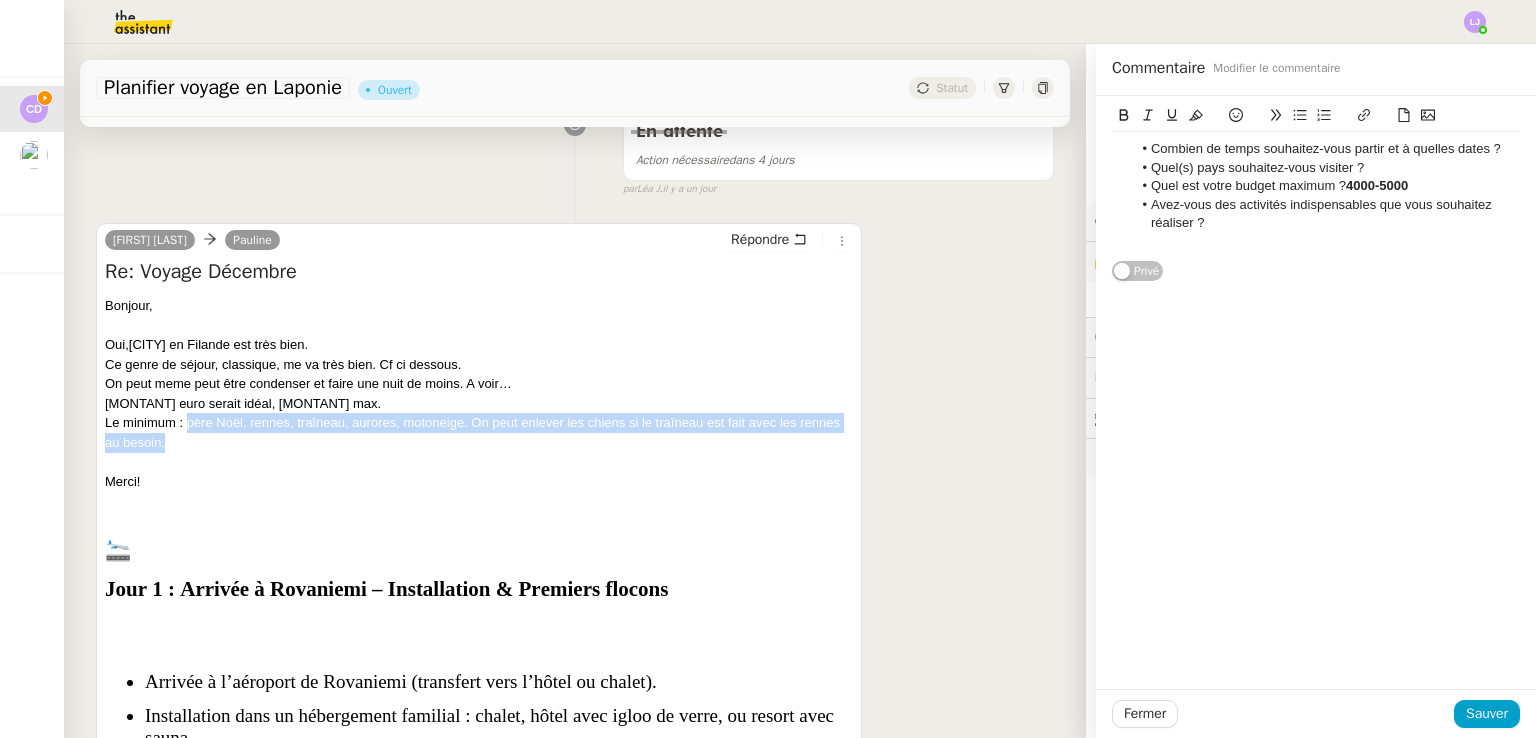 copy on "père Noël, rennes, traîneau, aurores, motoneige. On peut enlever les chiens si le traîneau est fait avec les rennes au besoin." 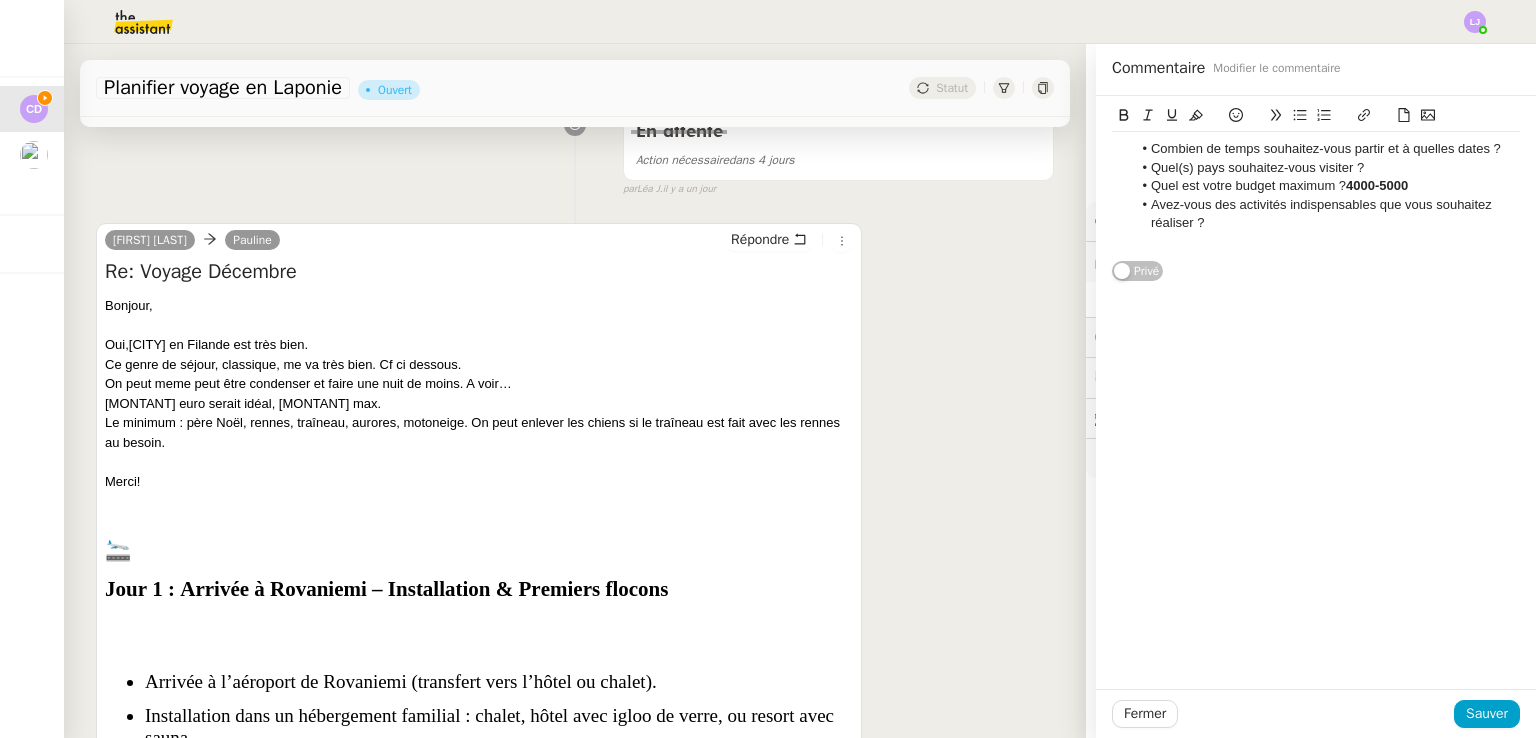 click on "Avez-vous des activités indispensables que vous souhaitez réaliser ?" 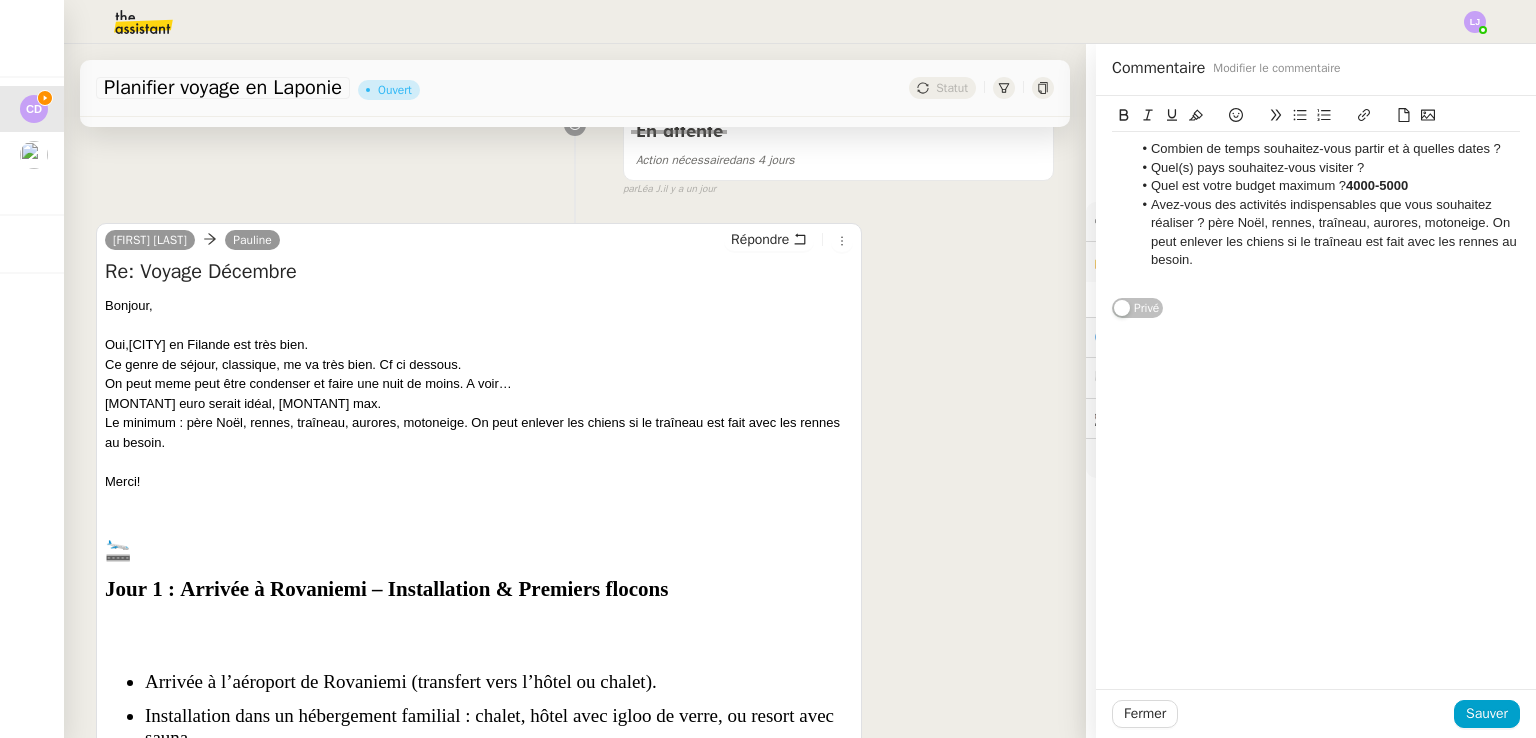 scroll, scrollTop: 0, scrollLeft: 0, axis: both 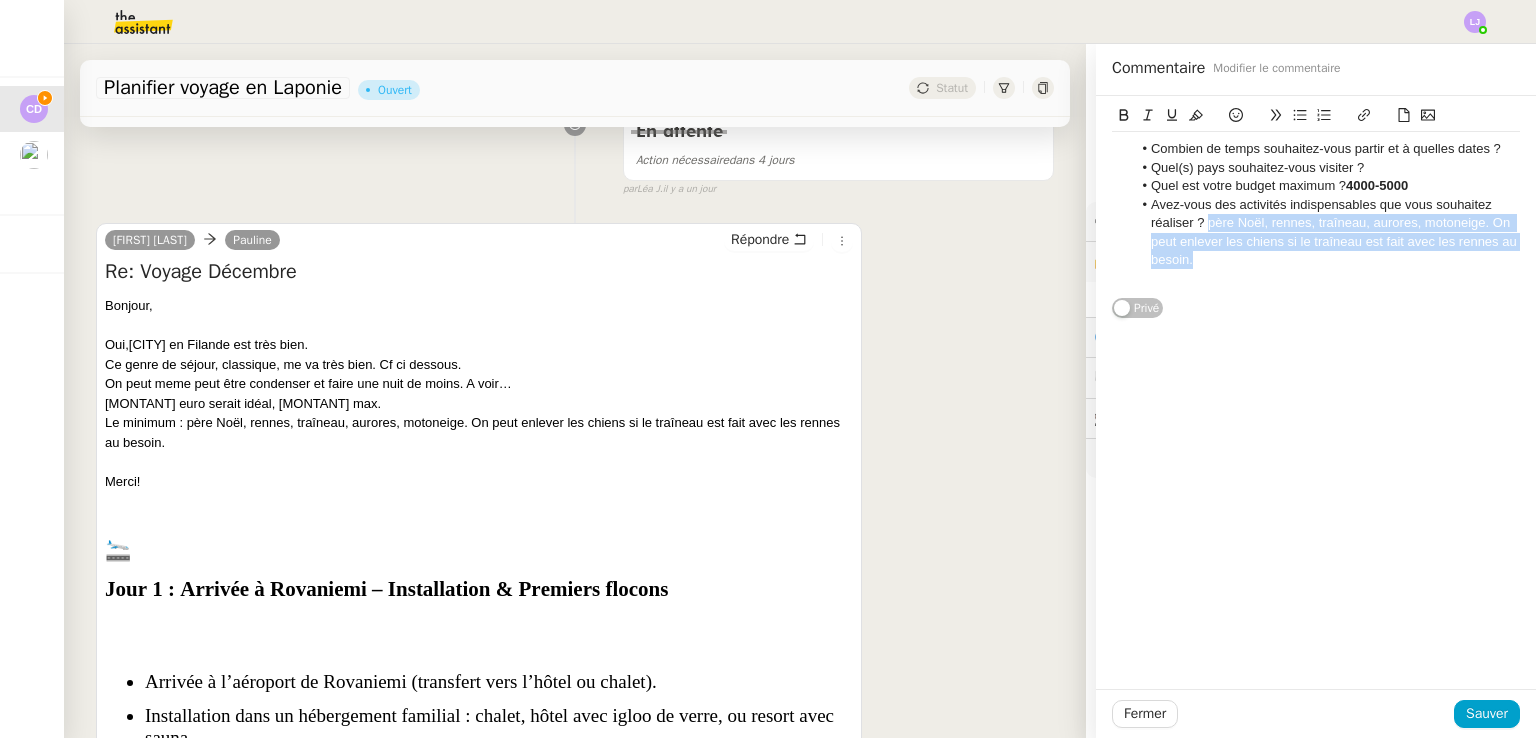 drag, startPoint x: 1238, startPoint y: 266, endPoint x: 1191, endPoint y: 222, distance: 64.381676 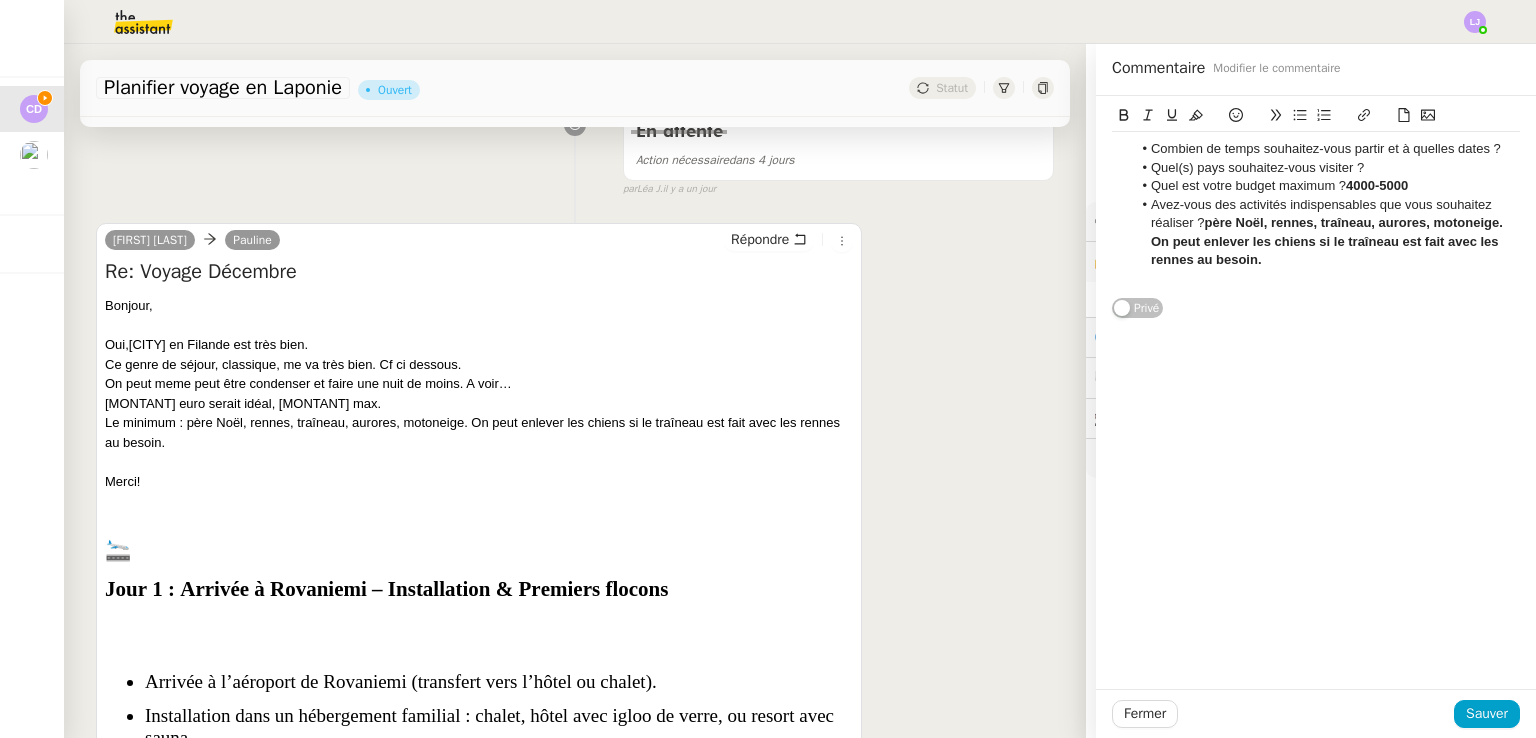 click on "Quel(s) pays souhaitez-vous visiter ?" 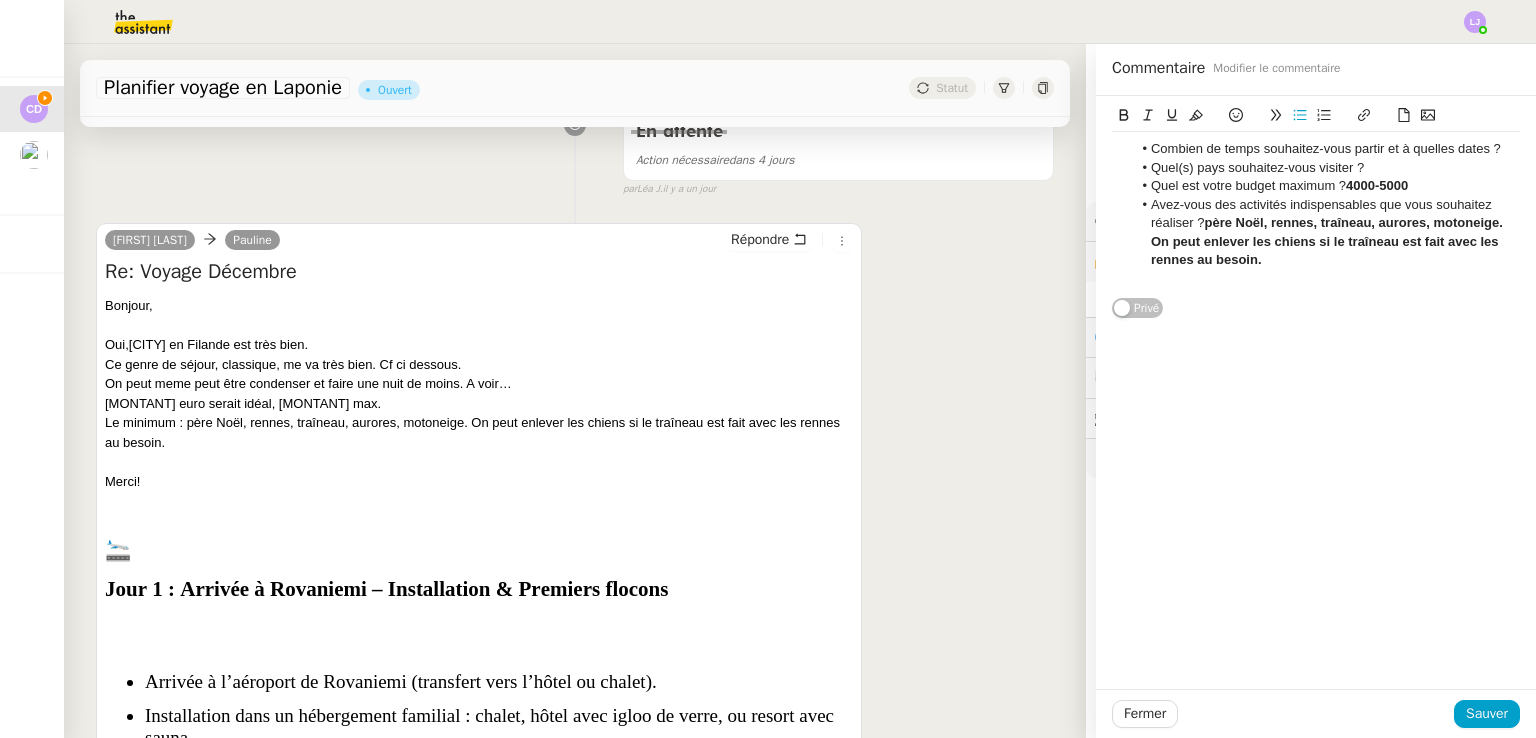 click on "Quel(s) pays souhaitez-vous visiter ?" 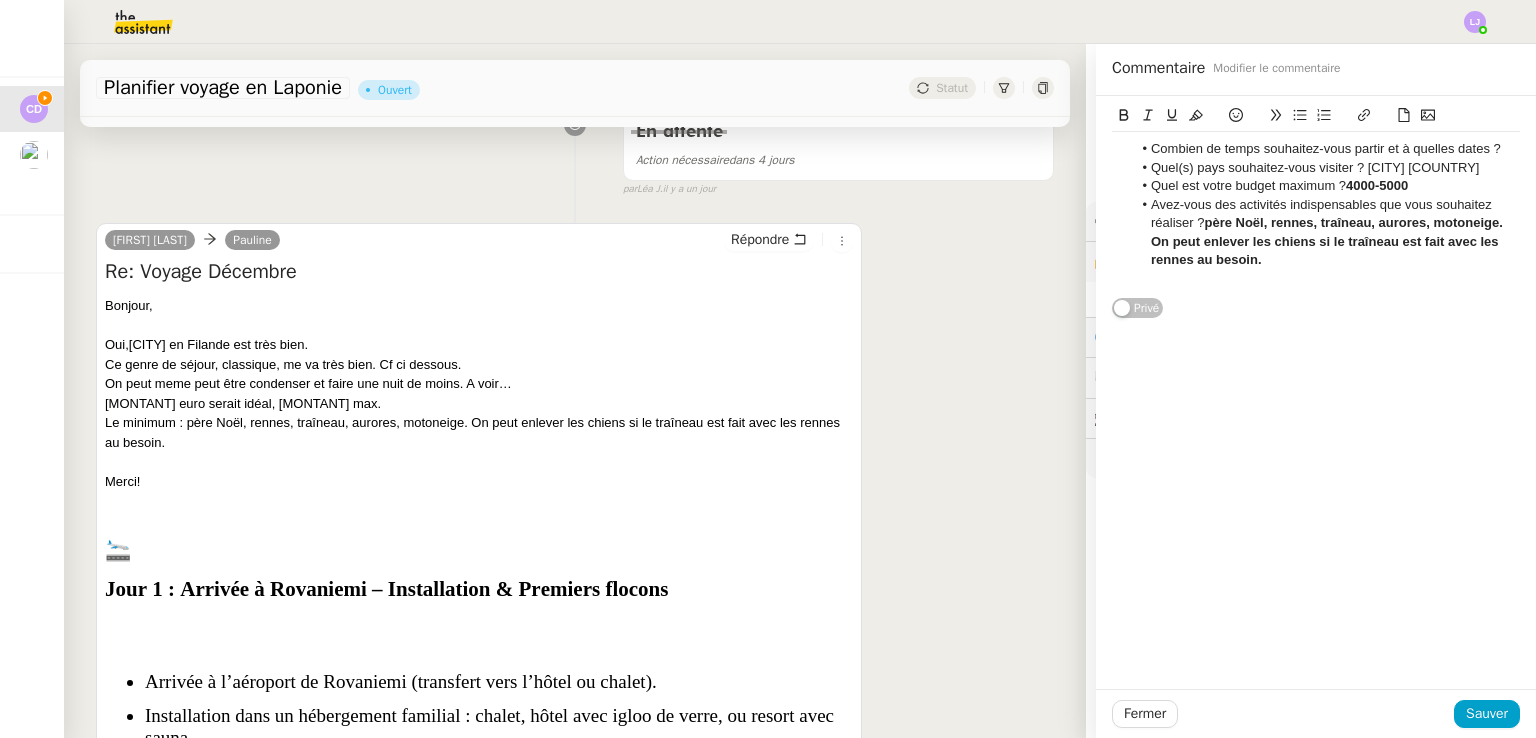 drag, startPoint x: 1487, startPoint y: 168, endPoint x: 1351, endPoint y: 169, distance: 136.00368 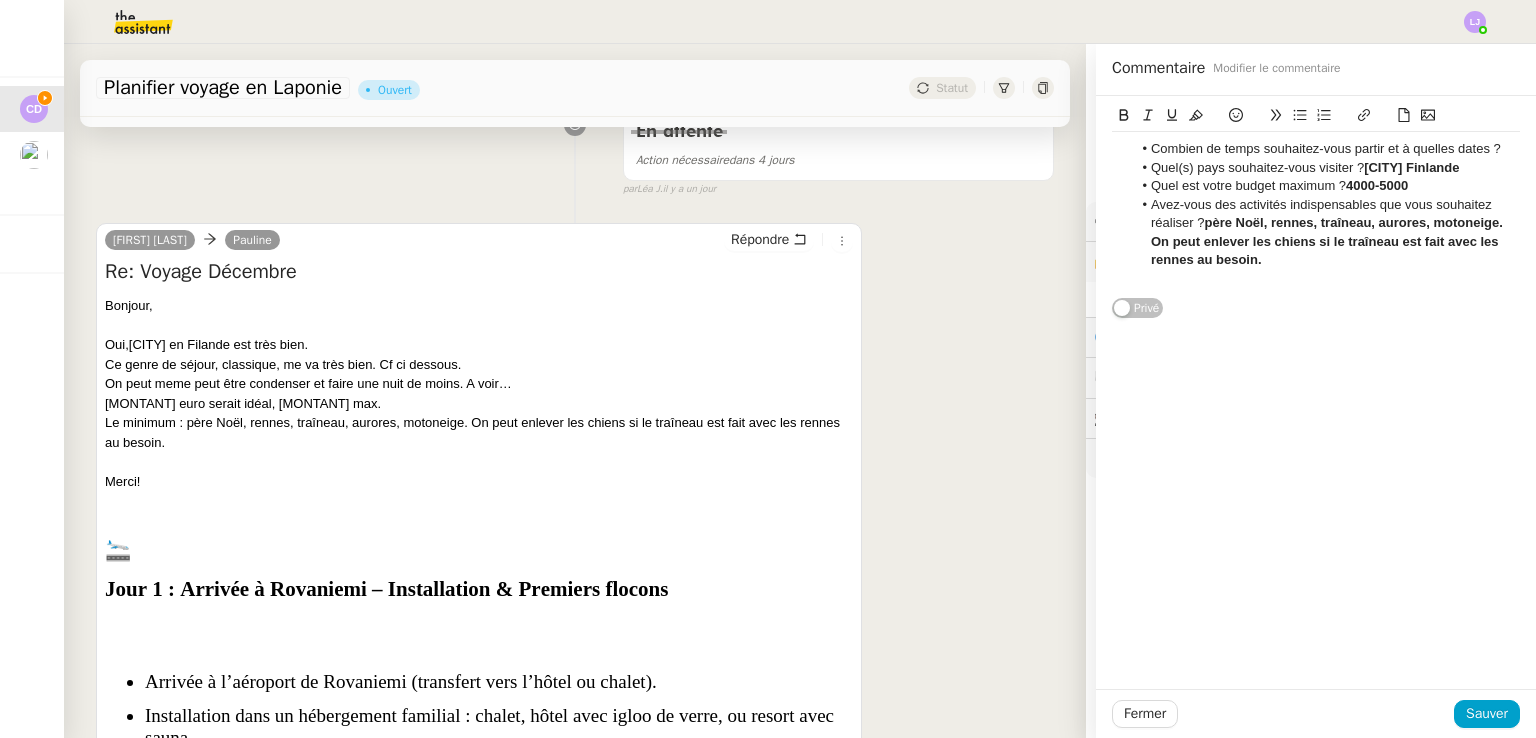click on "[CITY] Finlande" 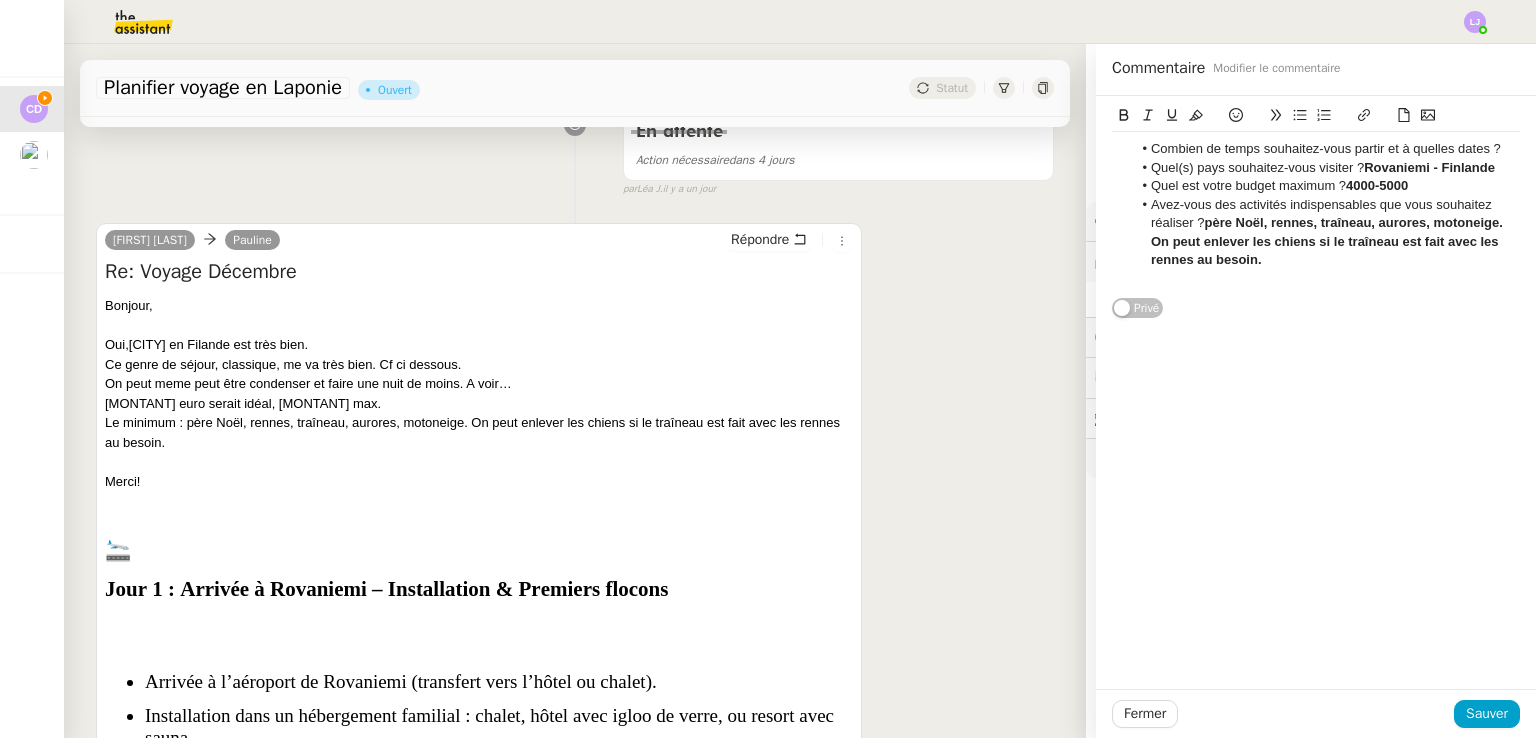 click on "Combien de temps souhaitez-vous partir et à quelles dates ?" 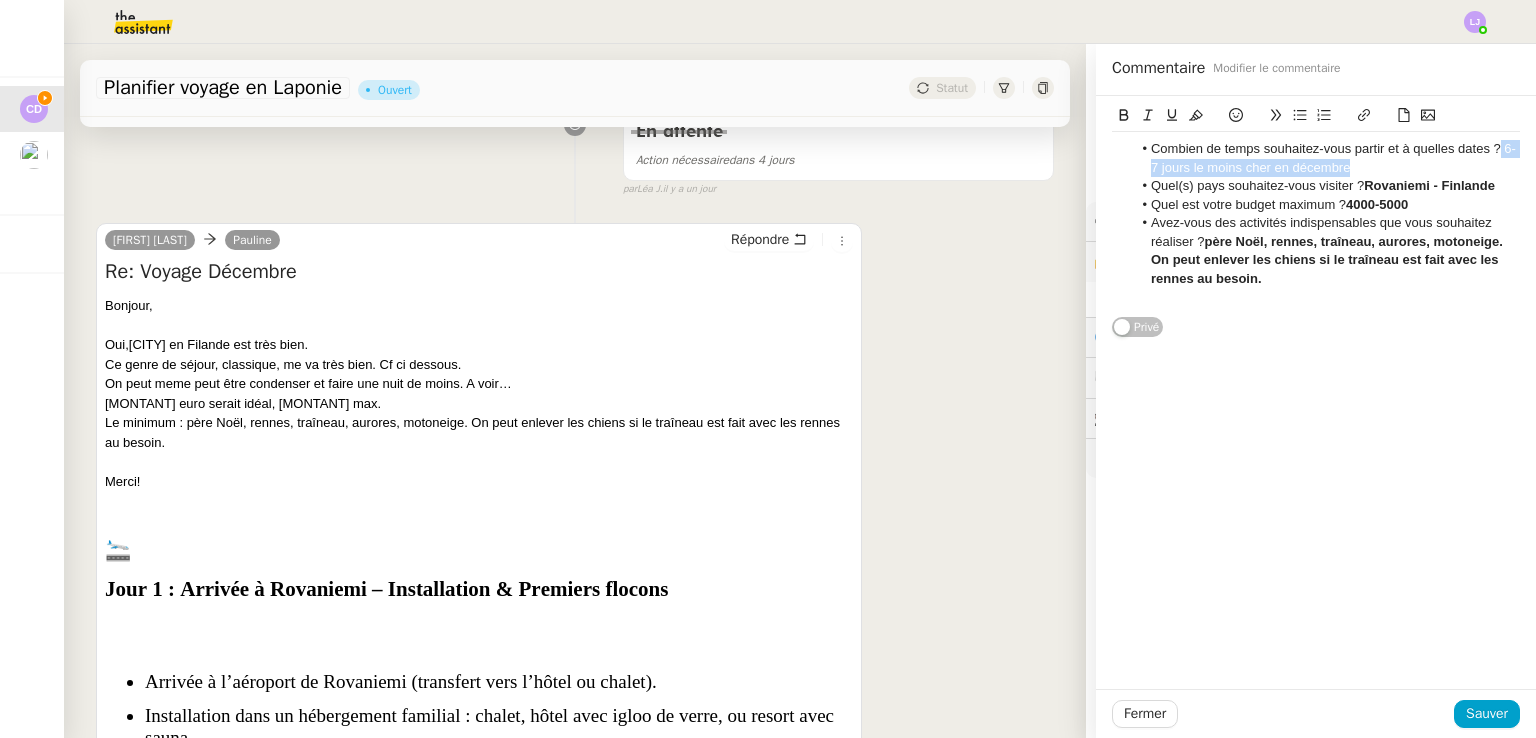 drag, startPoint x: 1460, startPoint y: 161, endPoint x: 1487, endPoint y: 145, distance: 31.38471 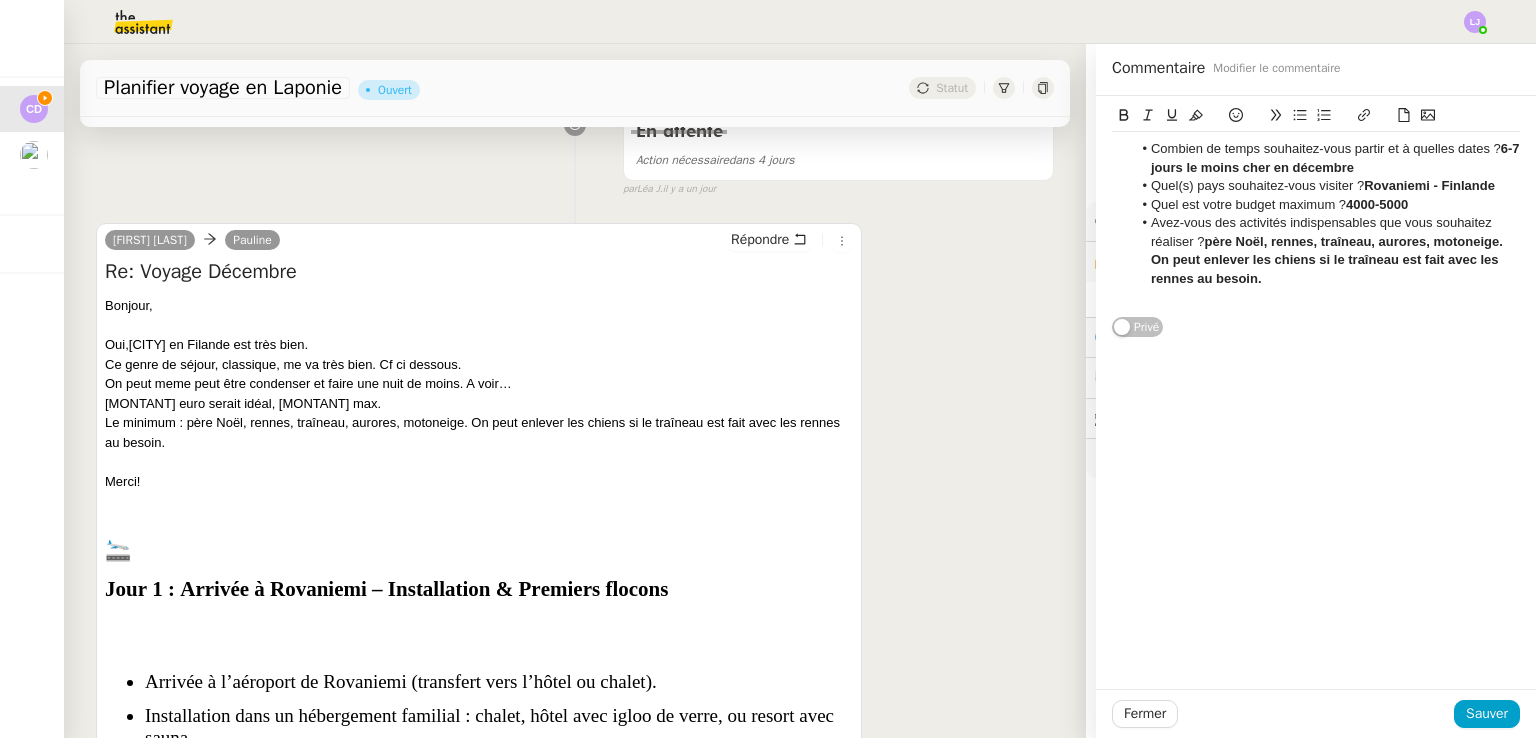 click on "Combien de temps souhaitez-vous partir et à quelles dates ?  6-7 jours le moins cher en décembre" 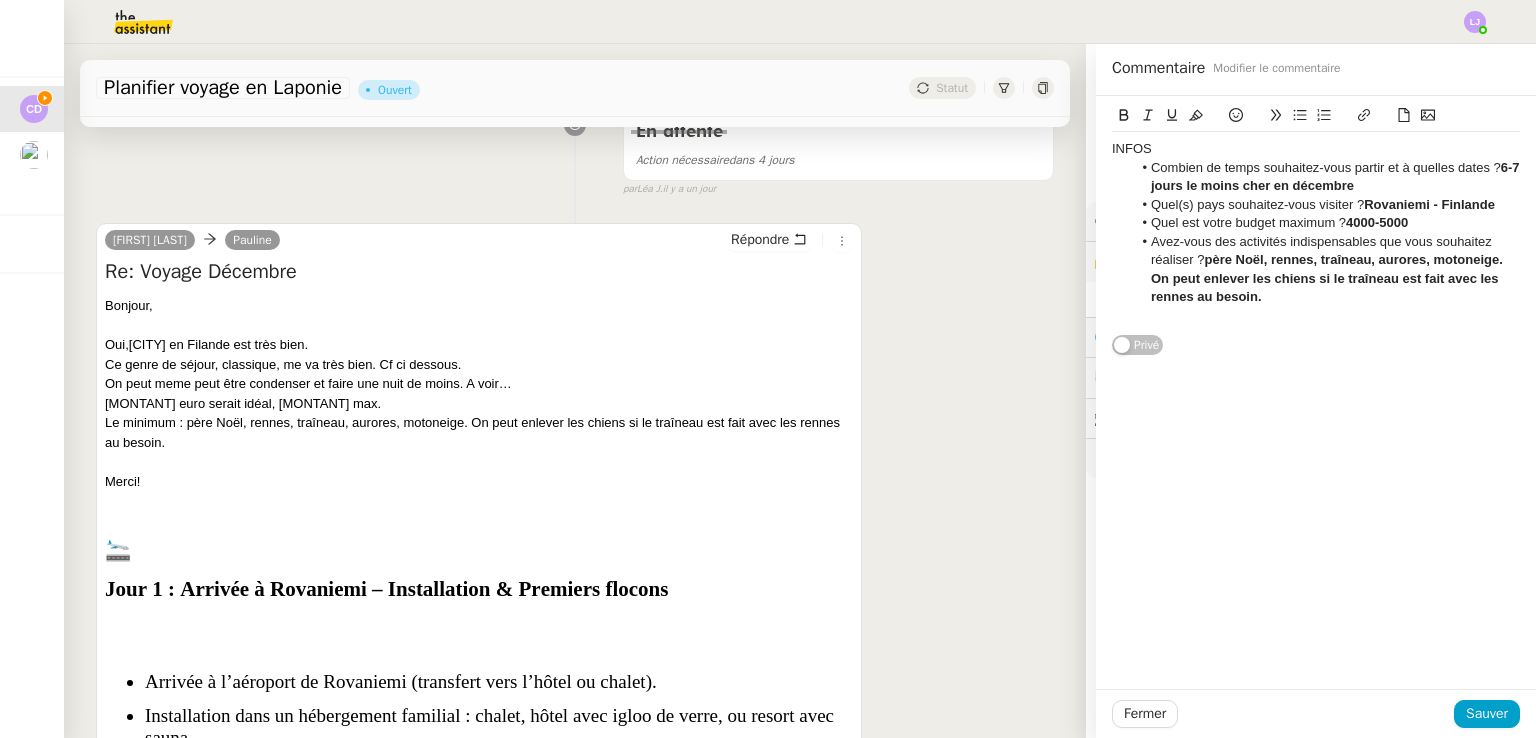 click on "Fermer Sauver" 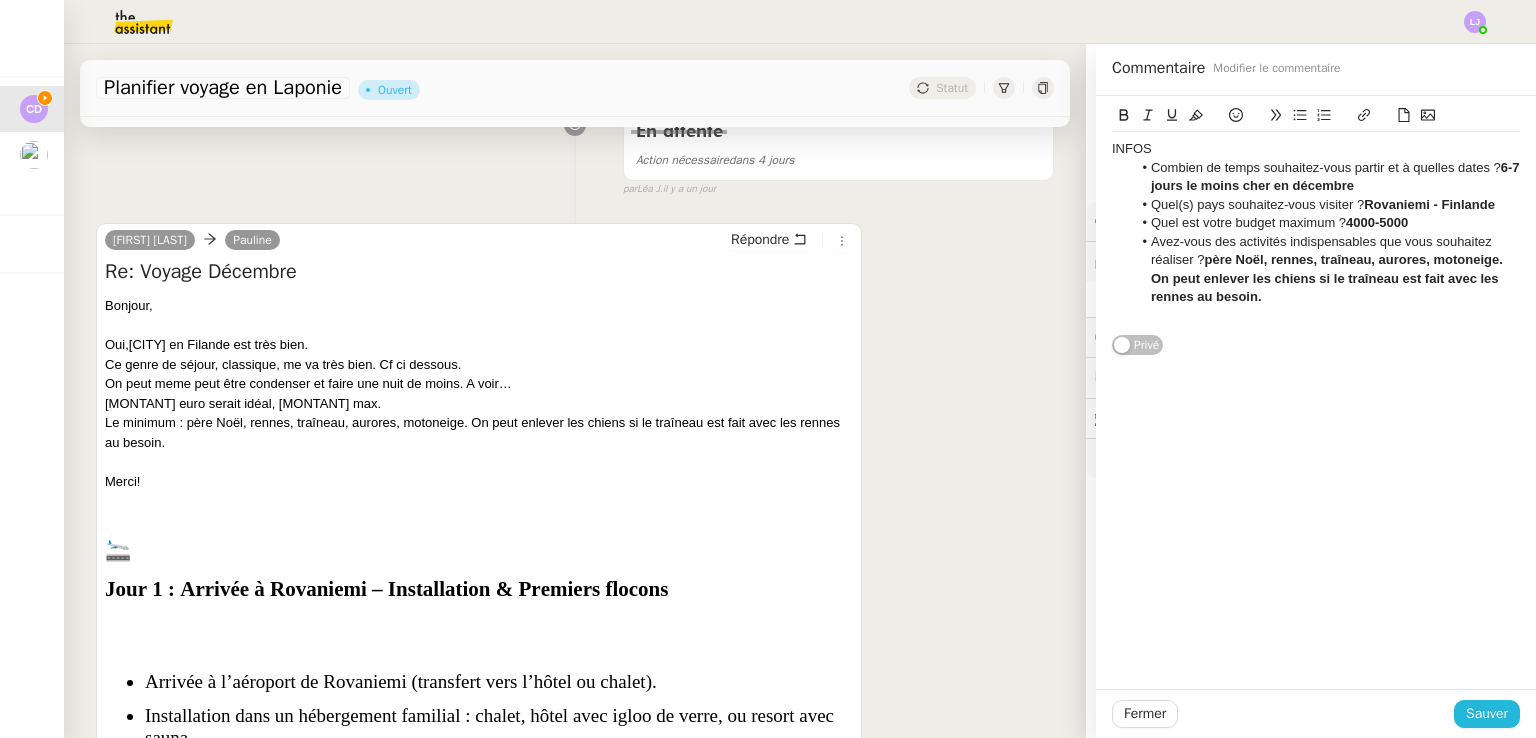 click on "Sauver" 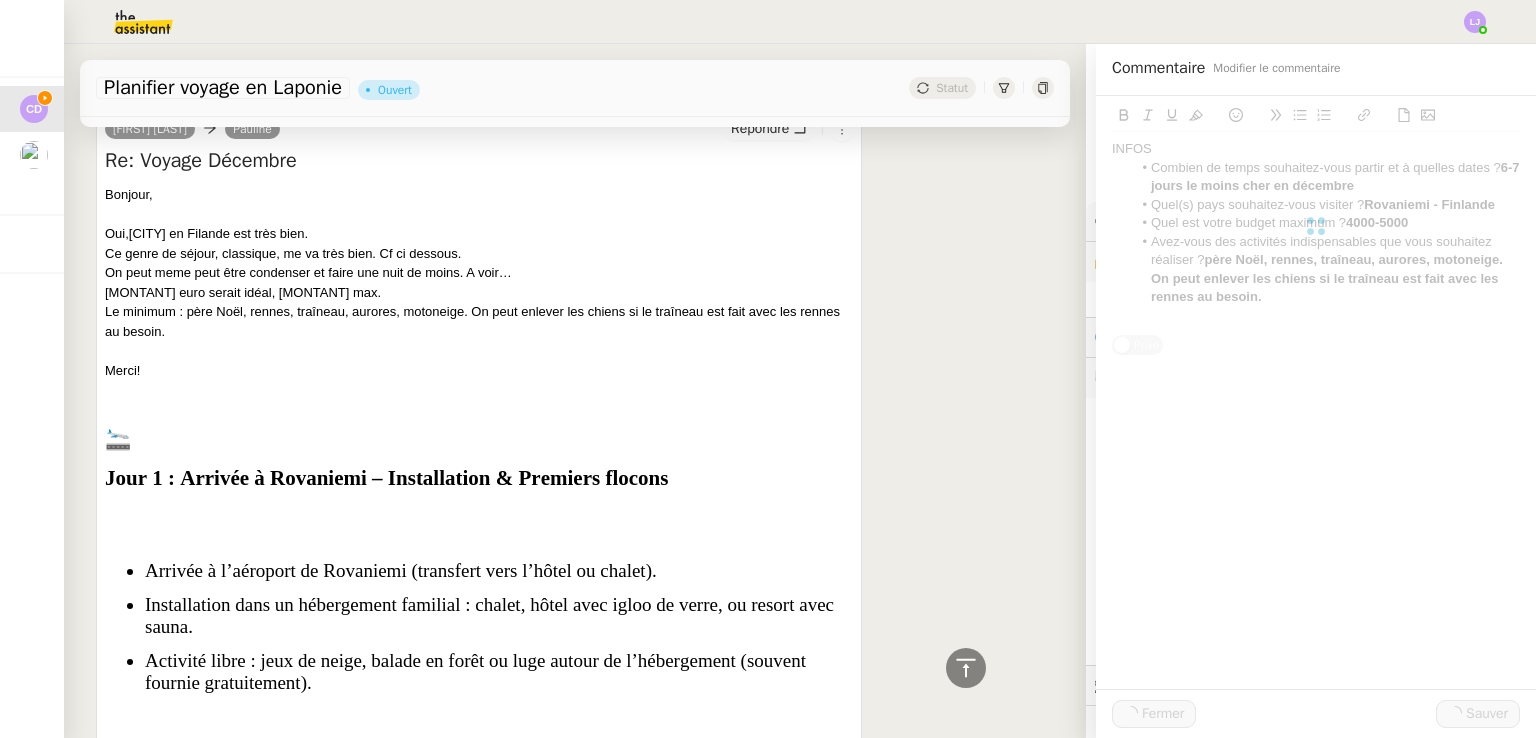scroll, scrollTop: 794, scrollLeft: 0, axis: vertical 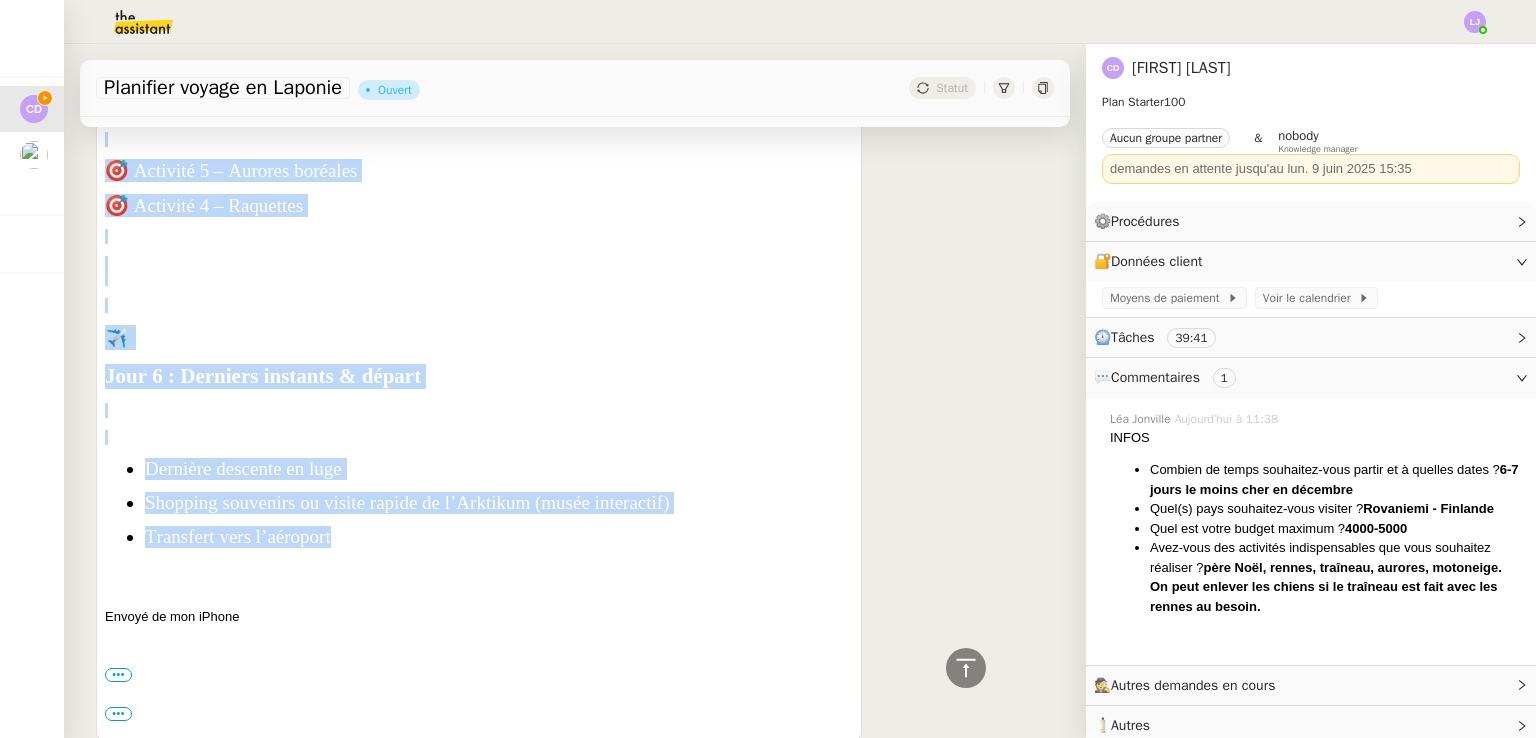 drag, startPoint x: 104, startPoint y: 480, endPoint x: 456, endPoint y: 512, distance: 353.45154 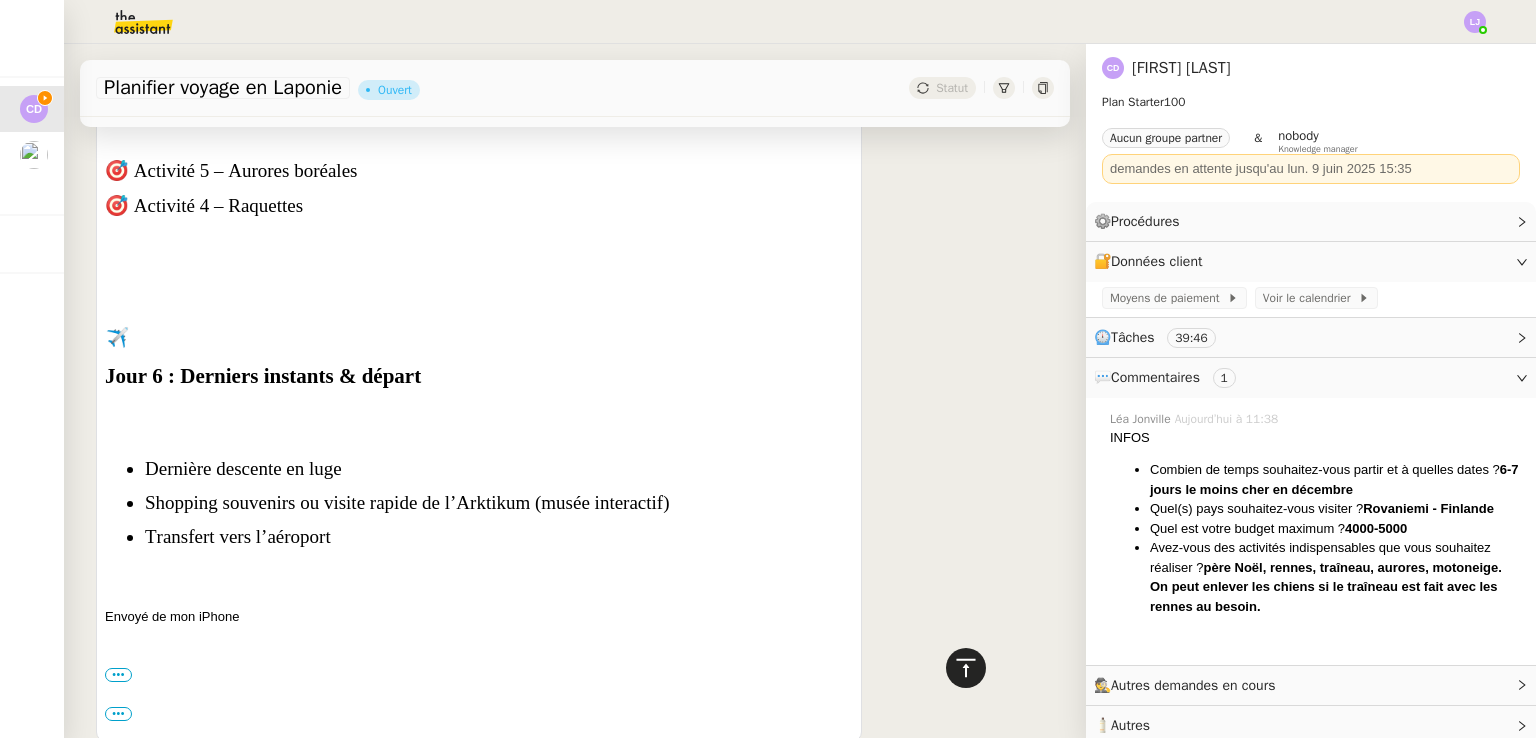 click 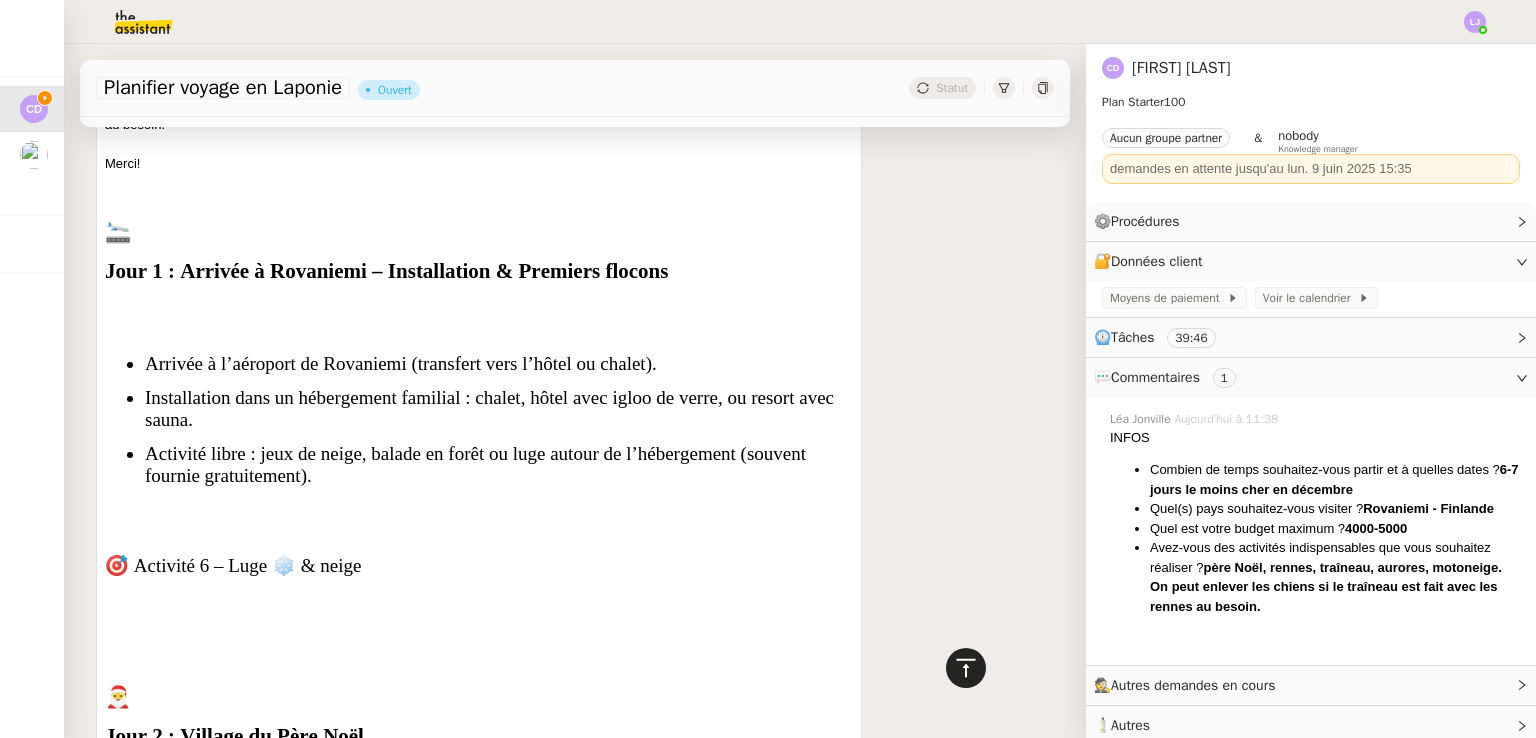 scroll, scrollTop: 0, scrollLeft: 0, axis: both 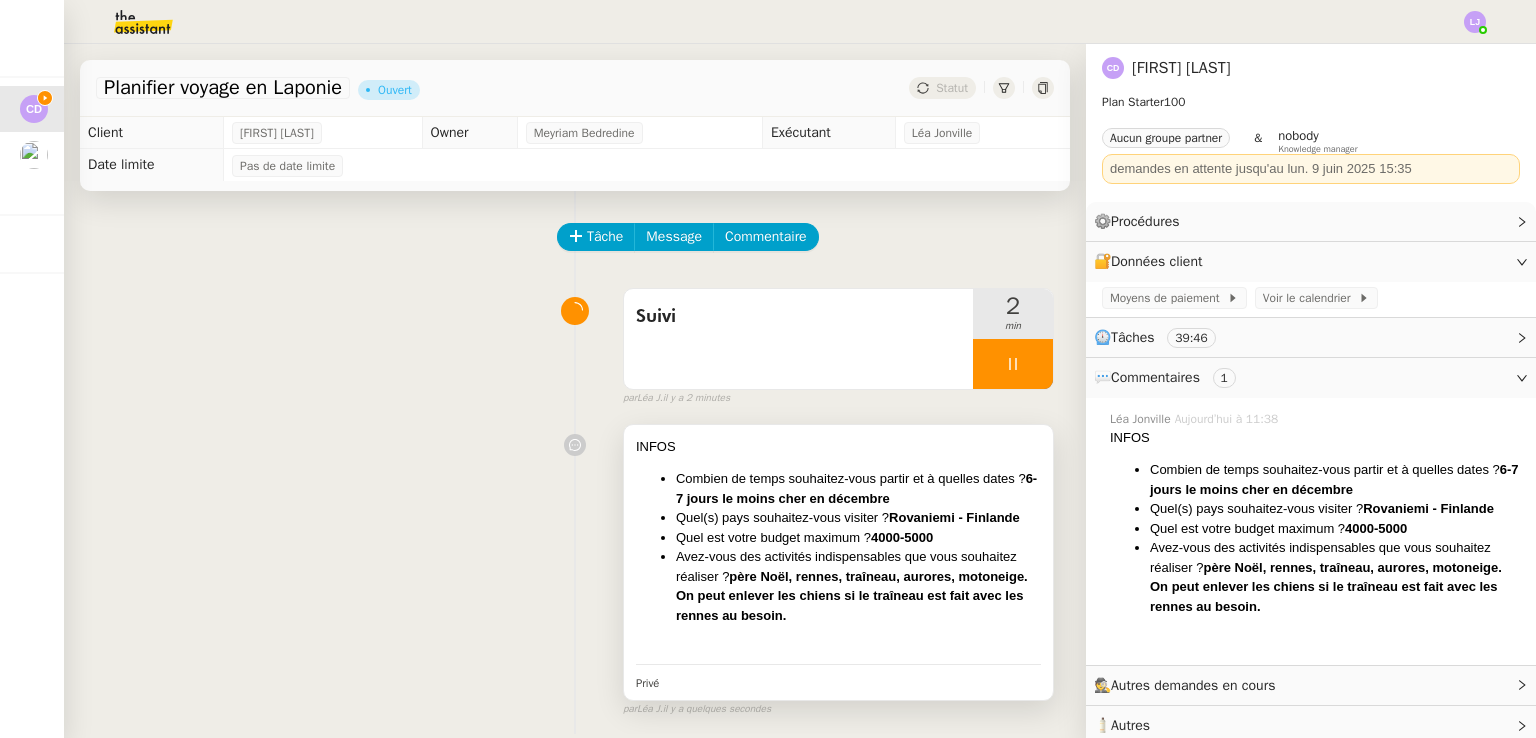 click on "Combien de temps souhaitez-vous partir et à quelles dates ?  6-7 jours le moins cher en décembre" at bounding box center (858, 488) 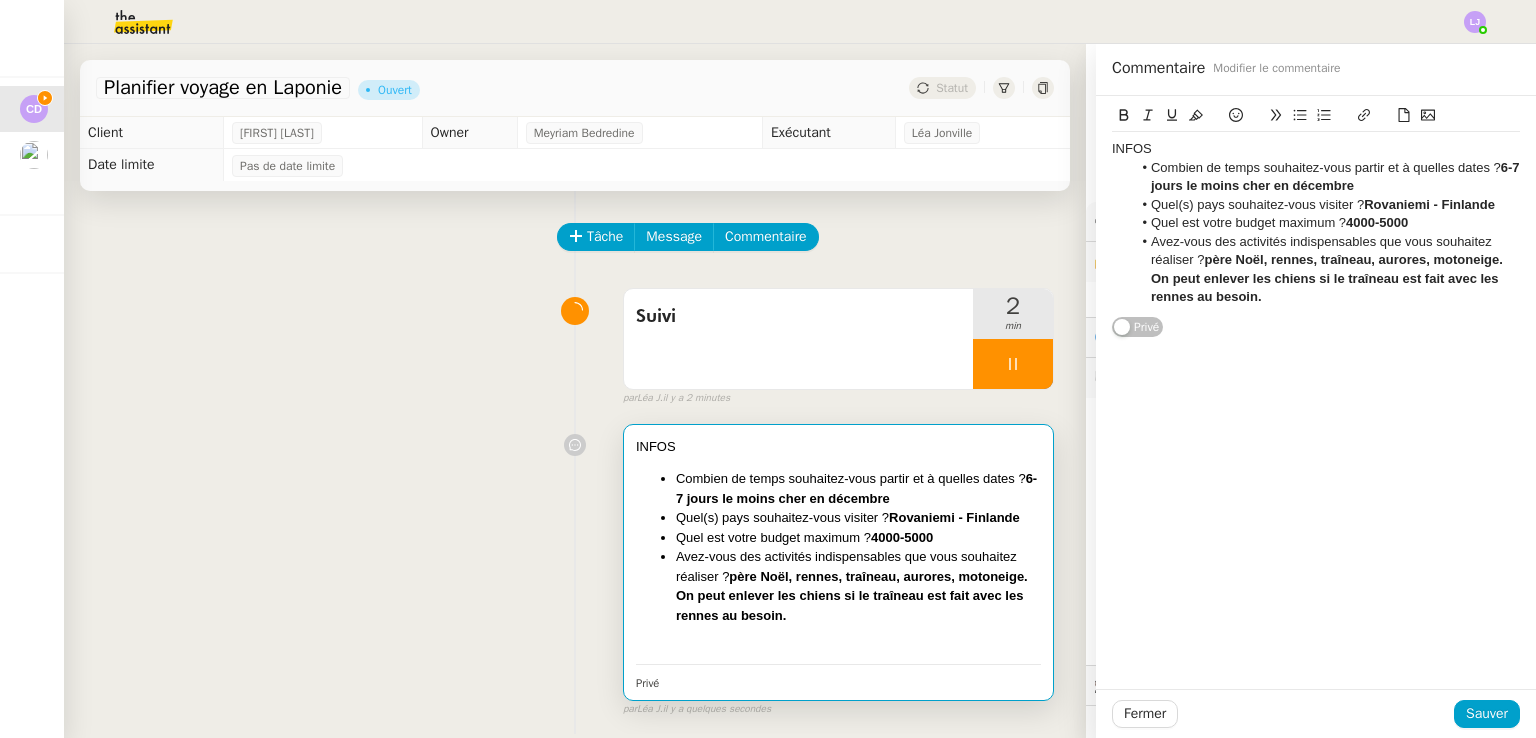 click on "Avez-vous des activités indispensables que vous souhaitez réaliser ?  père Noël, rennes, traîneau, aurores, motoneige. On peut enlever les chiens si le traîneau est fait avec les rennes au besoin." 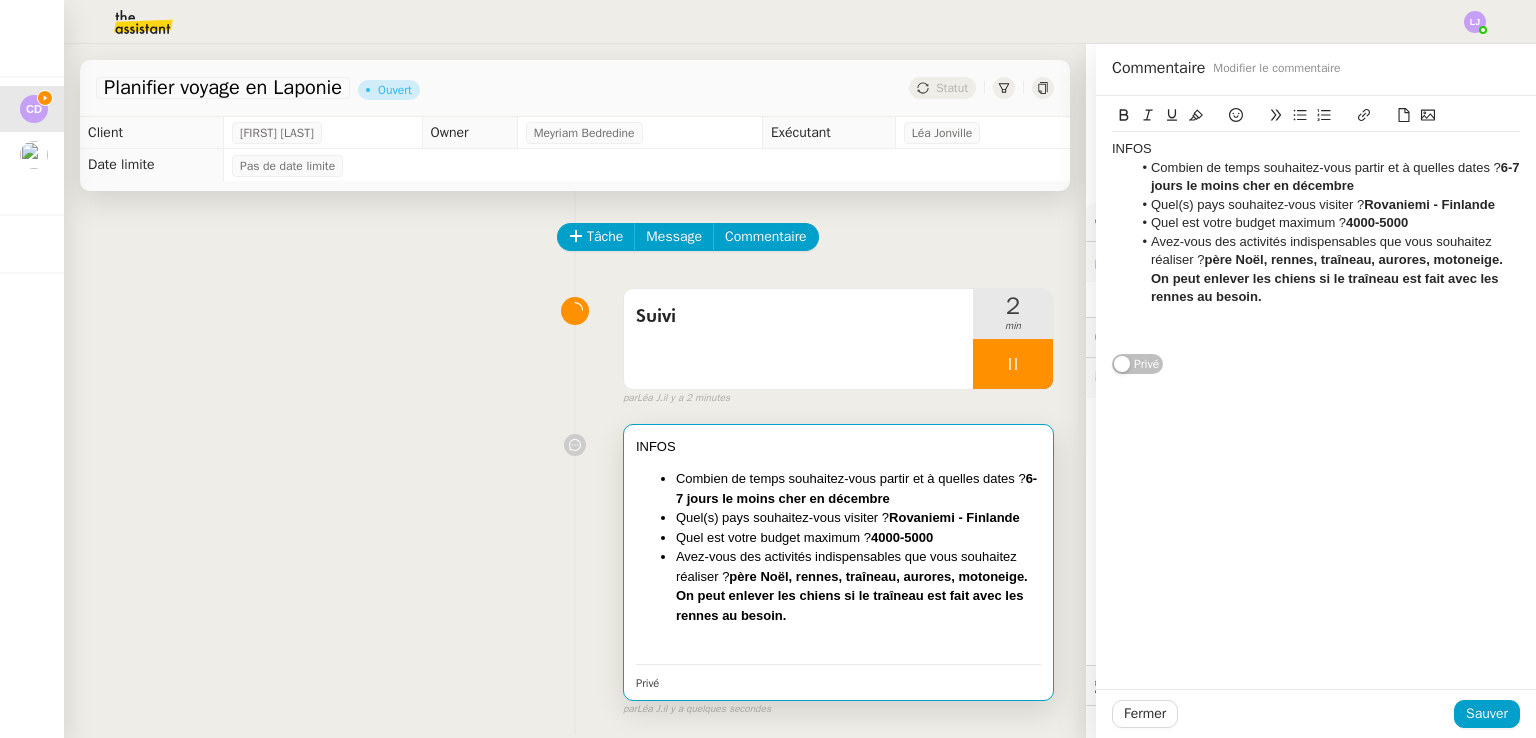 type 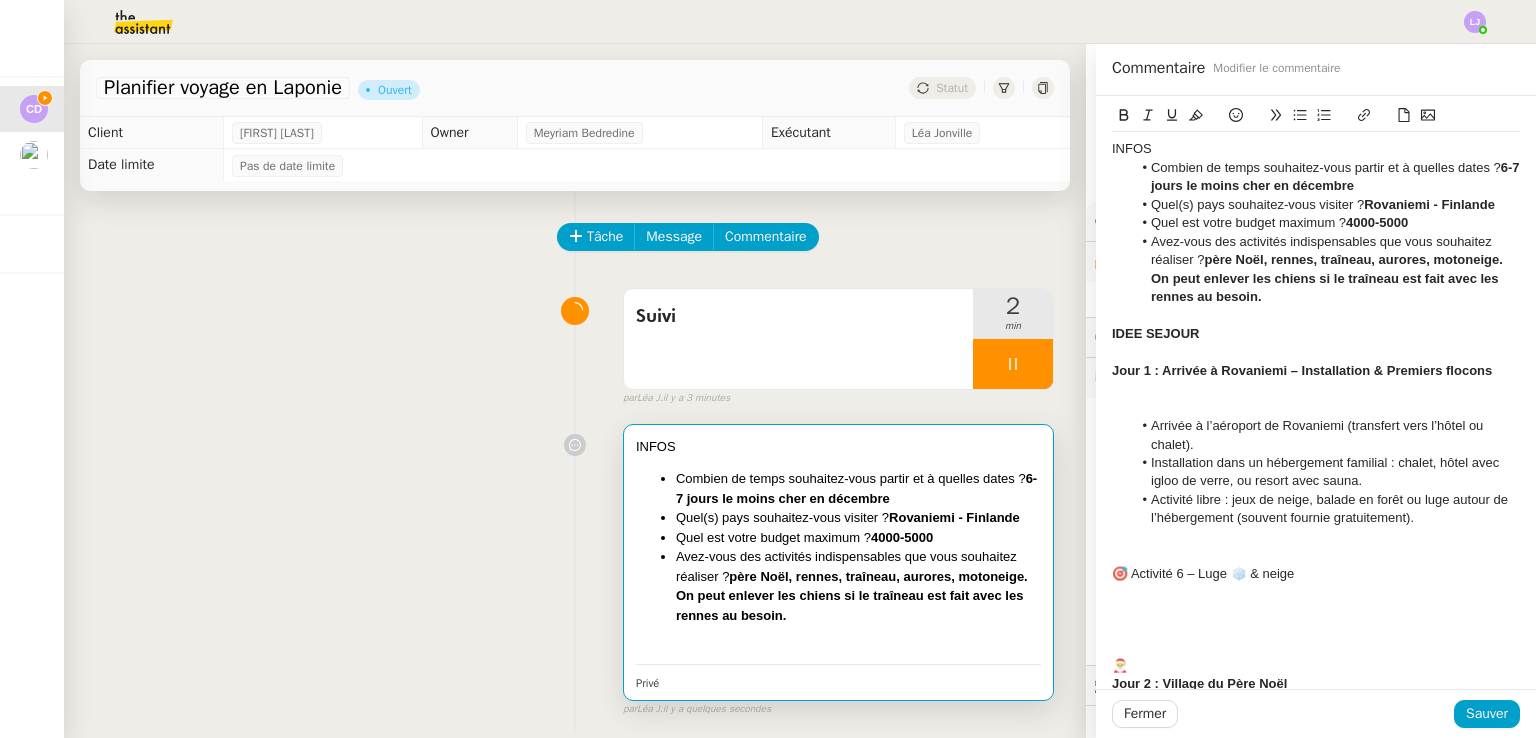 scroll, scrollTop: 0, scrollLeft: 0, axis: both 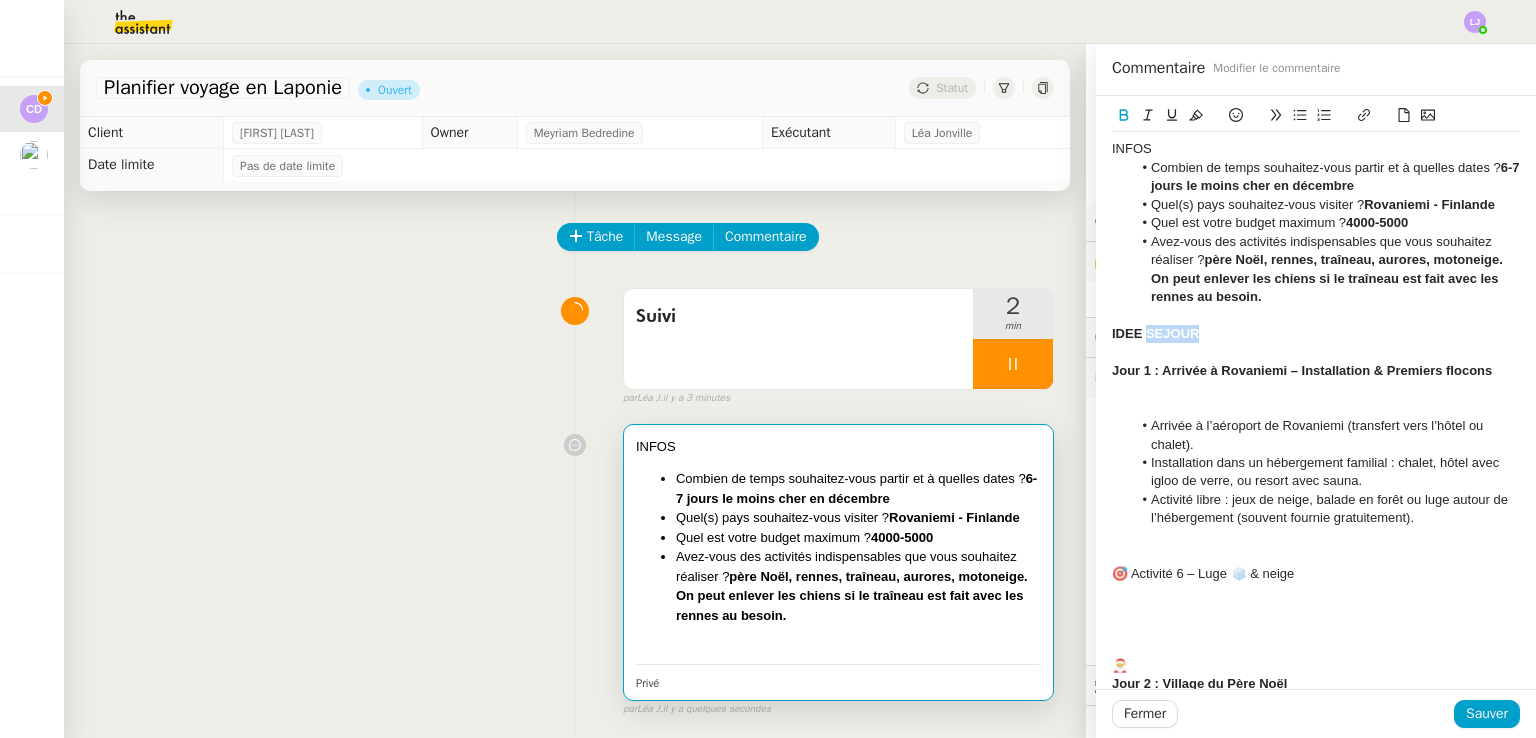 click on "IDEE SEJOUR" 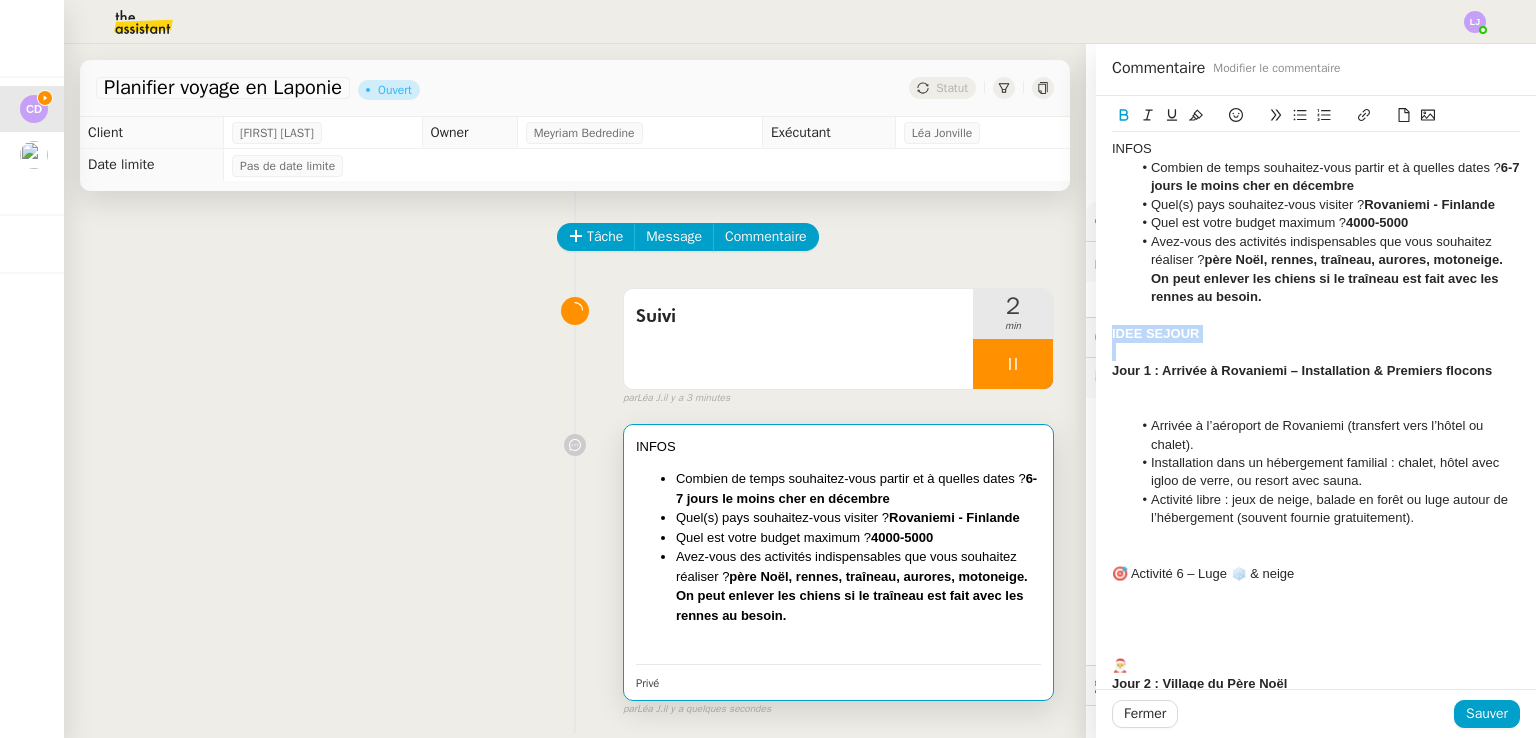 click on "IDEE SEJOUR" 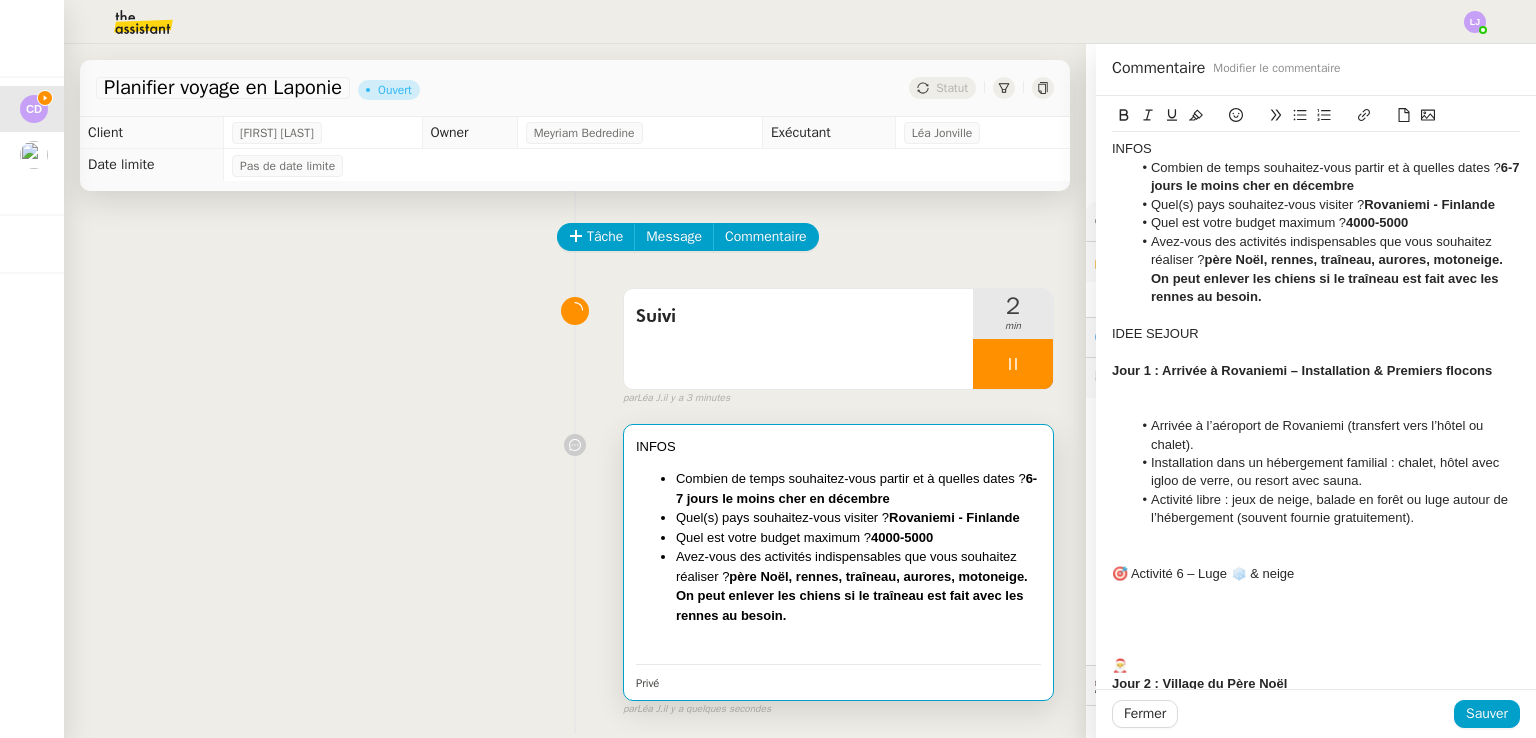 click 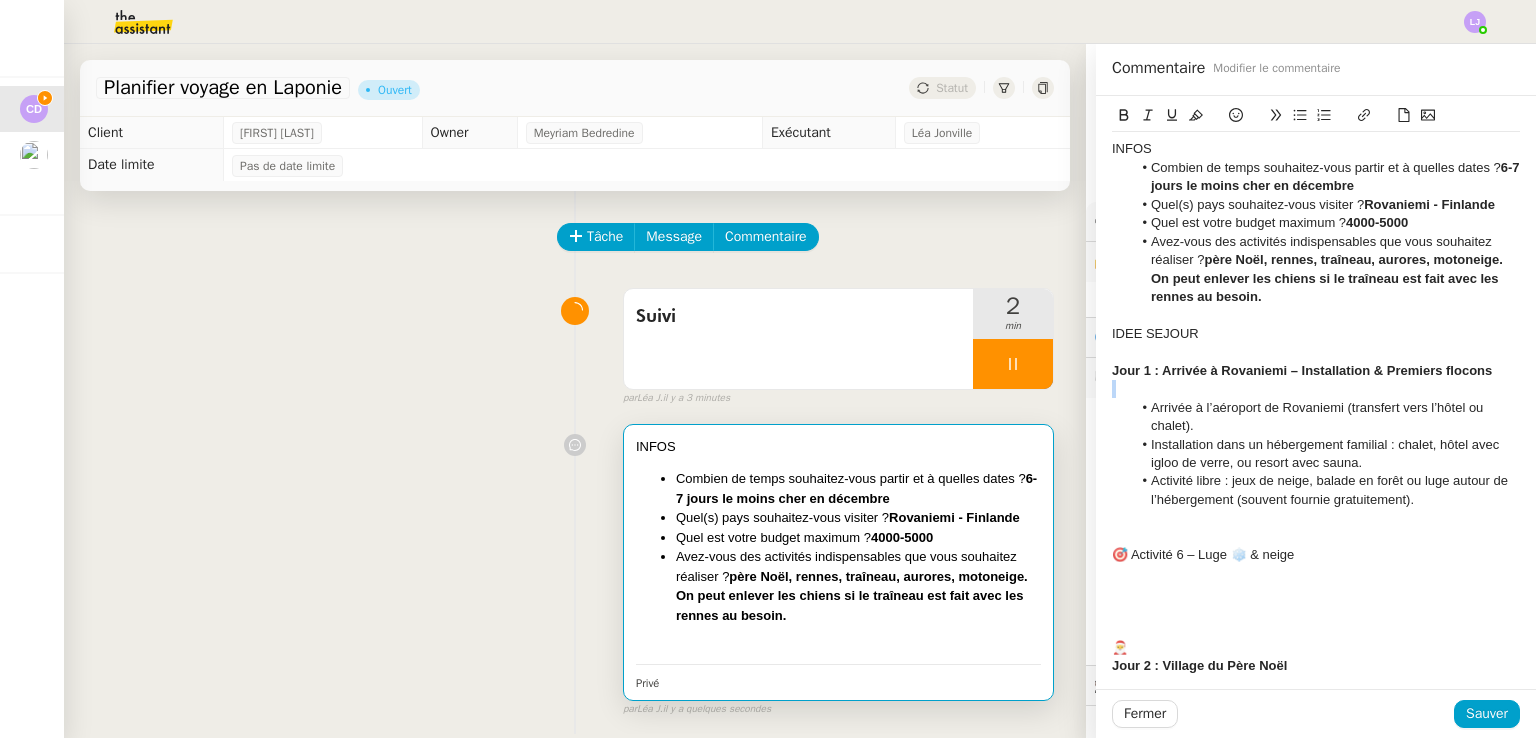 click 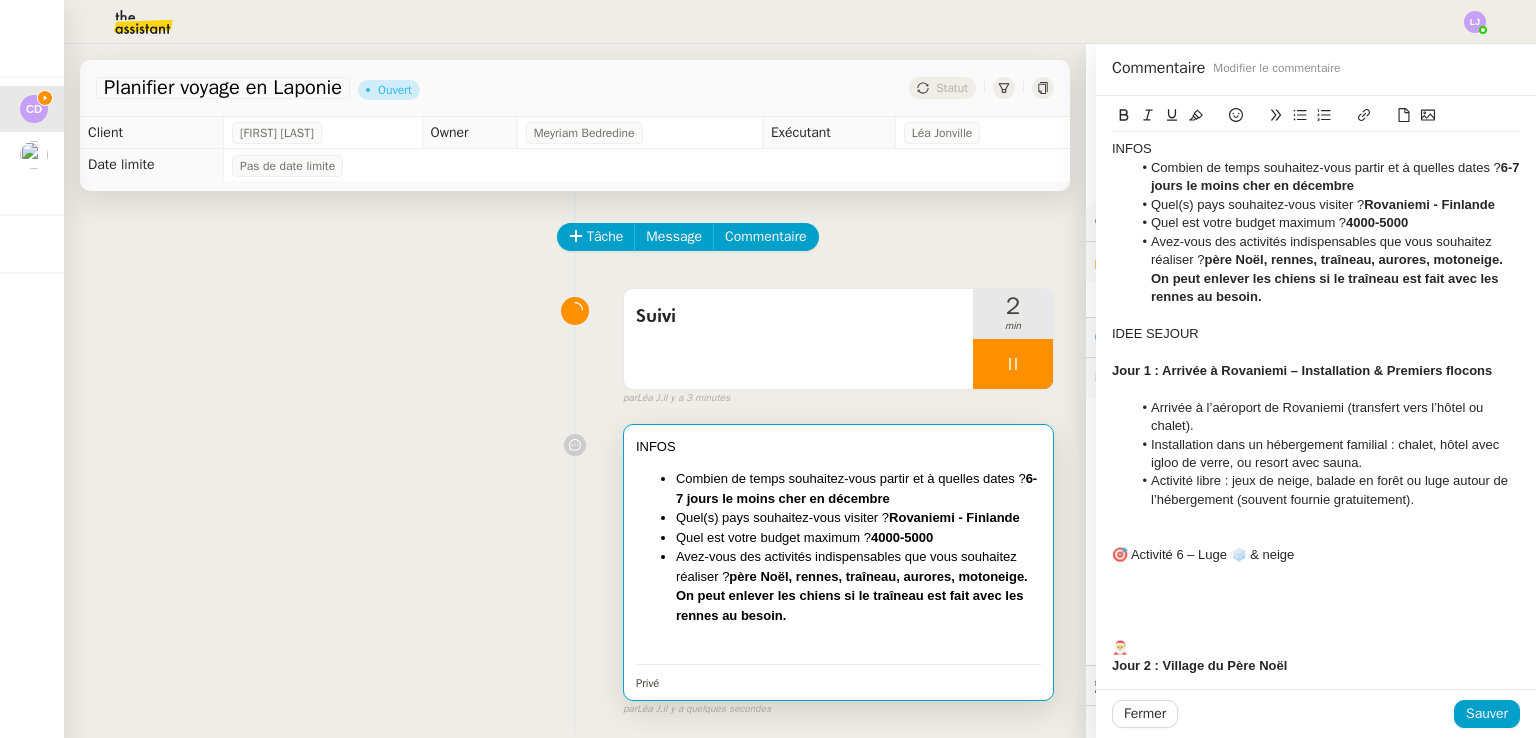 click 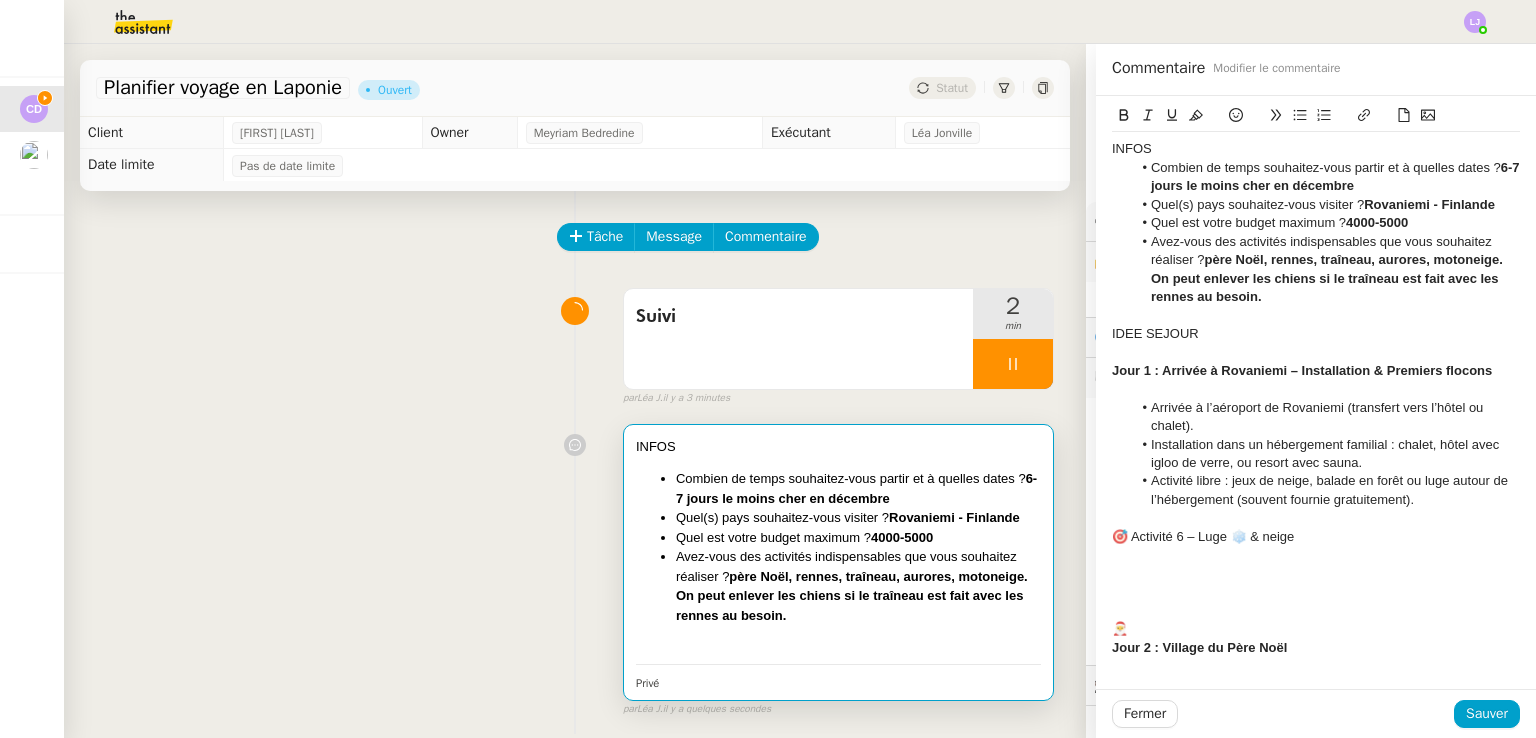 click 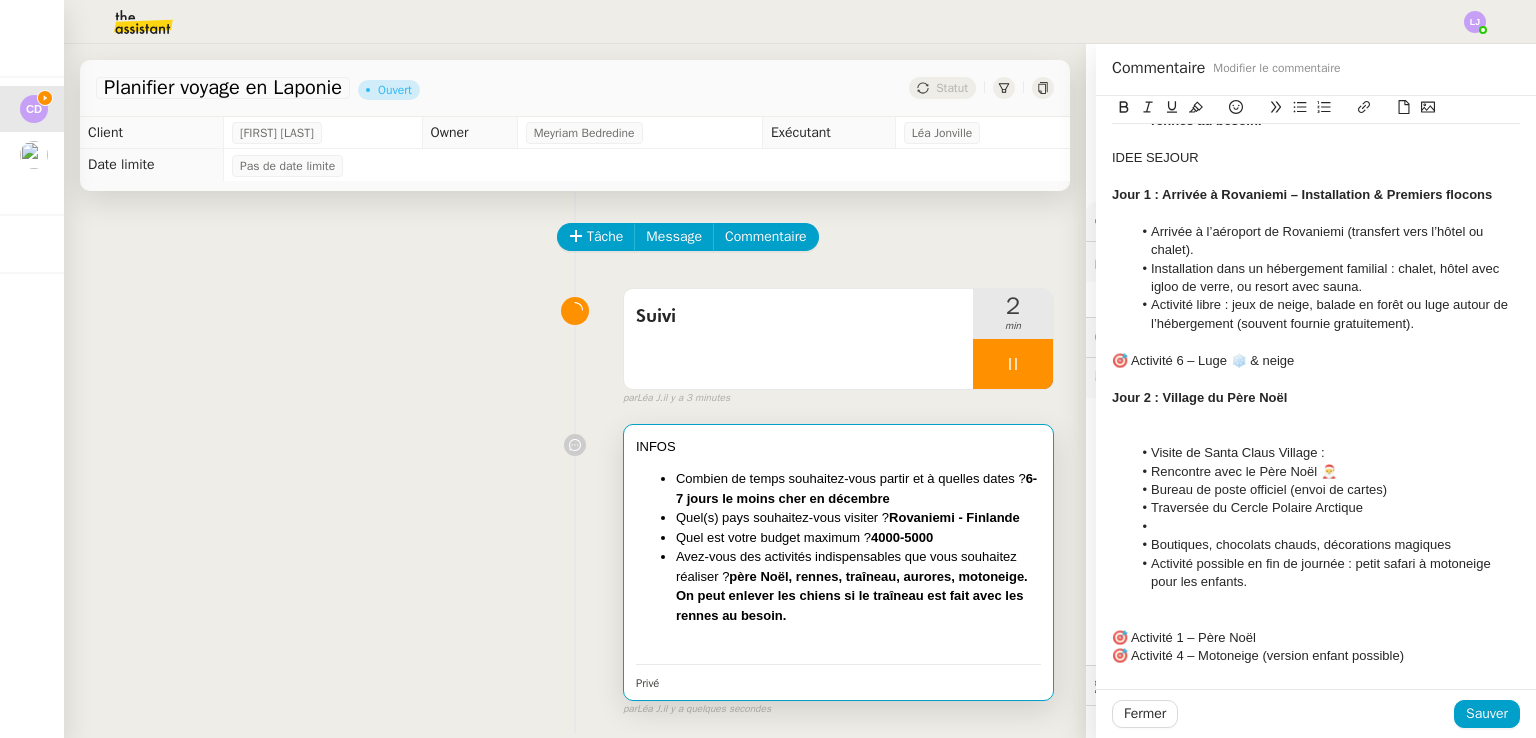 scroll, scrollTop: 182, scrollLeft: 0, axis: vertical 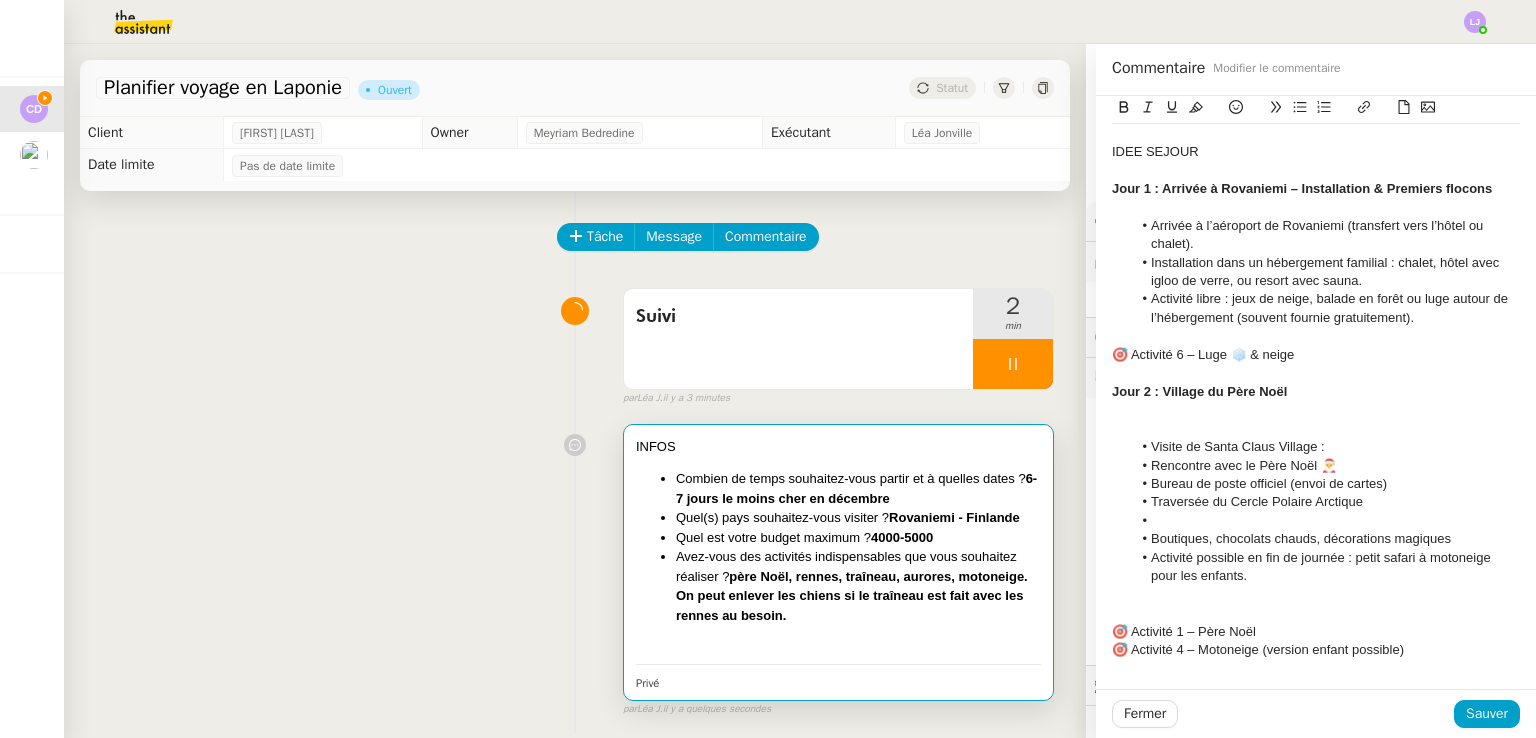 click 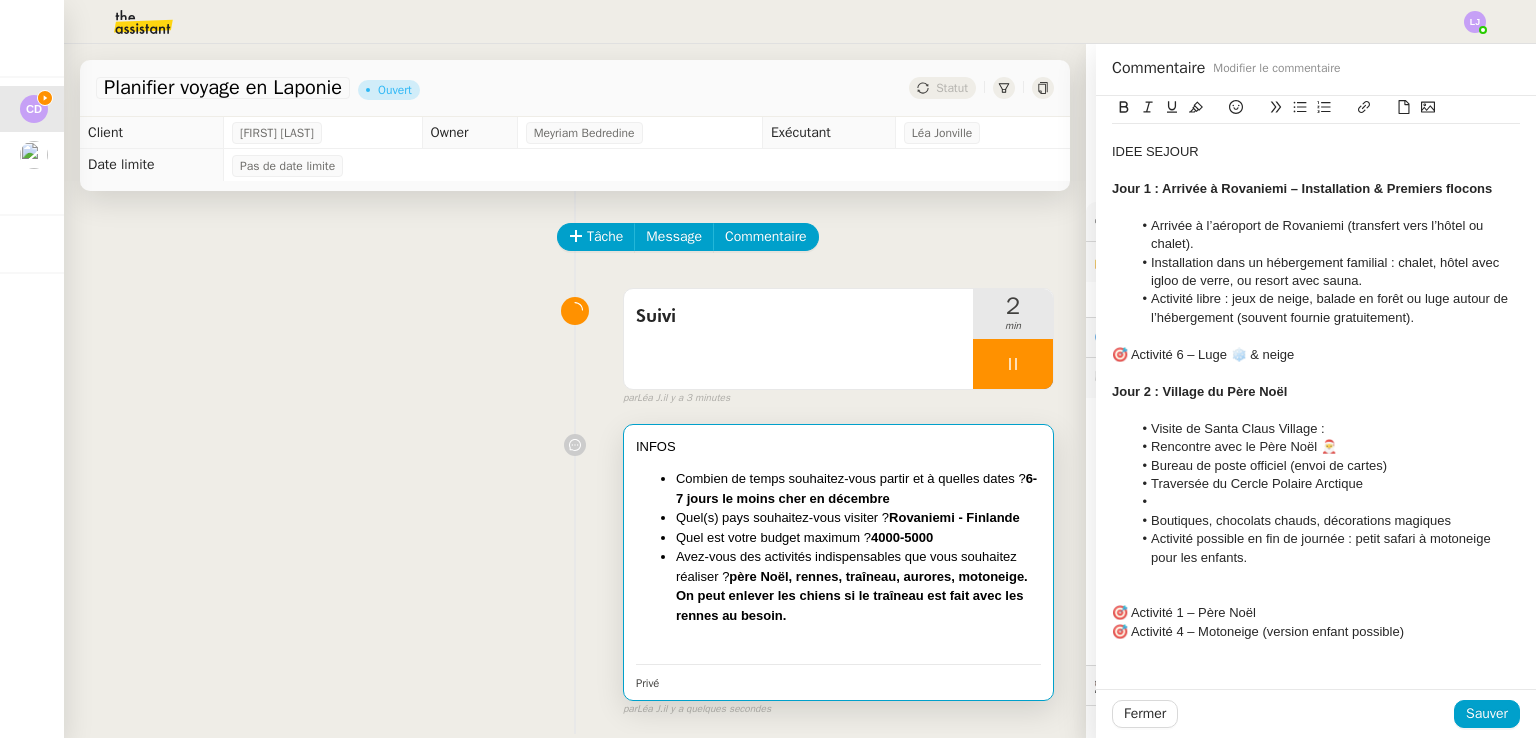 click 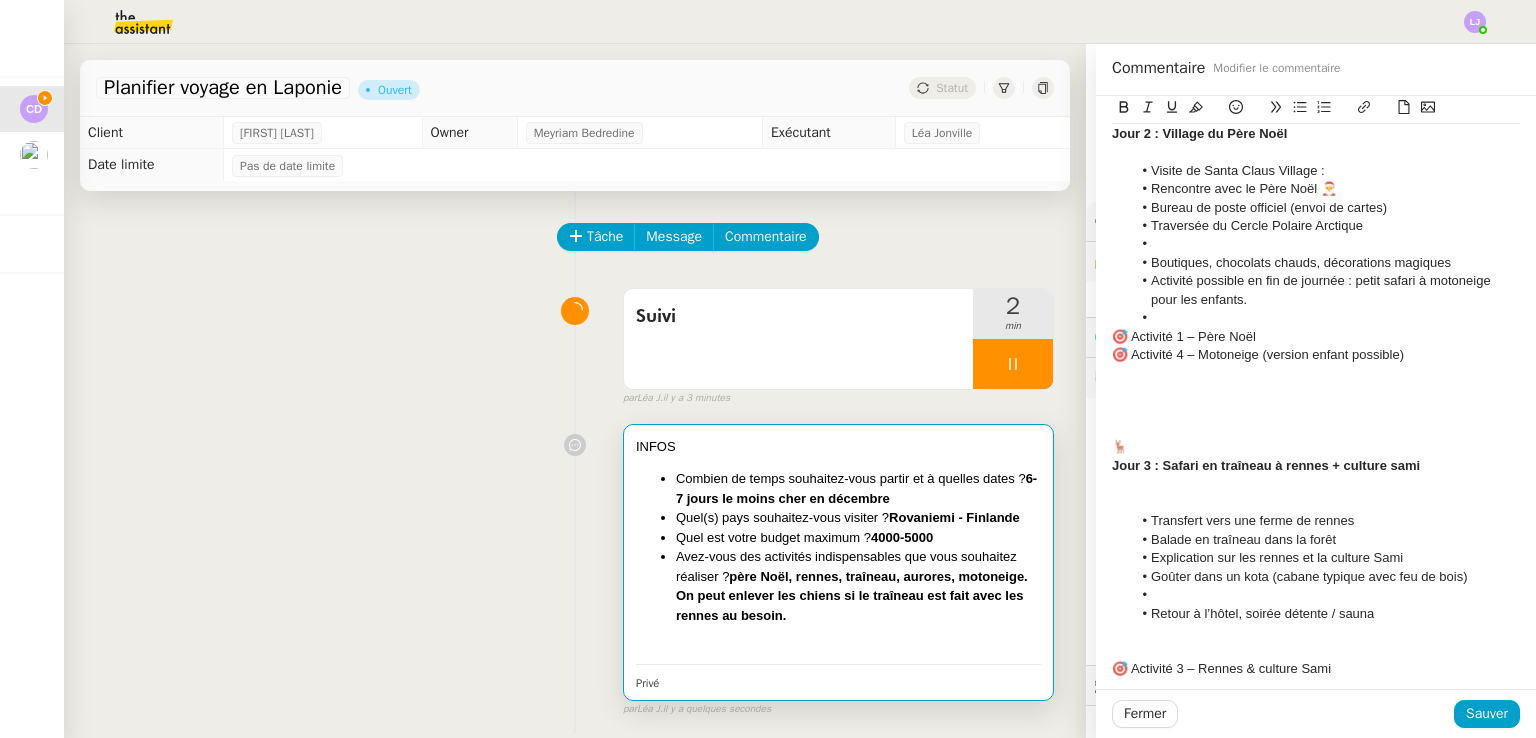 scroll, scrollTop: 442, scrollLeft: 0, axis: vertical 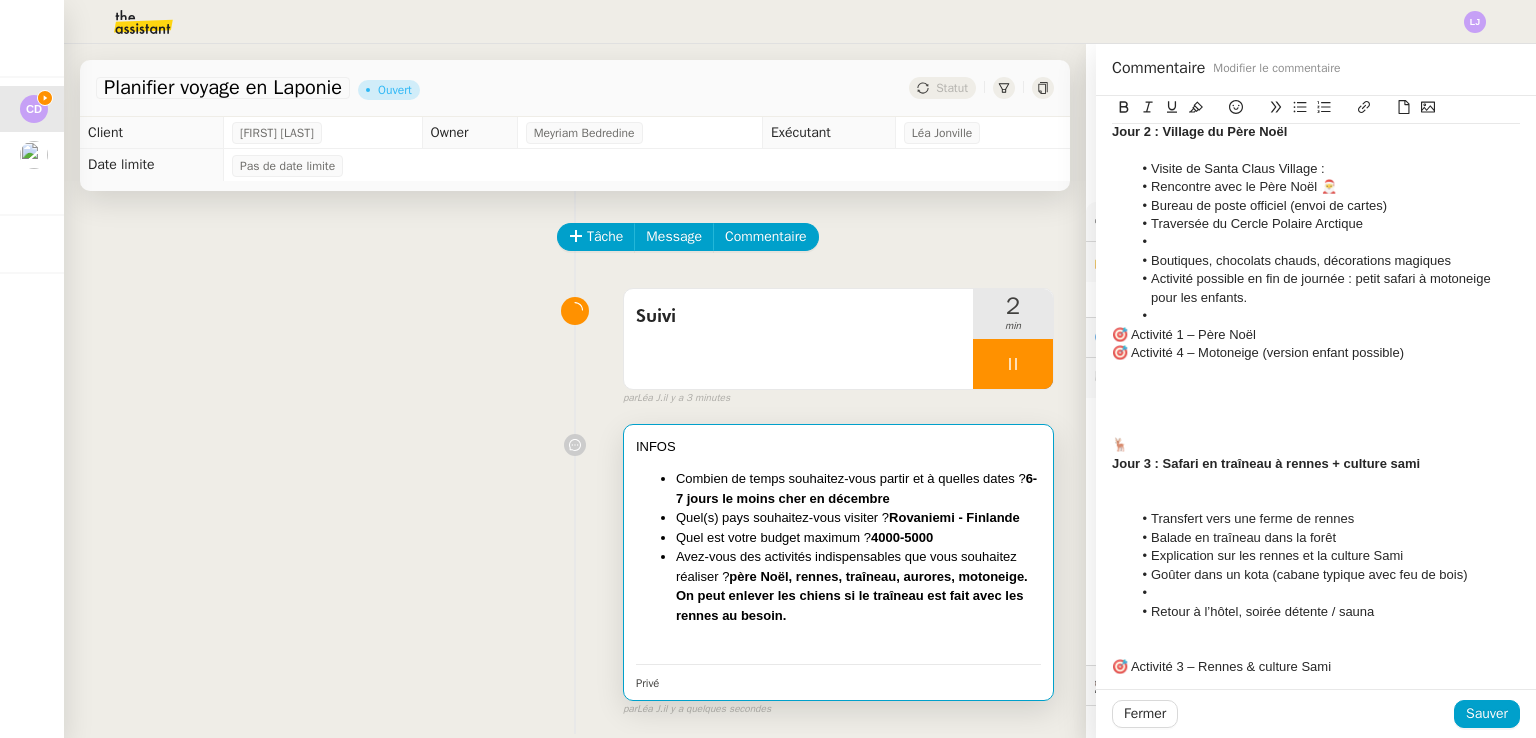 drag, startPoint x: 1132, startPoint y: 441, endPoint x: 1076, endPoint y: 383, distance: 80.622574 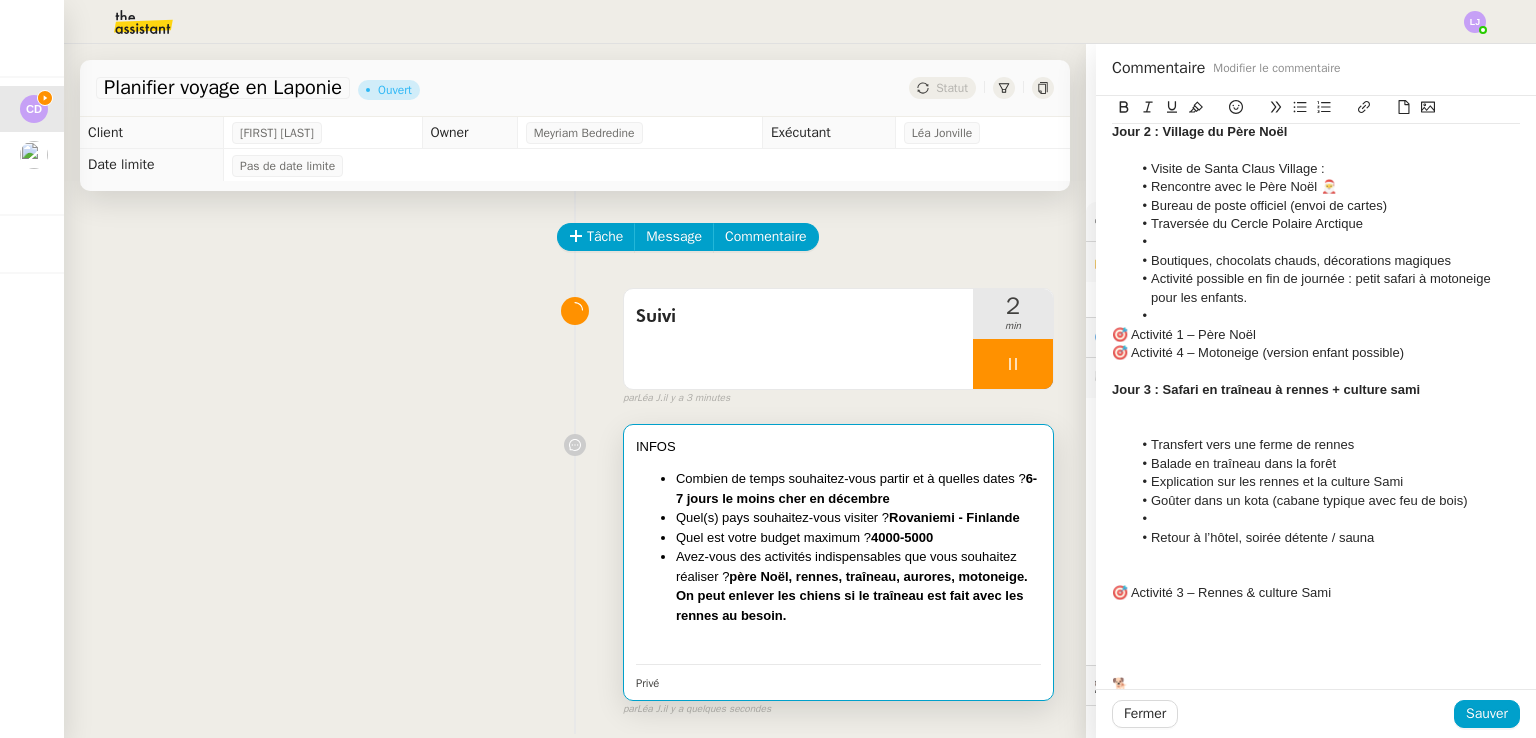 click 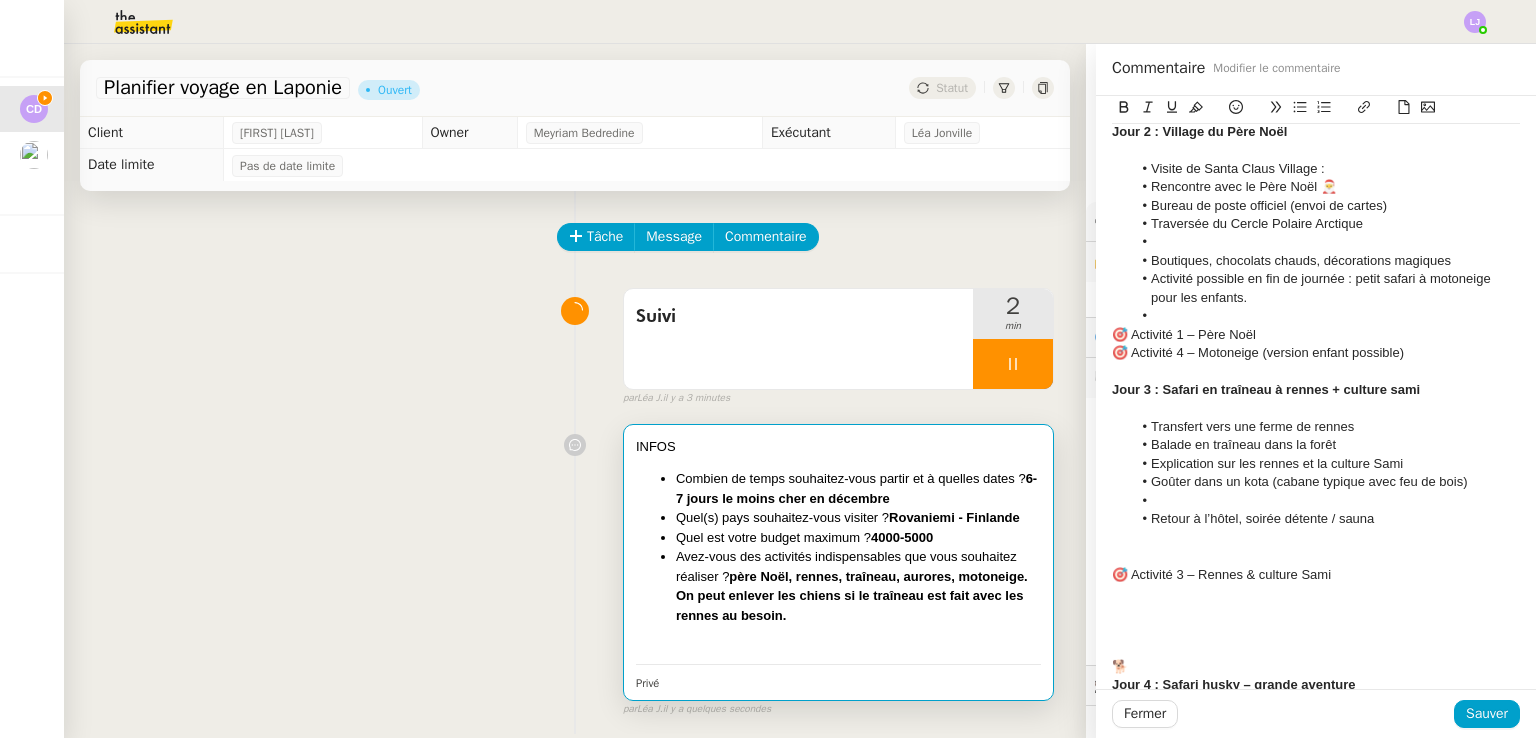 click 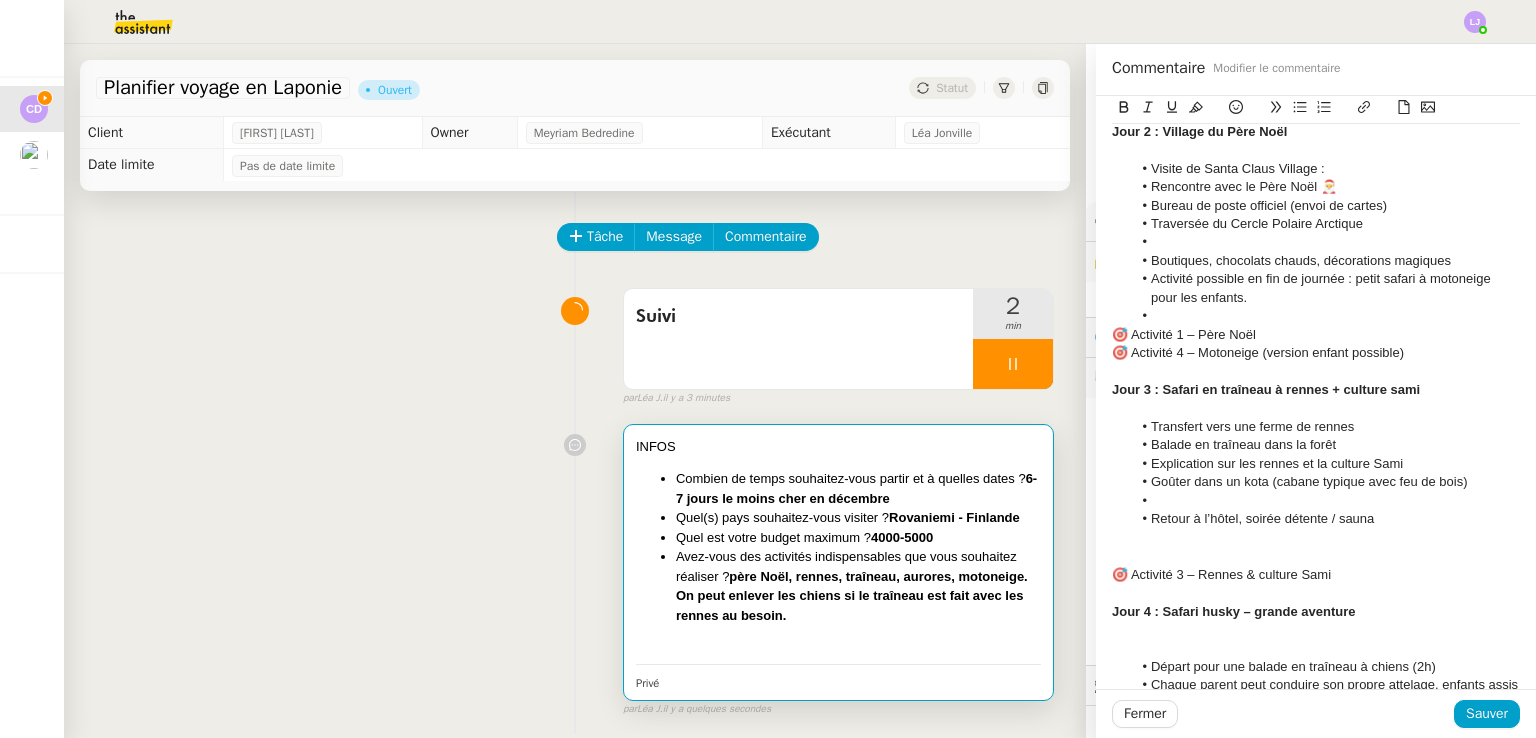click on "🎯 Activité 3 – Rennes & culture Sami" 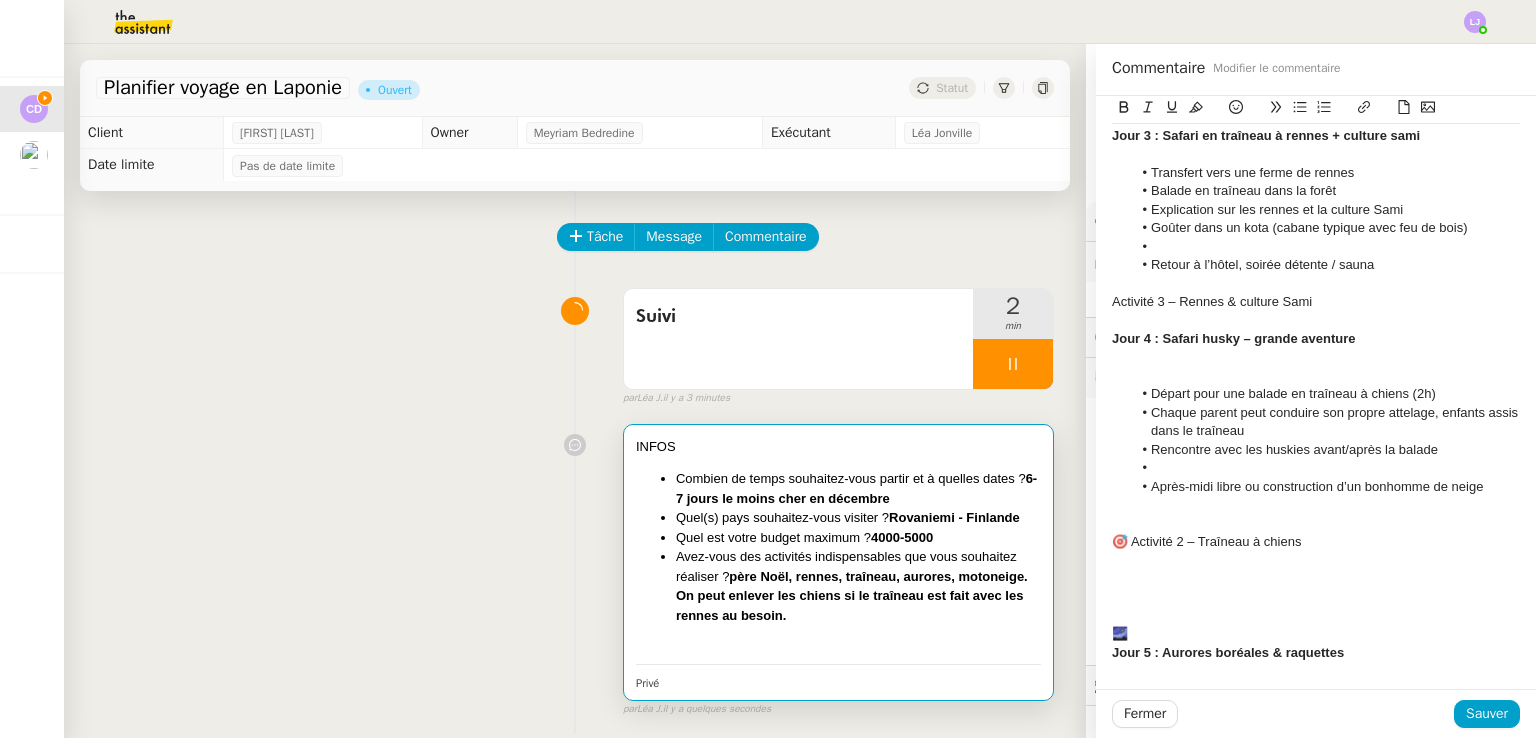 scroll, scrollTop: 698, scrollLeft: 0, axis: vertical 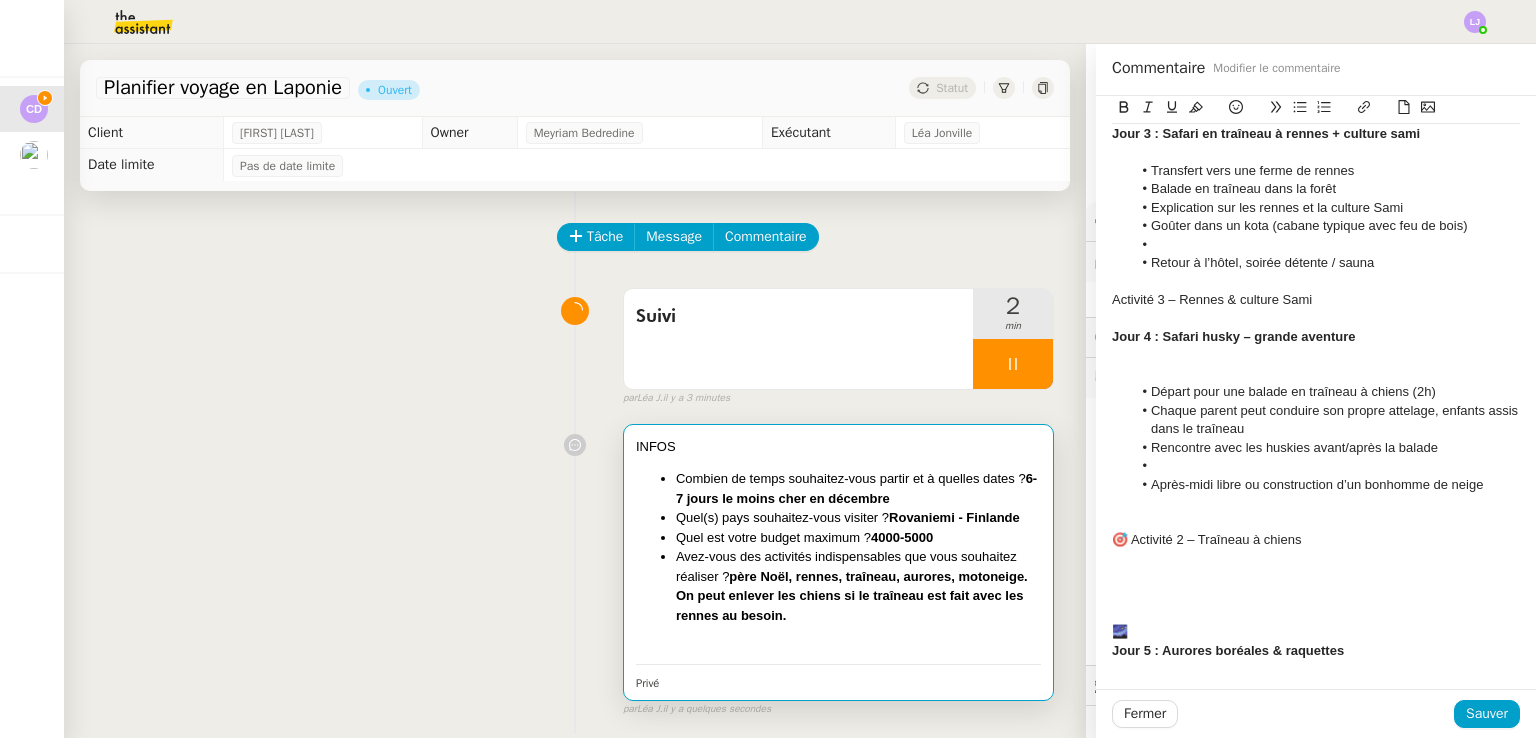 click 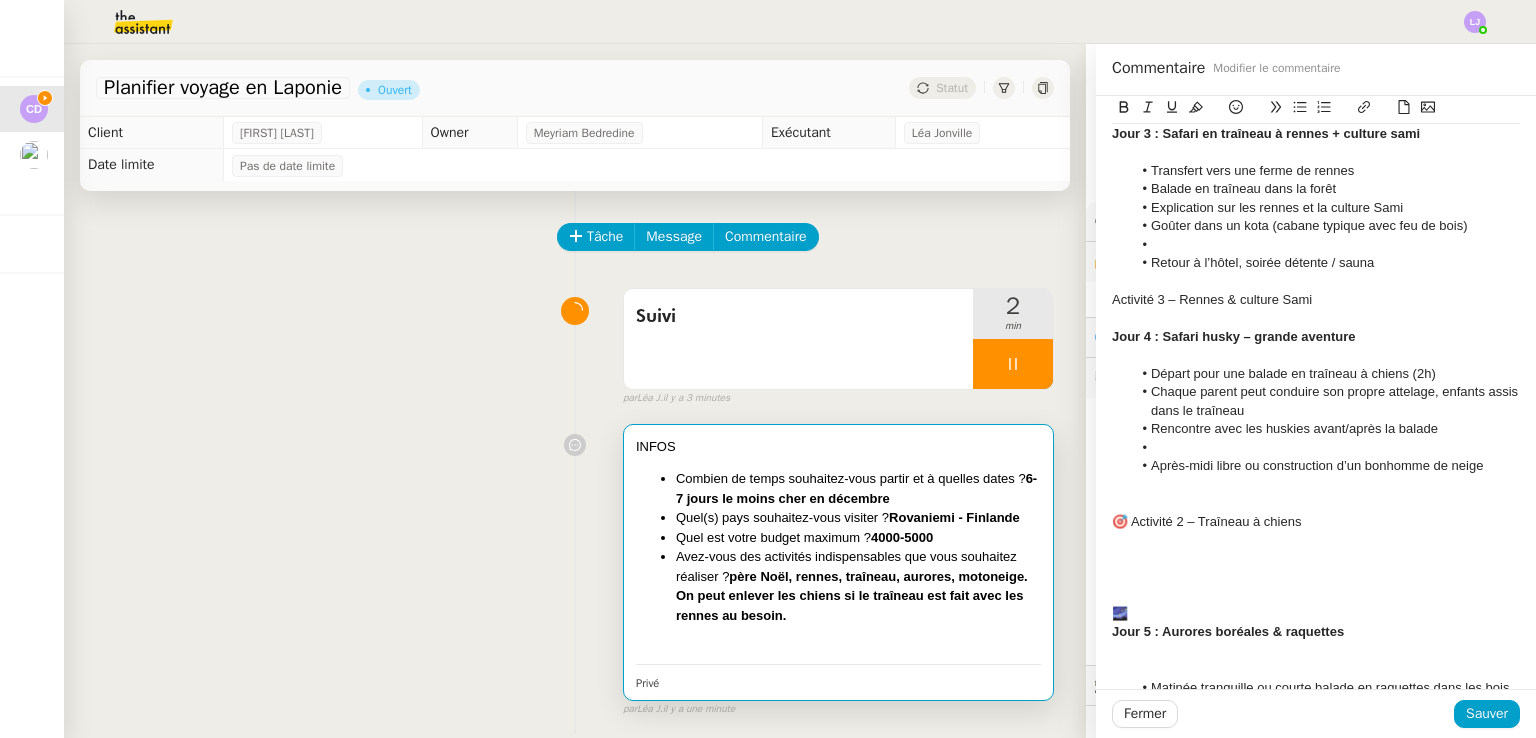 click 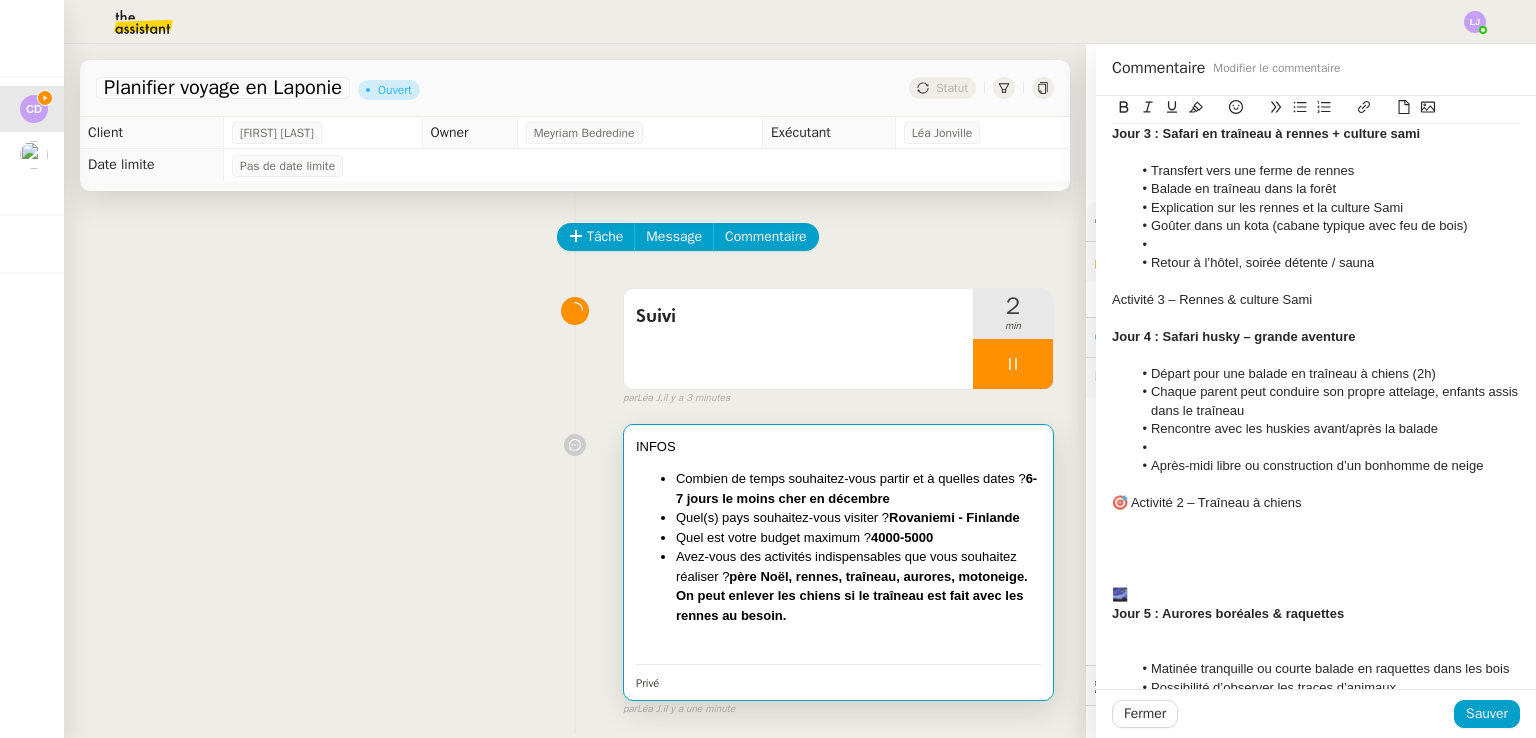 click on "🌌" 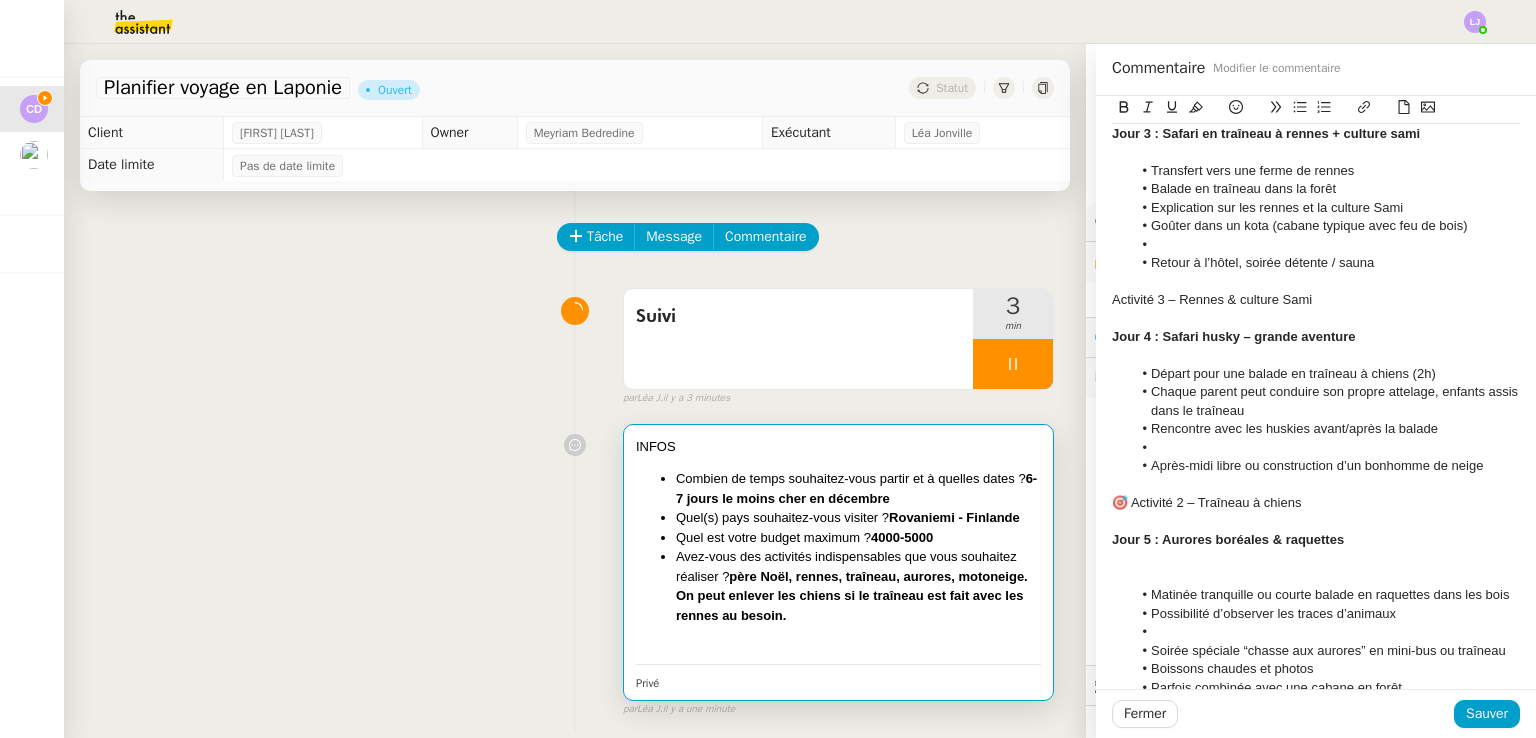 click on "Matinée tranquille ou courte balade en raquettes dans les bois" 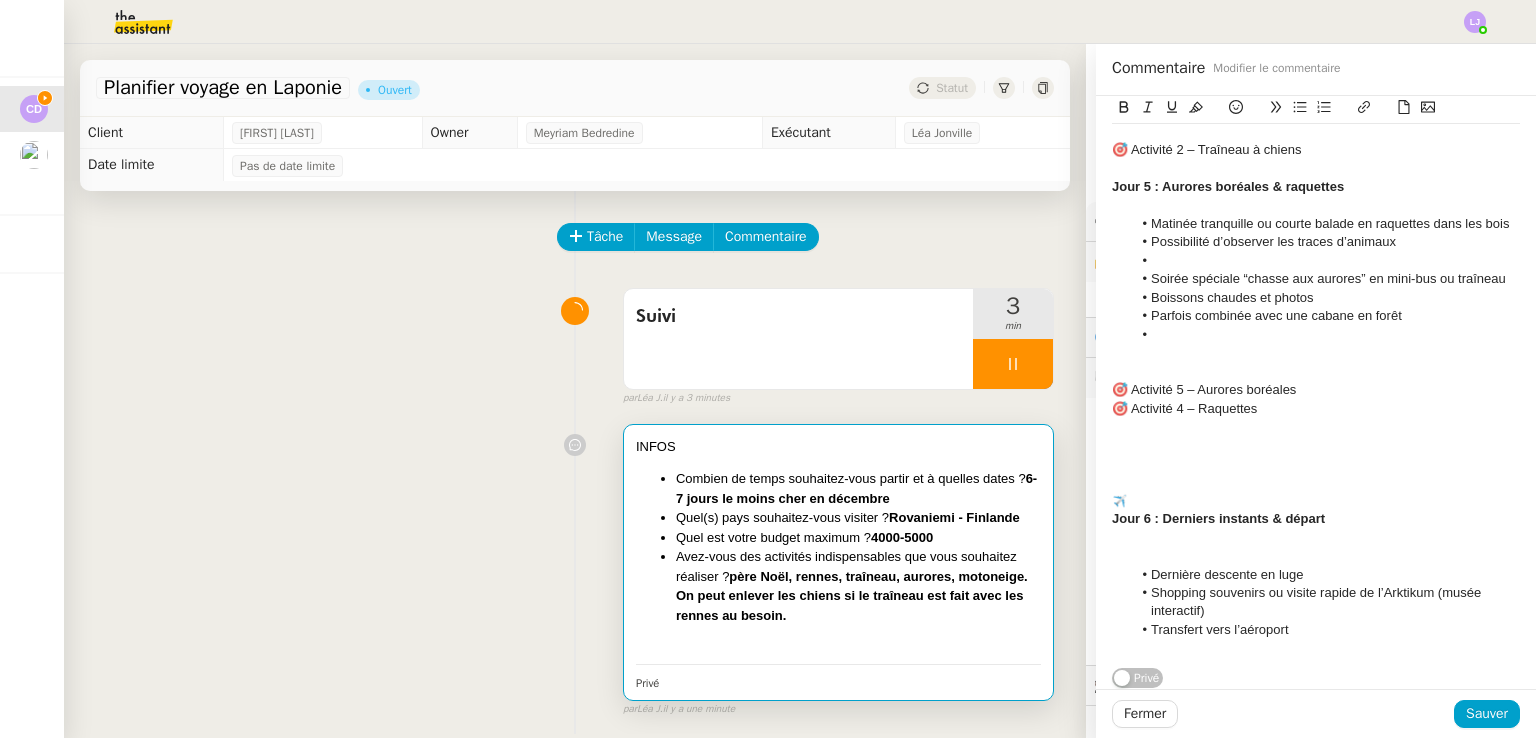 scroll, scrollTop: 1062, scrollLeft: 0, axis: vertical 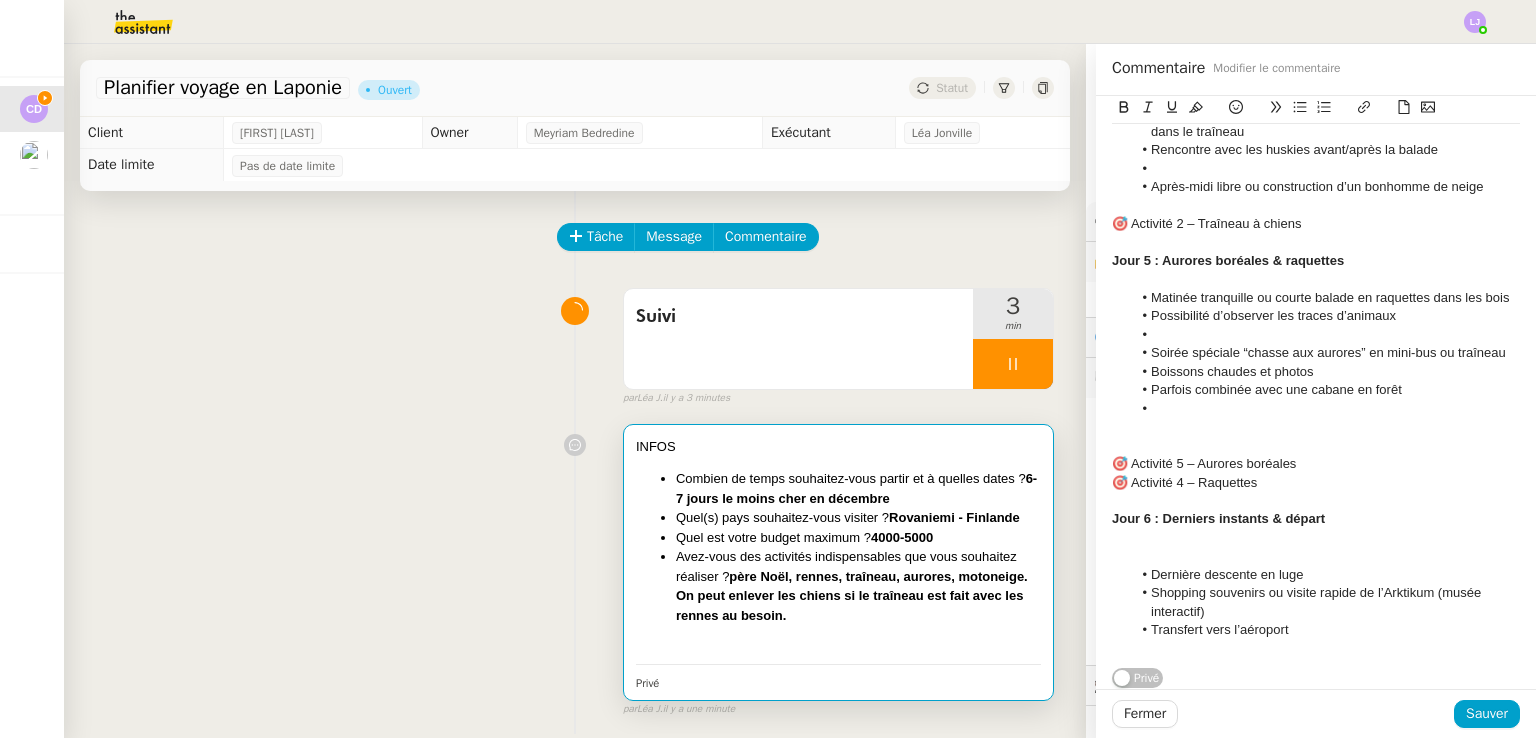 click 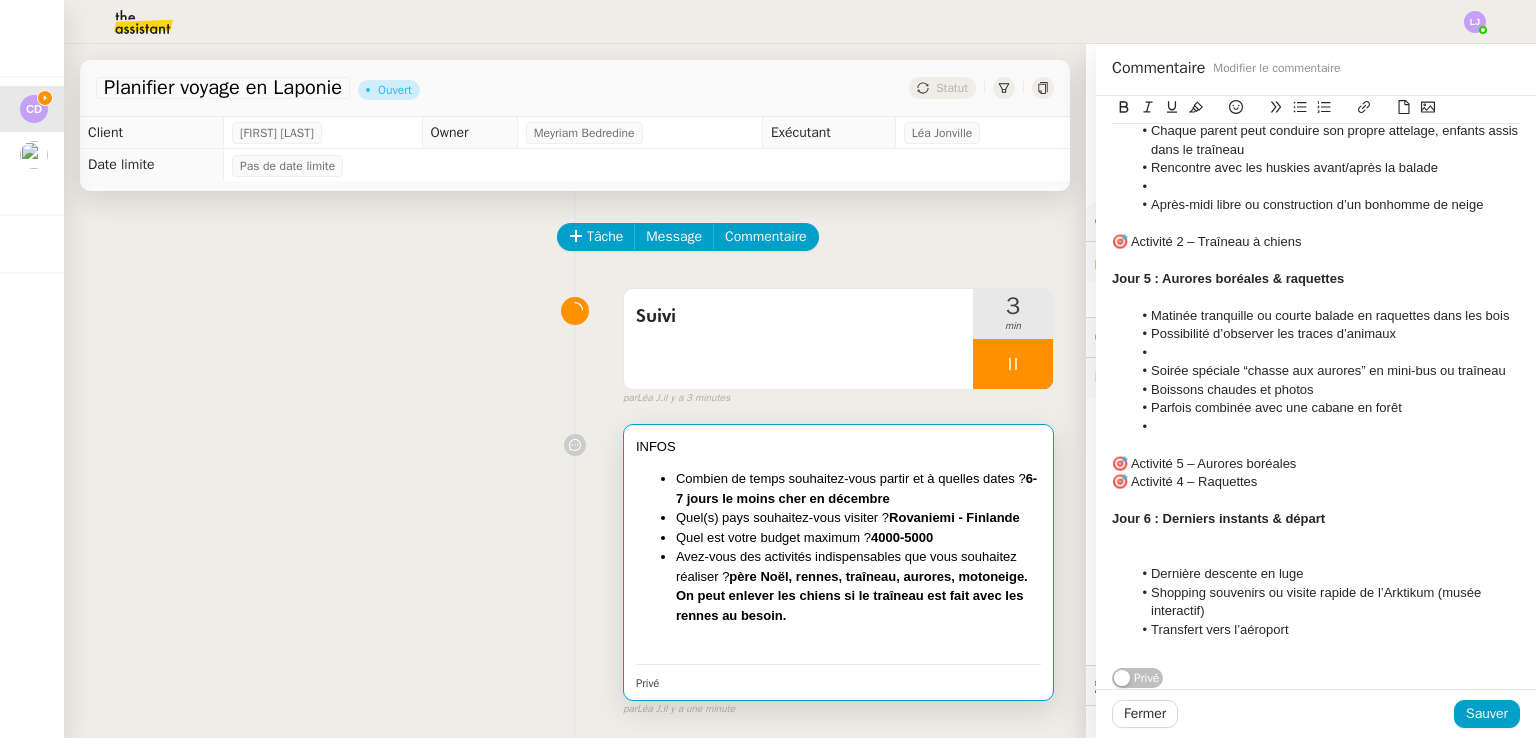 scroll, scrollTop: 951, scrollLeft: 0, axis: vertical 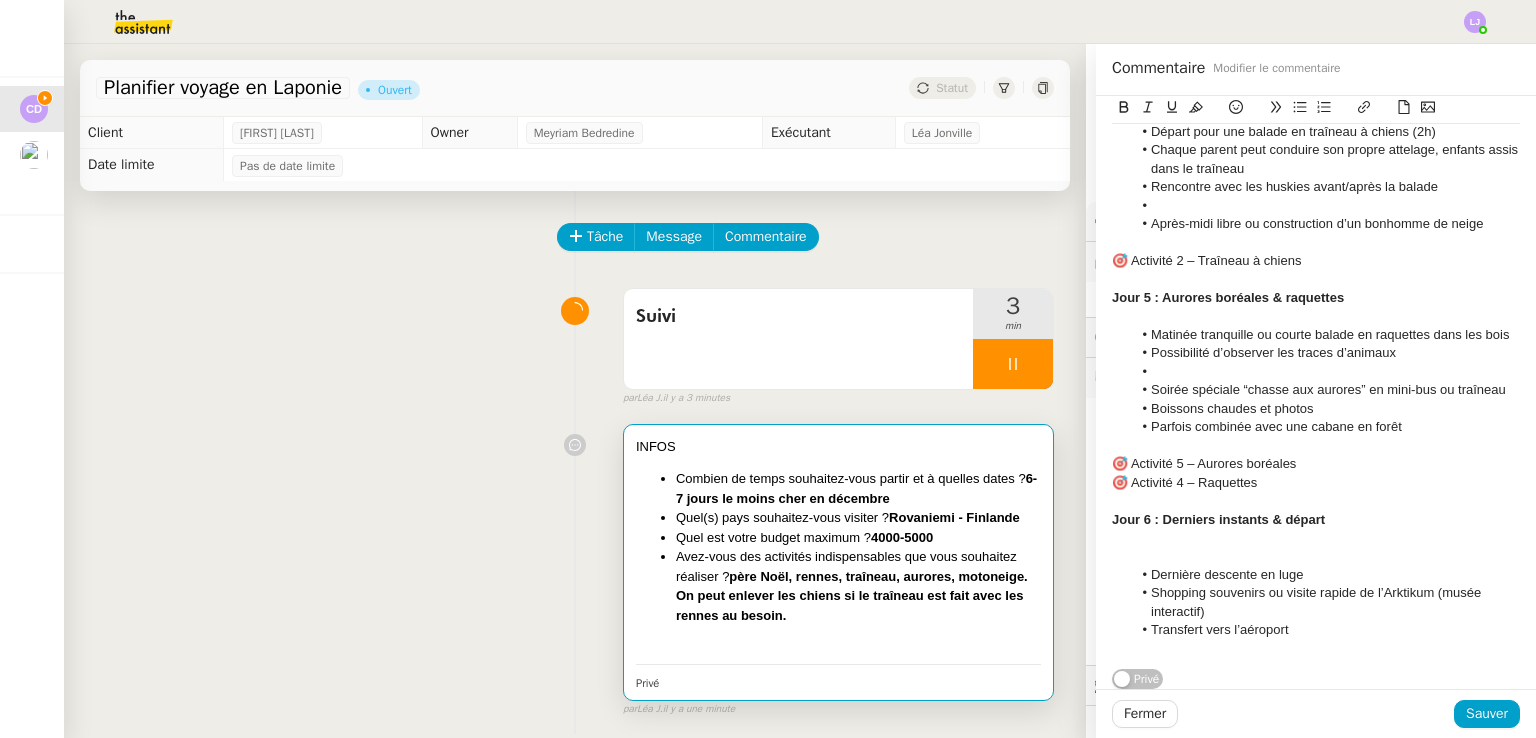 click 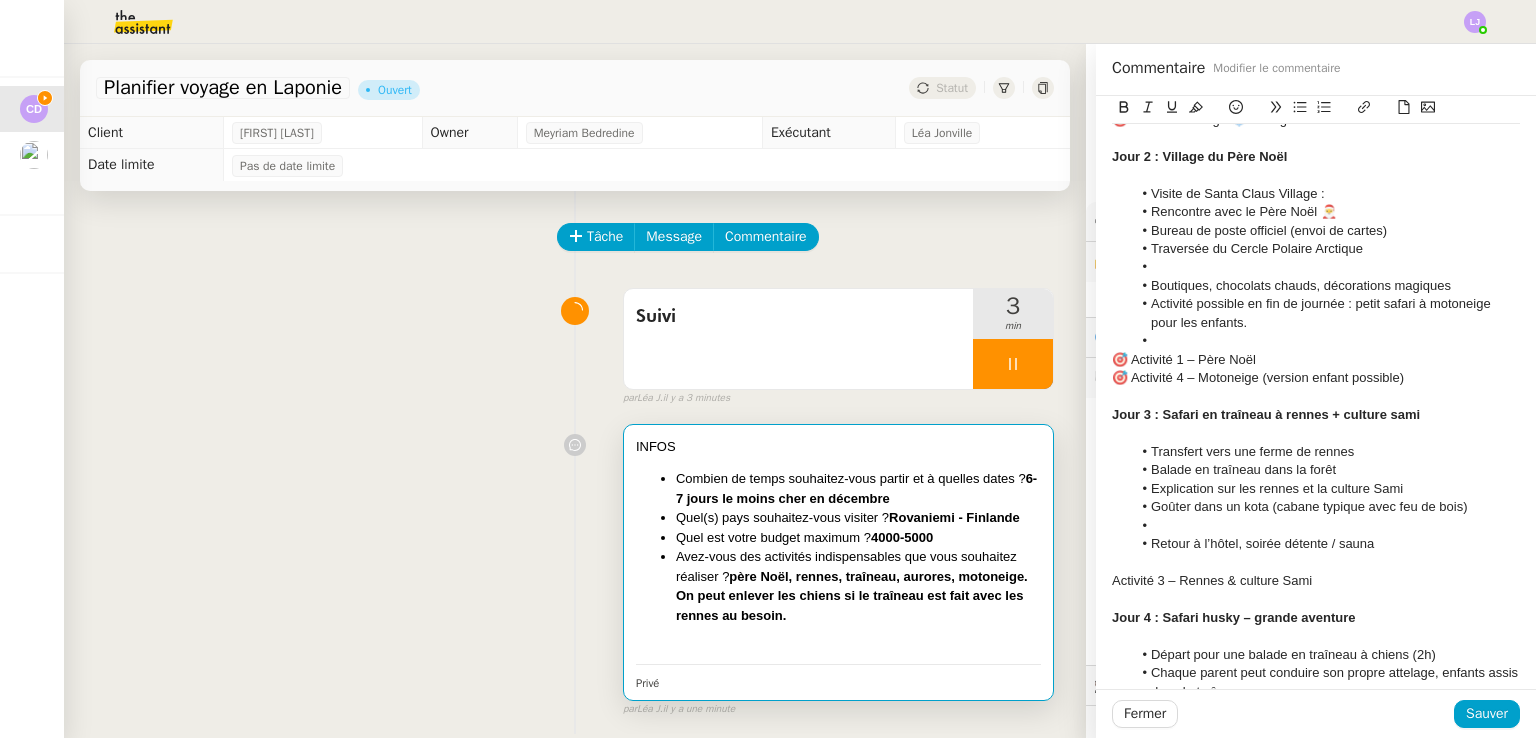 scroll, scrollTop: 416, scrollLeft: 0, axis: vertical 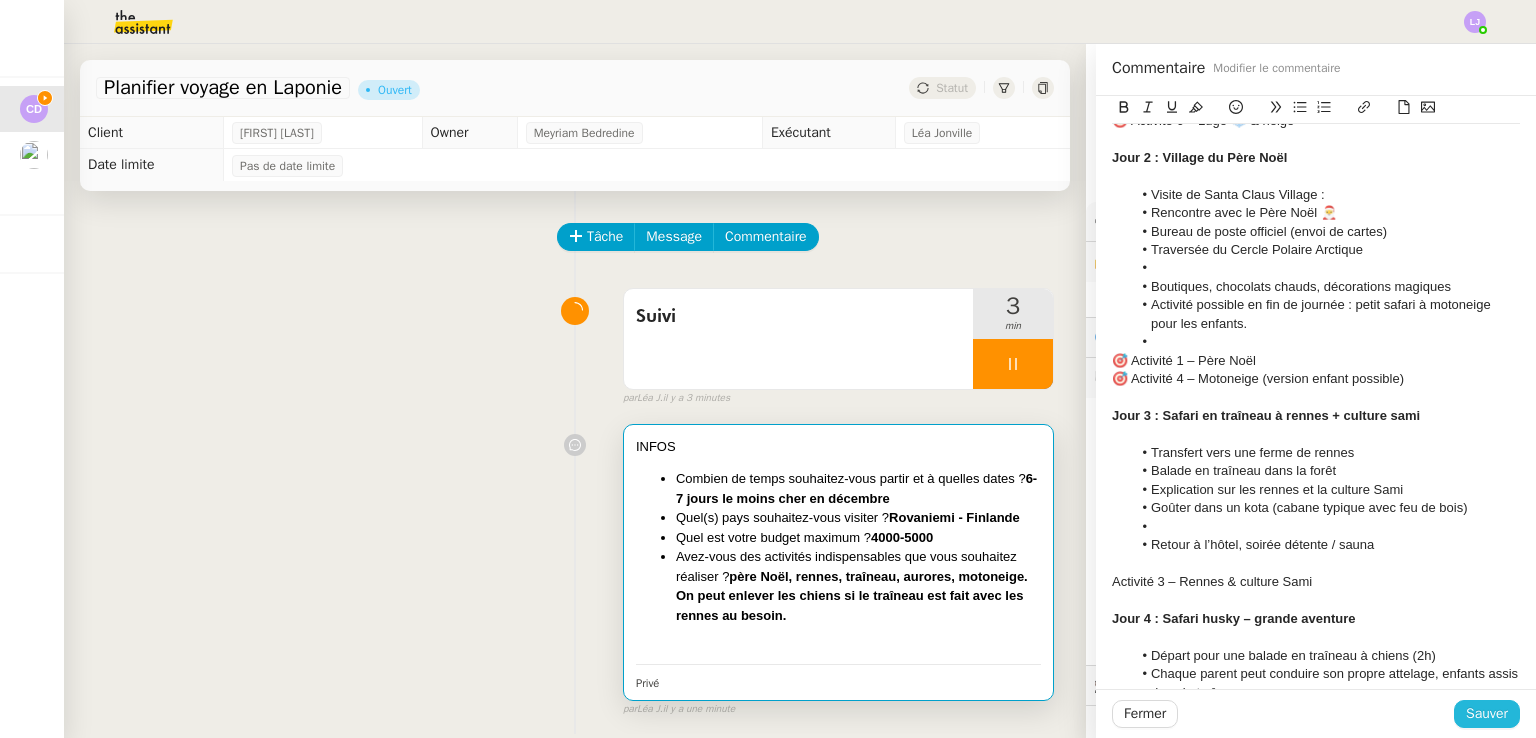click on "Sauver" 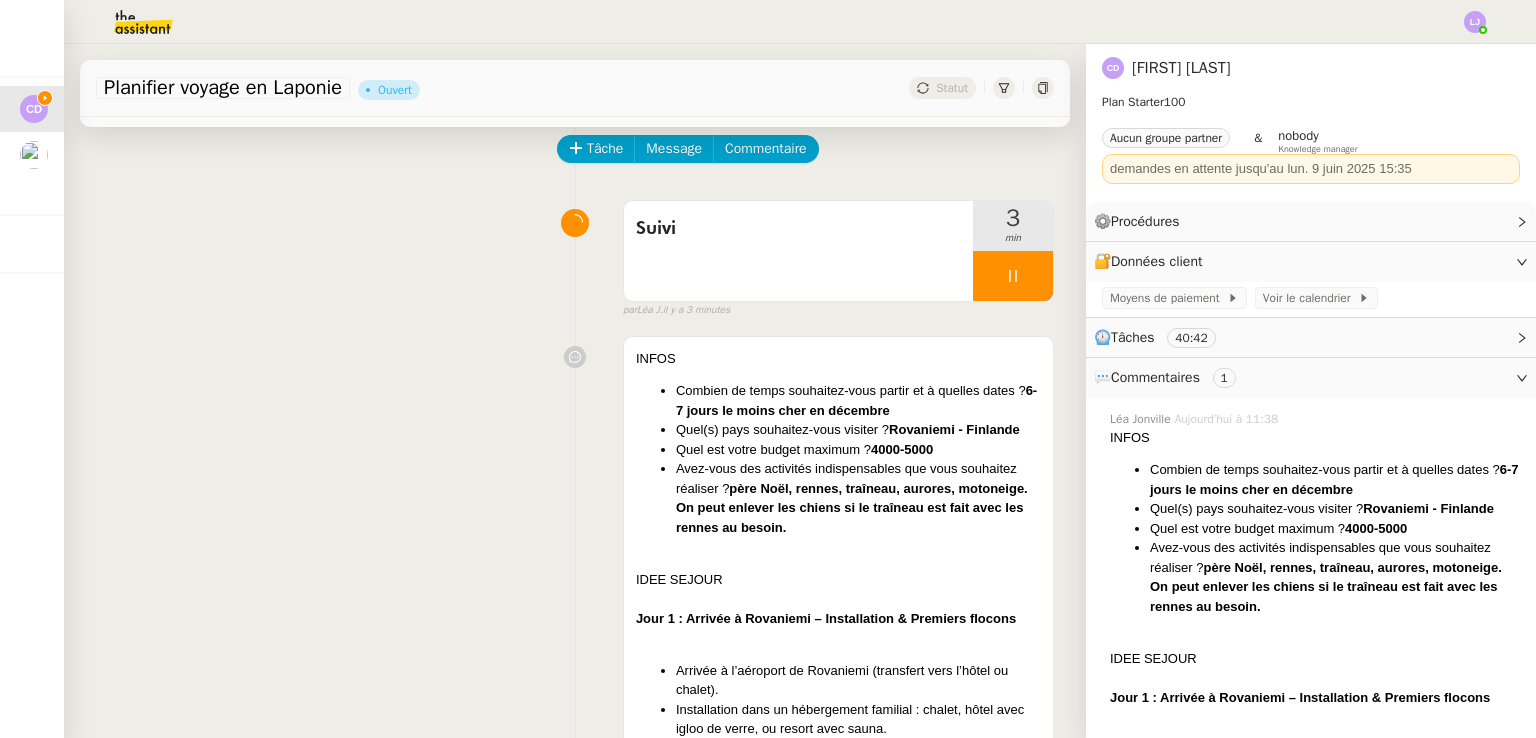 scroll, scrollTop: 88, scrollLeft: 0, axis: vertical 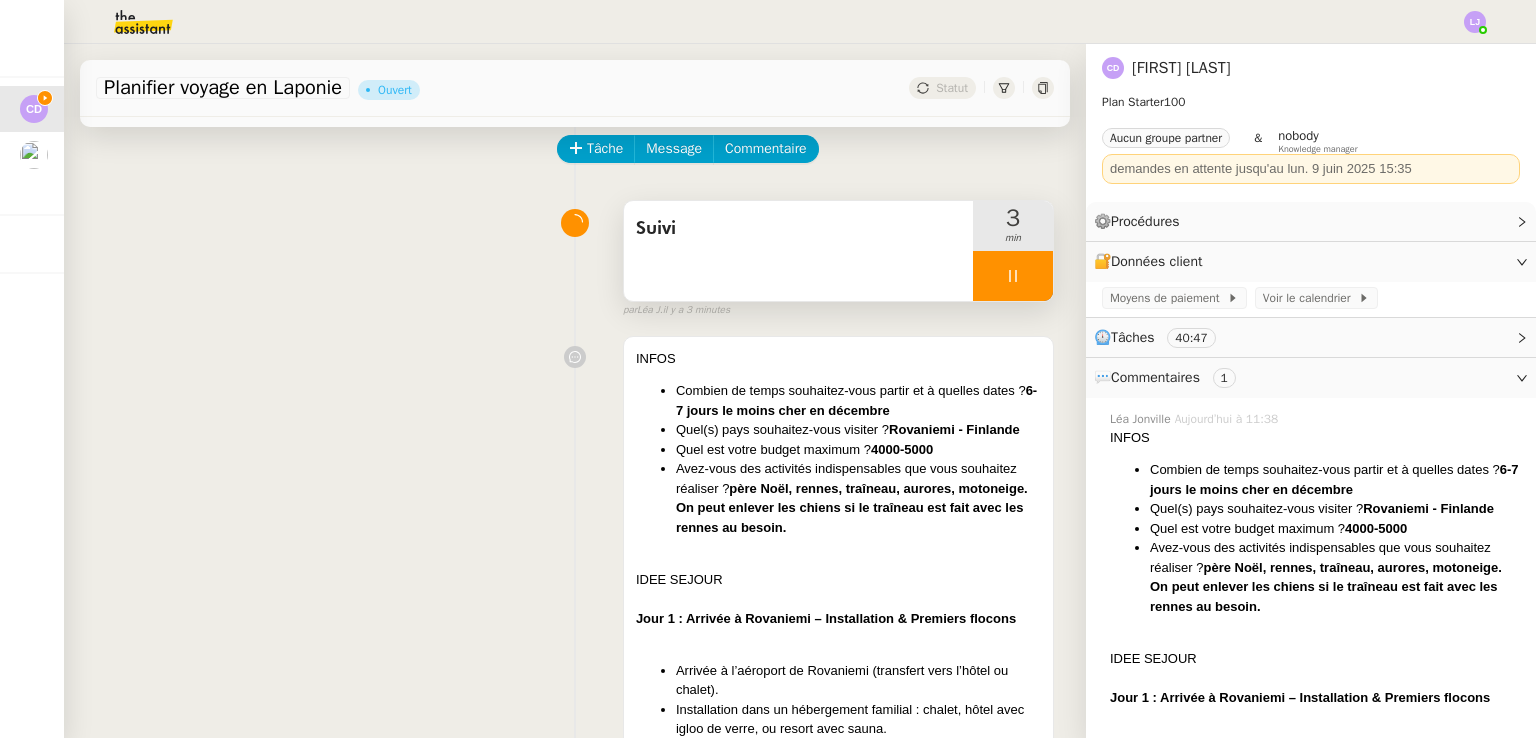 click at bounding box center (1013, 276) 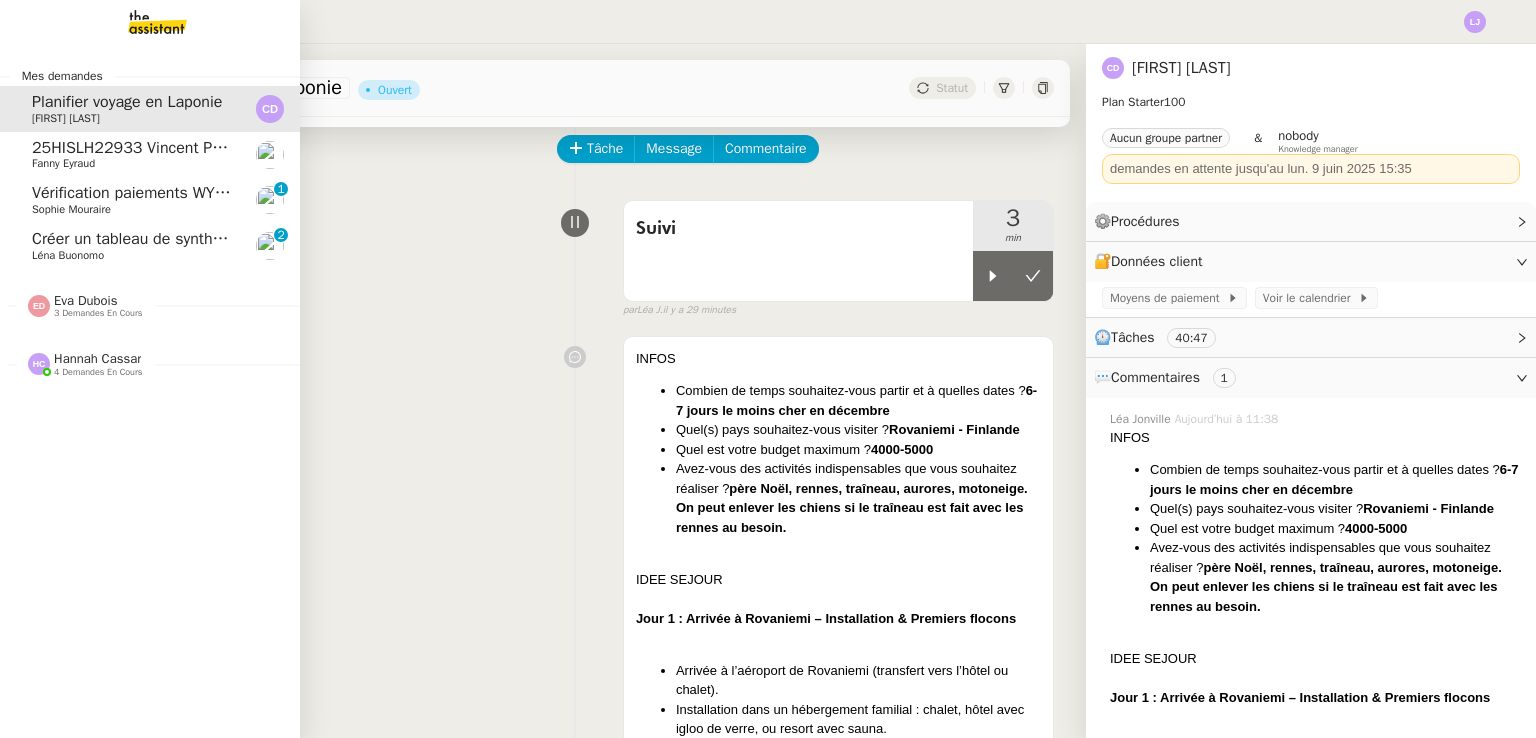 click on "Créer un tableau de synthèse des vols" 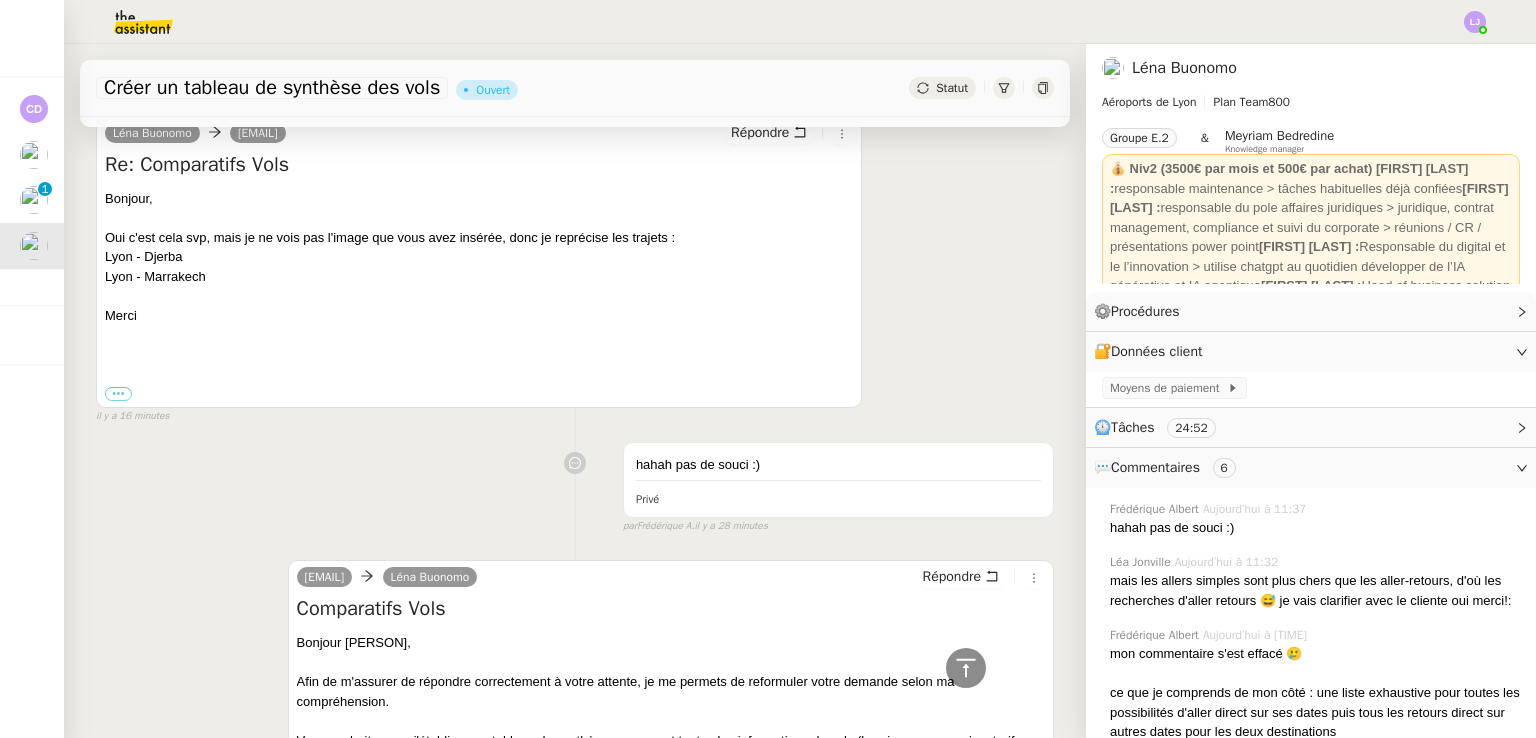scroll, scrollTop: 411, scrollLeft: 0, axis: vertical 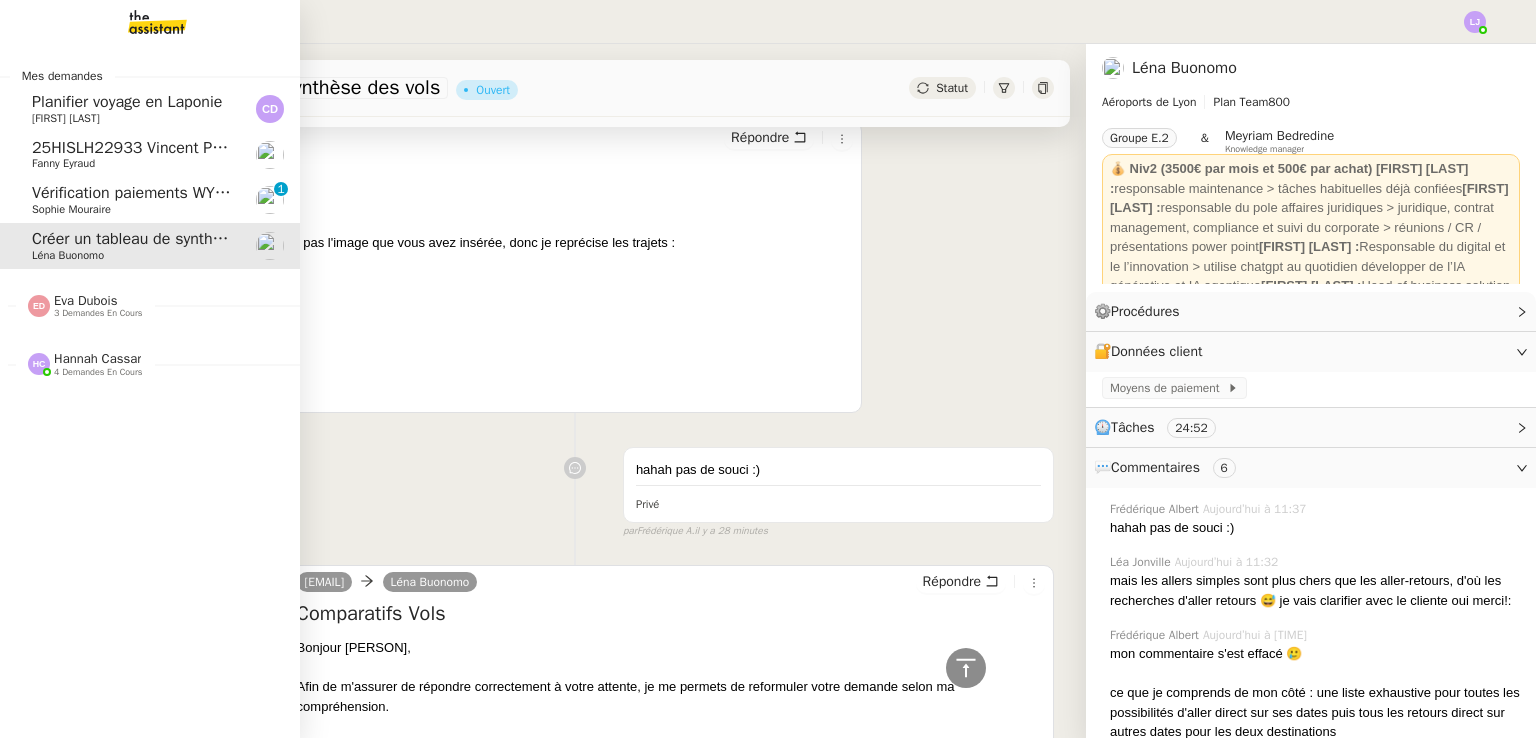click on "Sophie Mouraire" 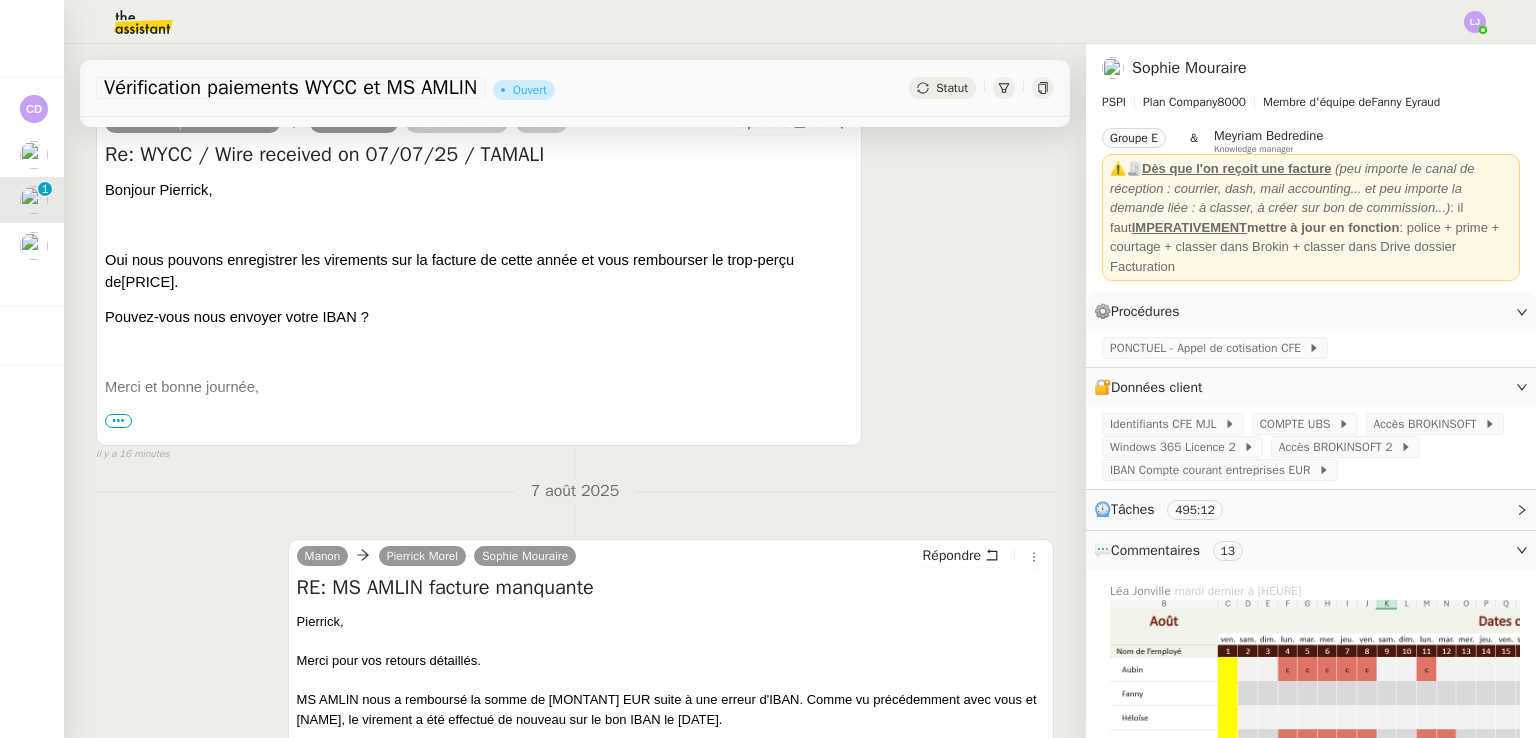 scroll, scrollTop: 0, scrollLeft: 0, axis: both 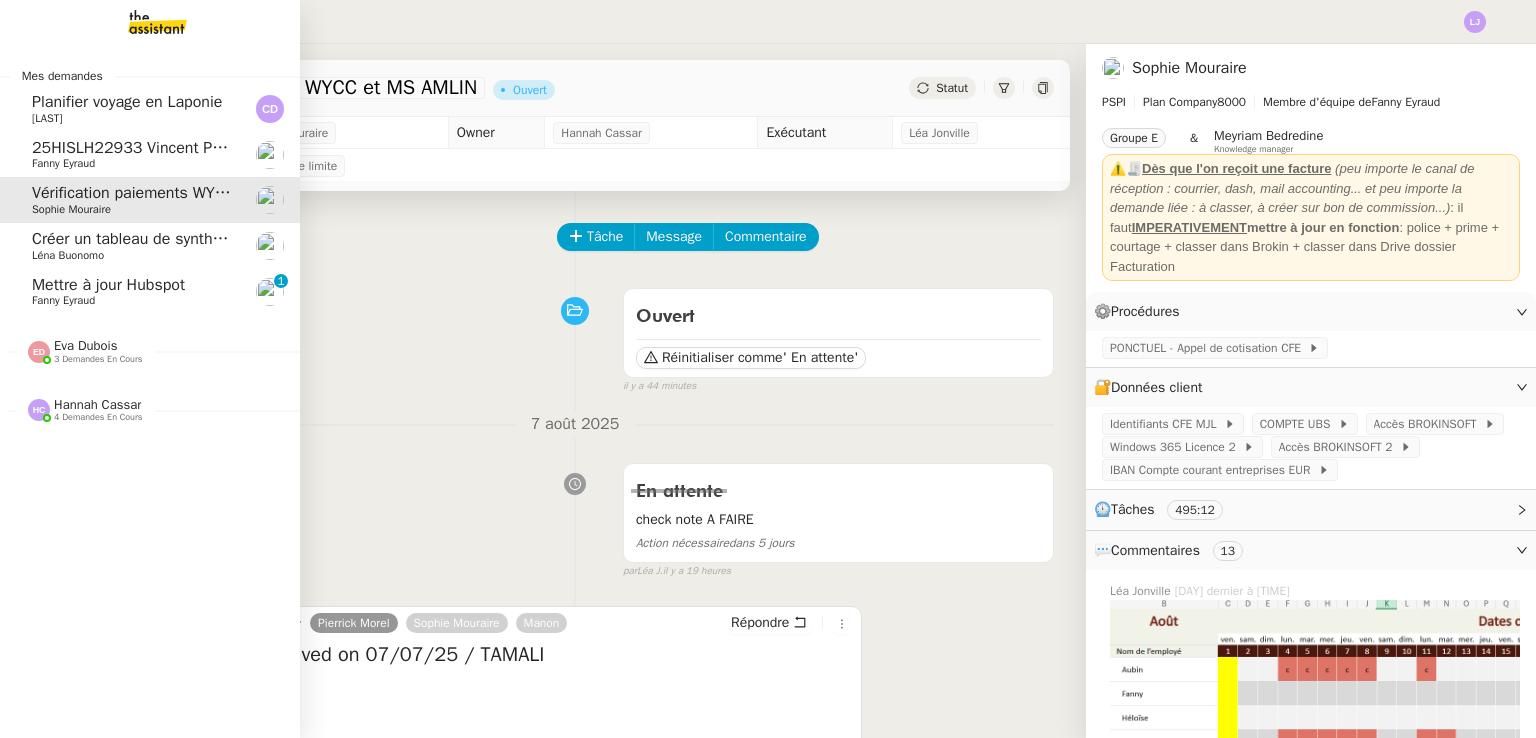 click on "Mettre à jour Hubspot" 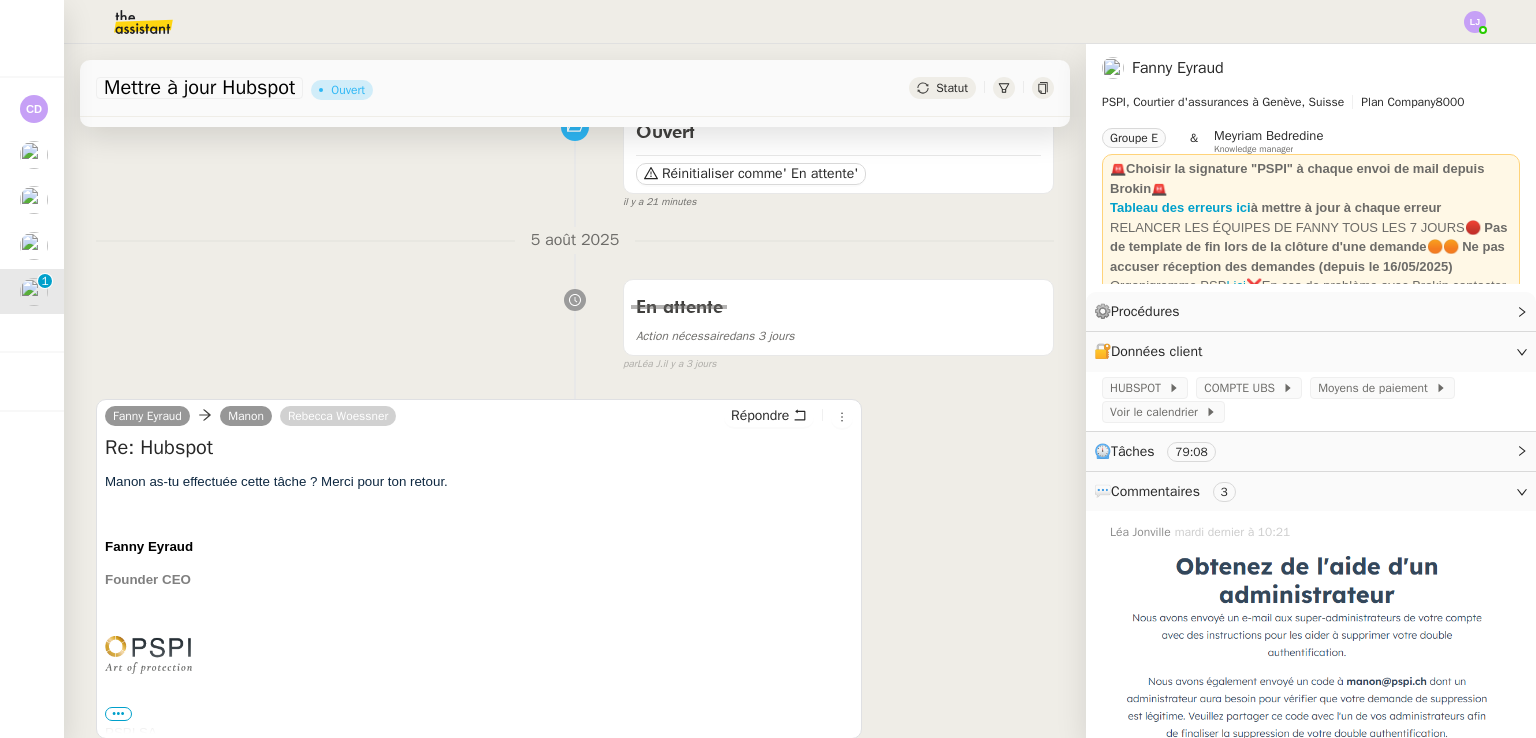 scroll, scrollTop: 0, scrollLeft: 0, axis: both 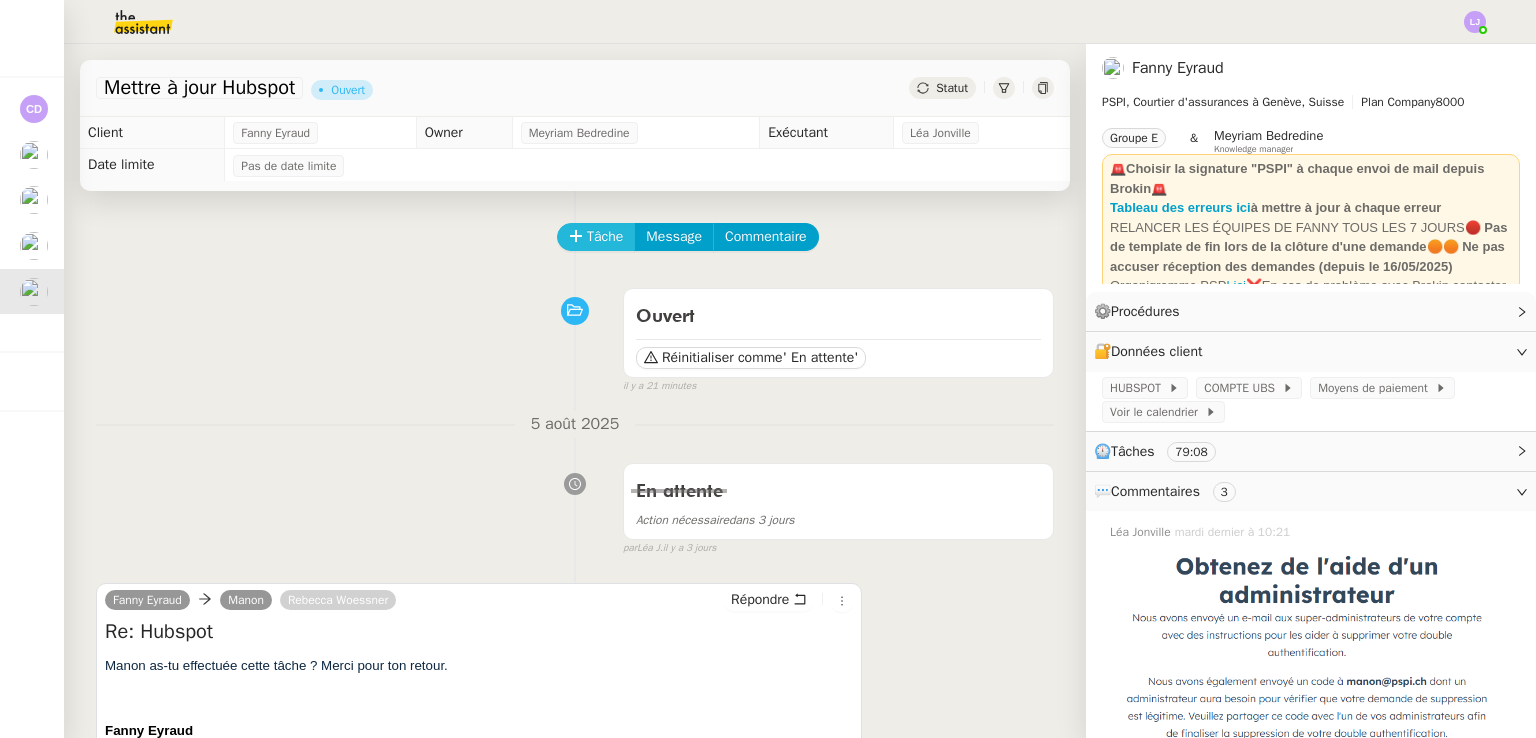 click on "Tâche" 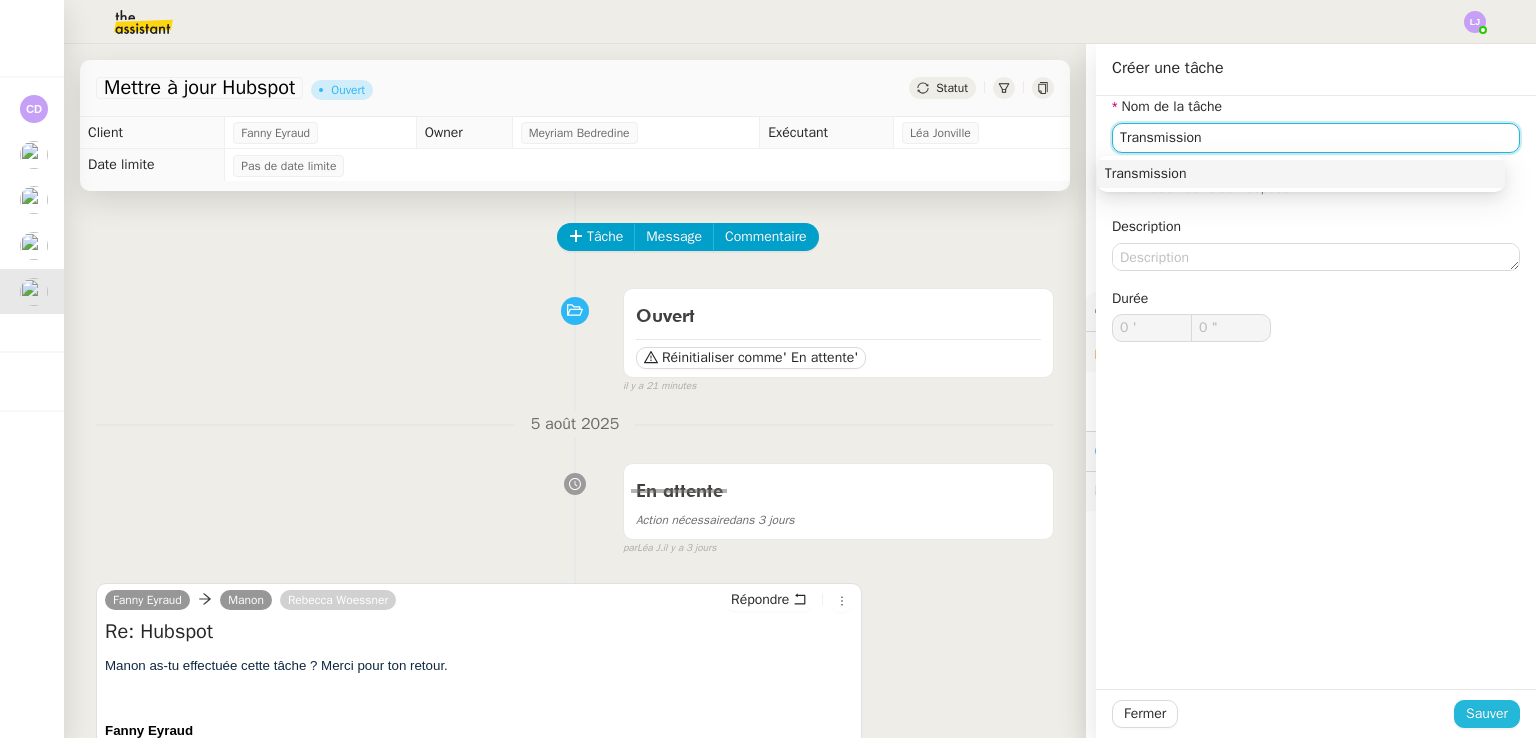 type on "Transmission" 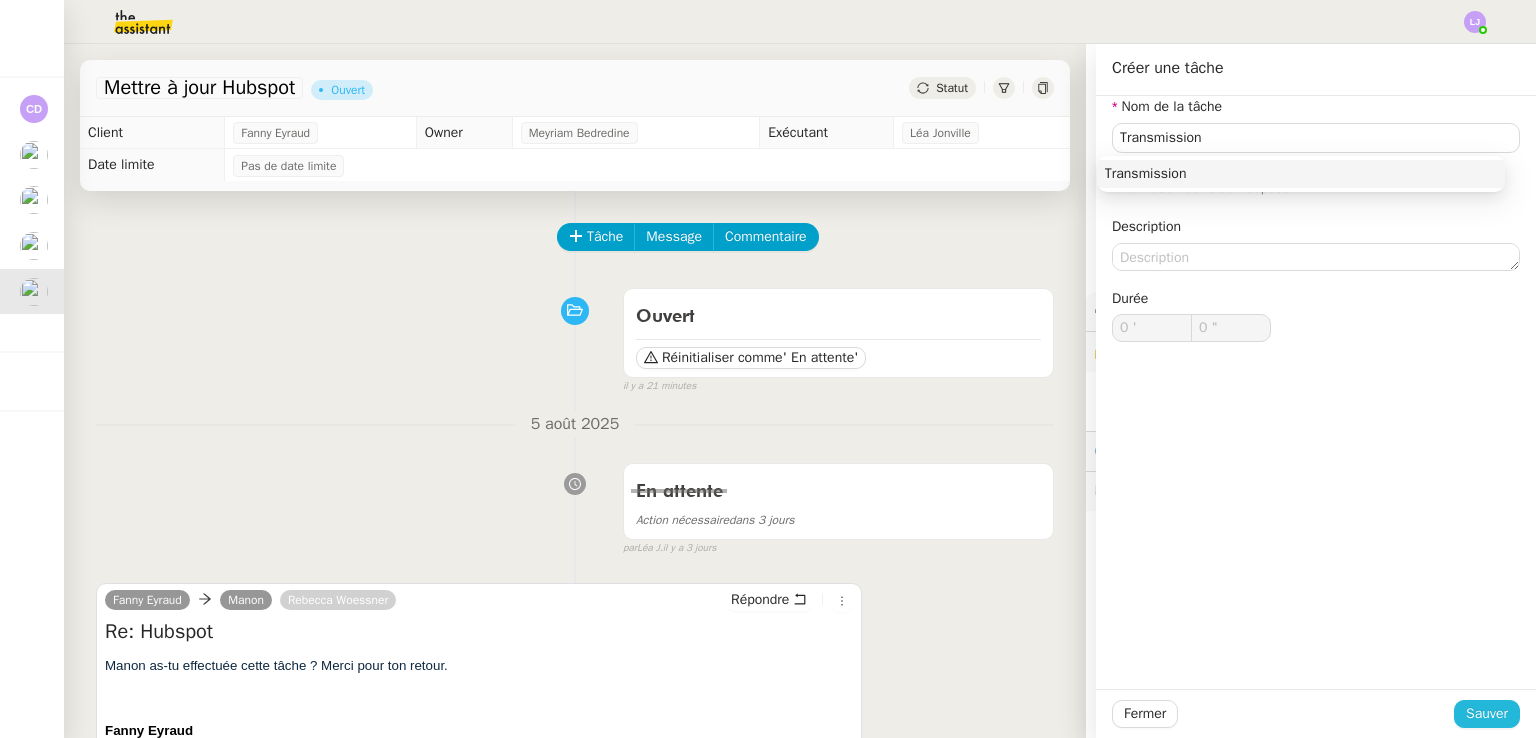 click on "Sauver" 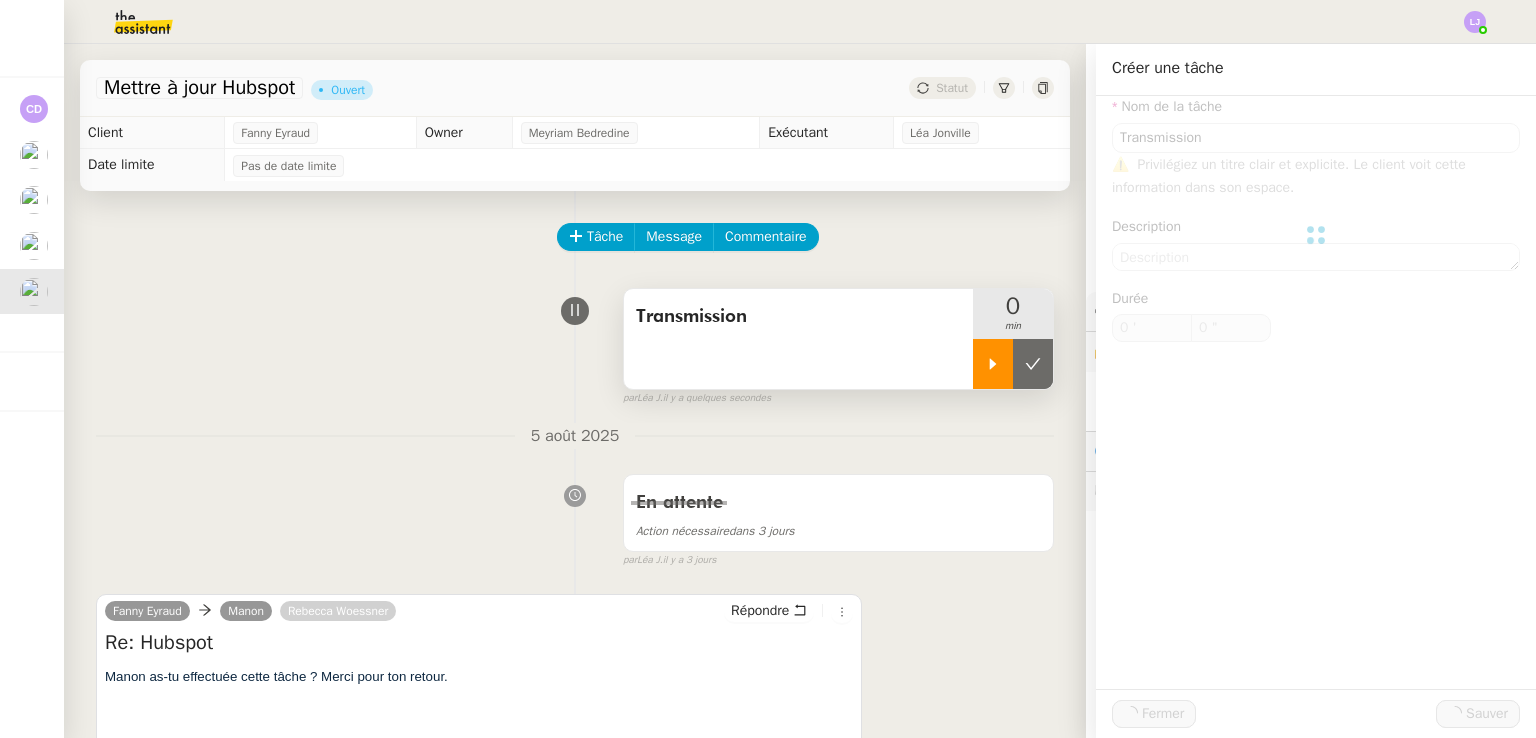 click at bounding box center (993, 364) 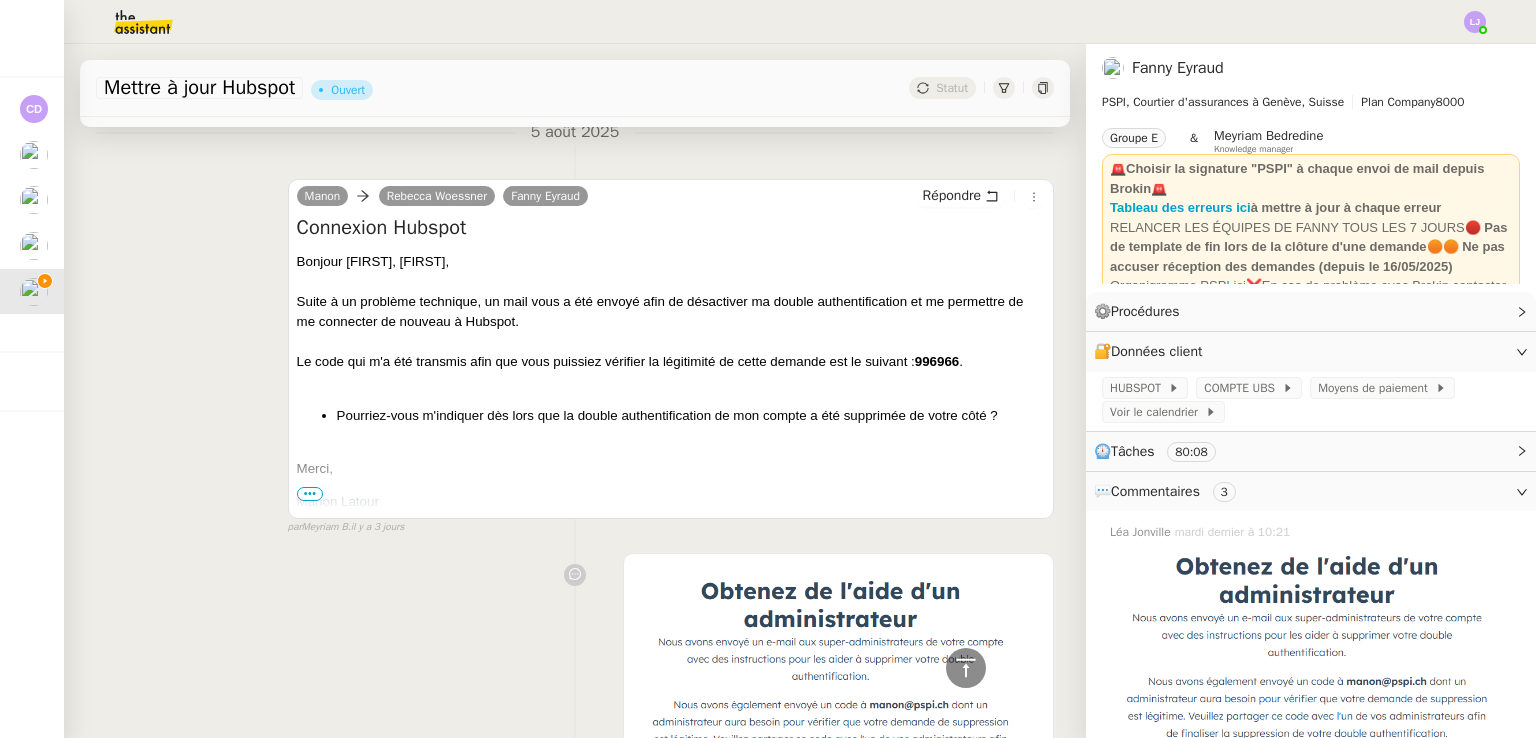 scroll, scrollTop: 847, scrollLeft: 0, axis: vertical 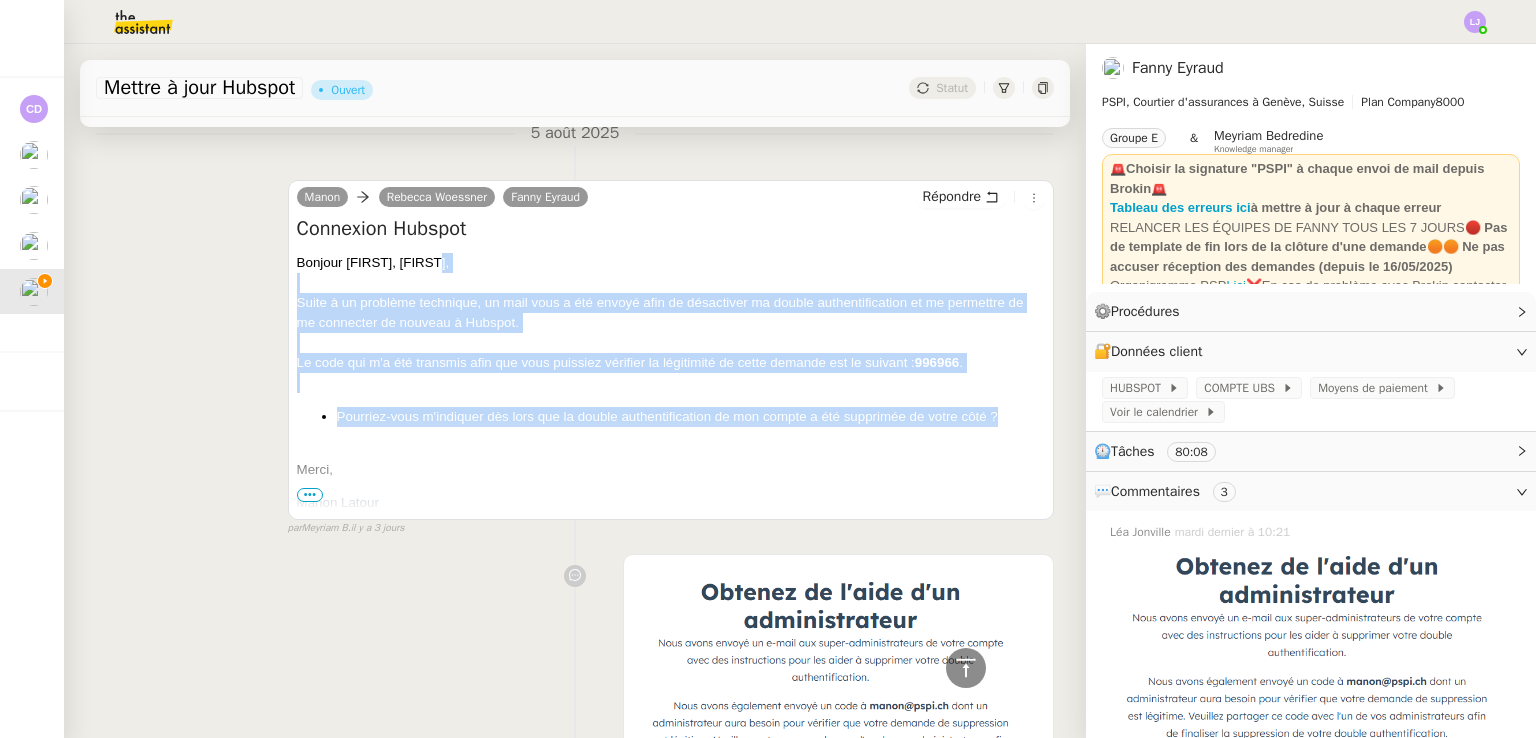 drag, startPoint x: 492, startPoint y: 268, endPoint x: 1020, endPoint y: 420, distance: 549.44336 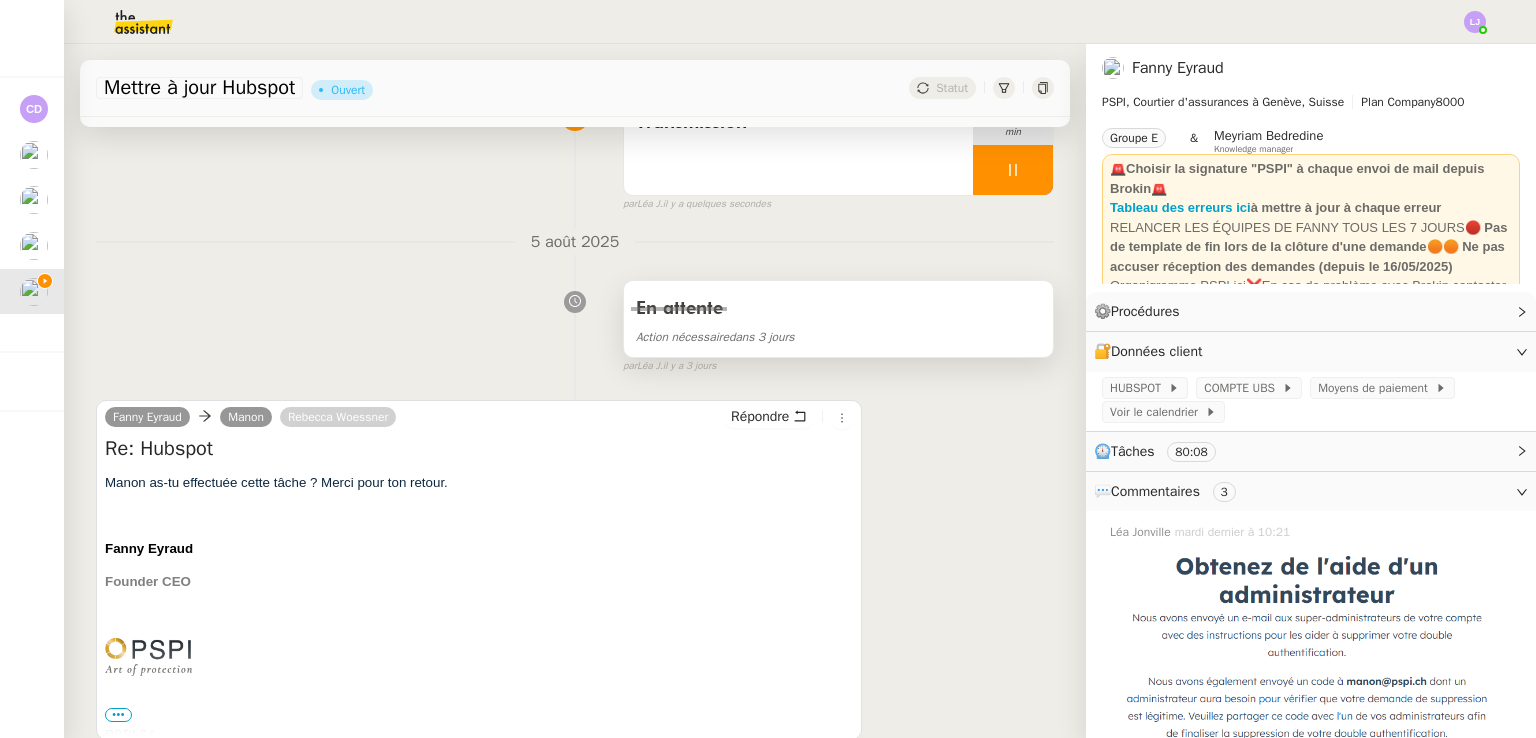 scroll, scrollTop: 163, scrollLeft: 0, axis: vertical 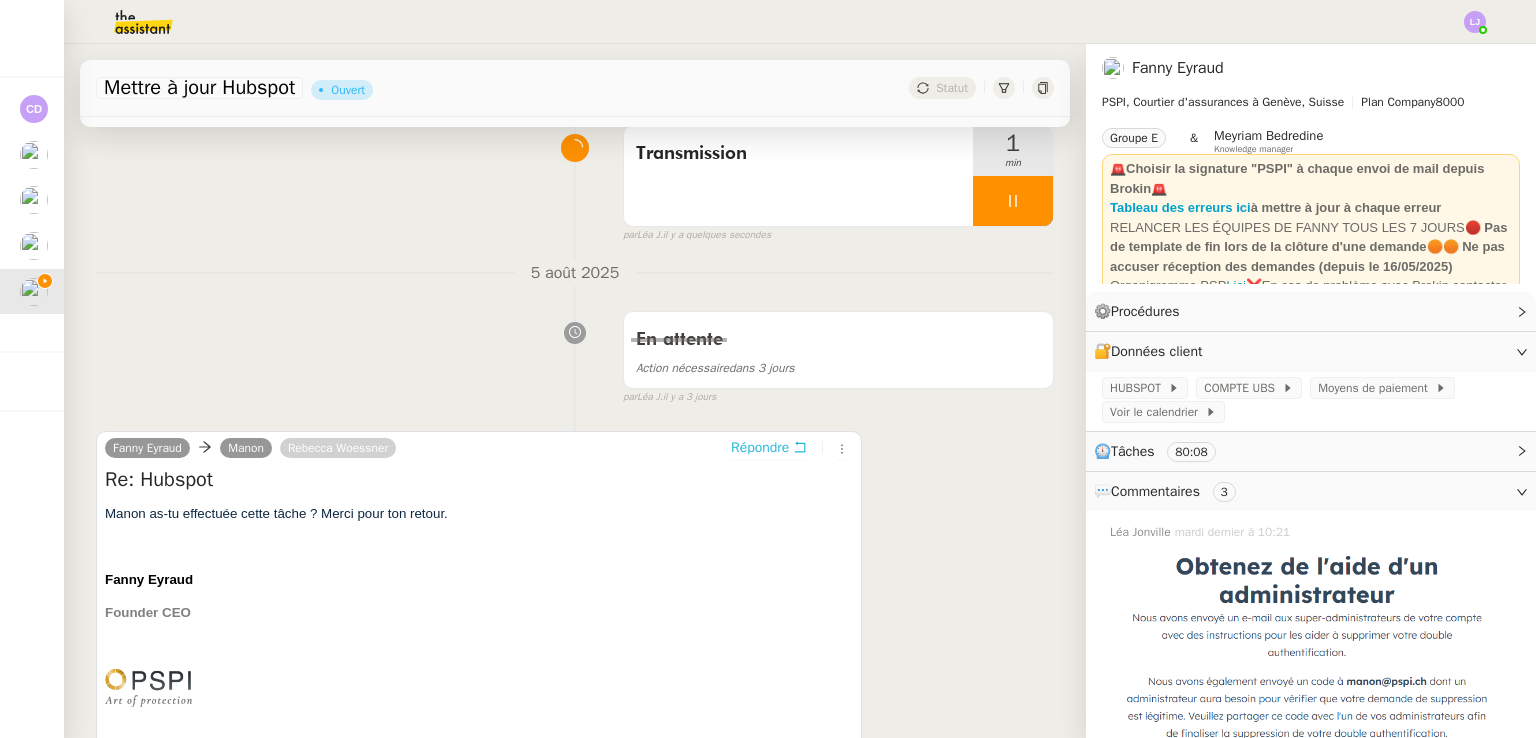 click on "Répondre" at bounding box center [760, 448] 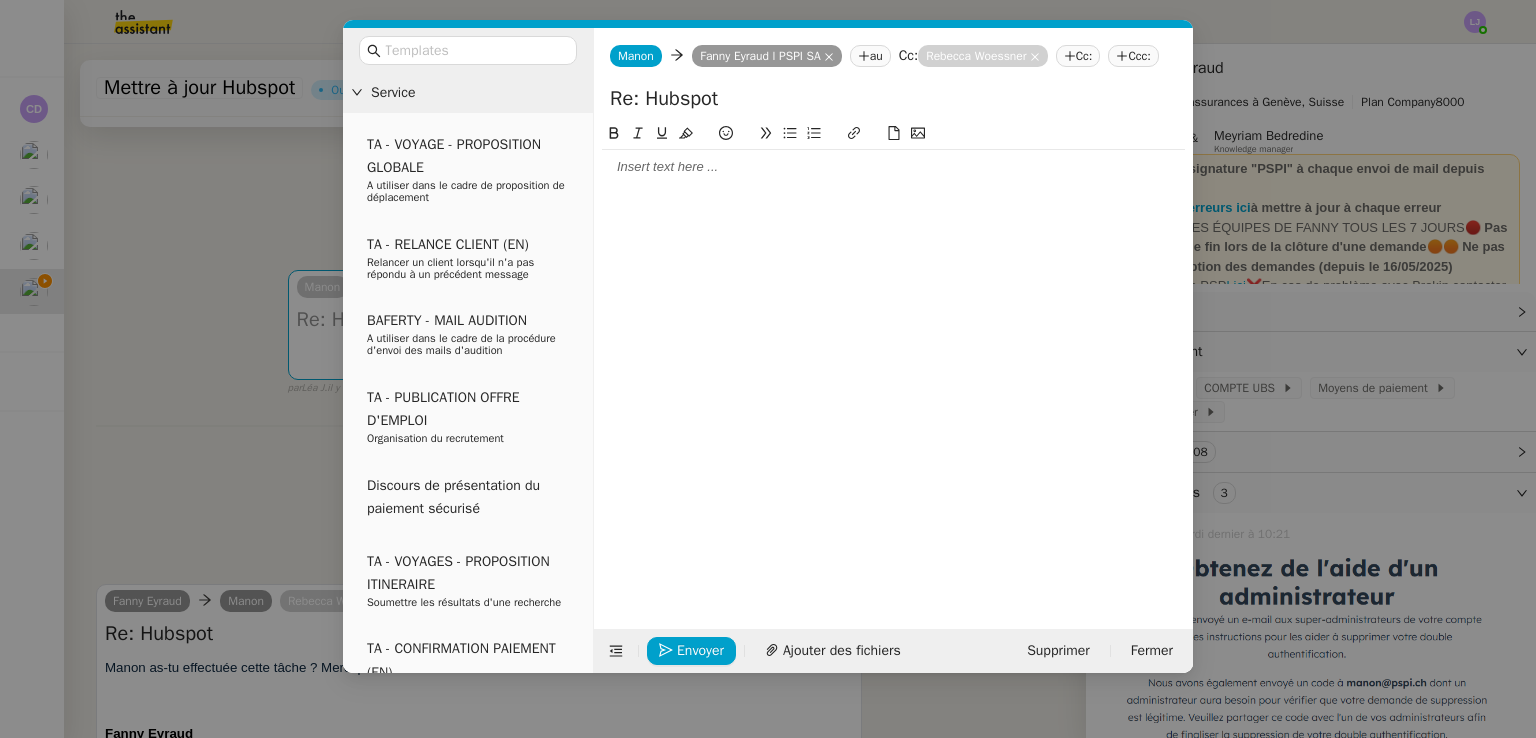 click 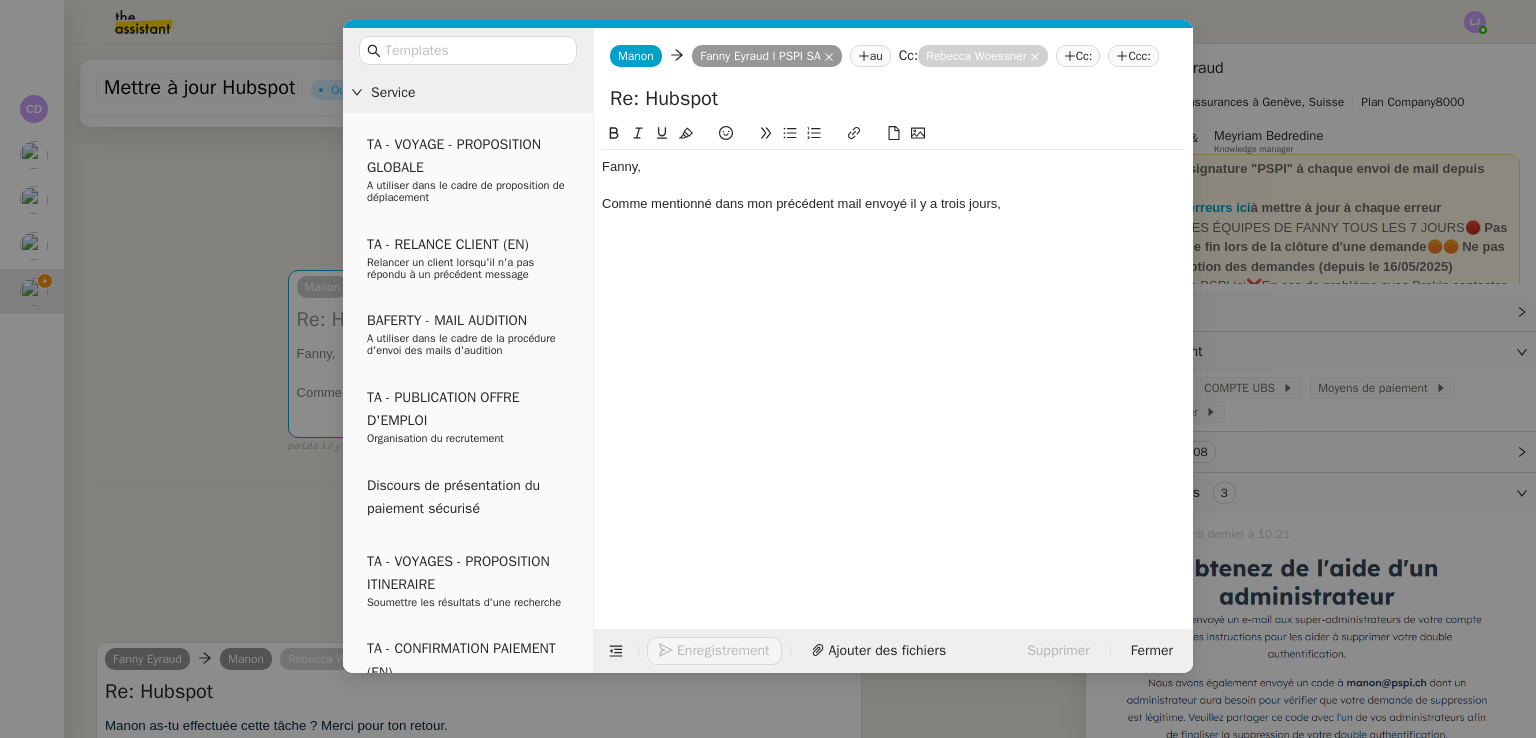 scroll, scrollTop: 0, scrollLeft: 0, axis: both 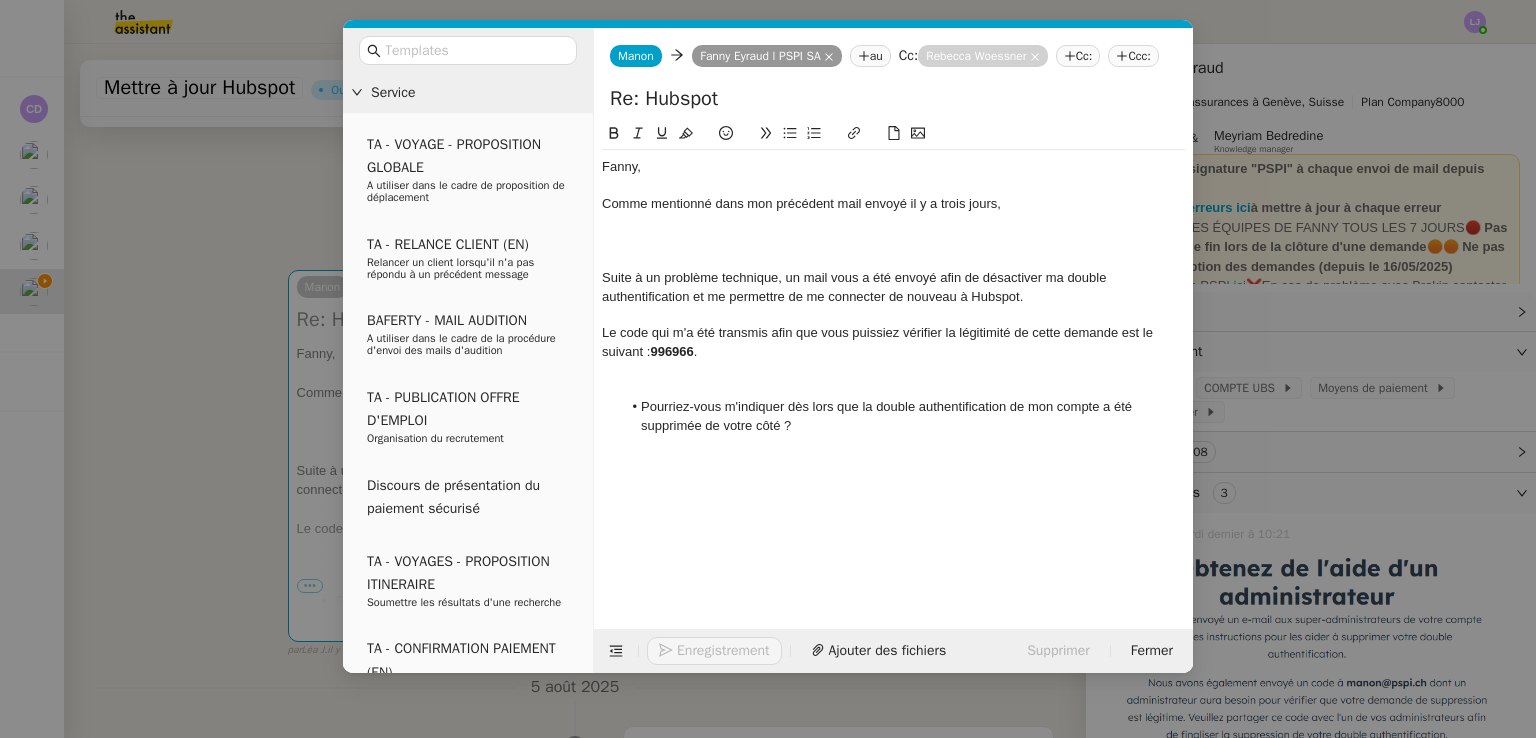 click on "Suite à un problème technique, un mail vous a été envoyé afin de désactiver ma double authentification et me permettre de me connecter de nouveau à Hubspot." 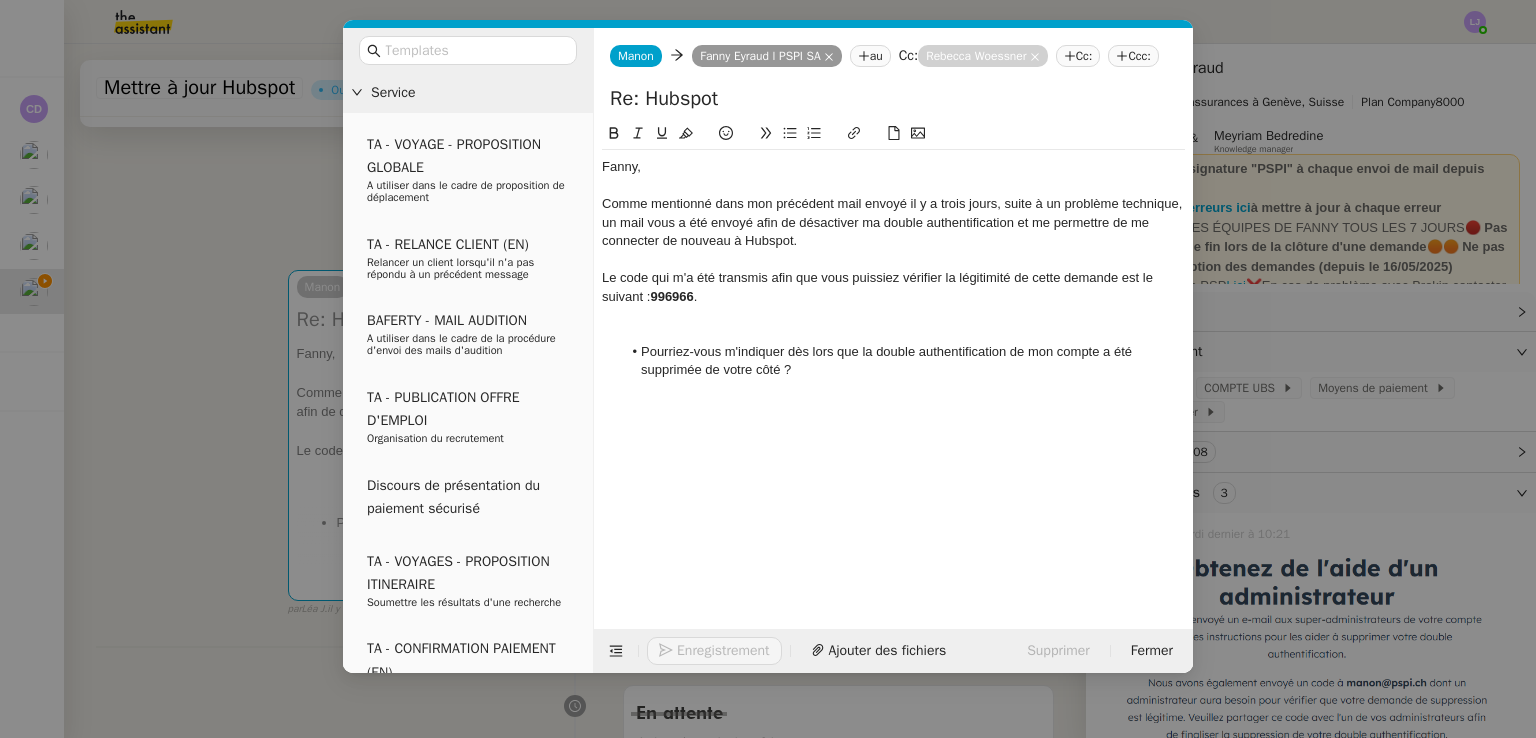 click 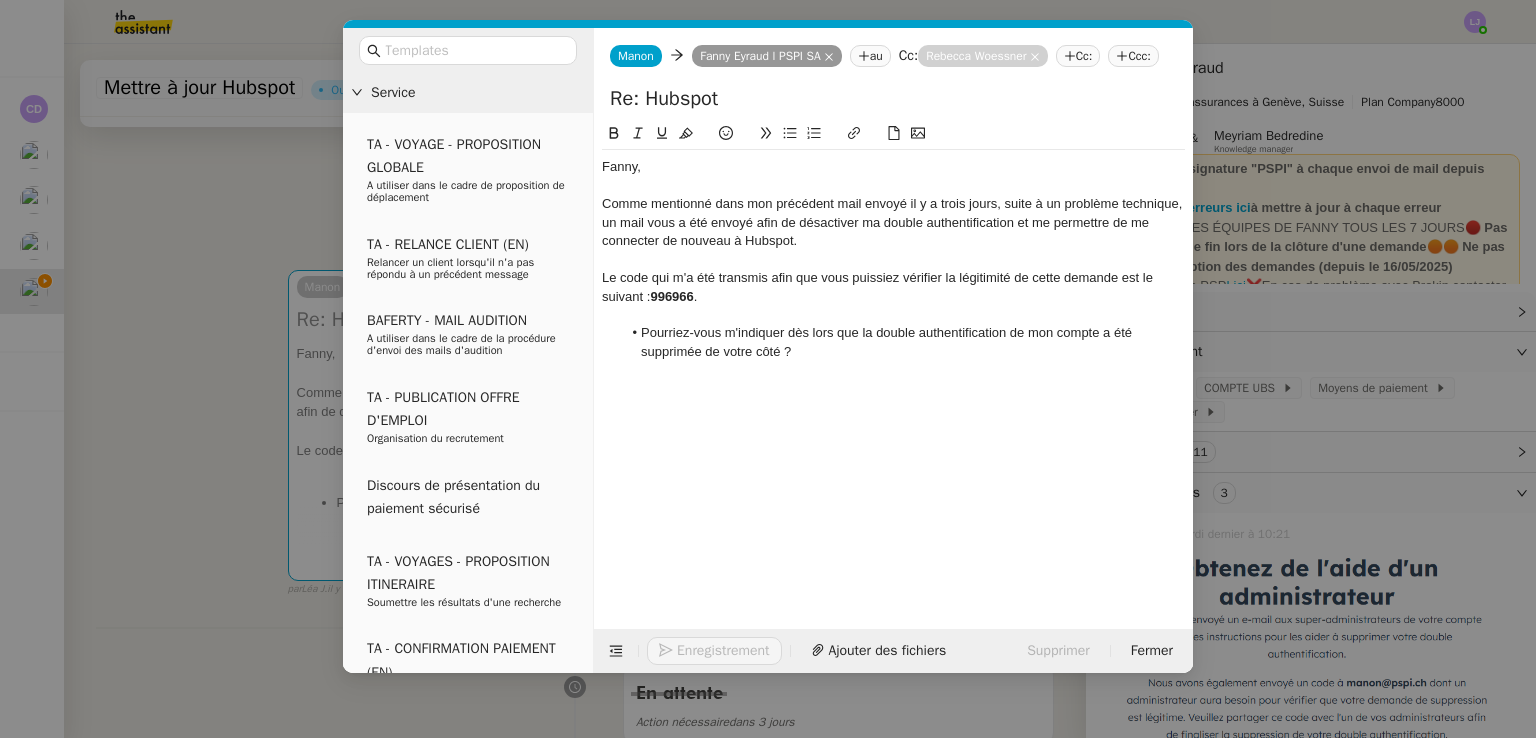 click on "Pourriez-vous m'indiquer dès lors que la double authentification de mon compte a été supprimée de votre côté ?" 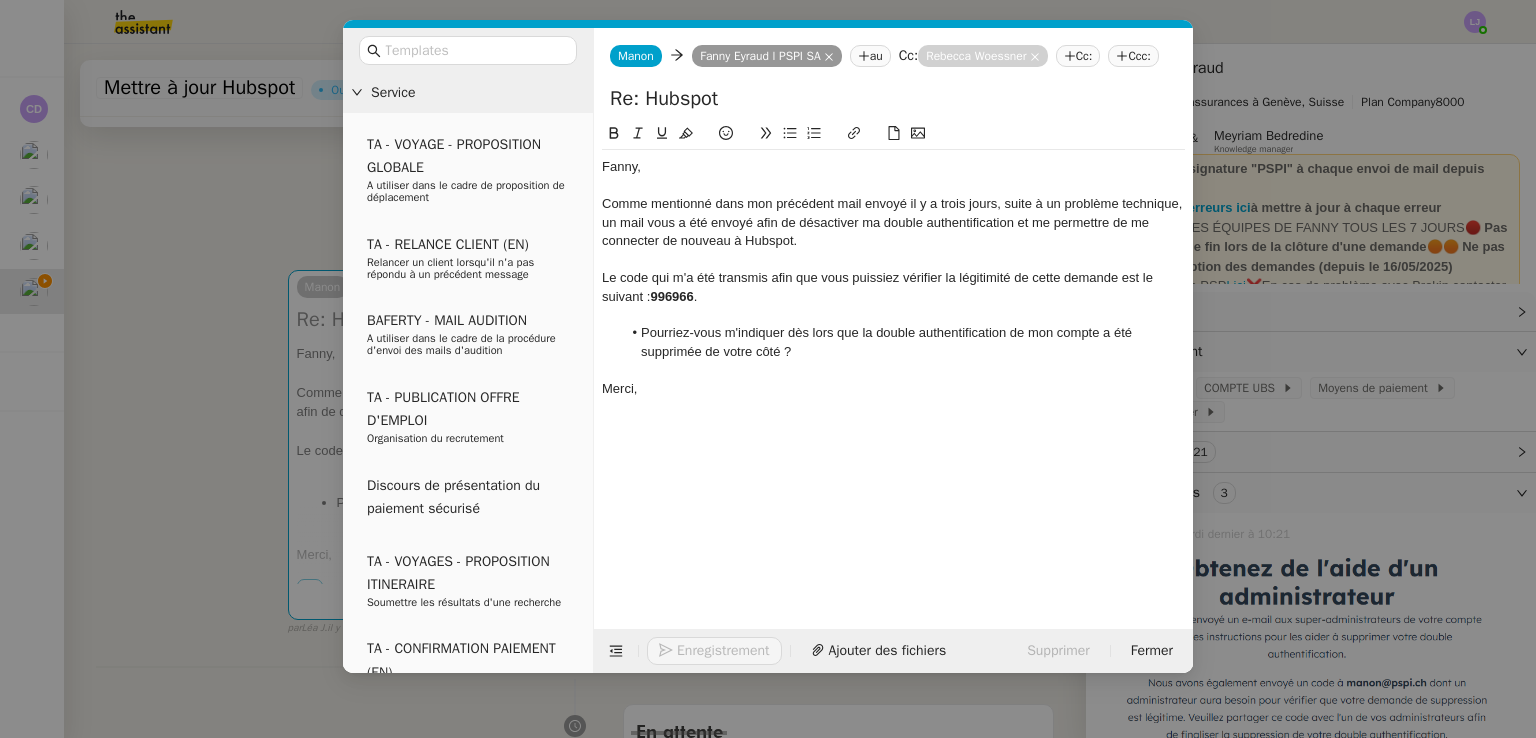 click on "Fanny, Comme mentionné dans mon précédent mail envoyé il y a trois jours, suite à un problème technique, un mail vous a été envoyé afin de désactiver ma double authentification et me permettre de me connecter de nouveau à Hubspot. Le code qui m'a été transmis afin que vous puissiez vérifier la légitimité de cette demande est le suivant :  996966 . Pourriez-vous m'indiquer dès lors que la double authentification de mon compte a été supprimée de votre côté ? Merci," 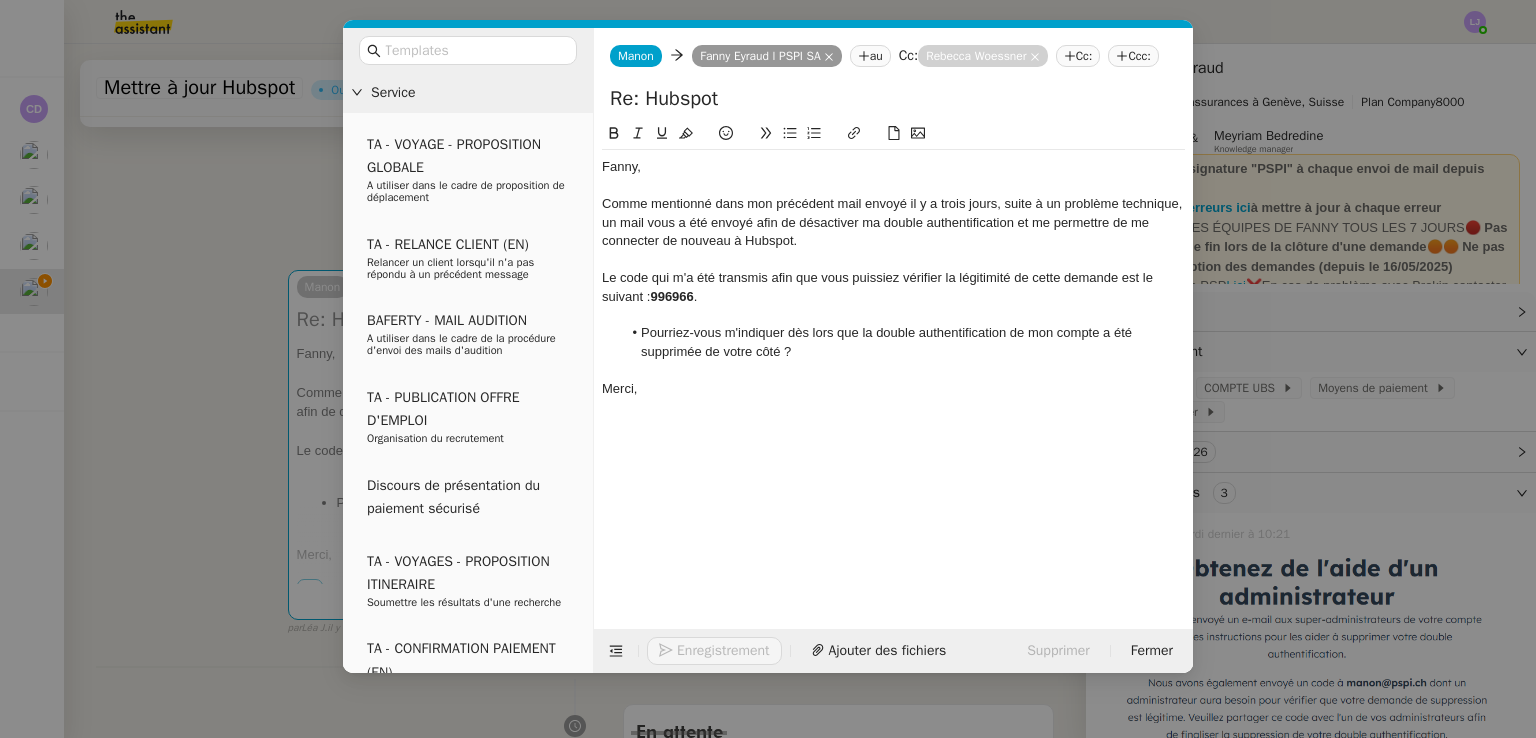 click on "Service TA - VOYAGE - PROPOSITION GLOBALE    A utiliser dans le cadre de proposition de déplacement TA - RELANCE CLIENT (EN)    Relancer un client lorsqu'il n'a pas répondu à un précédent message BAFERTY - MAIL AUDITION    A utiliser dans le cadre de la procédure d'envoi des mails d'audition TA - PUBLICATION OFFRE D'EMPLOI     Organisation du recrutement Discours de présentation du paiement sécurisé    TA - VOYAGES - PROPOSITION ITINERAIRE    Soumettre les résultats d'une recherche TA - CONFIRMATION PAIEMENT (EN)    Confirmer avec le client de modèle de transaction - Attention Plan Pro nécessaire. TA - COURRIER EXPEDIE (recommandé)    A utiliser dans le cadre de l'envoi d'un courrier recommandé TA - PARTAGE DE CALENDRIER (EN)    A utiliser pour demander au client de partager son calendrier afin de faciliter l'accès et la gestion PSPI - Appel de fonds MJL    A utiliser dans le cadre de la procédure d'appel de fonds MJL TA - RELANCE CLIENT    PSPI - Appel de cotisation CFE" at bounding box center (768, 369) 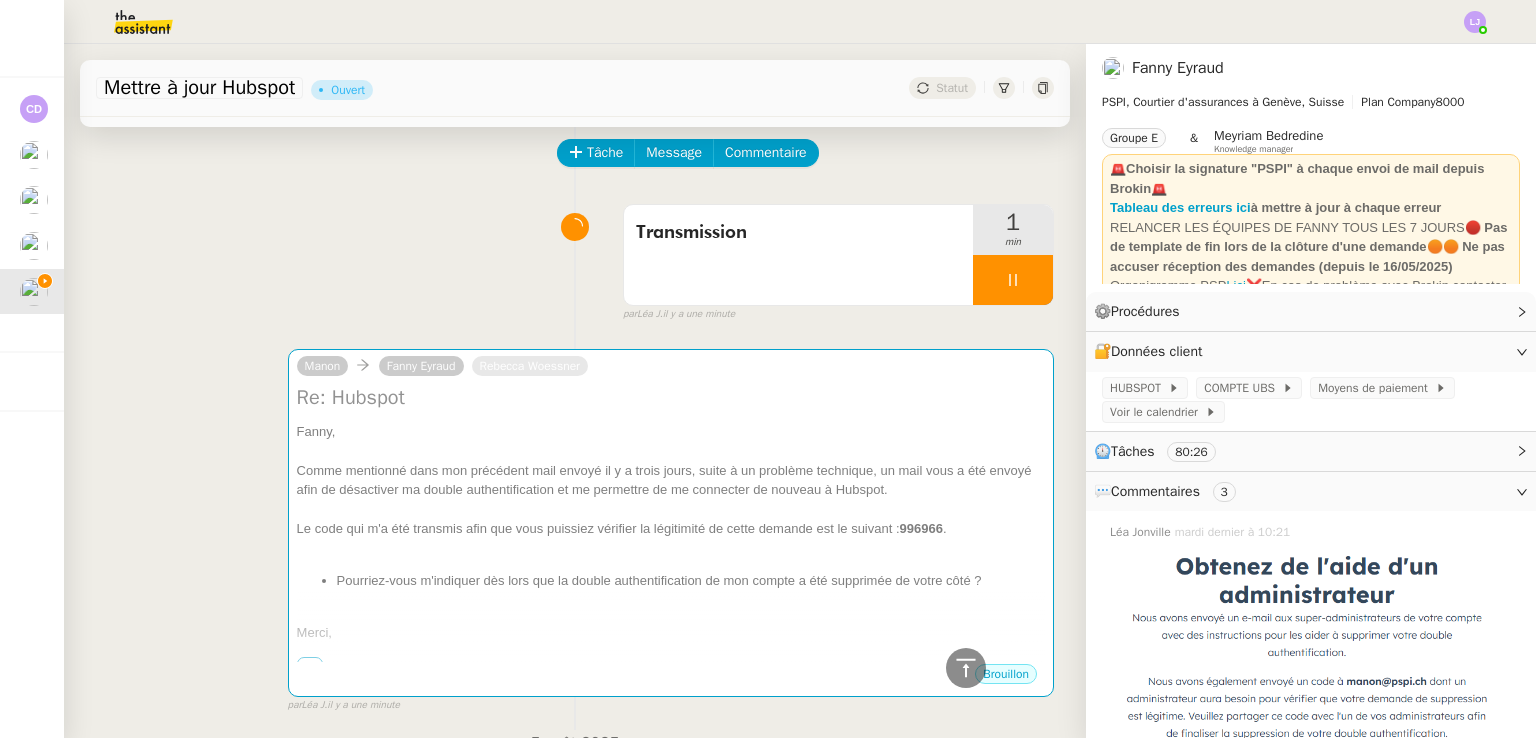 scroll, scrollTop: 0, scrollLeft: 0, axis: both 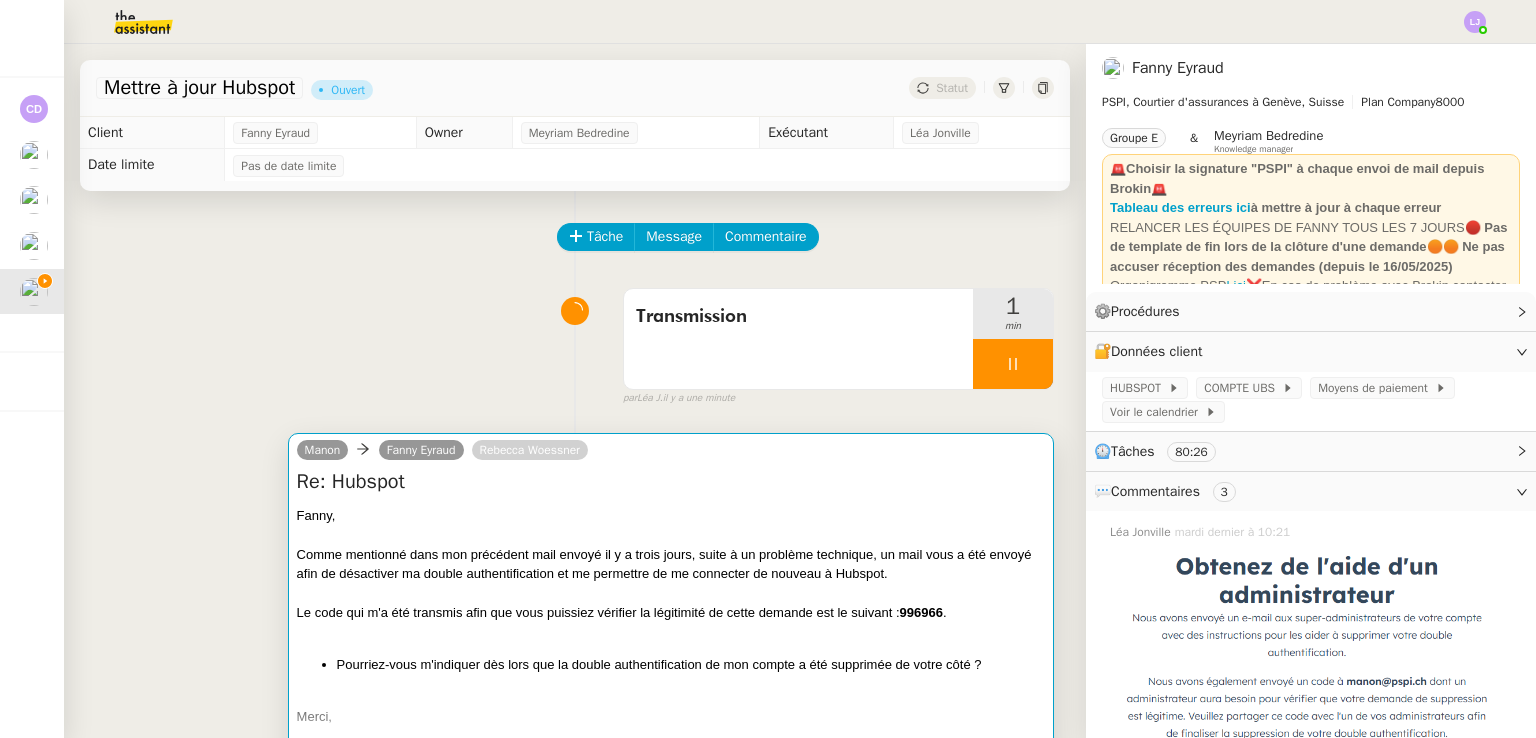 click on "Re: Hubspot
Fanny, Comme mentionné dans mon précédent mail envoyé il y a trois jours, suite à un problème technique, un mail vous a été envoyé afin de désactiver ma double authentification et me permettre de me connecter de nouveau à Hubspot. Le code qui m'a été transmis afin que vous puissiez vérifier la légitimité de cette demande est le suivant :  996966 . Pourriez-vous m'indiquer dès lors que la double authentification de mon compte a été supprimée de votre côté ? Merci, •••" at bounding box center [671, 607] 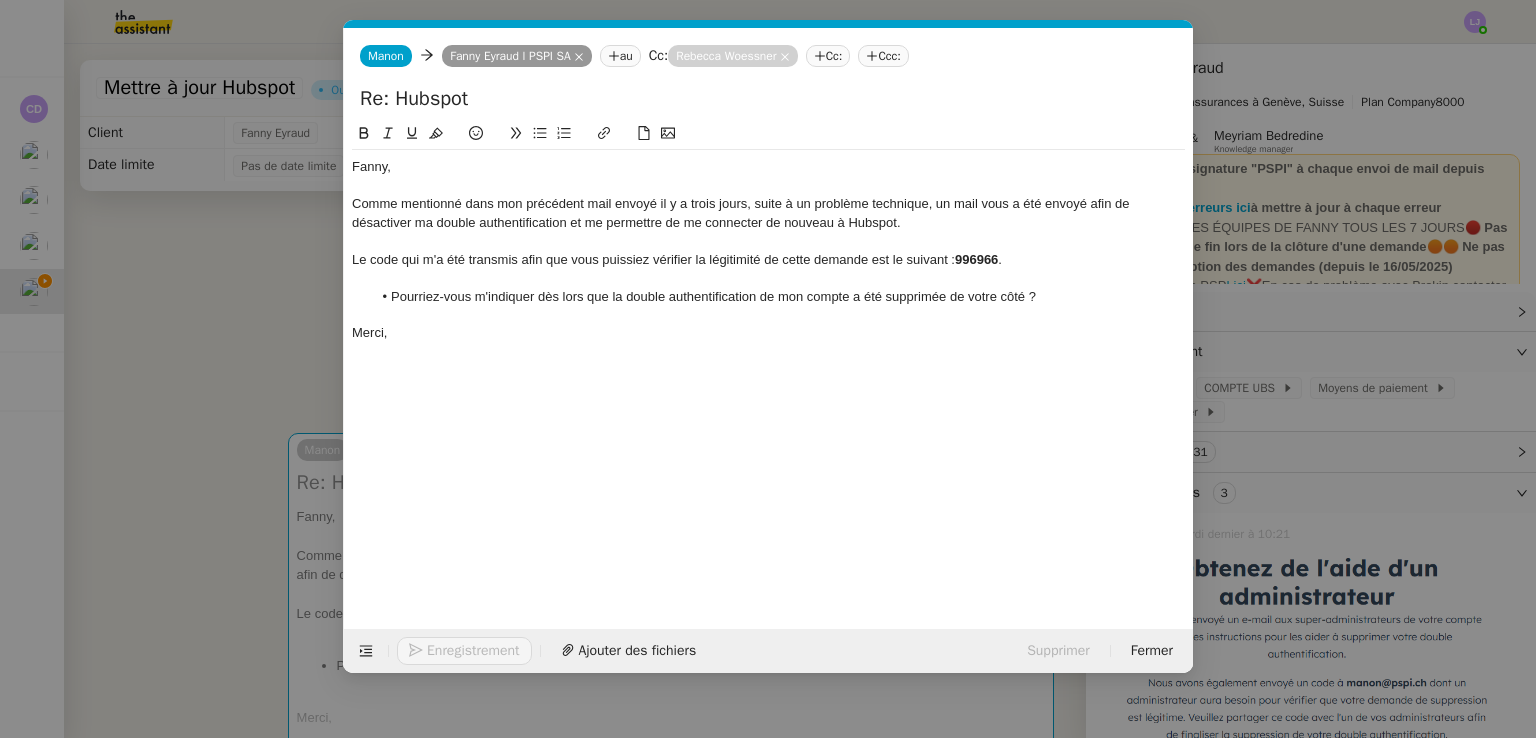 scroll, scrollTop: 0, scrollLeft: 42, axis: horizontal 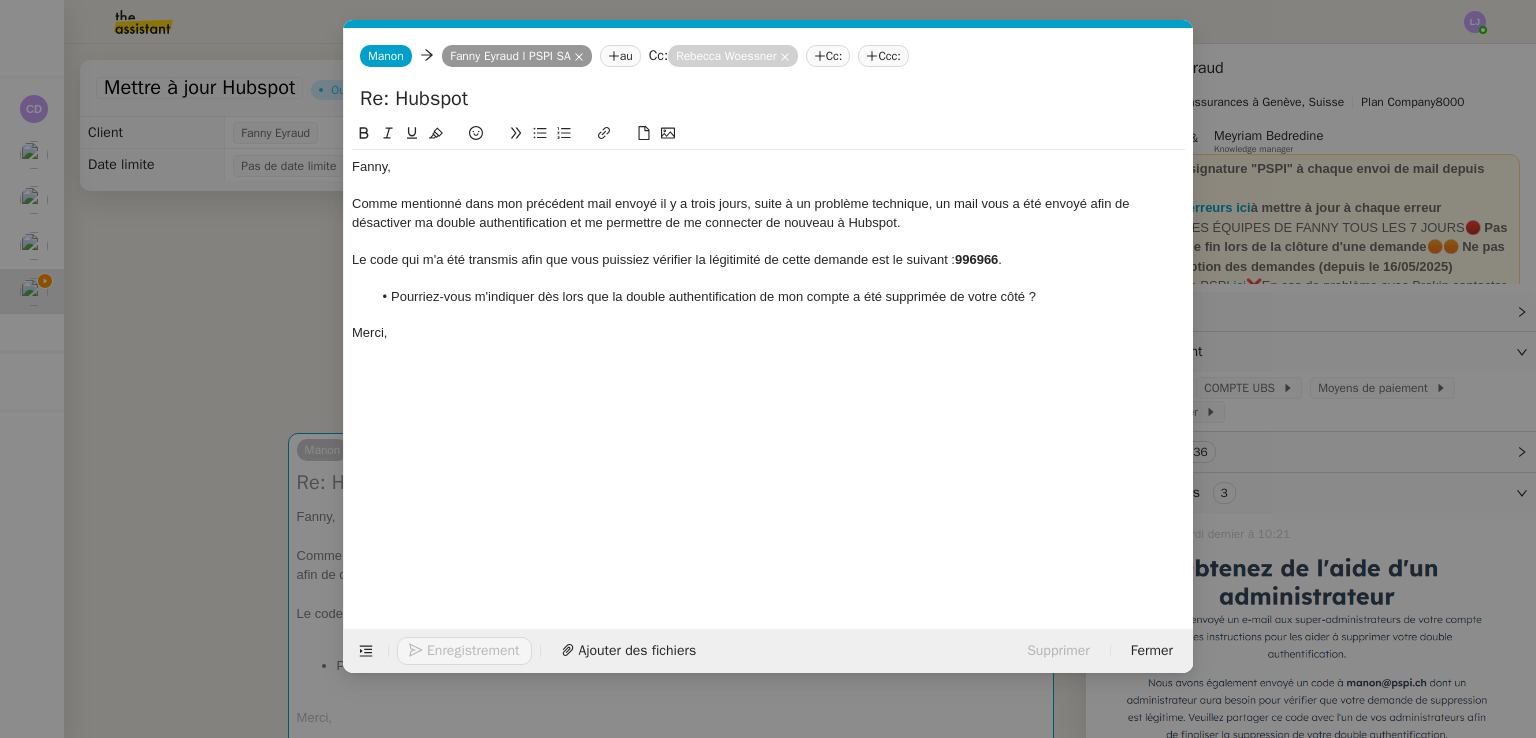 click on "Fanny, Comme mentionné dans mon précédent mail envoyé il y a trois jours, suite à un problème technique, un mail vous a été envoyé afin de désactiver ma double authentification et me permettre de me connecter de nouveau à Hubspot. Le code qui m'a été transmis afin que vous puissiez vérifier la légitimité de cette demande est le suivant :  996966 . Pourriez-vous m'indiquer dès lors que la double authentification de mon compte a été supprimée de votre côté ? Merci," 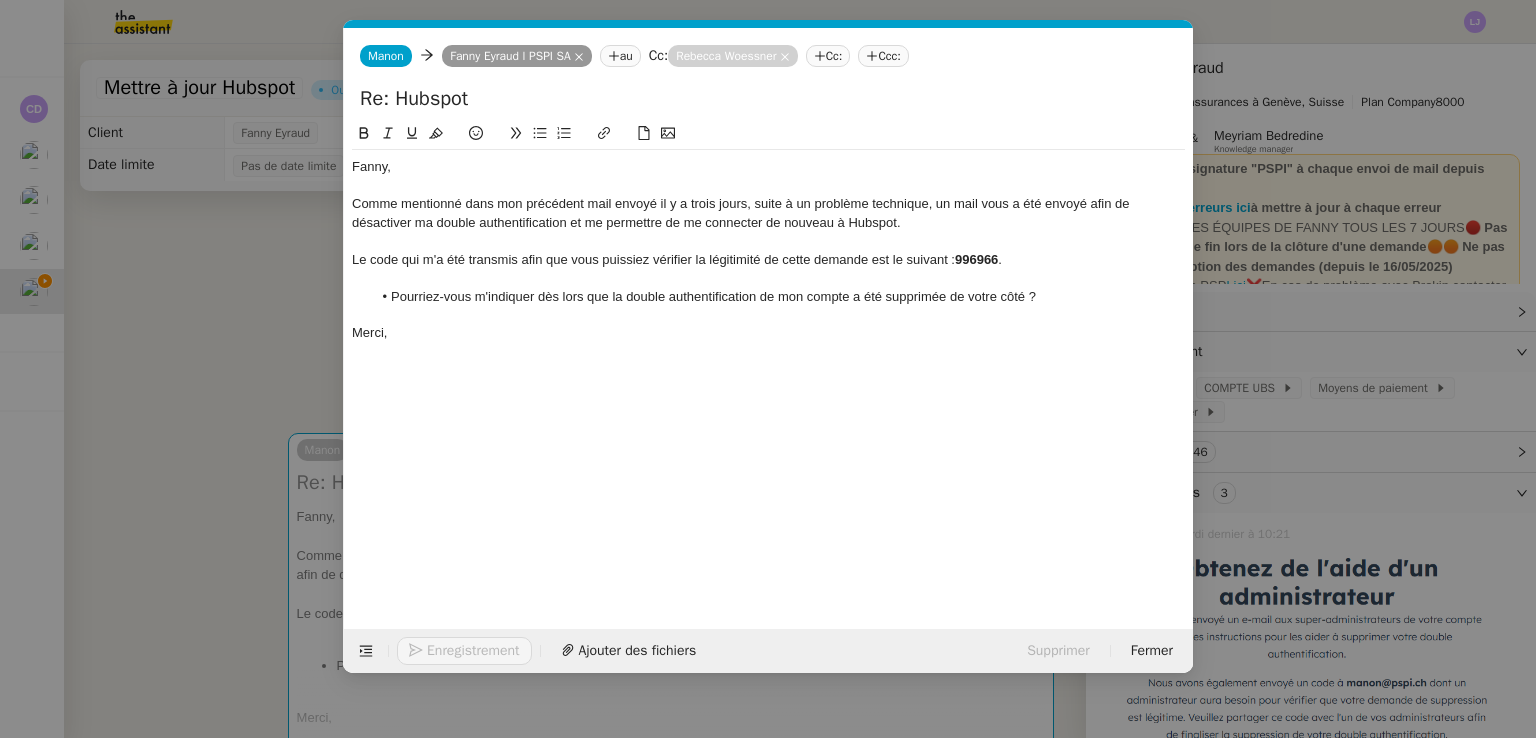 click on "Merci," 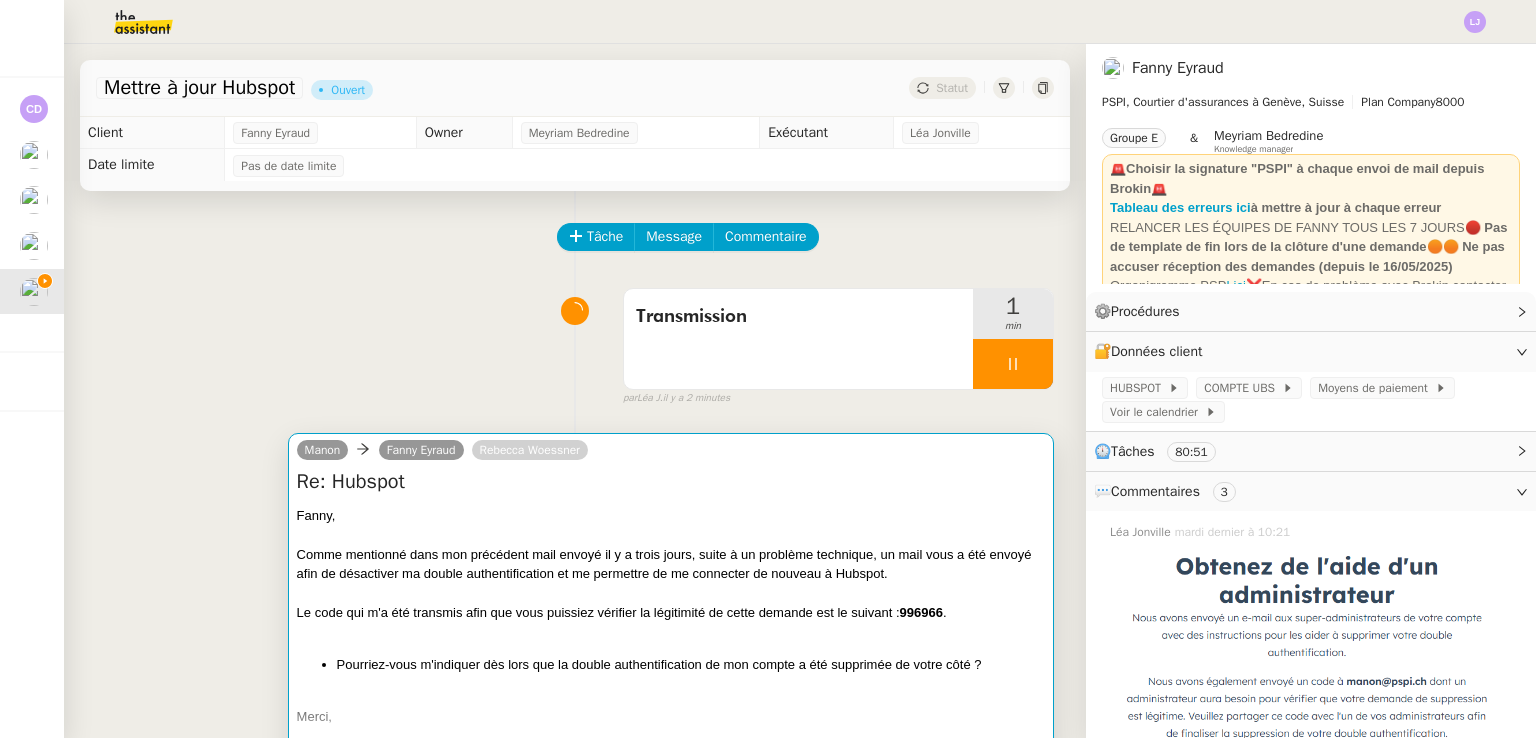 click at bounding box center (671, 535) 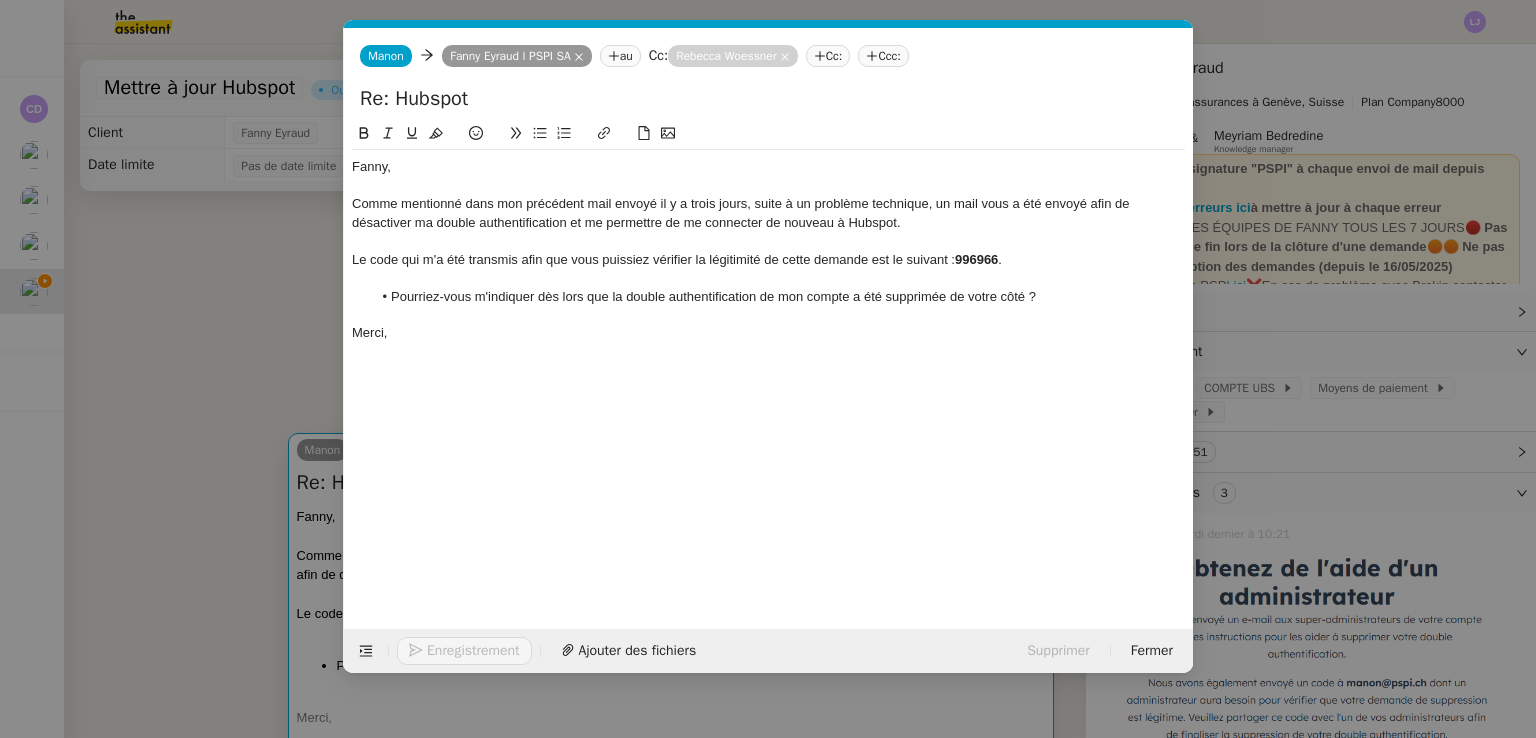 scroll, scrollTop: 0, scrollLeft: 42, axis: horizontal 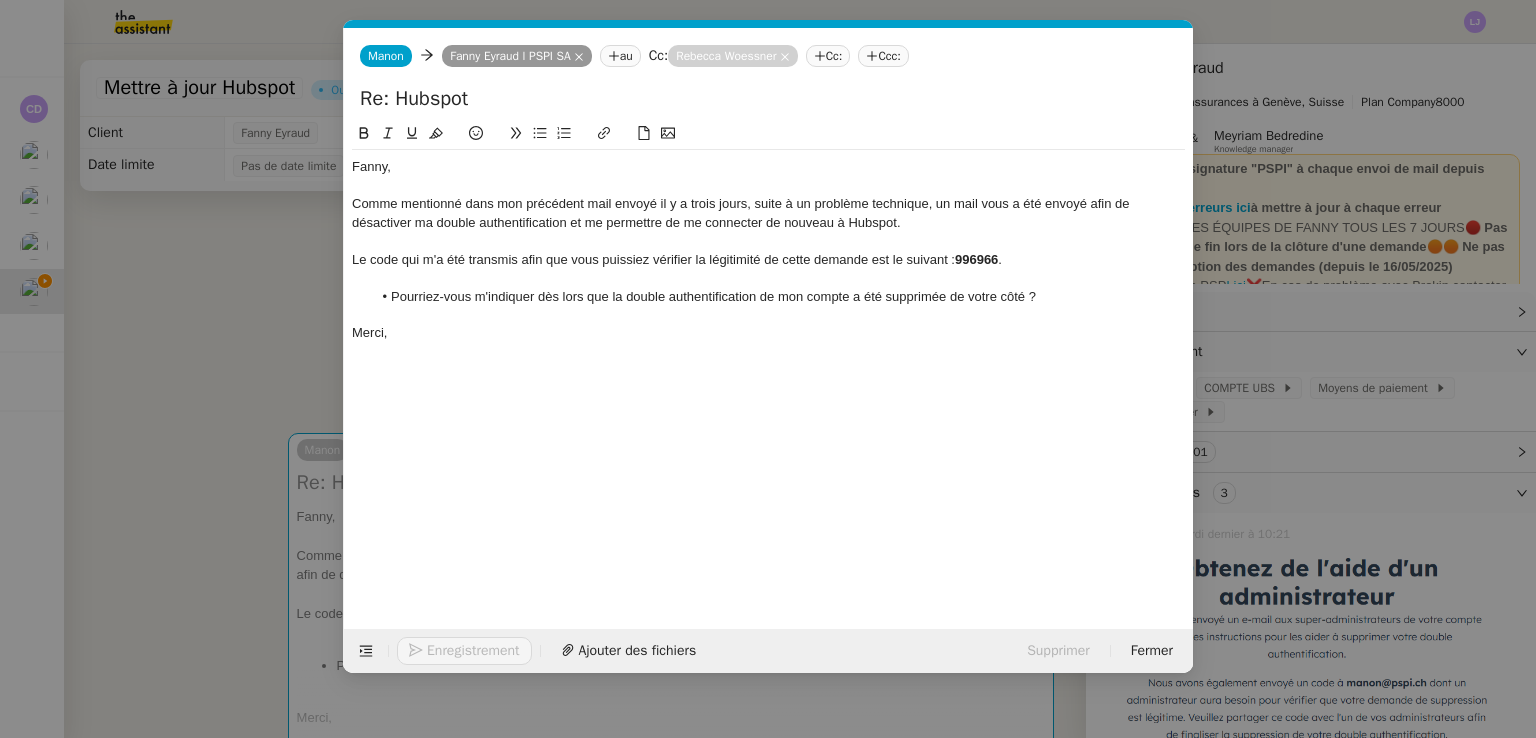 click on "Service TA - VOYAGE - PROPOSITION GLOBALE    A utiliser dans le cadre de proposition de déplacement TA - RELANCE CLIENT (EN)    Relancer un client lorsqu'il n'a pas répondu à un précédent message BAFERTY - MAIL AUDITION    A utiliser dans le cadre de la procédure d'envoi des mails d'audition TA - PUBLICATION OFFRE D'EMPLOI     Organisation du recrutement Discours de présentation du paiement sécurisé    TA - VOYAGES - PROPOSITION ITINERAIRE    Soumettre les résultats d'une recherche TA - CONFIRMATION PAIEMENT (EN)    Confirmer avec le client de modèle de transaction - Attention Plan Pro nécessaire. TA - COURRIER EXPEDIE (recommandé)    A utiliser dans le cadre de l'envoi d'un courrier recommandé TA - PARTAGE DE CALENDRIER (EN)    A utiliser pour demander au client de partager son calendrier afin de faciliter l'accès et la gestion PSPI - Appel de fonds MJL    A utiliser dans le cadre de la procédure d'appel de fonds MJL TA - RELANCE CLIENT    PSPI - Appel de cotisation CFE" at bounding box center (768, 369) 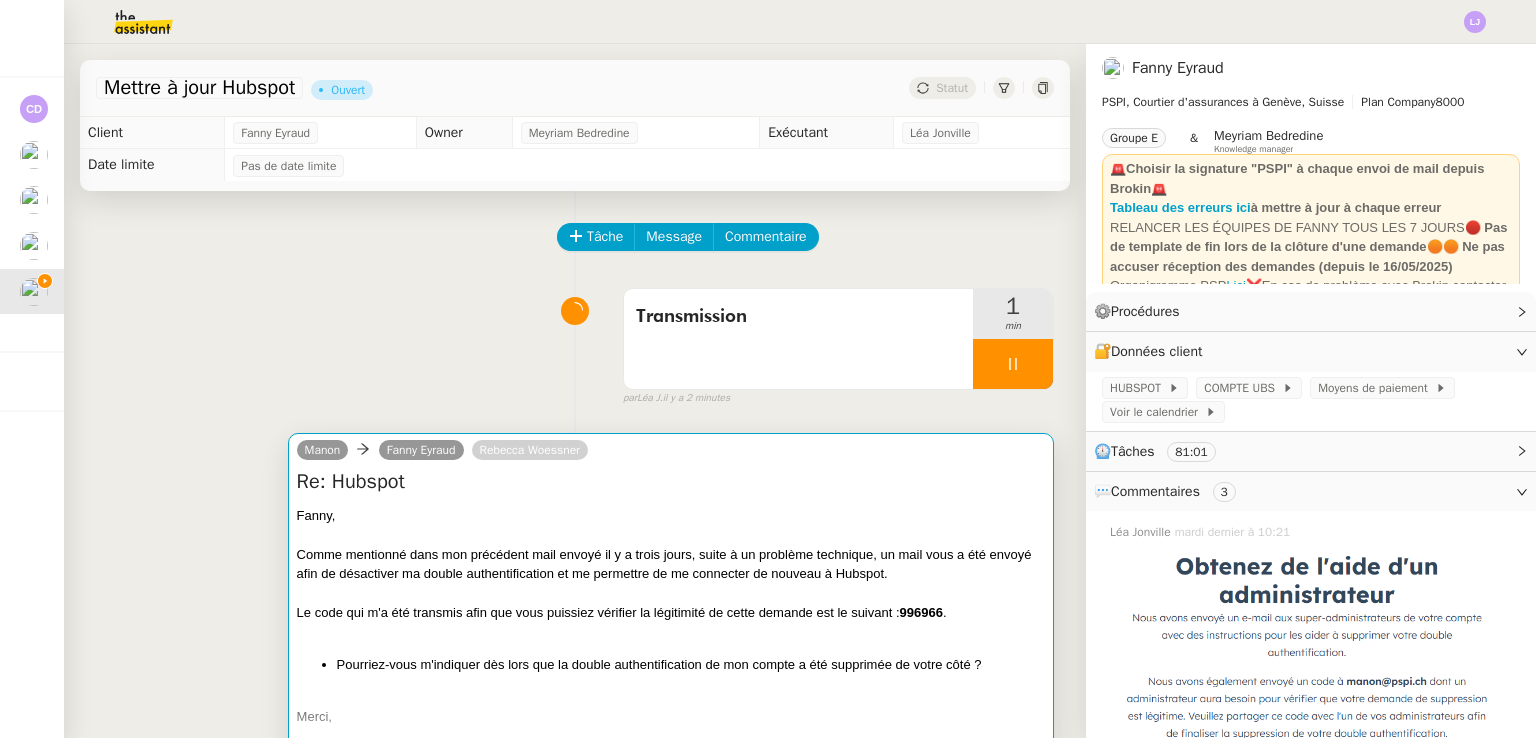 click on "Comme mentionné dans mon précédent mail envoyé il y a trois jours, suite à un problème technique, un mail vous a été envoyé afin de désactiver ma double authentification et me permettre de me connecter de nouveau à Hubspot." at bounding box center [671, 564] 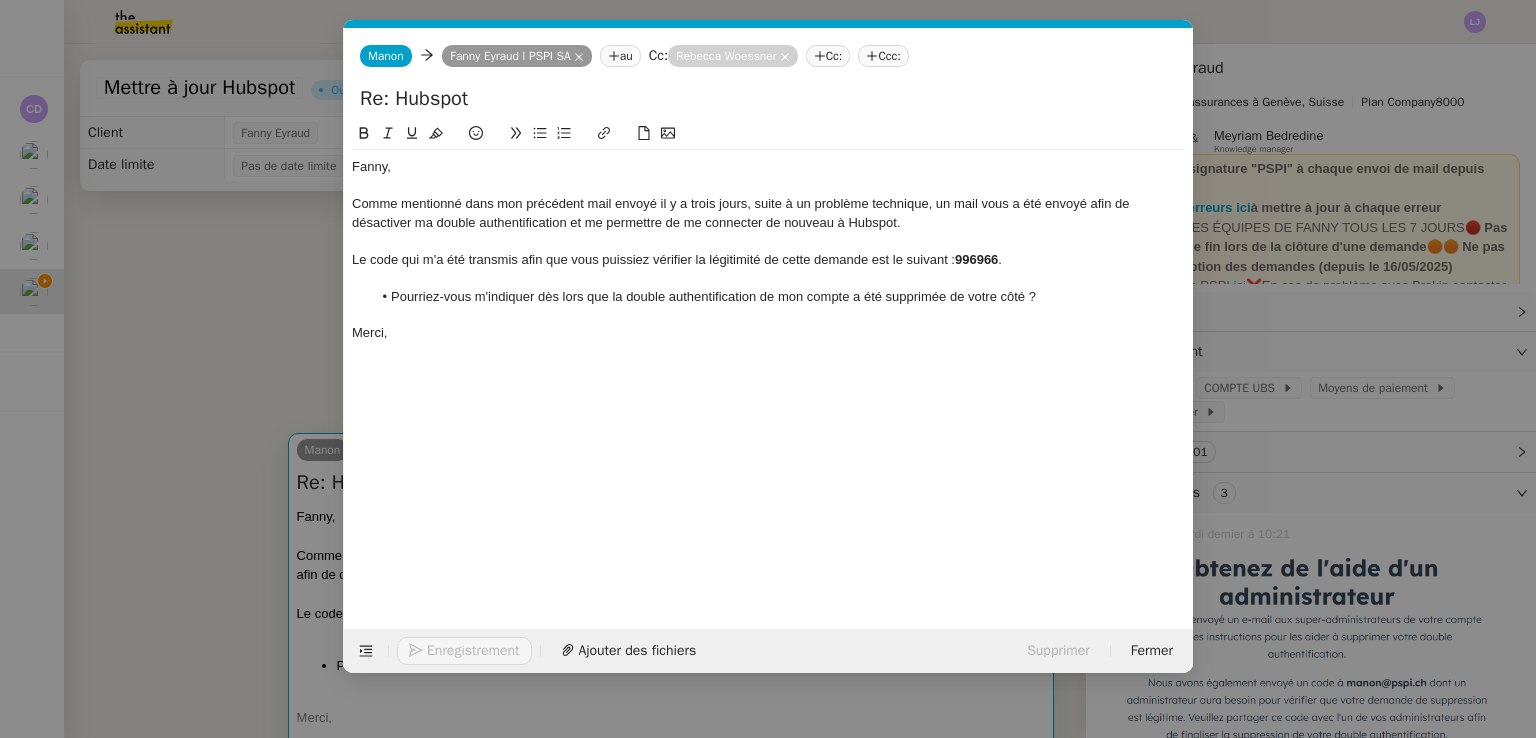 scroll, scrollTop: 0, scrollLeft: 42, axis: horizontal 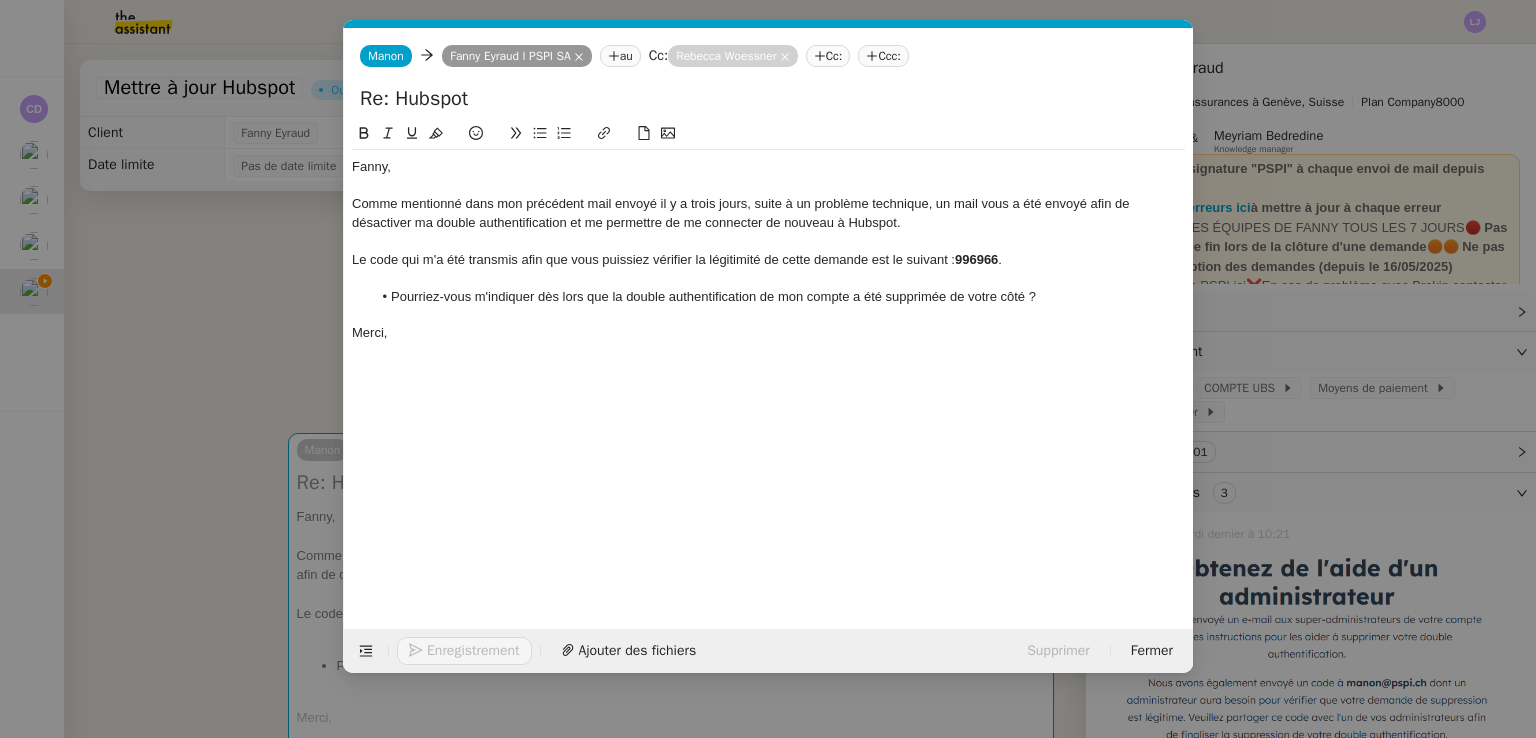 click on "Service TA - VOYAGE - PROPOSITION GLOBALE    A utiliser dans le cadre de proposition de déplacement TA - RELANCE CLIENT (EN)    Relancer un client lorsqu'il n'a pas répondu à un précédent message BAFERTY - MAIL AUDITION    A utiliser dans le cadre de la procédure d'envoi des mails d'audition TA - PUBLICATION OFFRE D'EMPLOI     Organisation du recrutement Discours de présentation du paiement sécurisé    TA - VOYAGES - PROPOSITION ITINERAIRE    Soumettre les résultats d'une recherche TA - CONFIRMATION PAIEMENT (EN)    Confirmer avec le client de modèle de transaction - Attention Plan Pro nécessaire. TA - COURRIER EXPEDIE (recommandé)    A utiliser dans le cadre de l'envoi d'un courrier recommandé TA - PARTAGE DE CALENDRIER (EN)    A utiliser pour demander au client de partager son calendrier afin de faciliter l'accès et la gestion PSPI - Appel de fonds MJL    A utiliser dans le cadre de la procédure d'appel de fonds MJL TA - RELANCE CLIENT    PSPI - Appel de cotisation CFE" at bounding box center (768, 369) 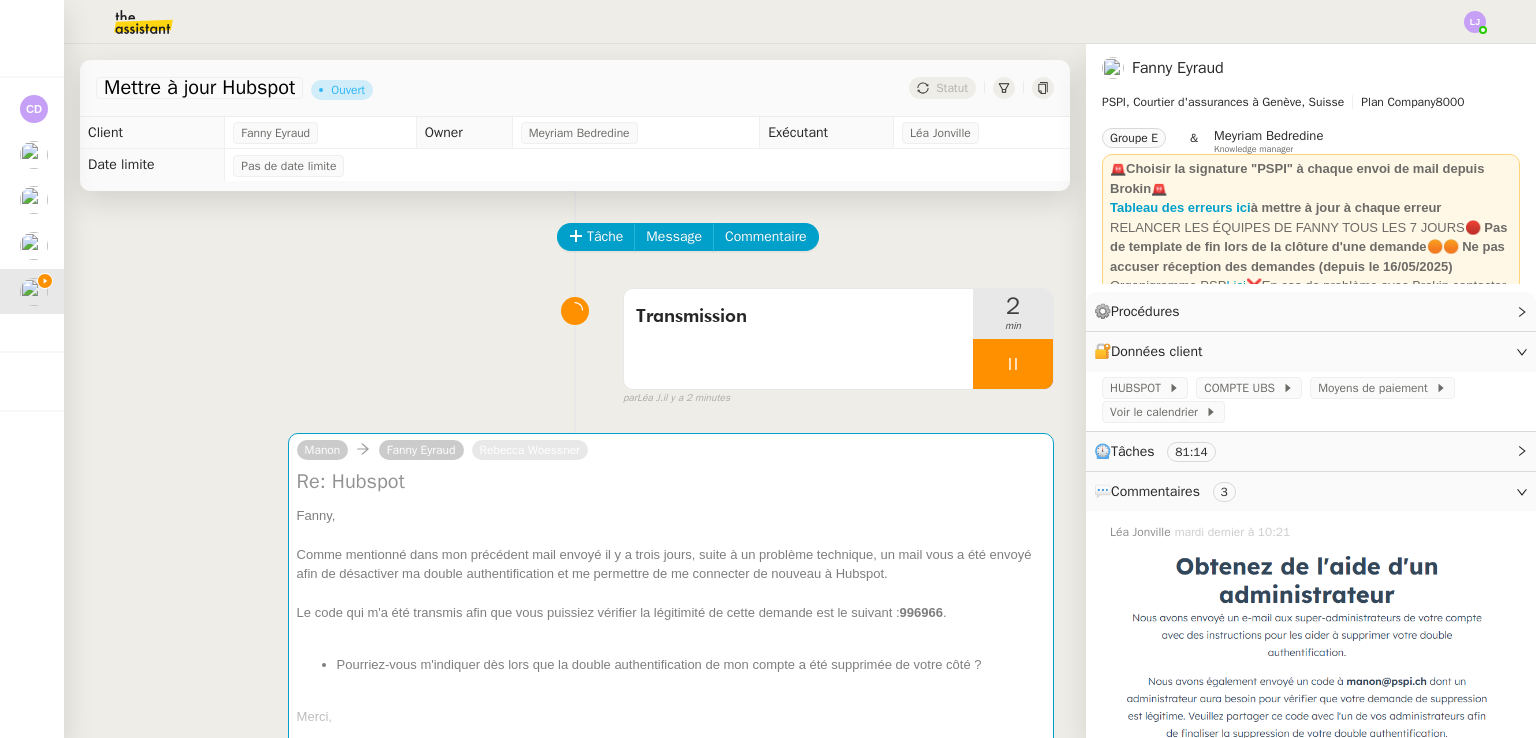 click on "Transmission     2 min false par   Léa J.   il y a 2 minutes" at bounding box center [575, 343] 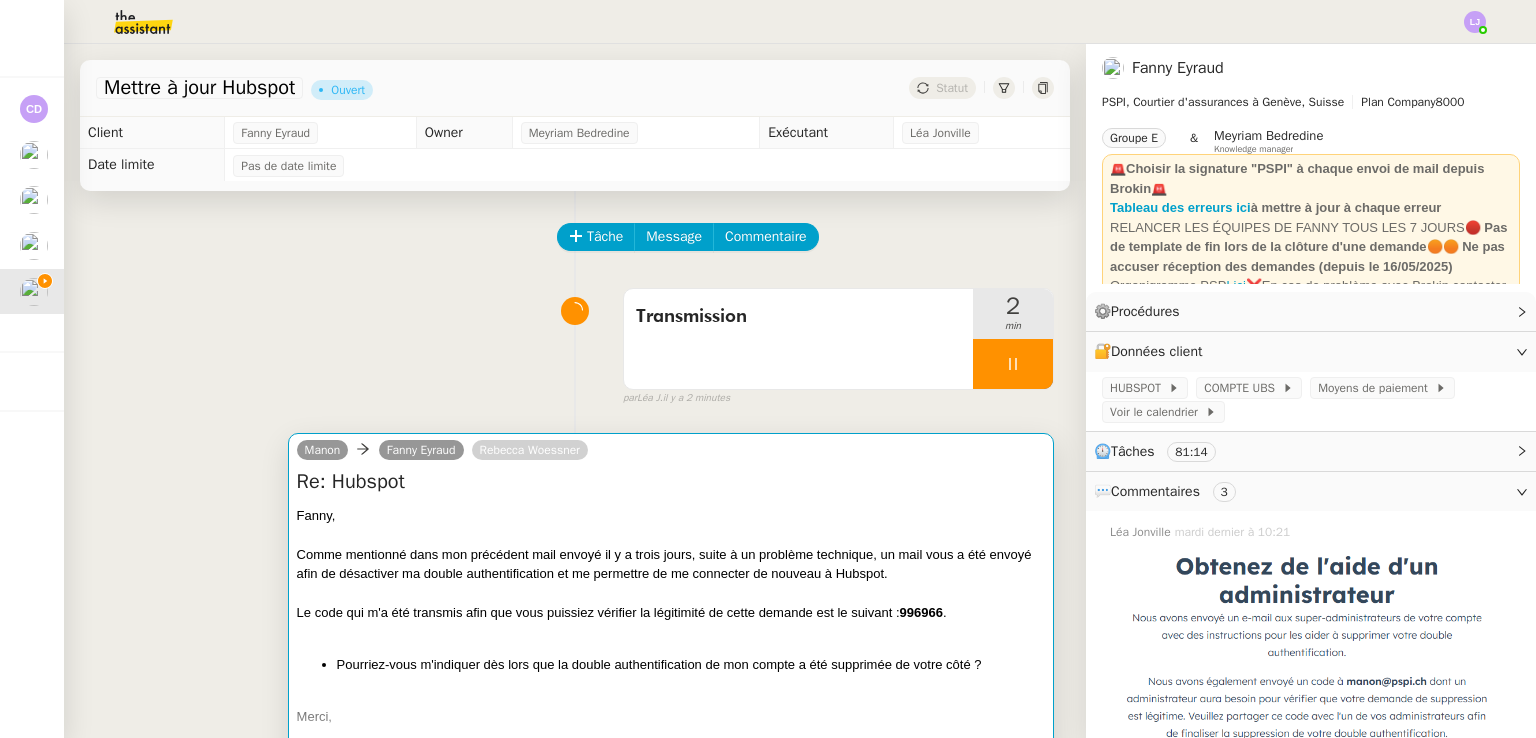 click at bounding box center (671, 535) 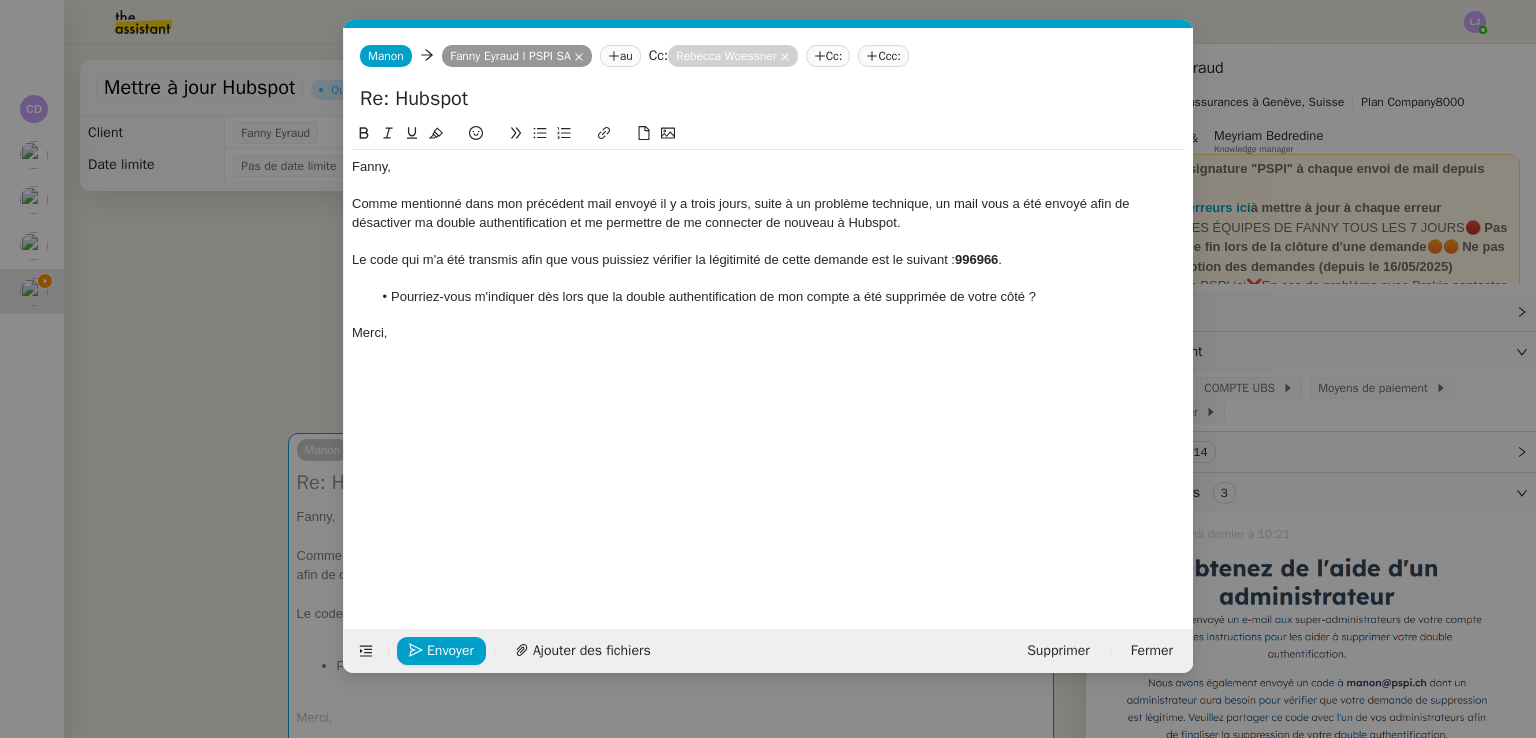 scroll, scrollTop: 0, scrollLeft: 42, axis: horizontal 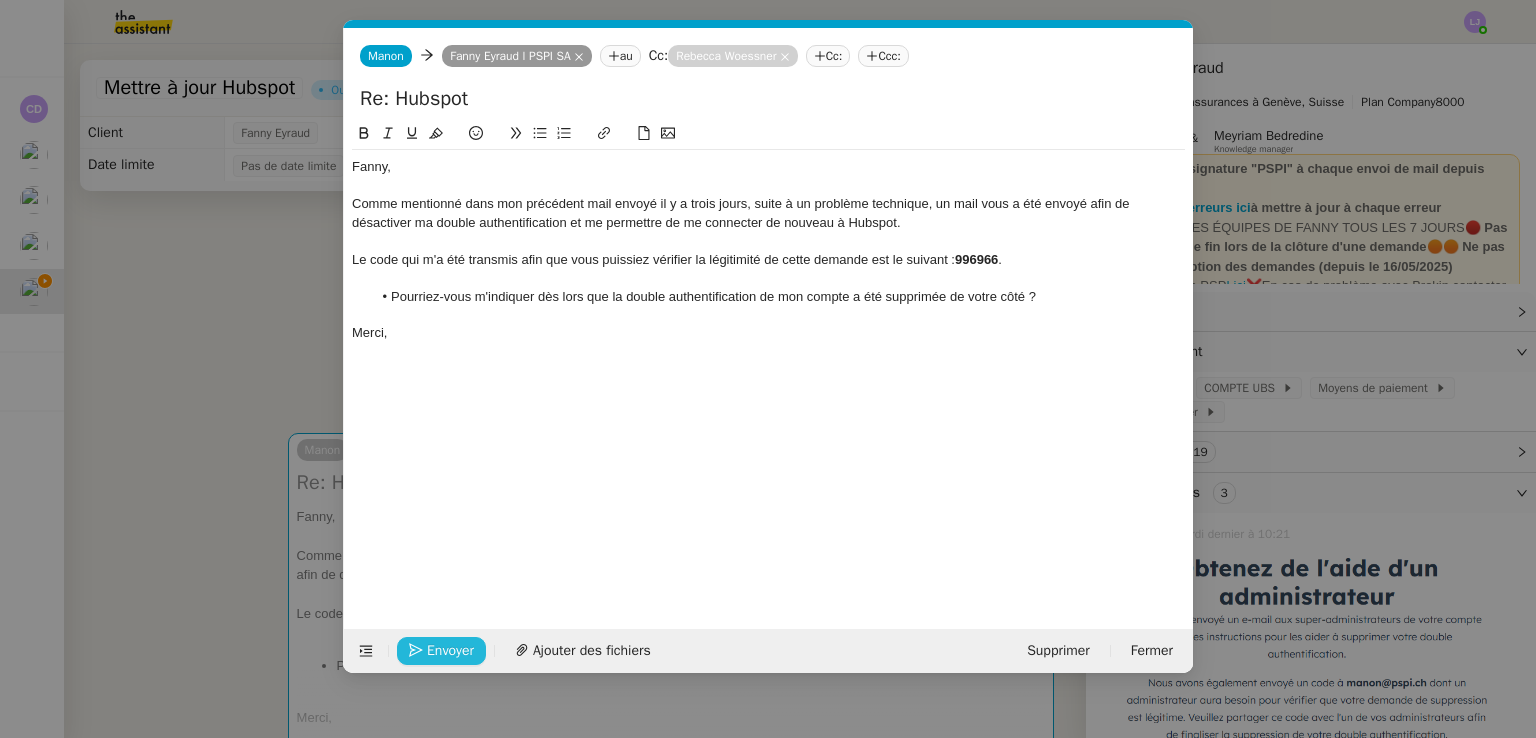 click on "Envoyer" 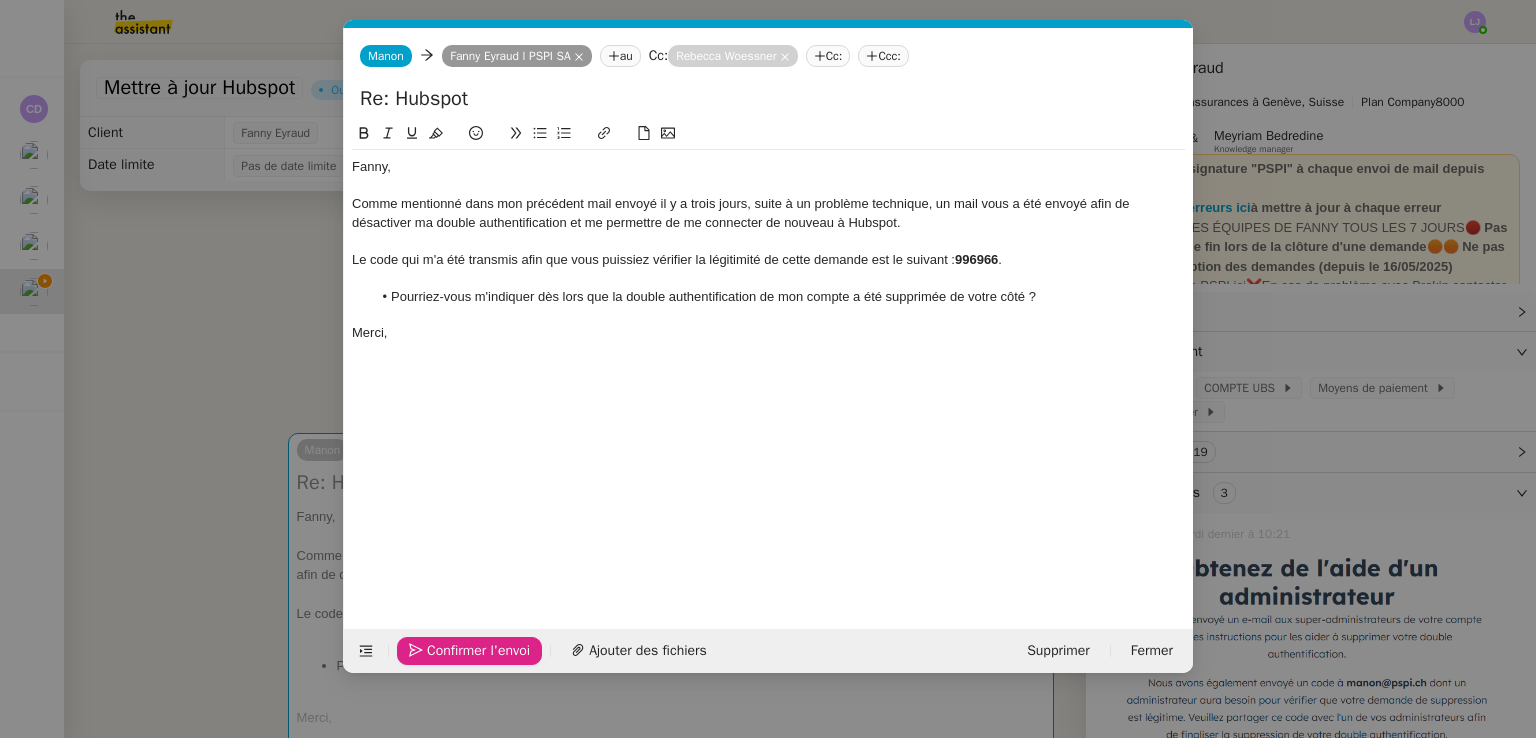 click on "Confirmer l'envoi" 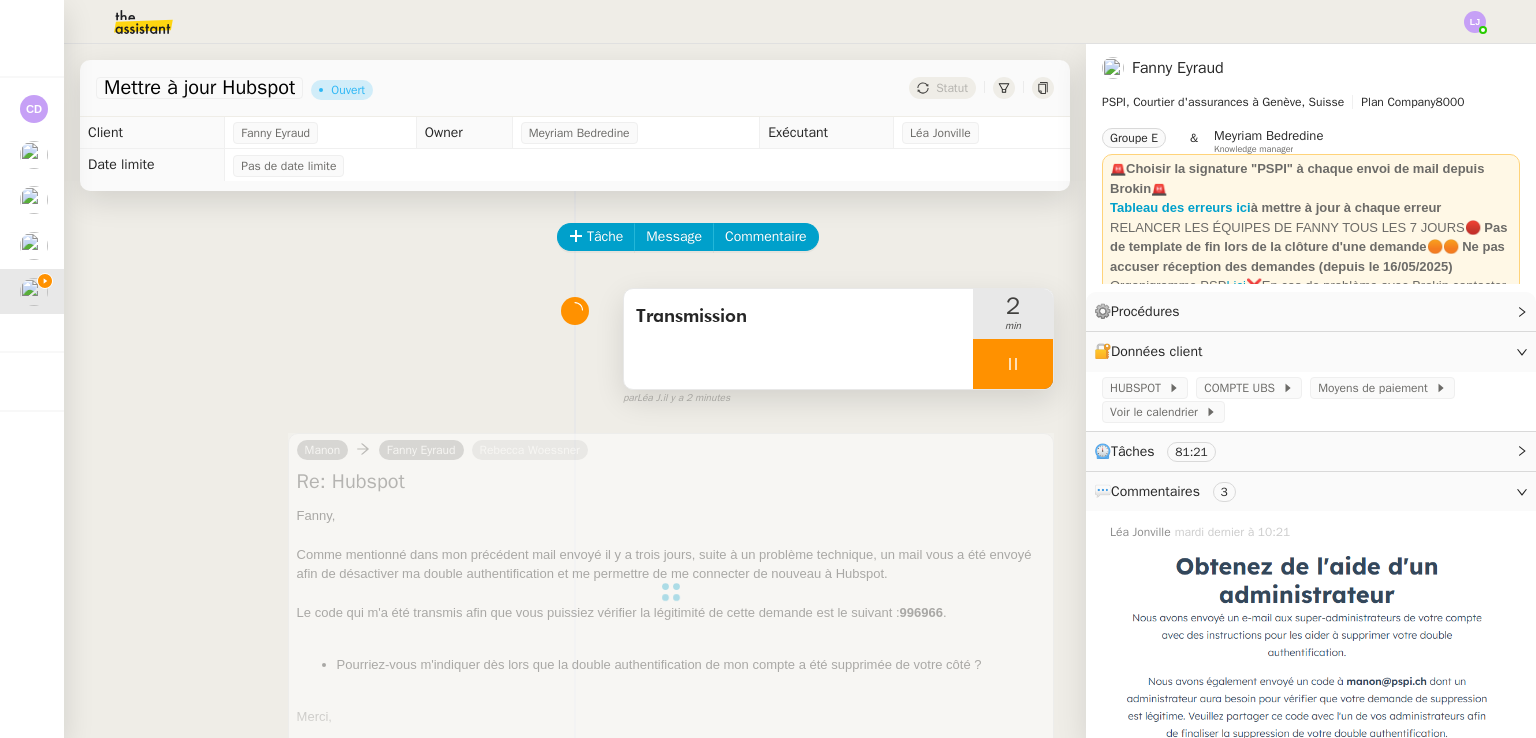 click on "Tâche Message Commentaire Veuillez patienter une erreur s'est produite 👌👌👌 message envoyé ✌️✌️✌️ Veuillez d'abord attribuer un client Une erreur s'est produite, veuillez réessayer  Transmission     2 min false par   Léa J.   il y a 2 minutes 👌👌👌 message envoyé ✌️✌️✌️ une erreur s'est produite 👌👌👌 message envoyé ✌️✌️✌️ Votre message va être revu ✌️✌️✌️ une erreur s'est produite La taille des fichiers doit être de 10Mb au maximum.  Manon      Fanny Eyraud      Rebecca  Woessner  Re: Hubspot
Fanny, Comme mentionné dans mon précédent mail envoyé il y a trois jours, suite à un problème technique, un mail vous a été envoyé afin de désactiver ma double authentification et me permettre de me connecter de nouveau à Hubspot. Le code qui m'a été transmis afin que vous puissiez vérifier la légitimité de cette demande est le suivant :  996966 . Merci, ••• false par   Léa J.   il y a quelques secondes" 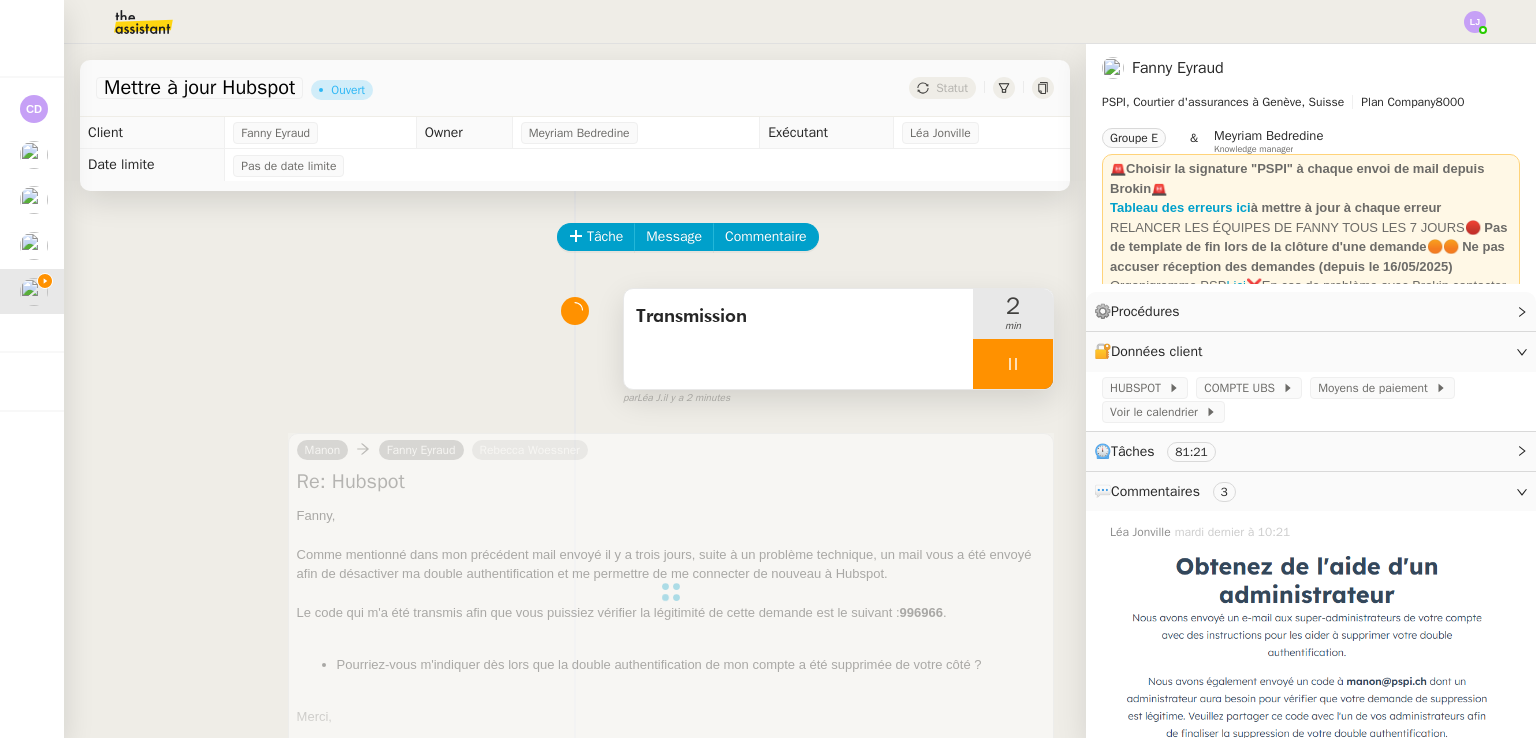 click at bounding box center (1013, 364) 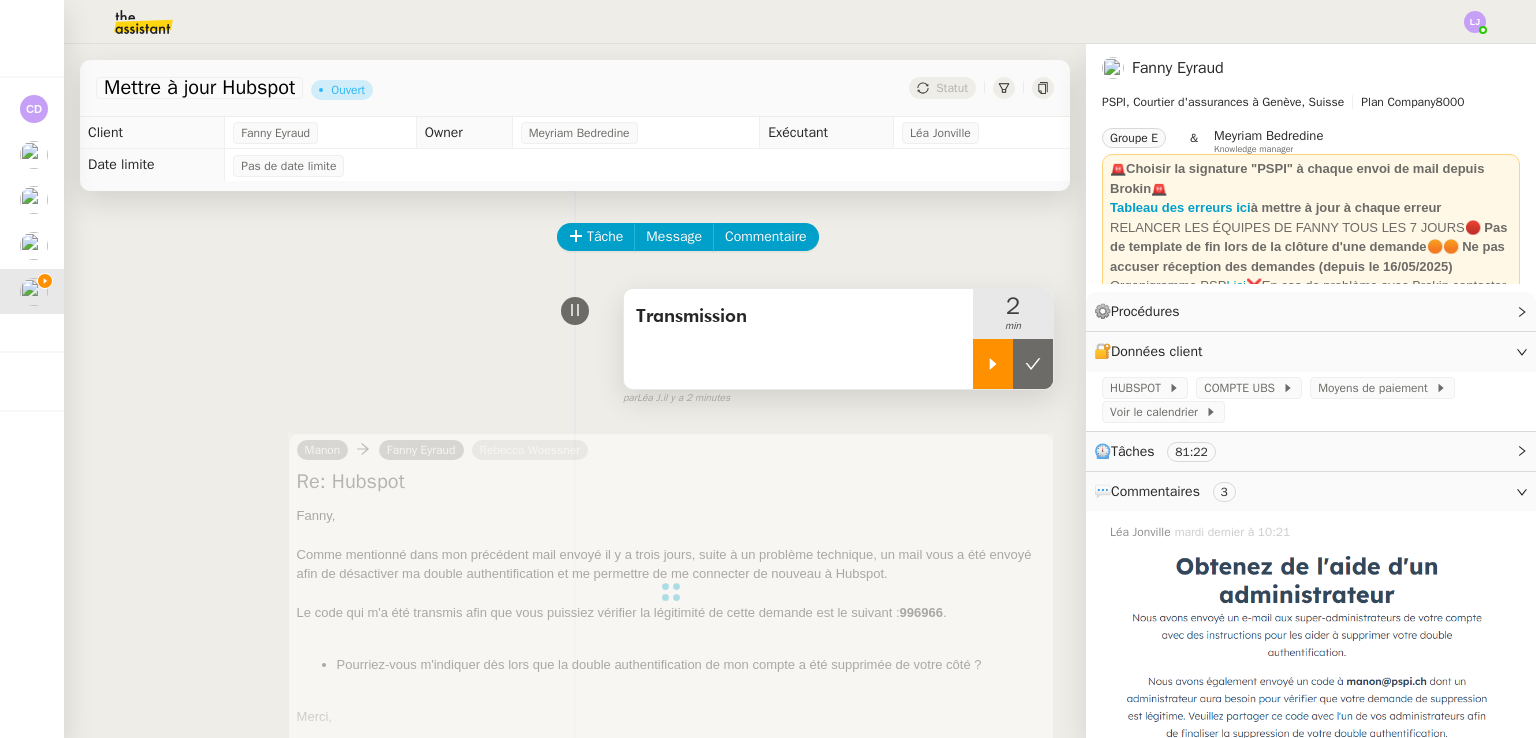click 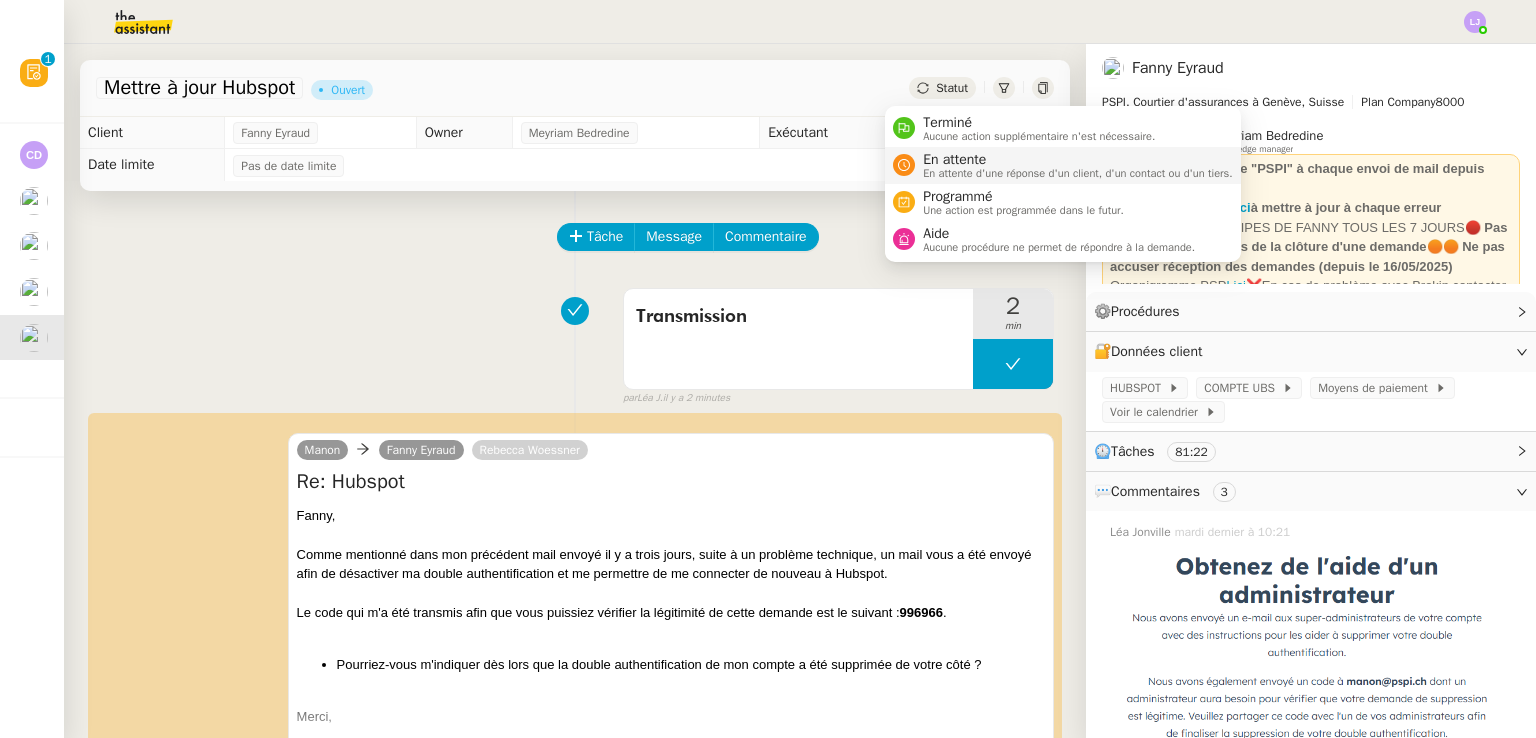 click on "En attente" at bounding box center (1078, 160) 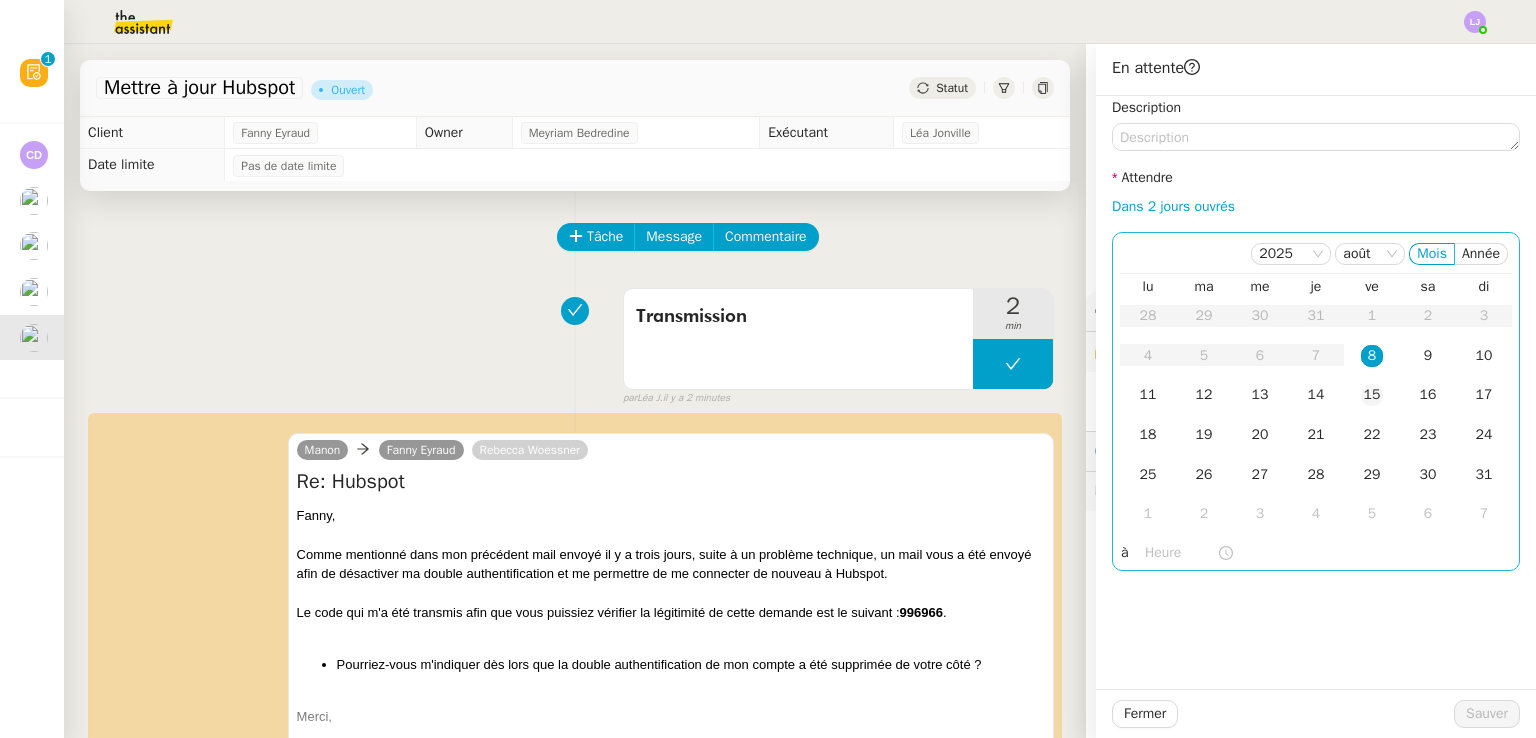 click on "15" 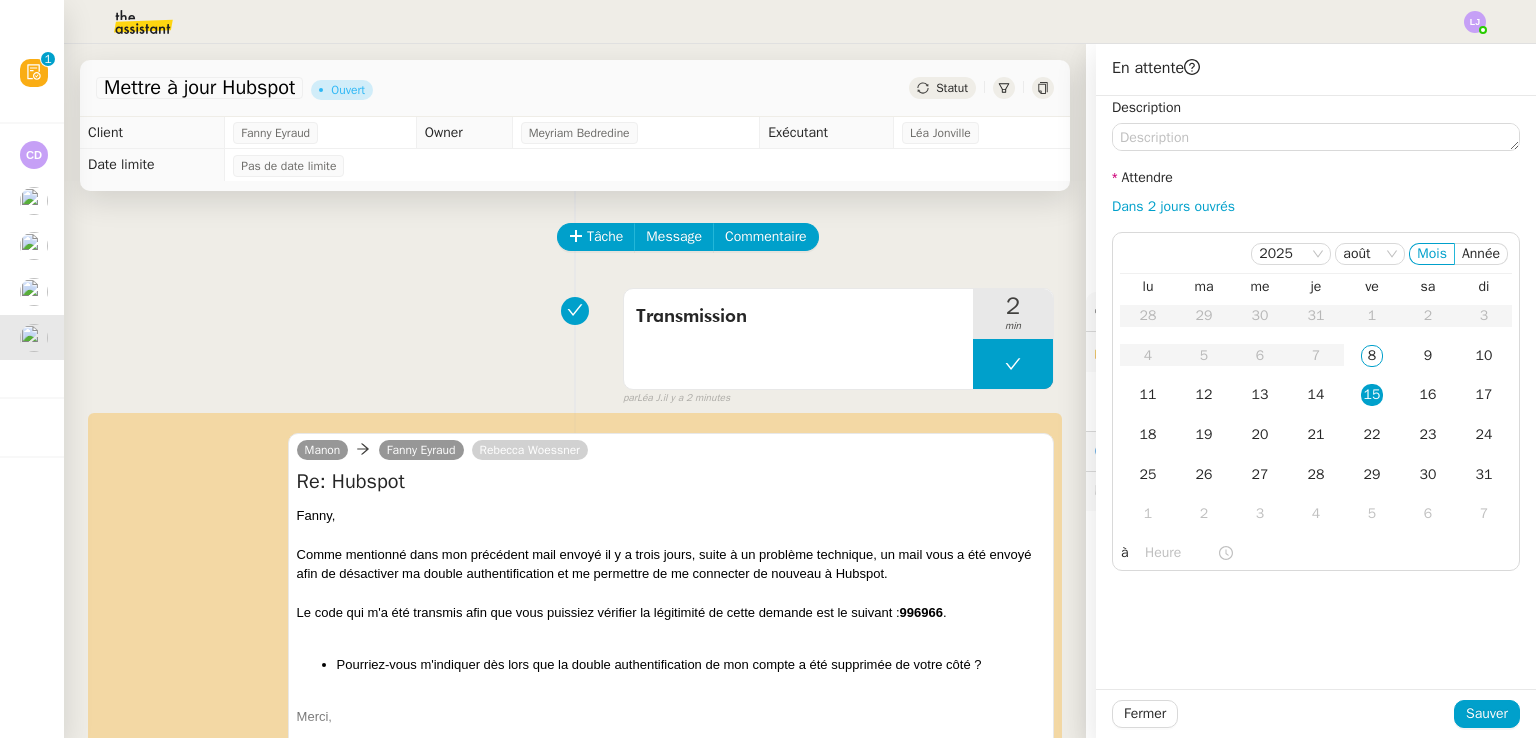 click on "Fermer Sauver" 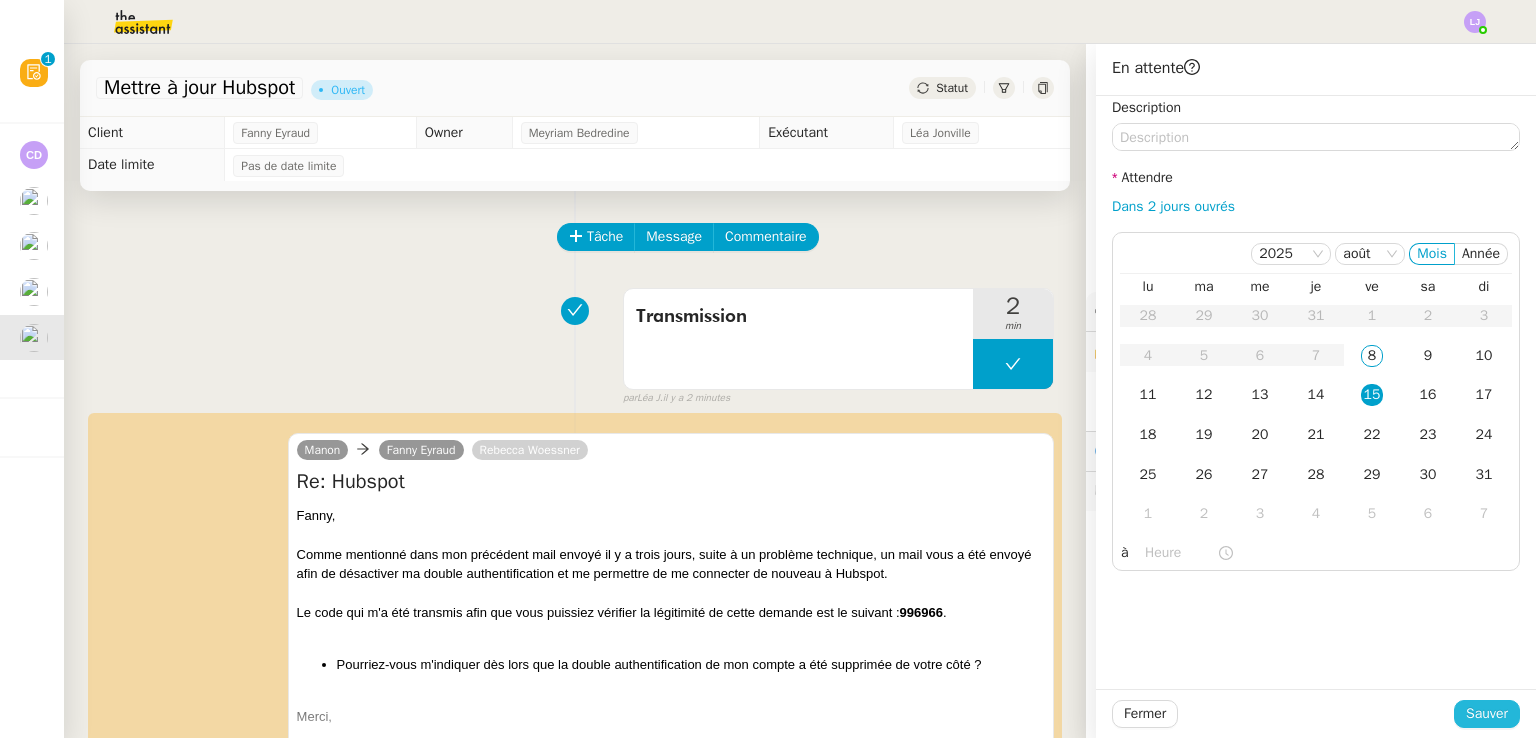 click on "Sauver" 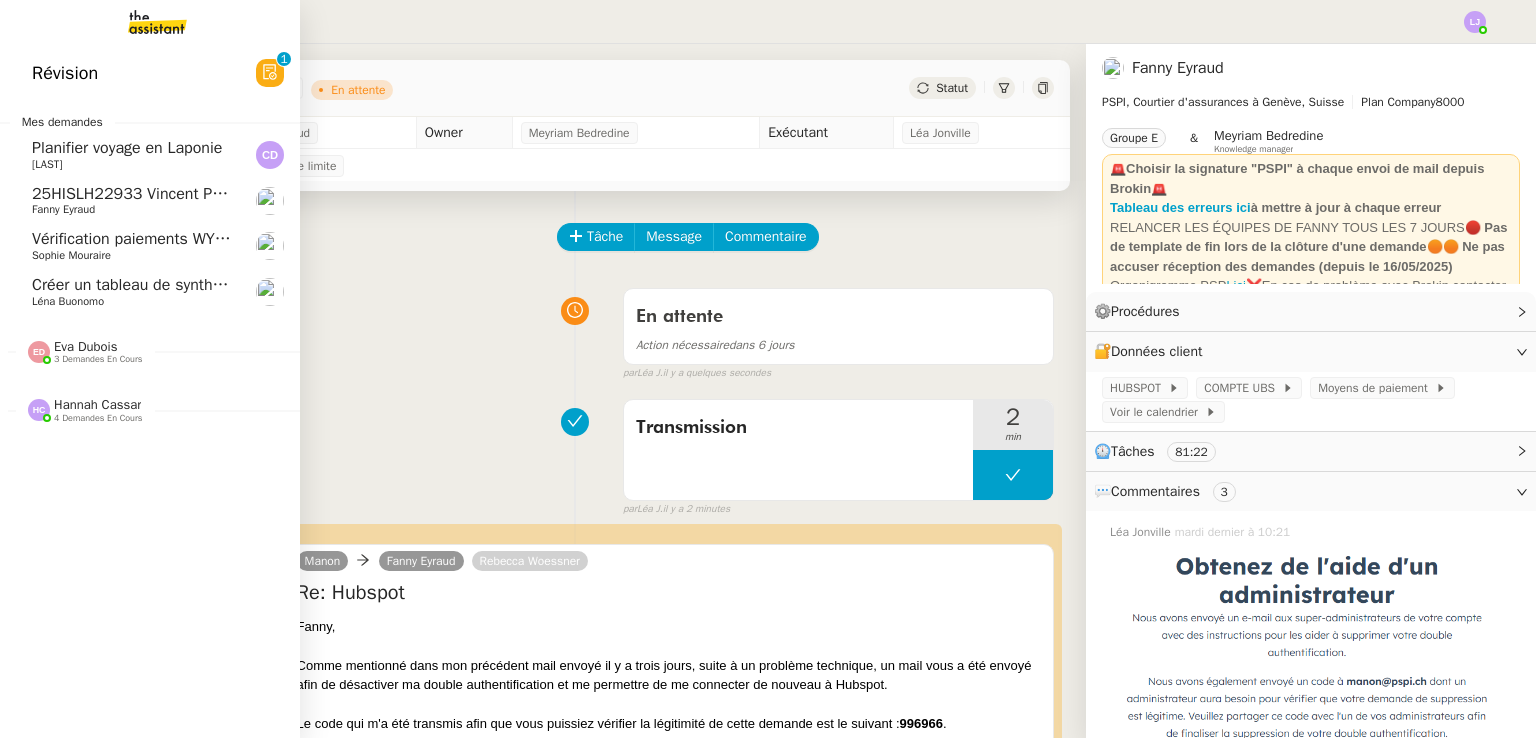 click on "Créer un tableau de synthèse des vols" 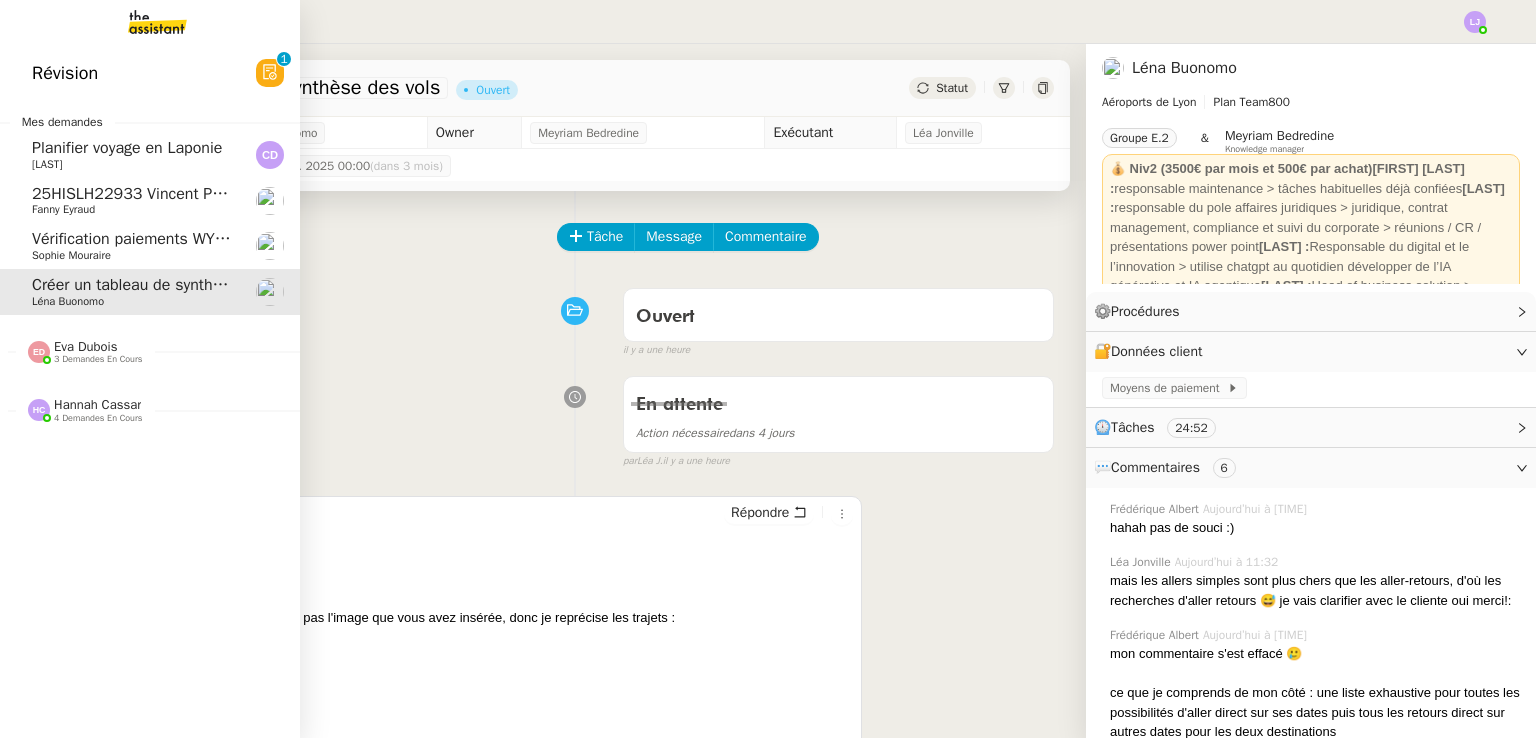 click on "Vérification paiements WYCC et MS AMLIN" 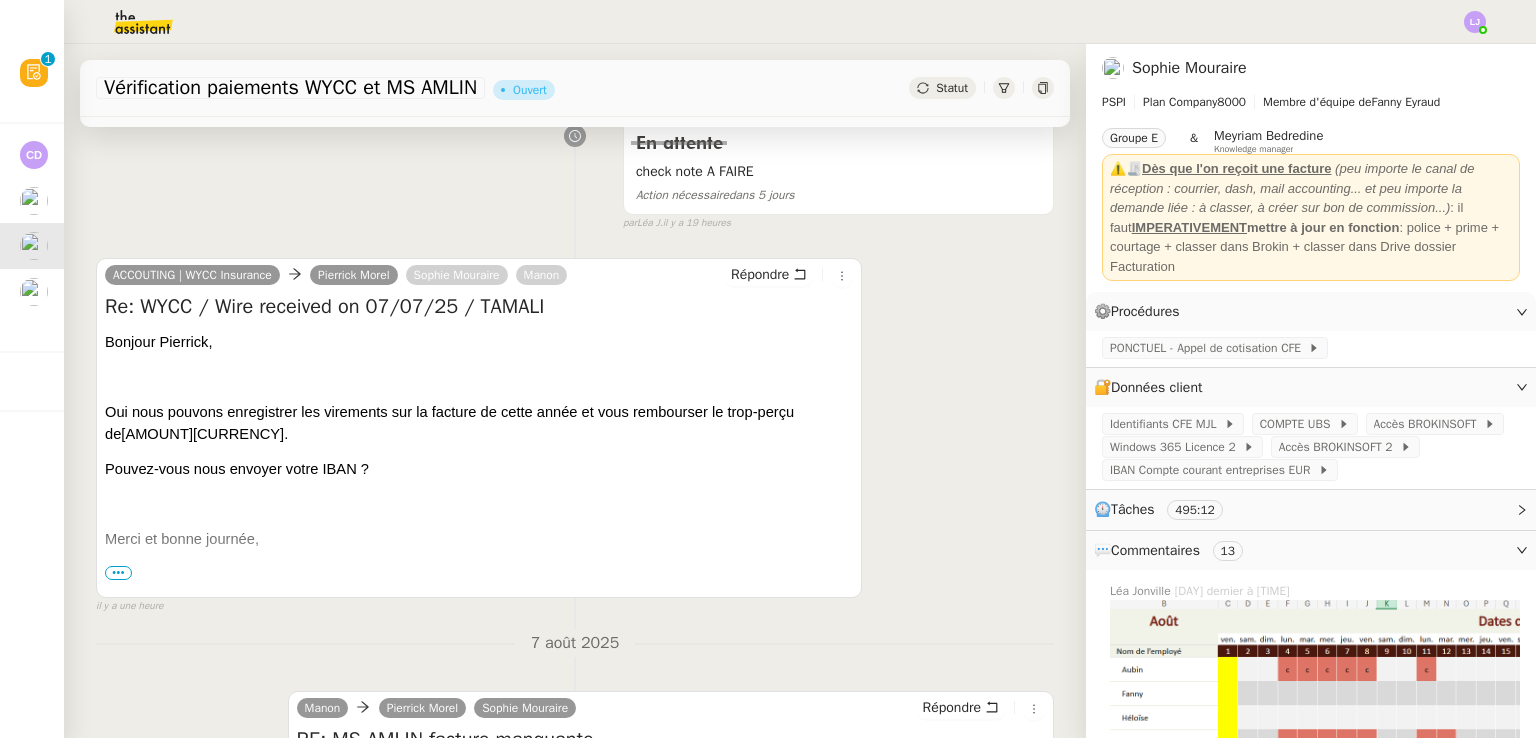scroll, scrollTop: 366, scrollLeft: 0, axis: vertical 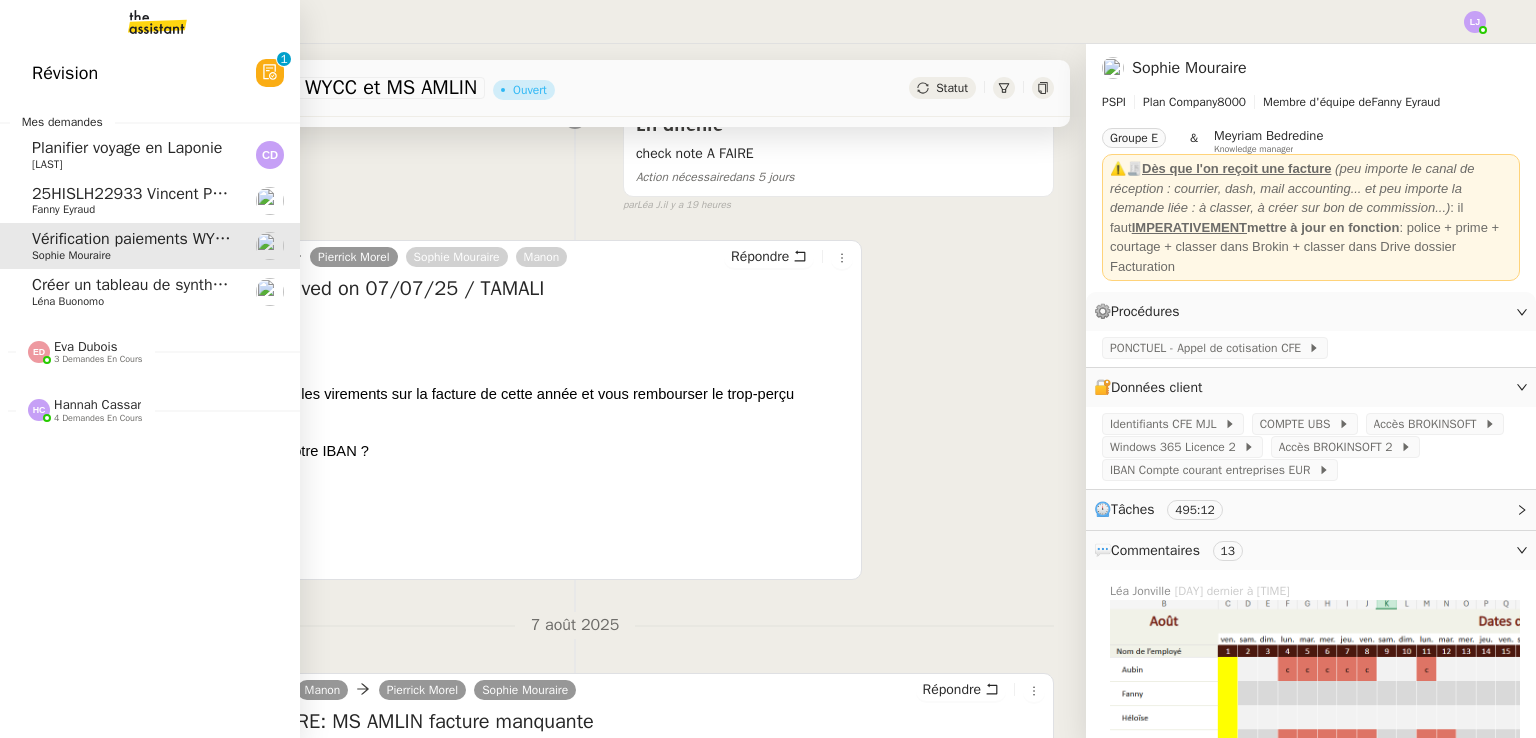 click on "25HISLH22933 Vincent Perroud & 25HISLJ23032 Sheik Mohammed el Khereiji" 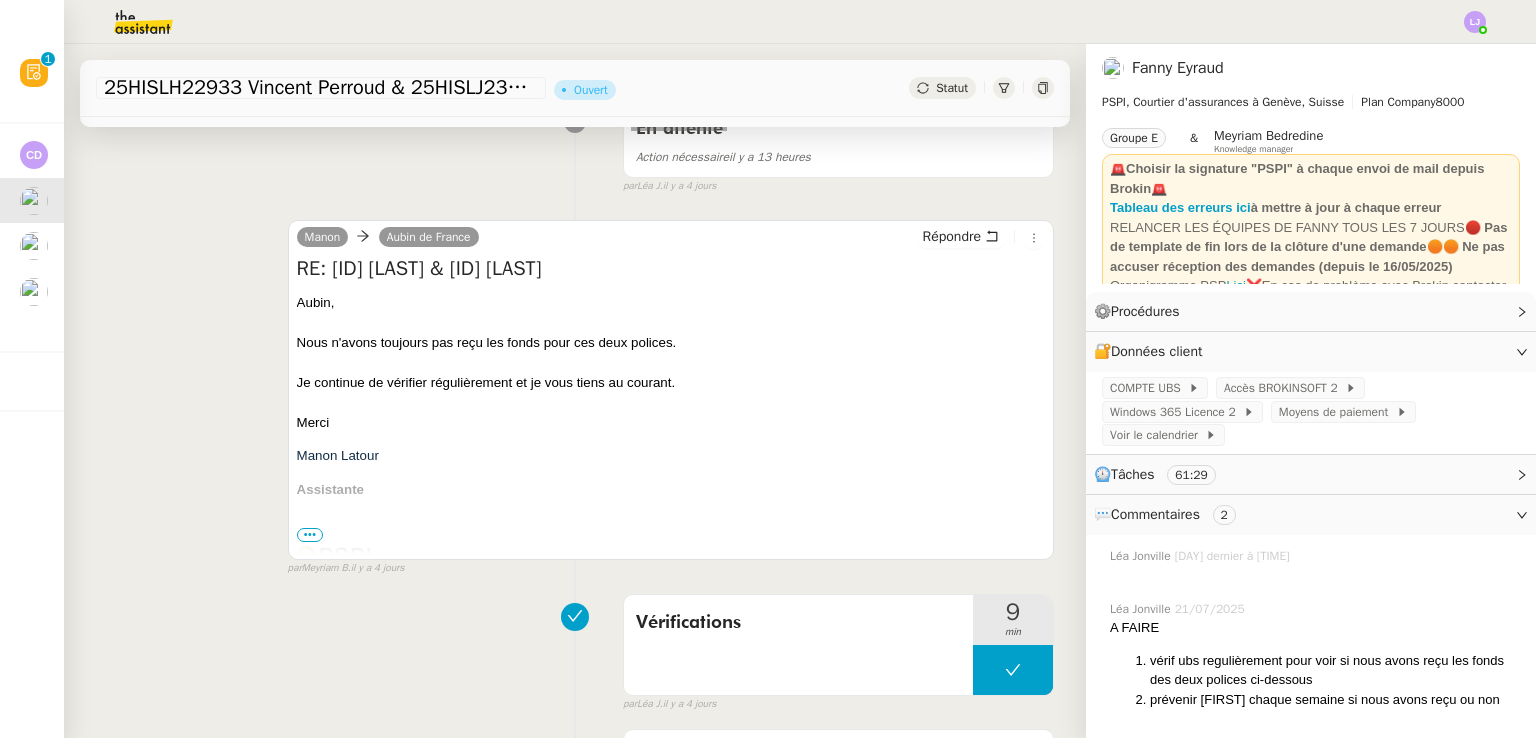 scroll, scrollTop: 0, scrollLeft: 0, axis: both 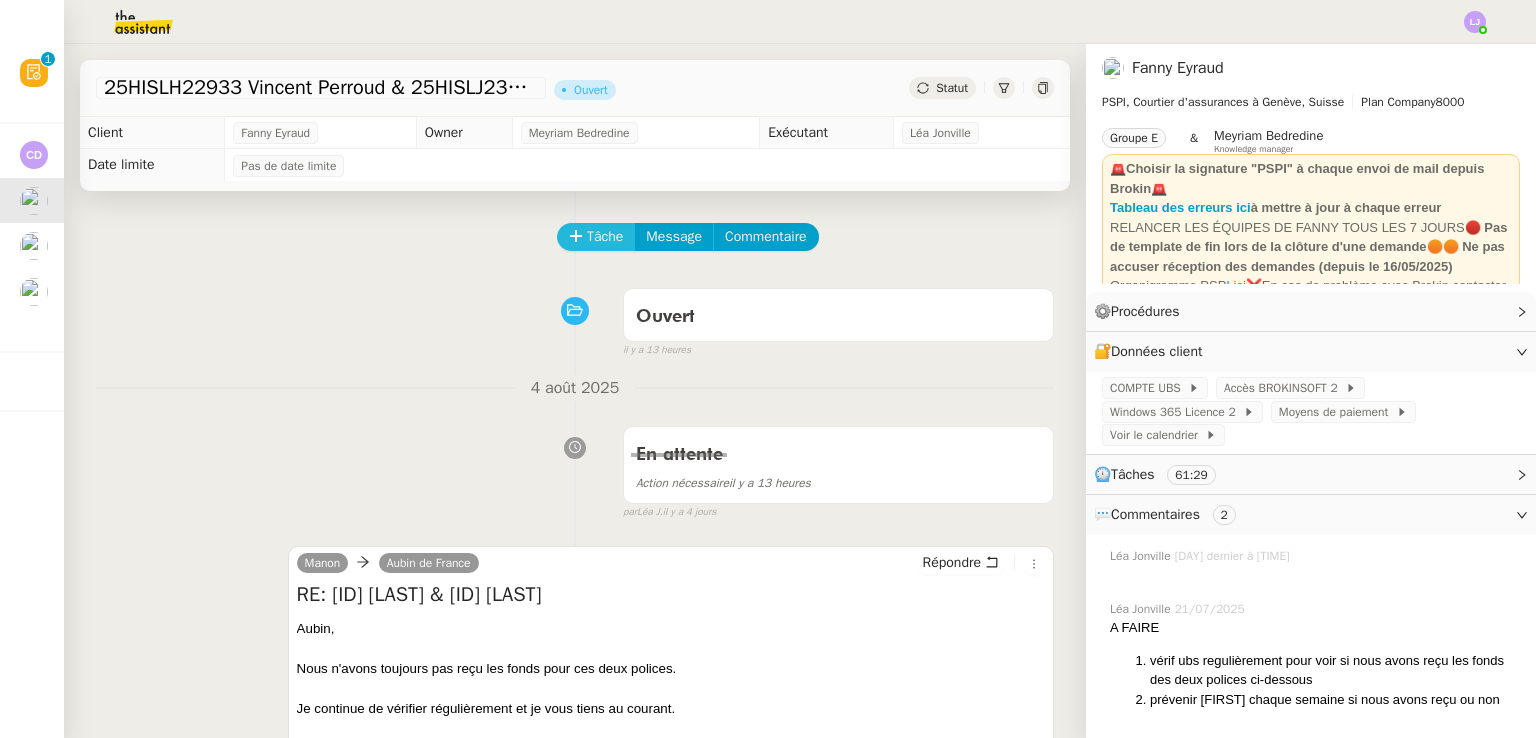 click on "Tâche" 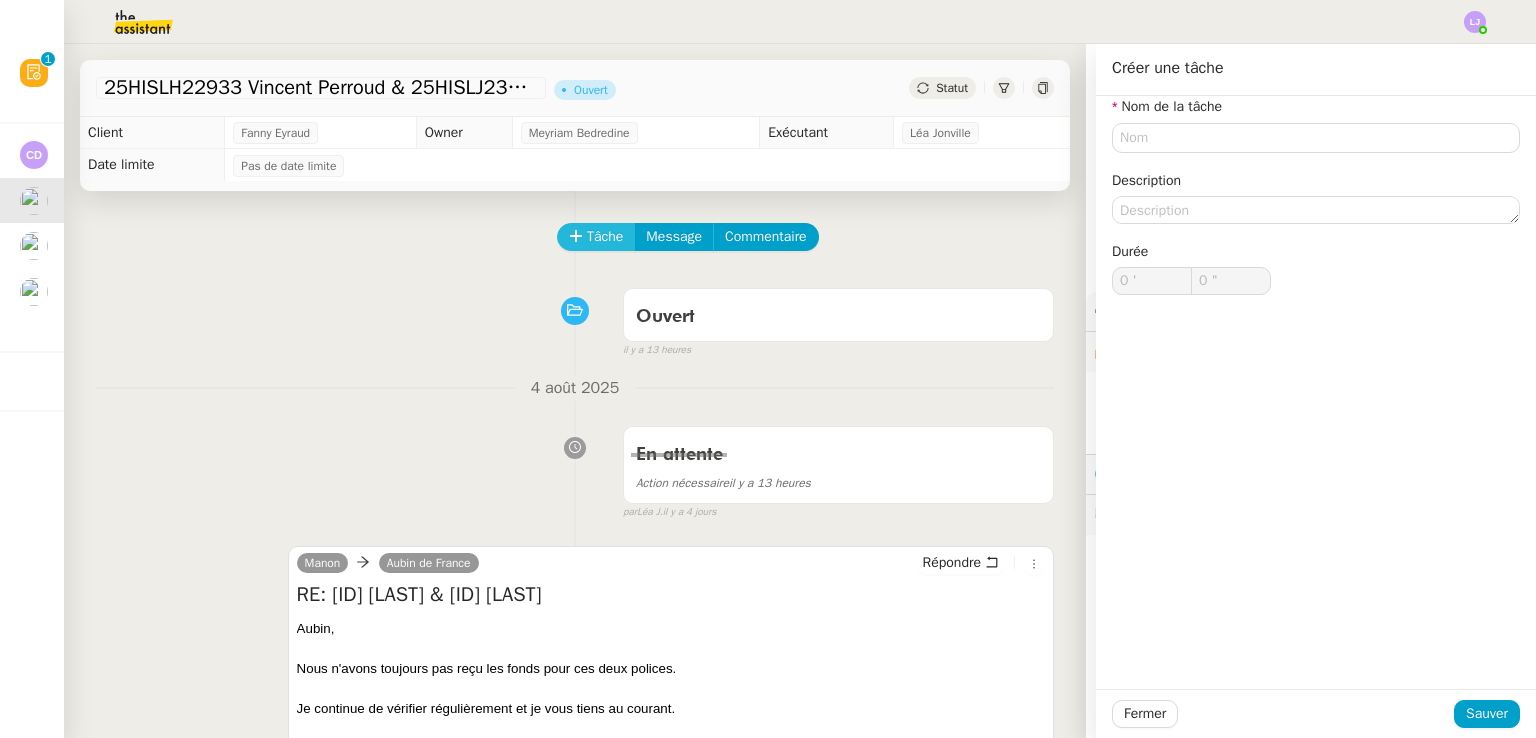 type 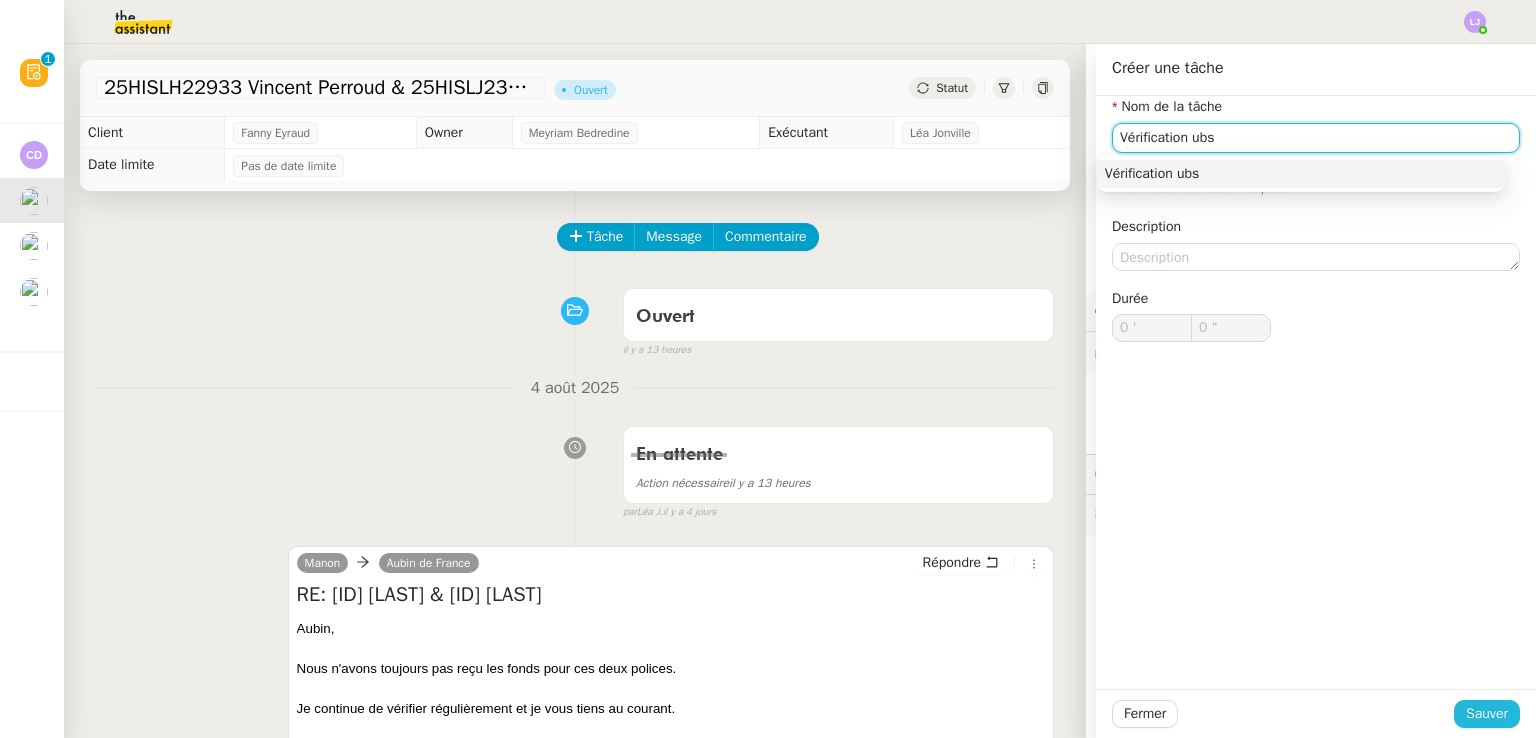 type on "Vérification ubs" 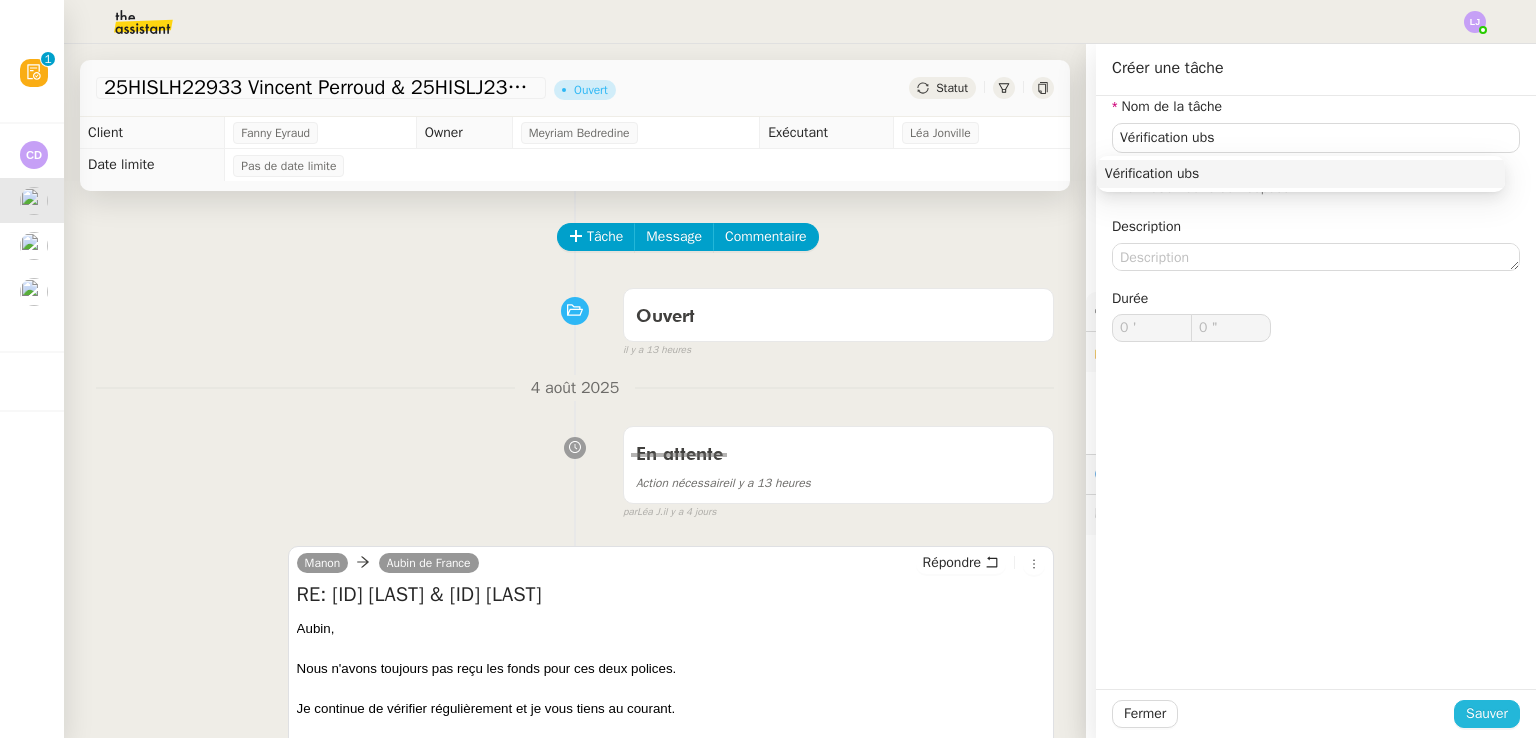 click on "Sauver" 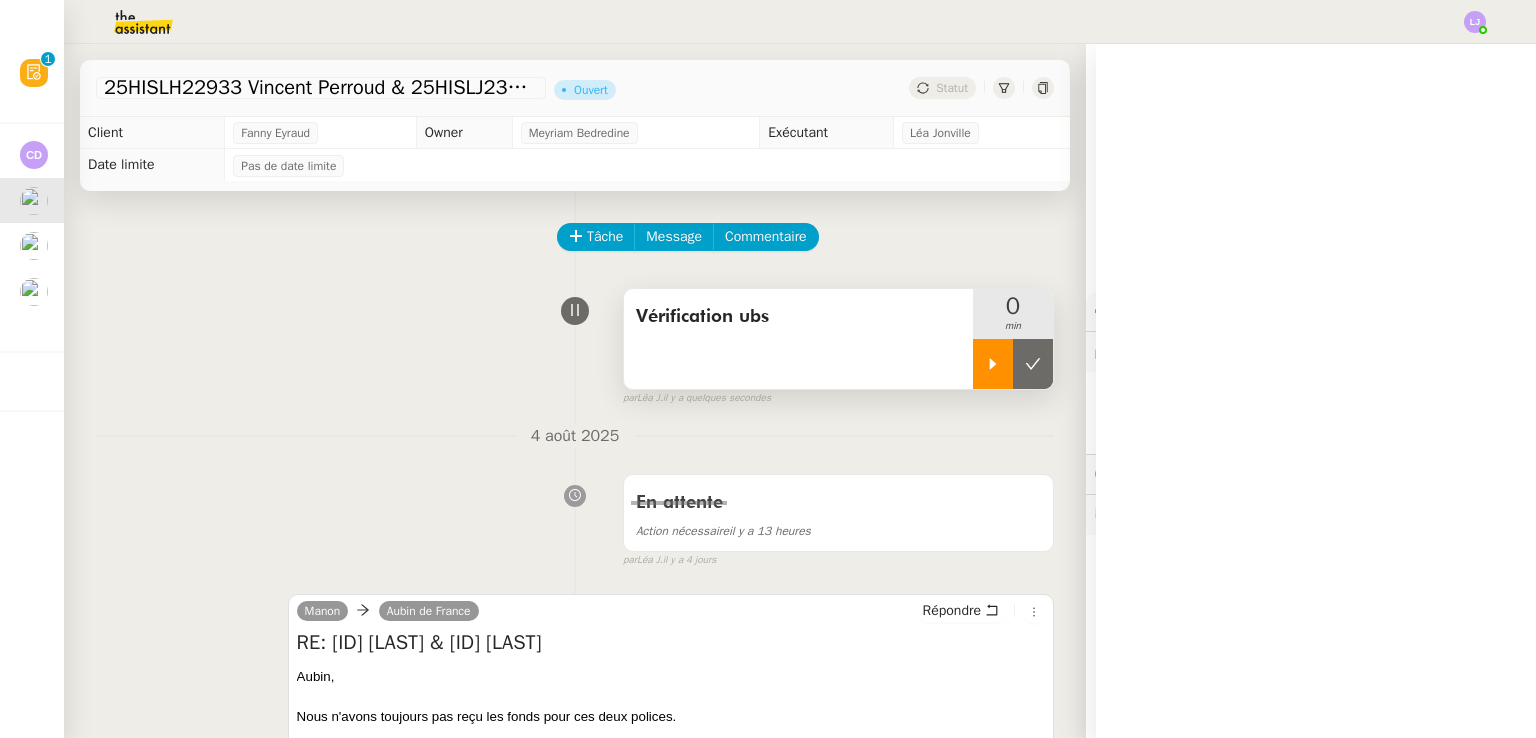 click at bounding box center (993, 364) 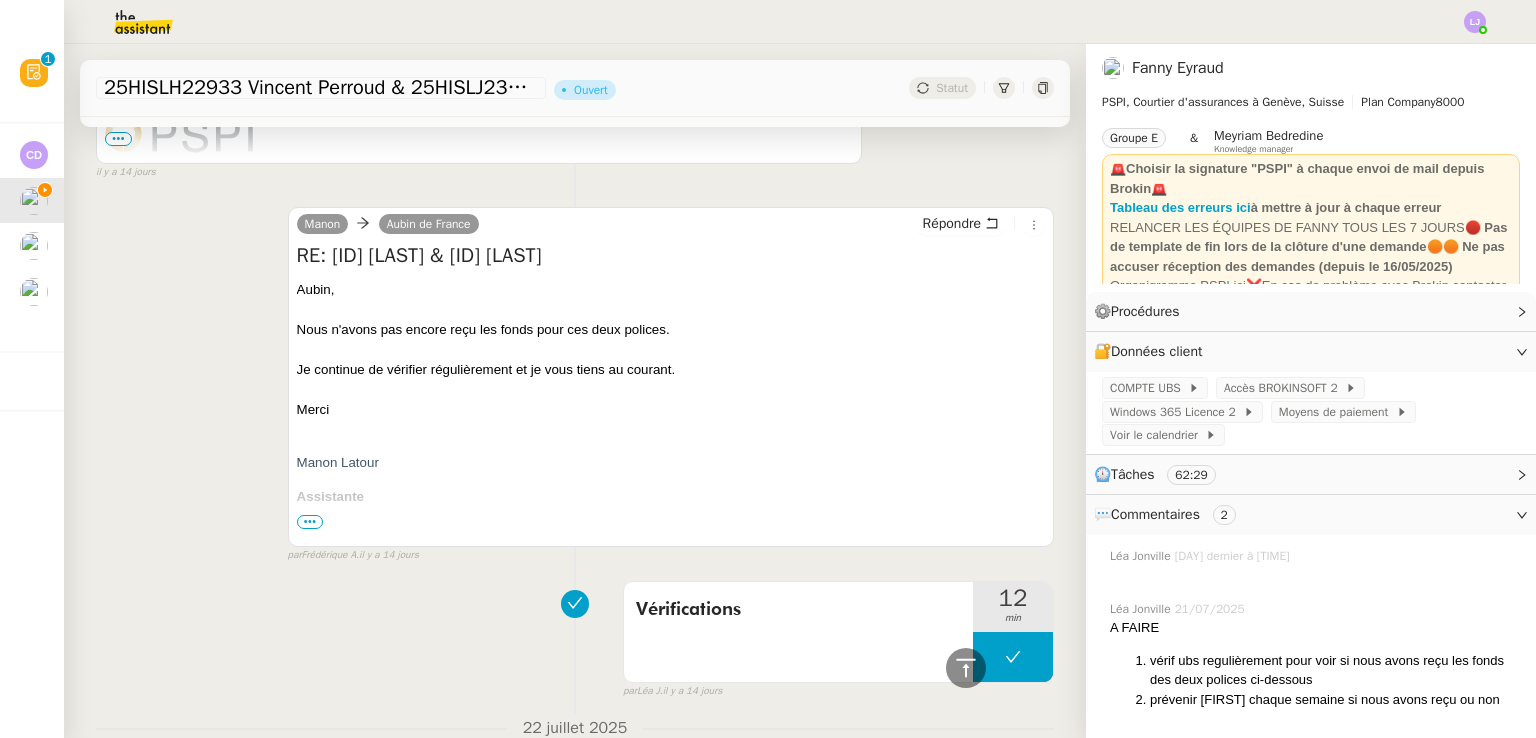 scroll, scrollTop: 2283, scrollLeft: 0, axis: vertical 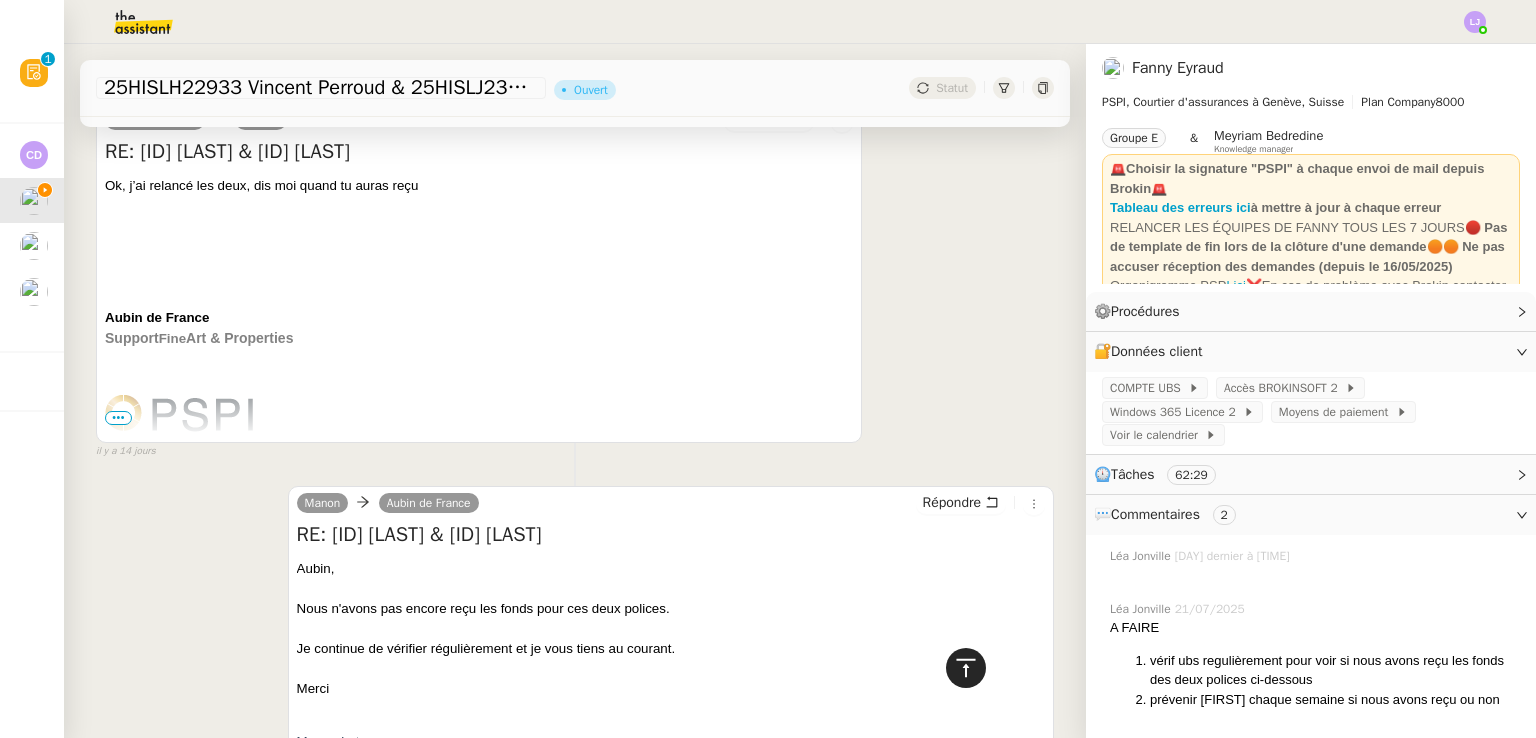 click 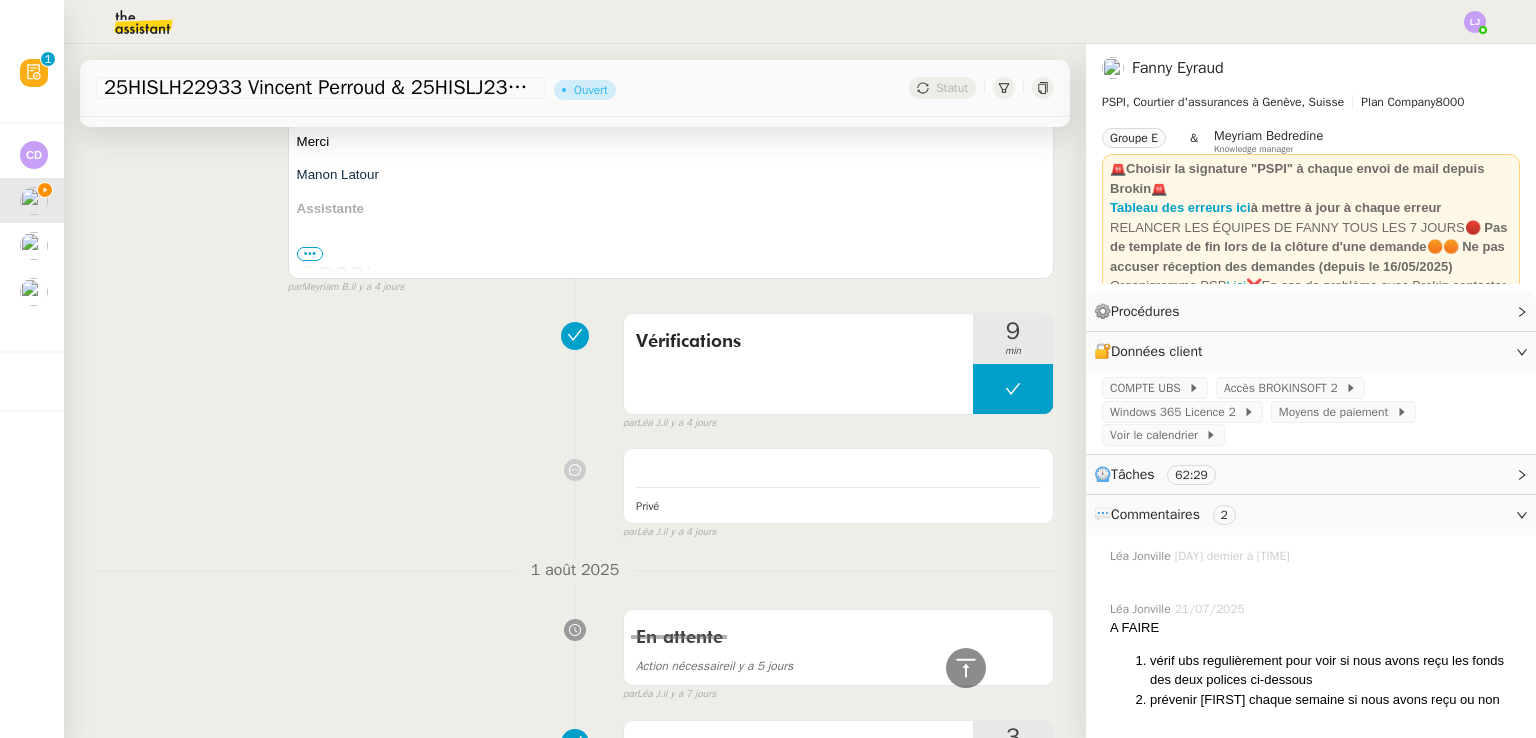 scroll, scrollTop: 0, scrollLeft: 0, axis: both 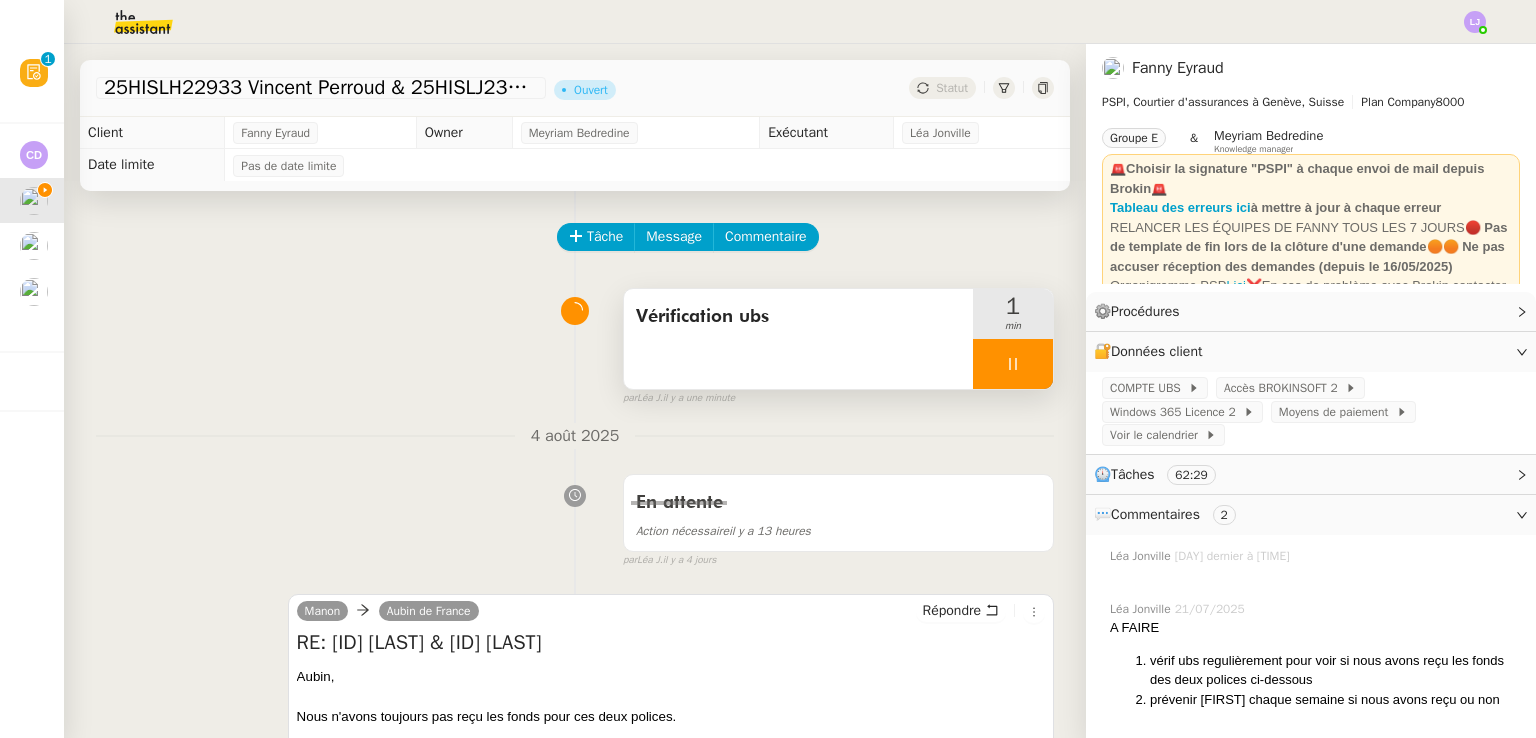 click at bounding box center (1013, 364) 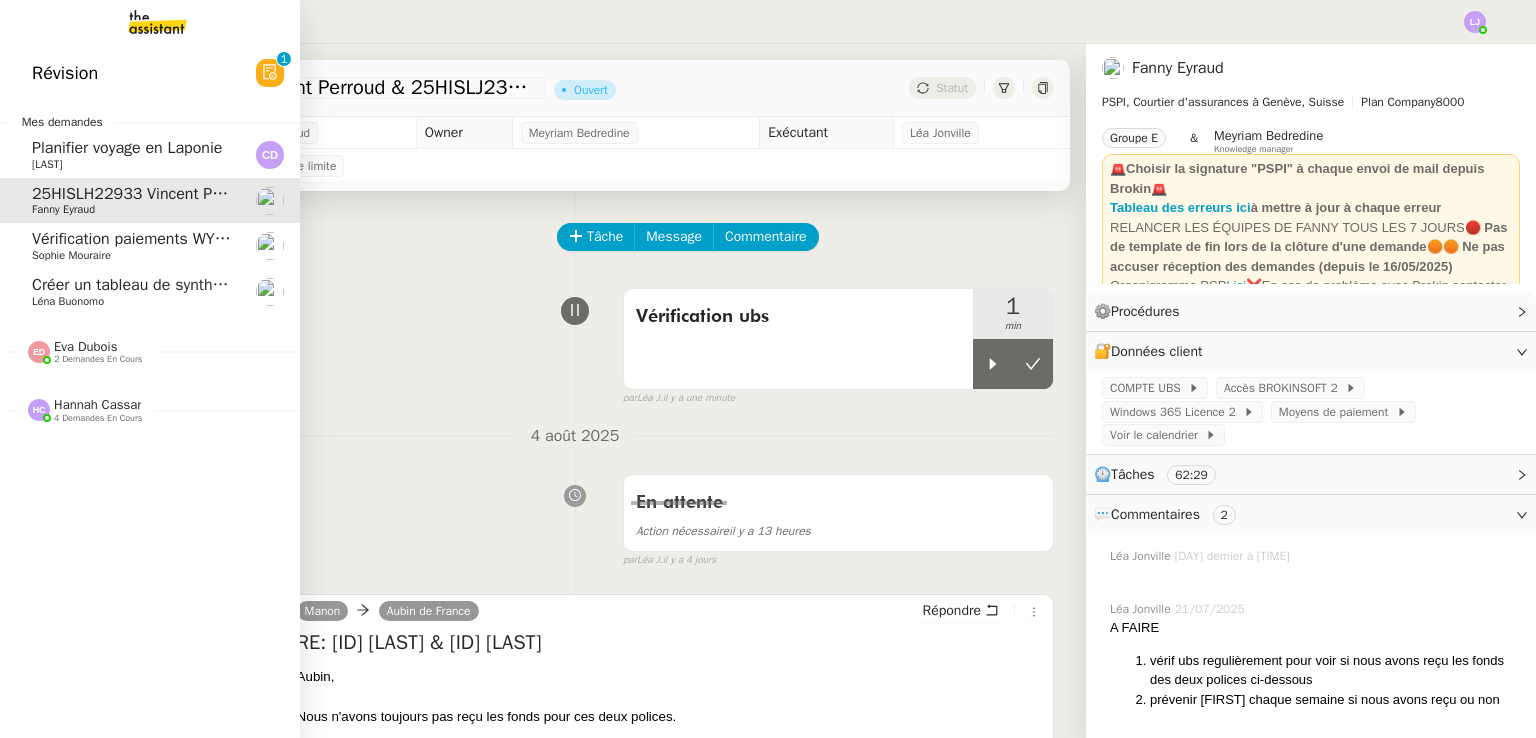 click on "Créer un tableau de synthèse des vols" 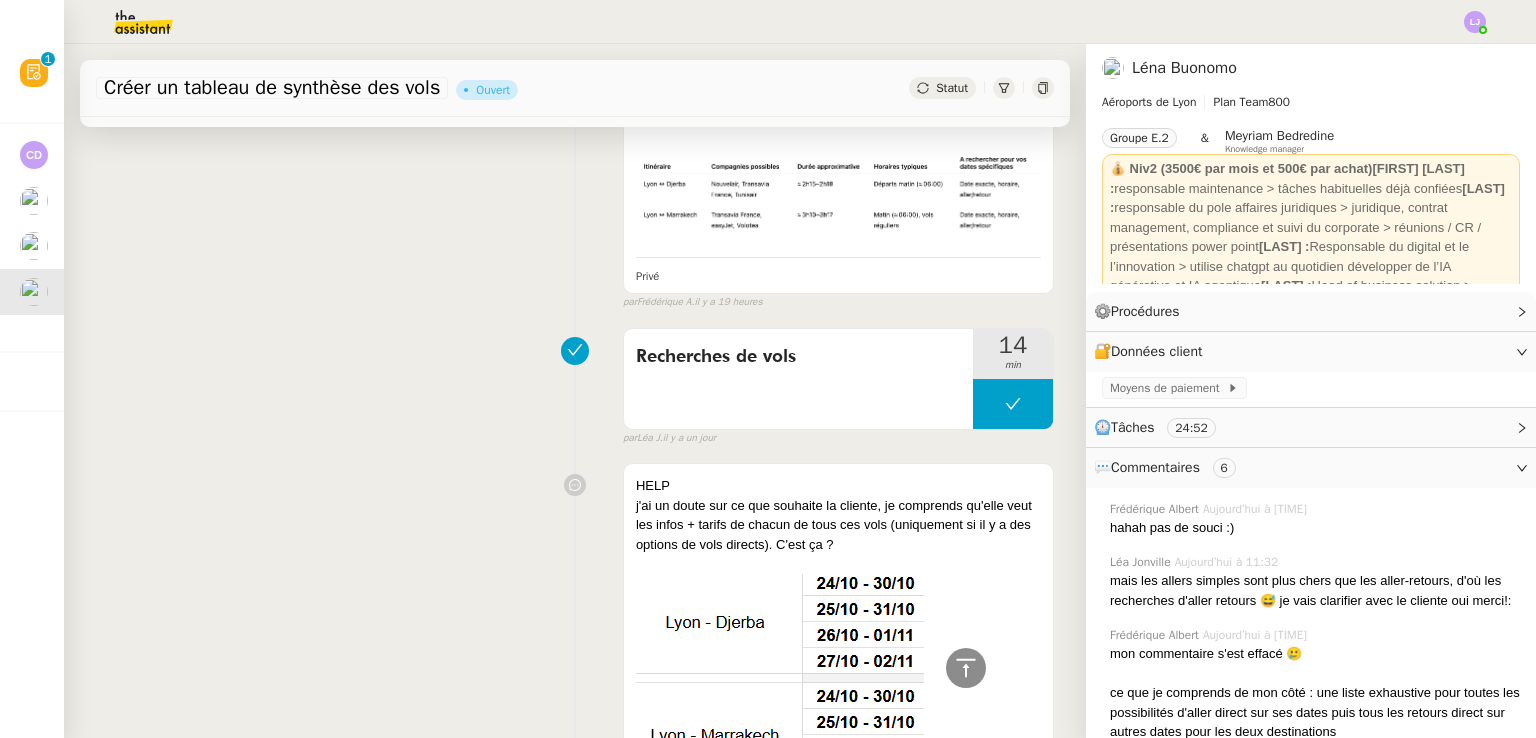 scroll, scrollTop: 3552, scrollLeft: 0, axis: vertical 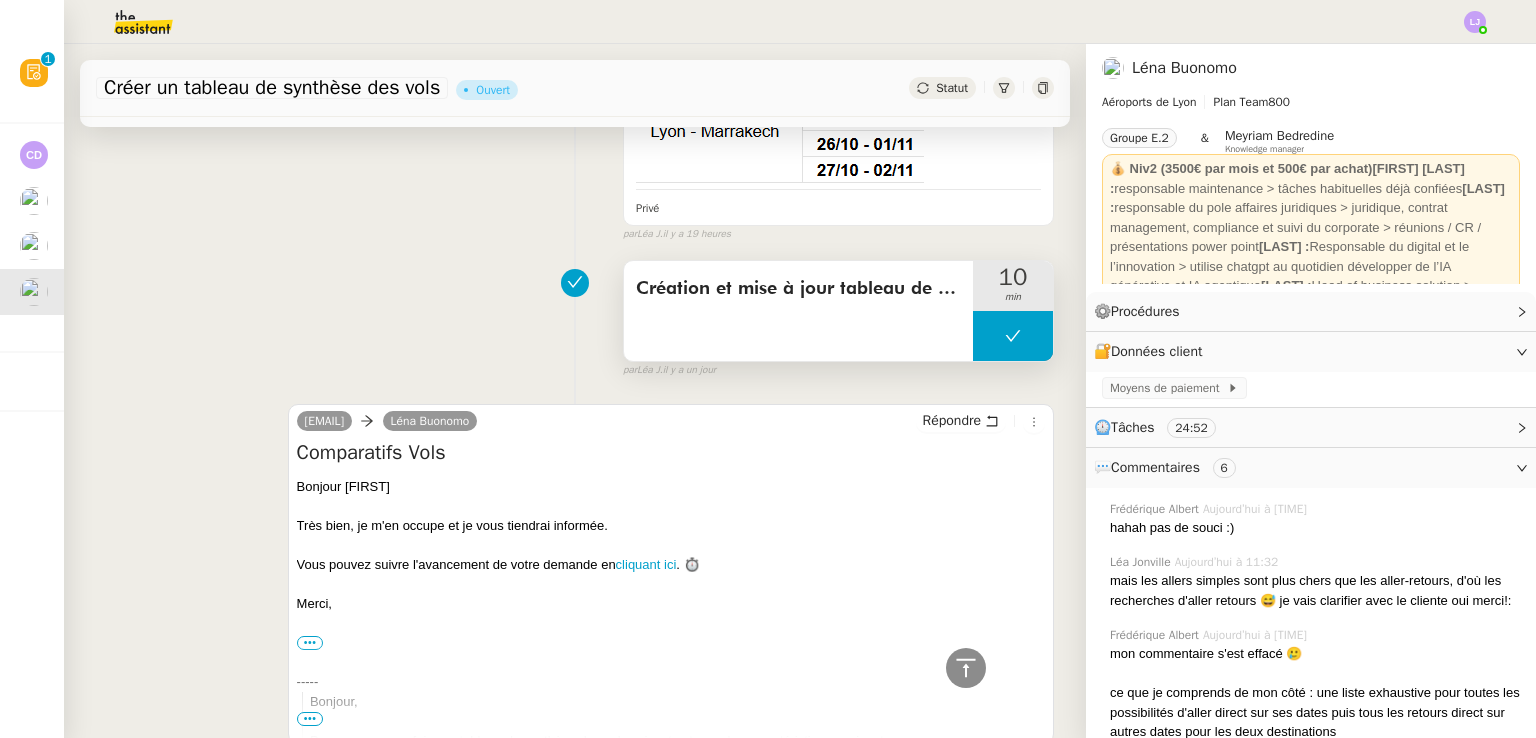 click at bounding box center [1013, 336] 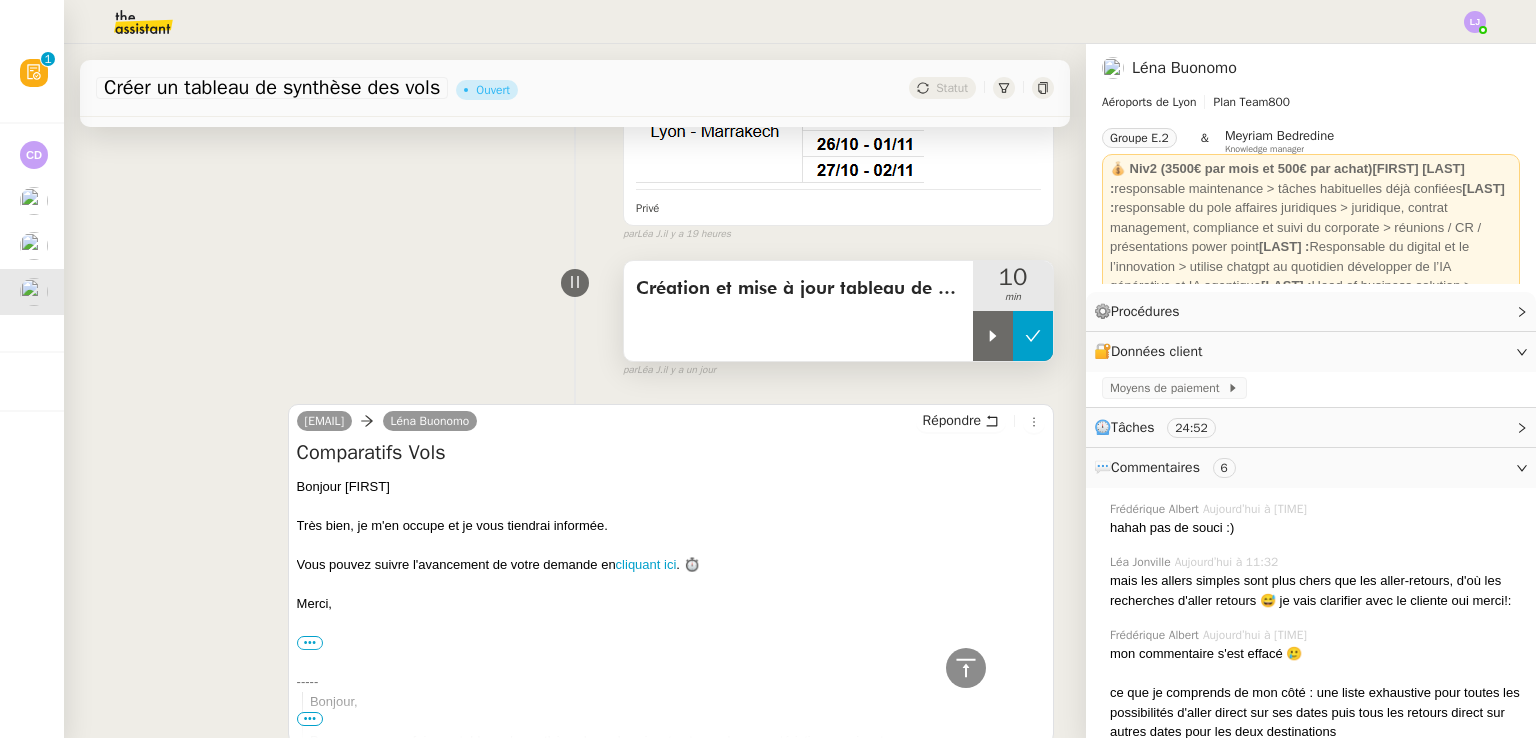 click at bounding box center [993, 336] 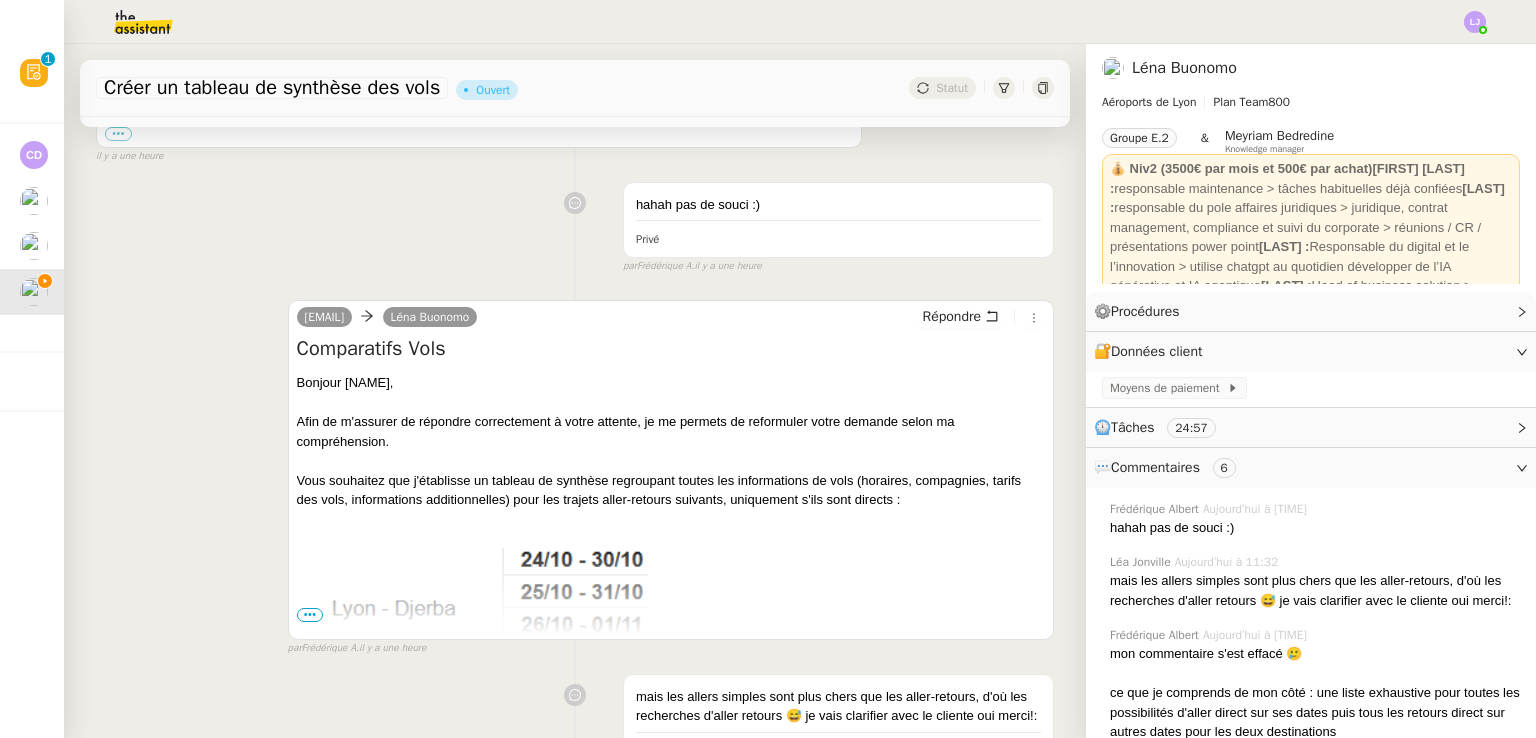 scroll, scrollTop: 679, scrollLeft: 0, axis: vertical 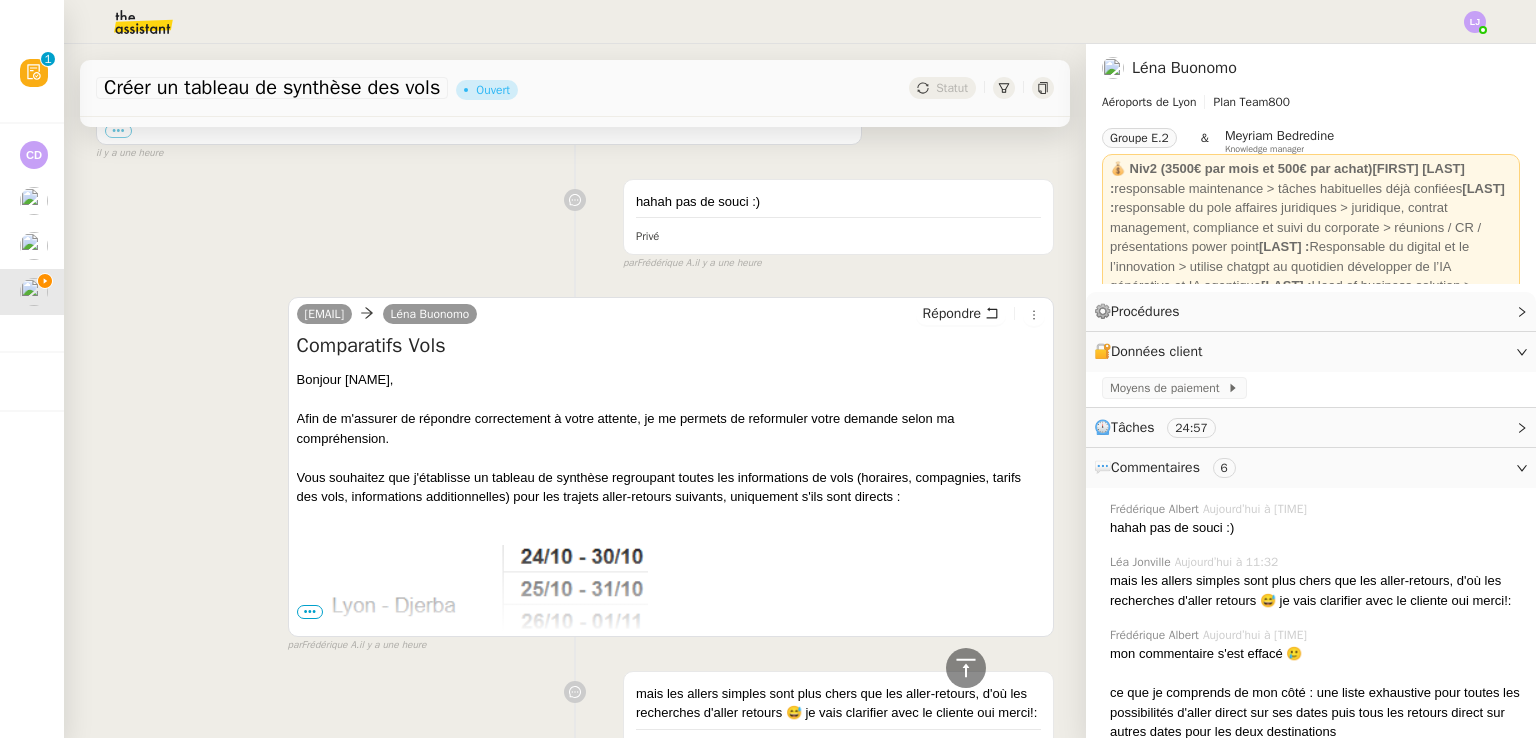 click on "•••" at bounding box center (310, 612) 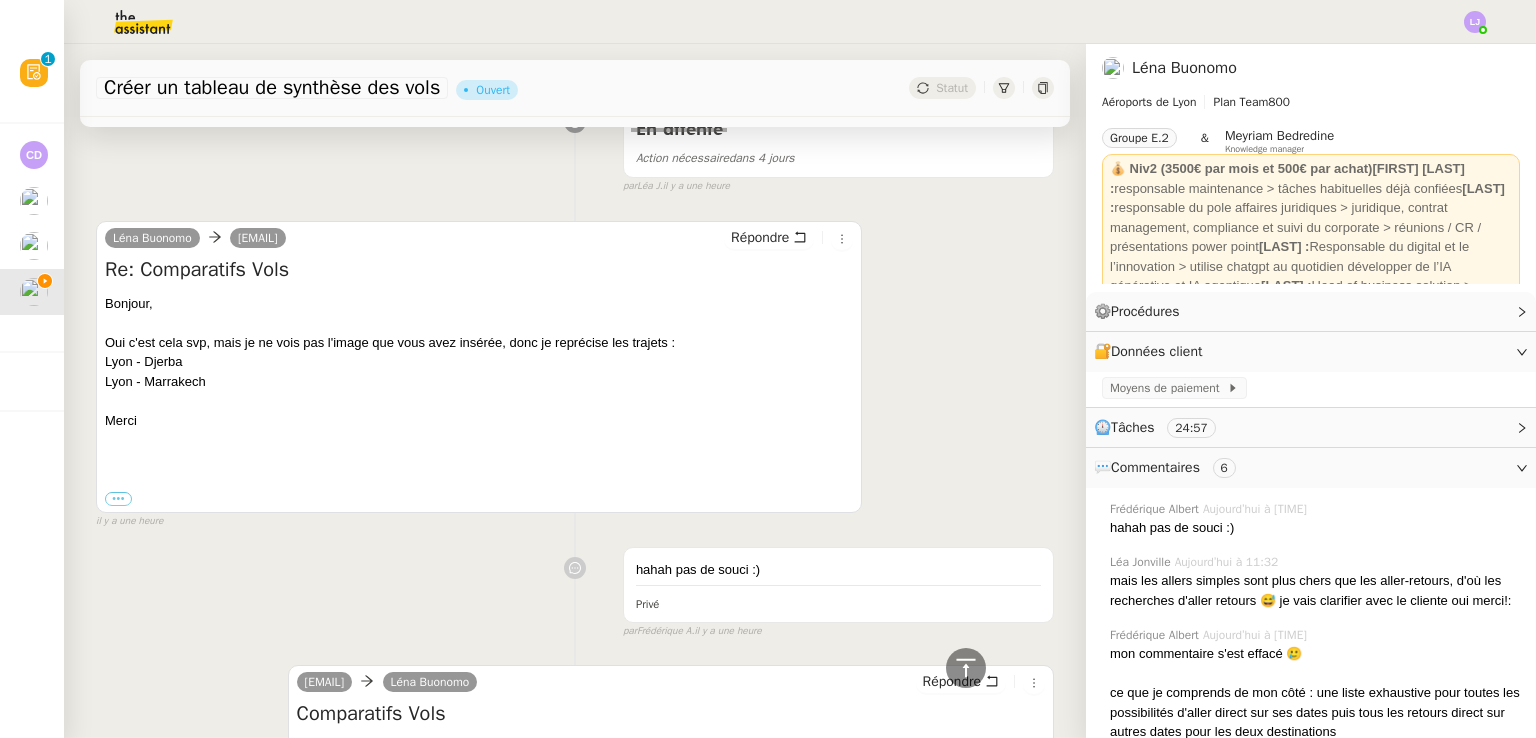 scroll, scrollTop: 303, scrollLeft: 0, axis: vertical 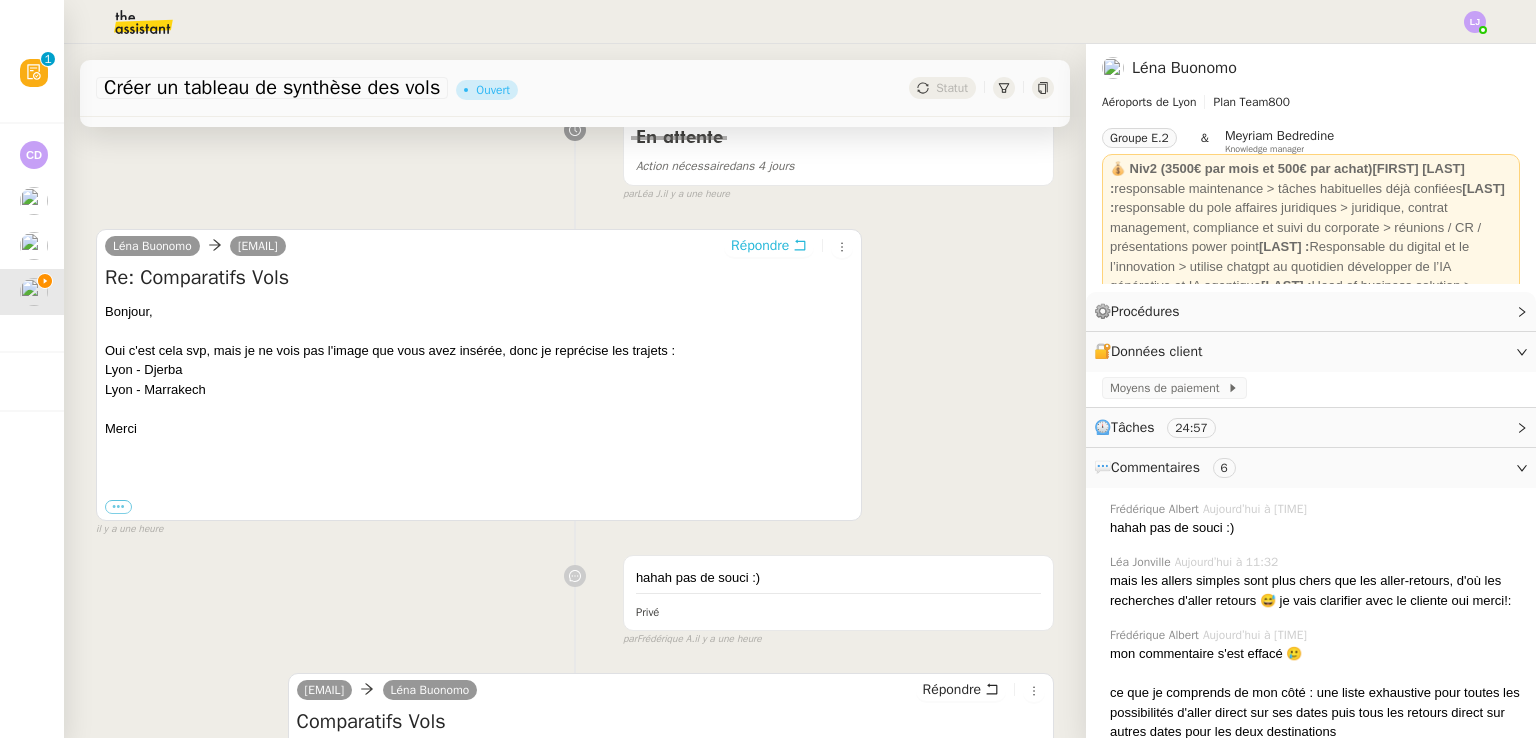 click on "Répondre" at bounding box center (760, 246) 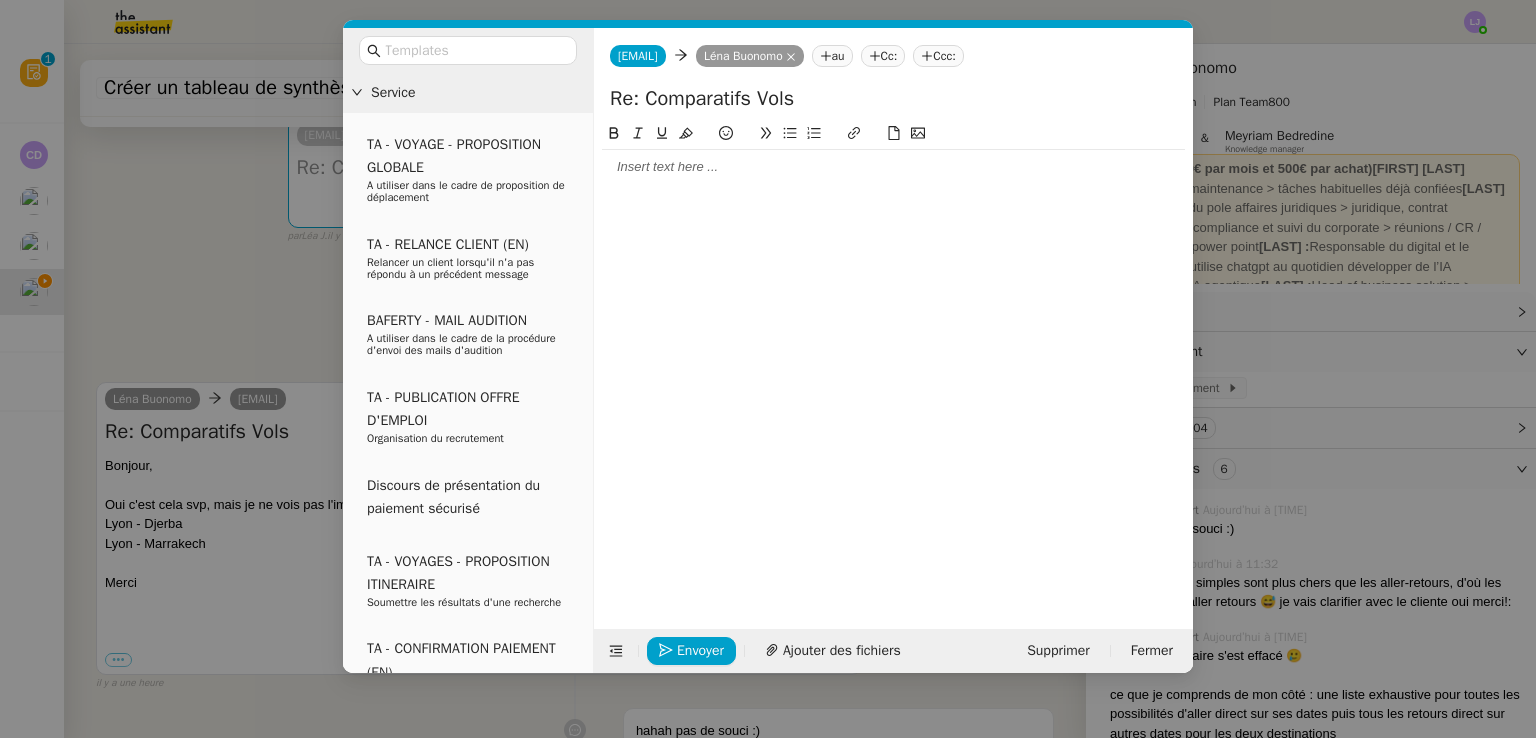 click 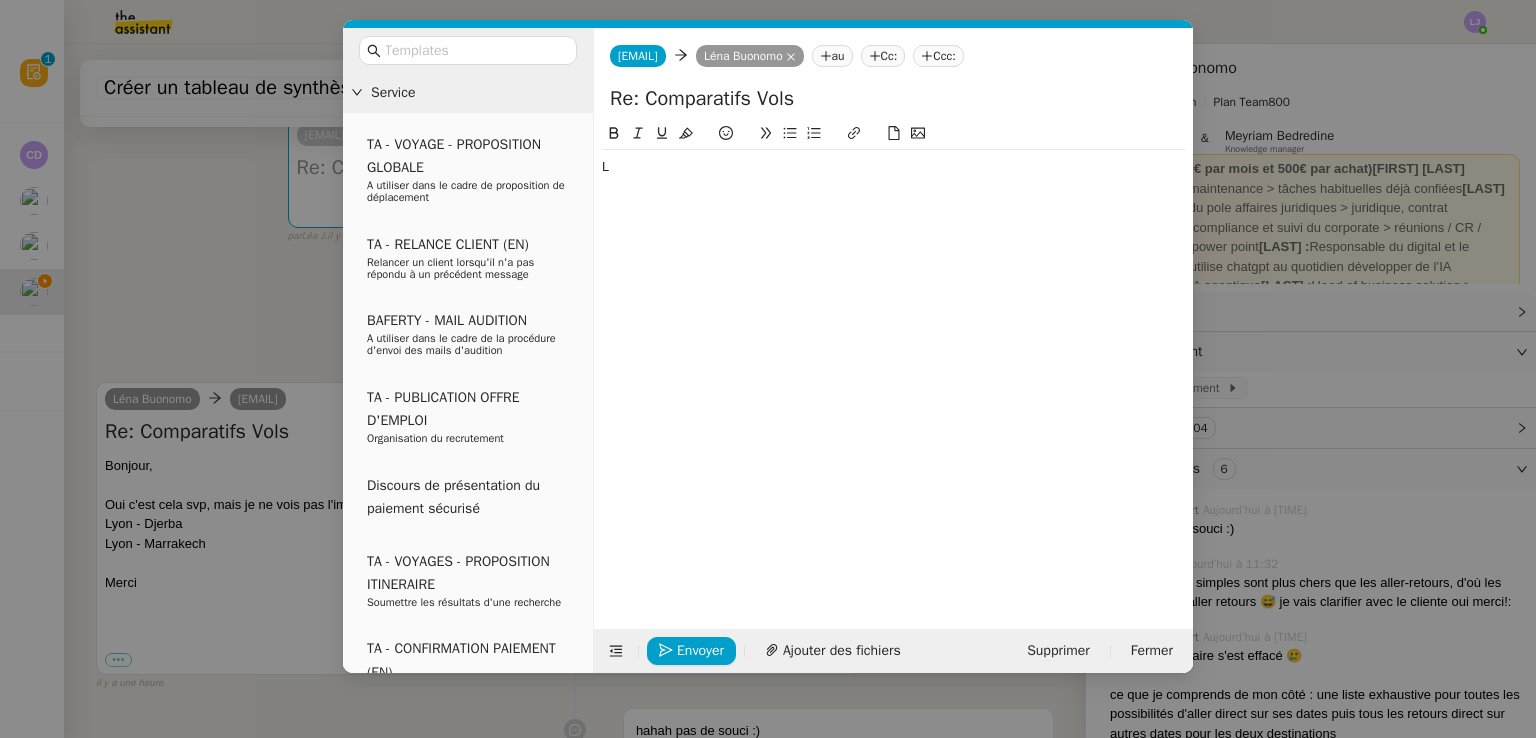 type 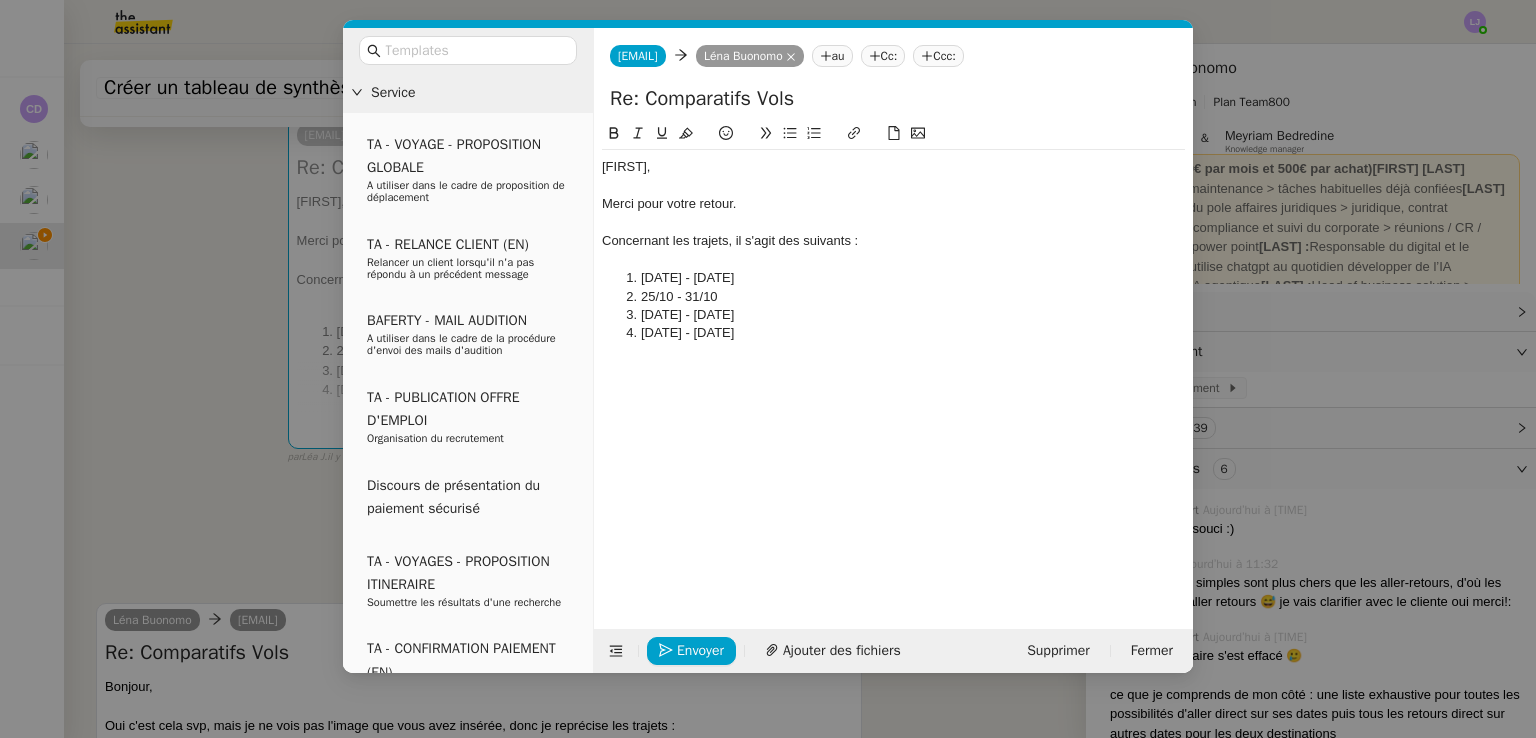 click 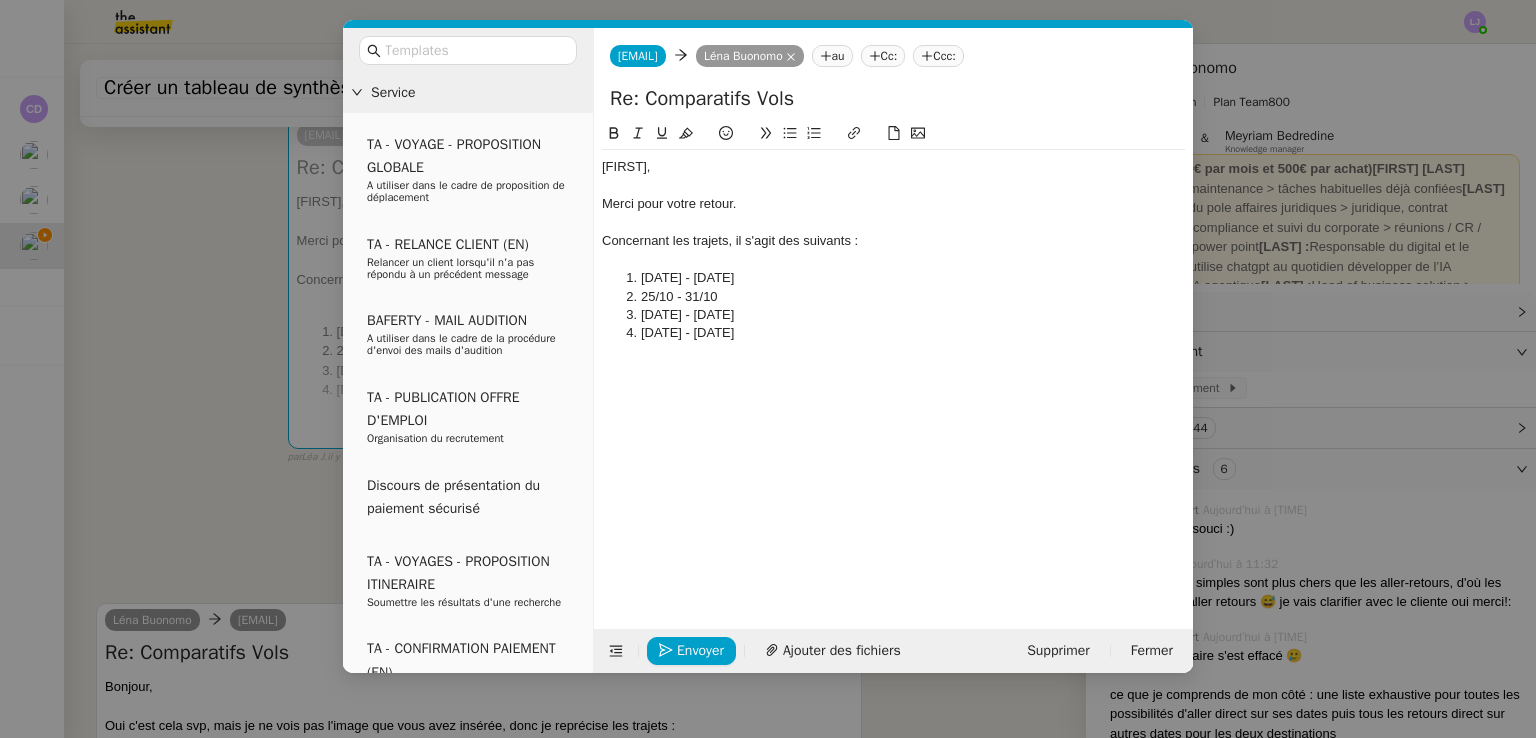 click on "27/10 - 03/11" 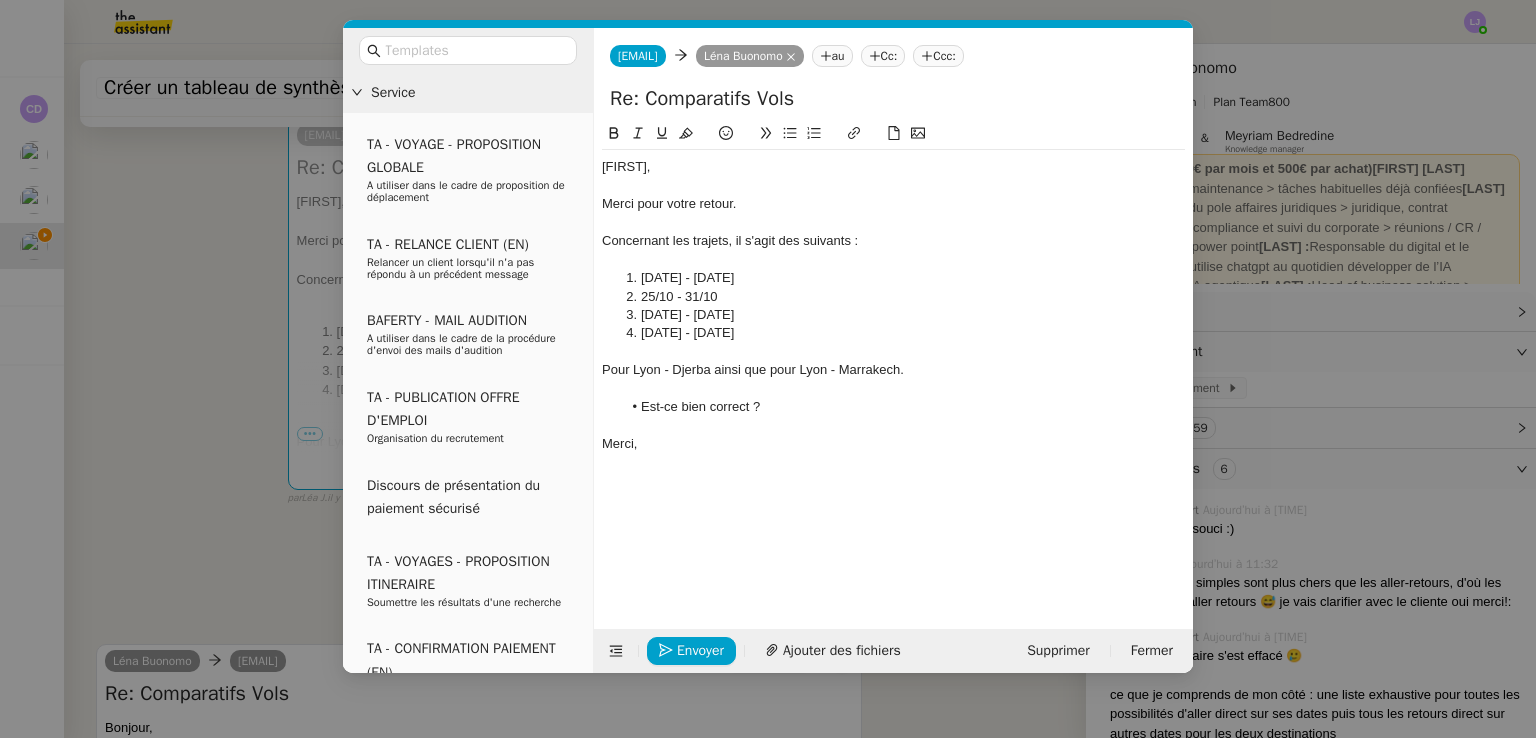 click on "Service TA - VOYAGE - PROPOSITION GLOBALE    A utiliser dans le cadre de proposition de déplacement TA - RELANCE CLIENT (EN)    Relancer un client lorsqu'il n'a pas répondu à un précédent message BAFERTY - MAIL AUDITION    A utiliser dans le cadre de la procédure d'envoi des mails d'audition TA - PUBLICATION OFFRE D'EMPLOI     Organisation du recrutement Discours de présentation du paiement sécurisé    TA - VOYAGES - PROPOSITION ITINERAIRE    Soumettre les résultats d'une recherche TA - CONFIRMATION PAIEMENT (EN)    Confirmer avec le client de modèle de transaction - Attention Plan Pro nécessaire. TA - COURRIER EXPEDIE (recommandé)    A utiliser dans le cadre de l'envoi d'un courrier recommandé TA - PARTAGE DE CALENDRIER (EN)    A utiliser pour demander au client de partager son calendrier afin de faciliter l'accès et la gestion PSPI - Appel de fonds MJL    A utiliser dans le cadre de la procédure d'appel de fonds MJL TA - RELANCE CLIENT    TA - AR PROCEDURES        21 YIELD" at bounding box center (768, 369) 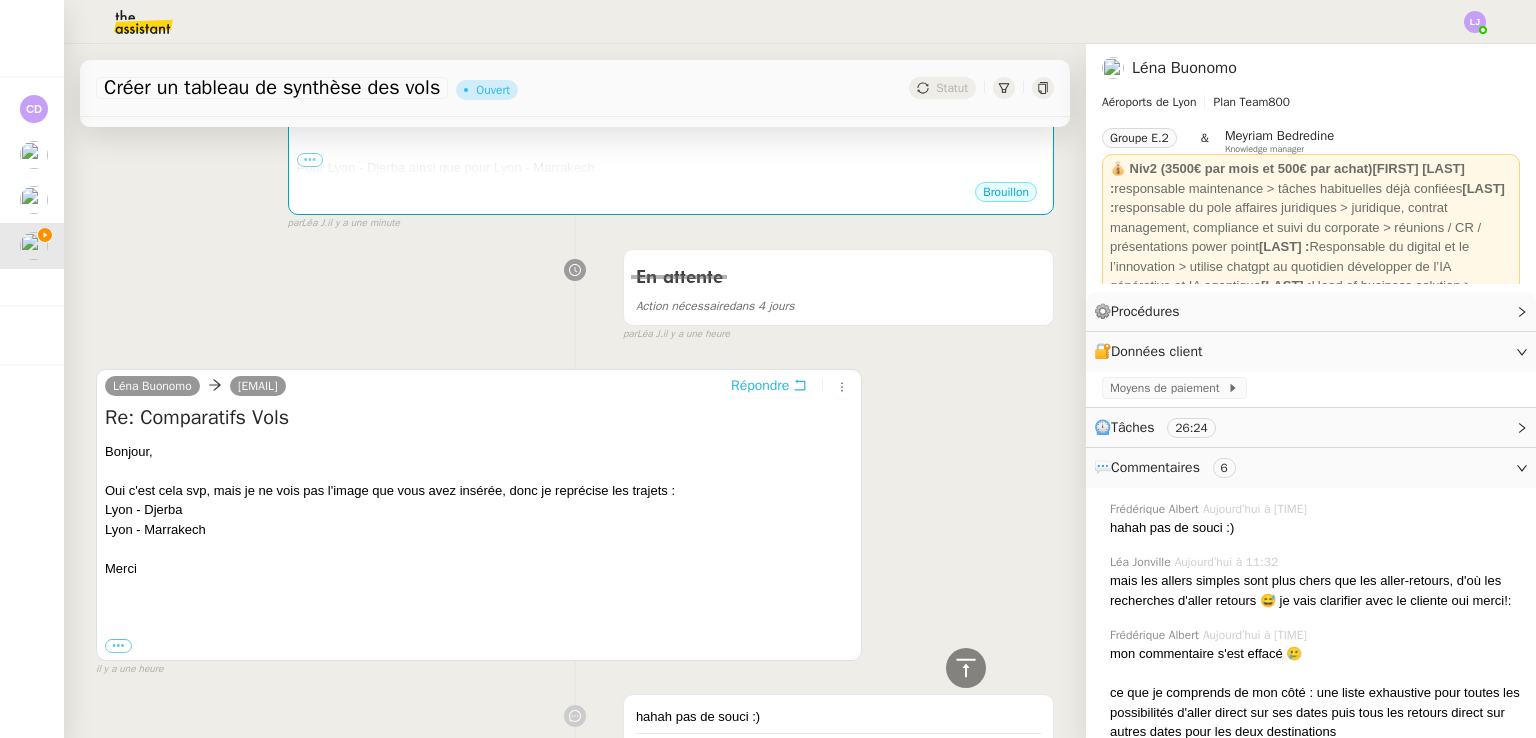 scroll, scrollTop: 194, scrollLeft: 0, axis: vertical 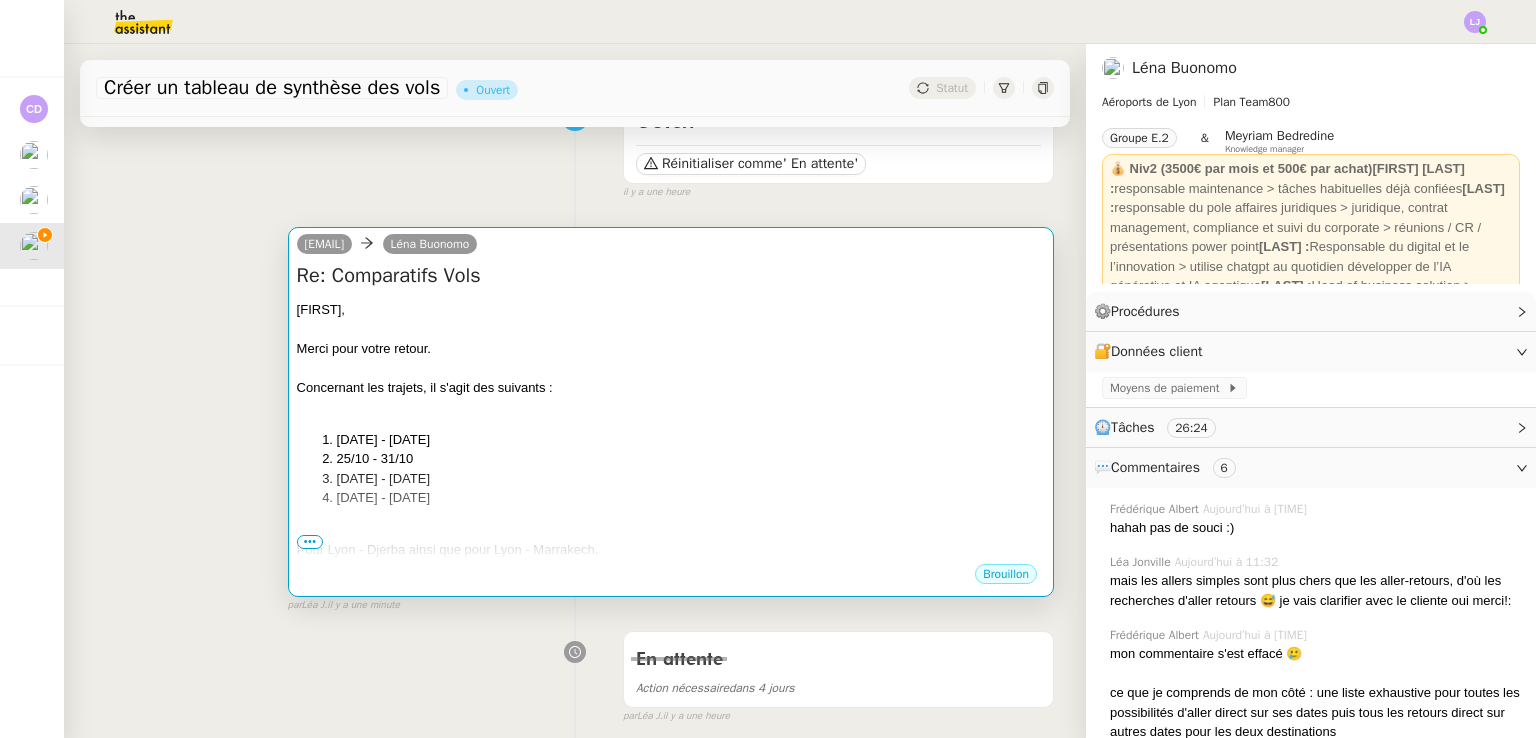 click on "Concernant les trajets, il s'agit des suivants :" at bounding box center [671, 388] 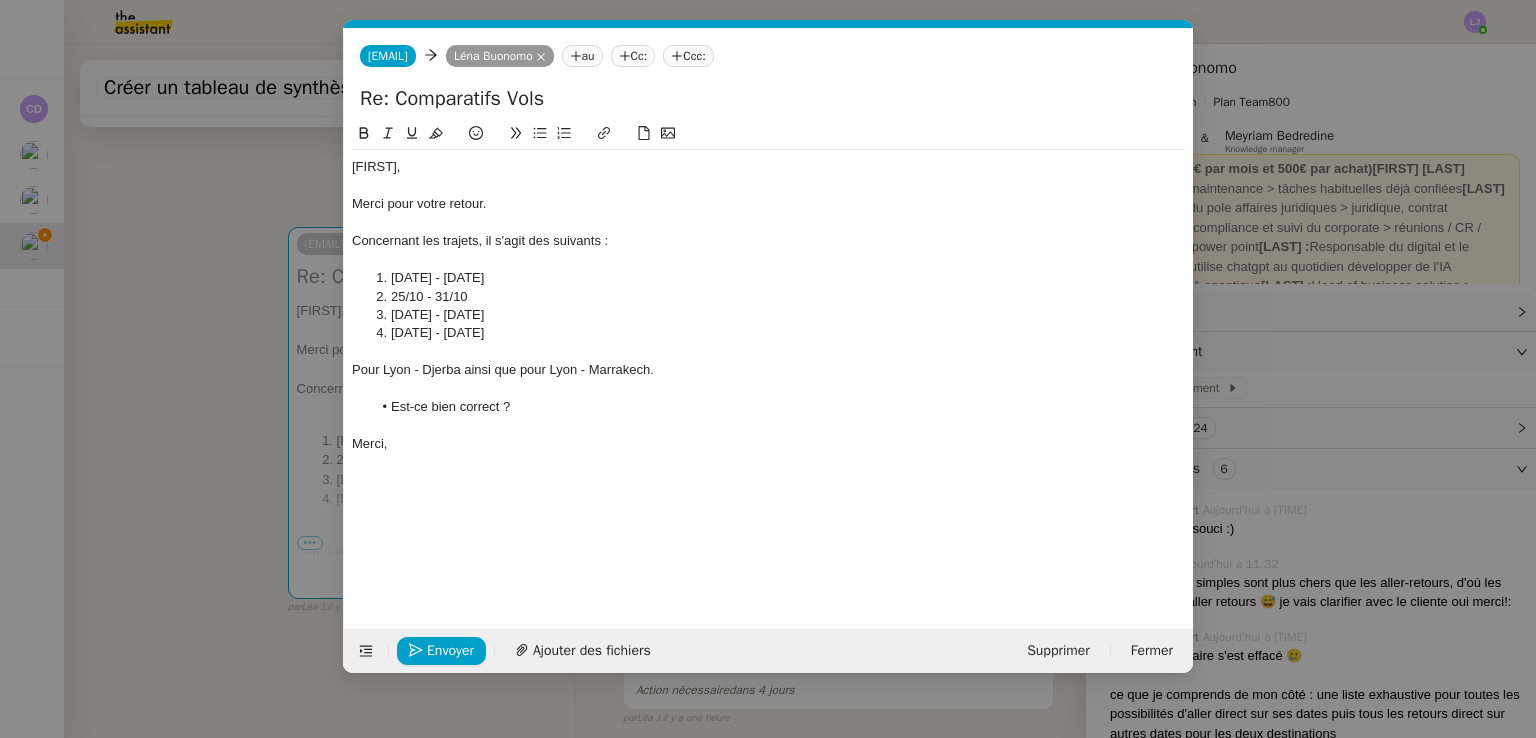 scroll, scrollTop: 0, scrollLeft: 42, axis: horizontal 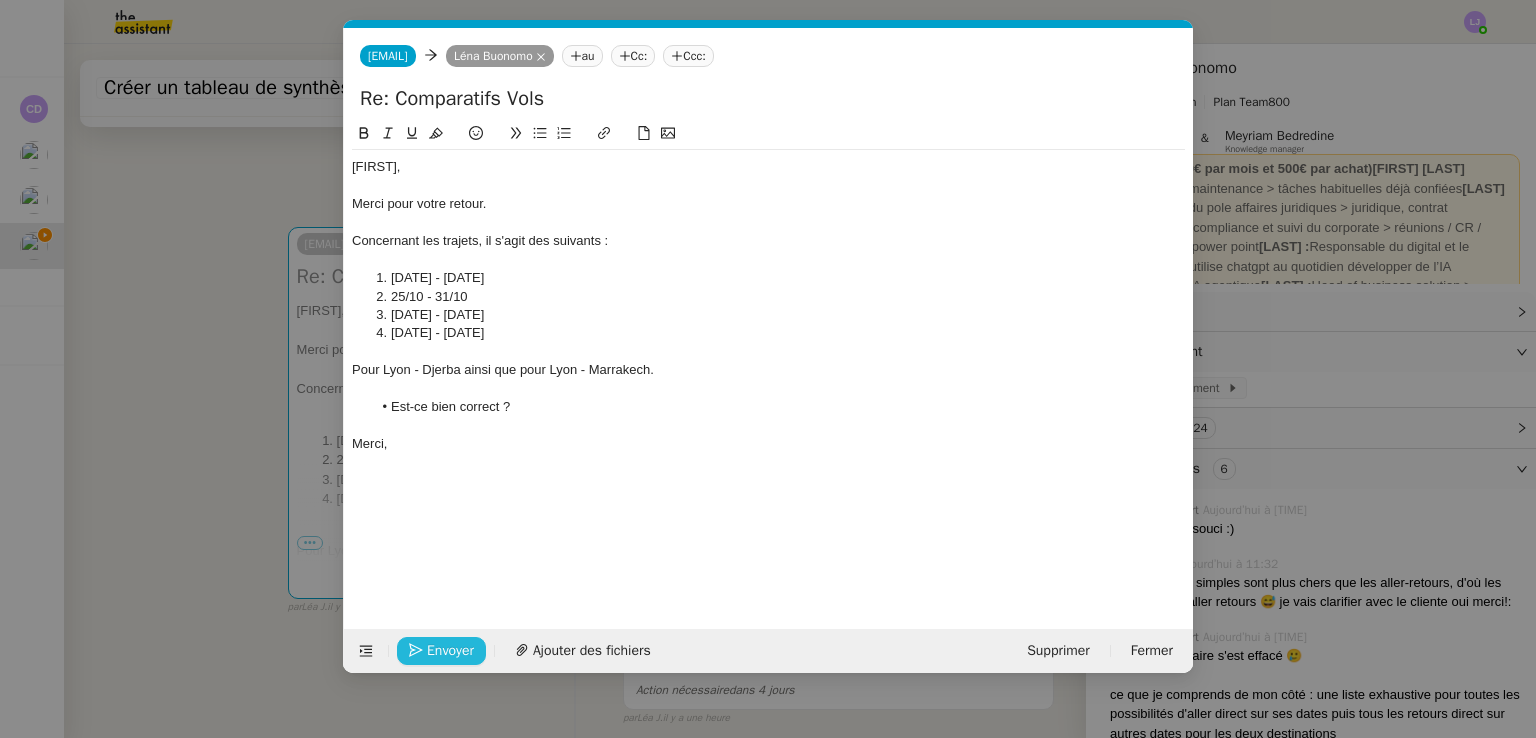 click on "Envoyer" 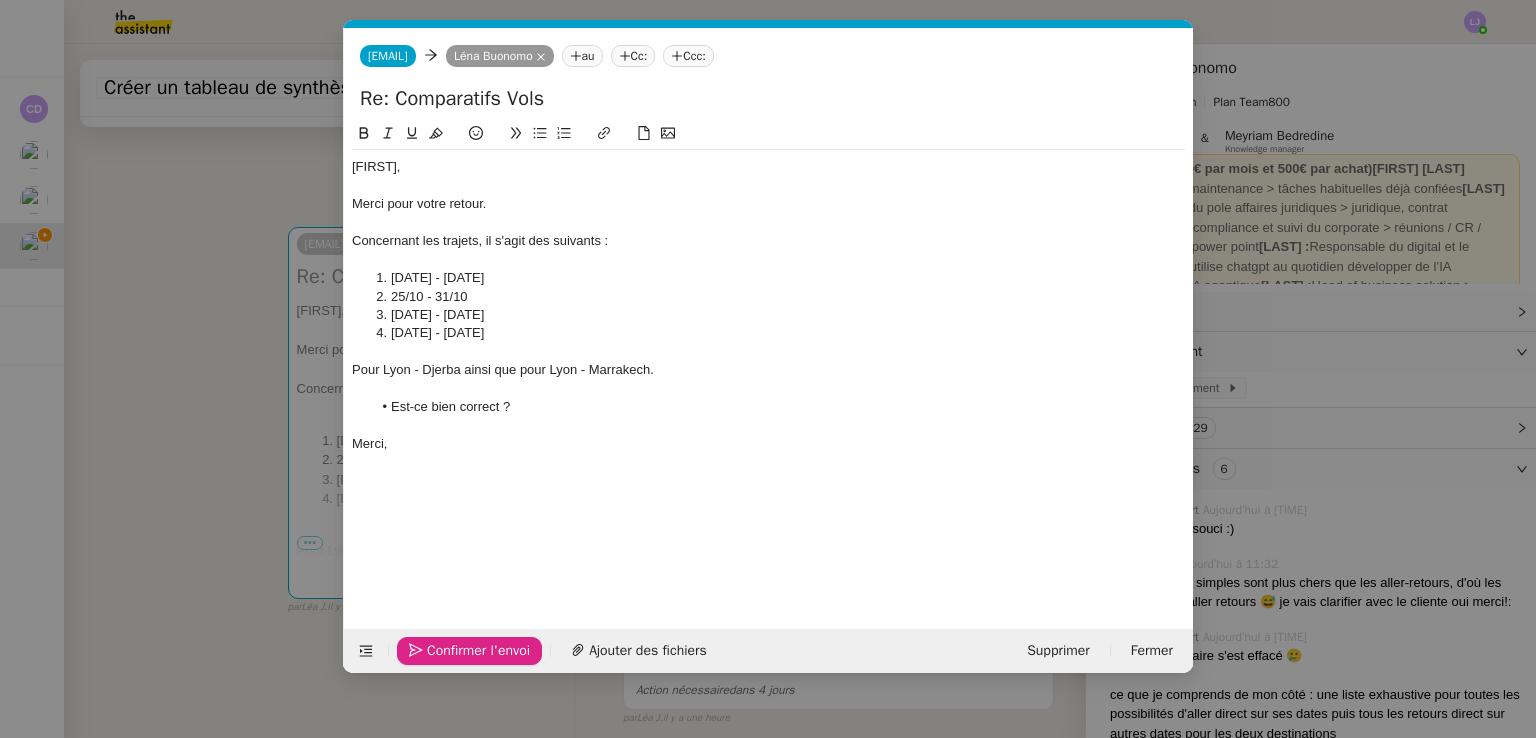 click on "Service TA - VOYAGE - PROPOSITION GLOBALE    A utiliser dans le cadre de proposition de déplacement TA - RELANCE CLIENT (EN)    Relancer un client lorsqu'il n'a pas répondu à un précédent message BAFERTY - MAIL AUDITION    A utiliser dans le cadre de la procédure d'envoi des mails d'audition TA - PUBLICATION OFFRE D'EMPLOI     Organisation du recrutement Discours de présentation du paiement sécurisé    TA - VOYAGES - PROPOSITION ITINERAIRE    Soumettre les résultats d'une recherche TA - CONFIRMATION PAIEMENT (EN)    Confirmer avec le client de modèle de transaction - Attention Plan Pro nécessaire. TA - COURRIER EXPEDIE (recommandé)    A utiliser dans le cadre de l'envoi d'un courrier recommandé TA - PARTAGE DE CALENDRIER (EN)    A utiliser pour demander au client de partager son calendrier afin de faciliter l'accès et la gestion PSPI - Appel de fonds MJL    A utiliser dans le cadre de la procédure d'appel de fonds MJL TA - RELANCE CLIENT    TA - AR PROCEDURES        21 YIELD" at bounding box center (768, 369) 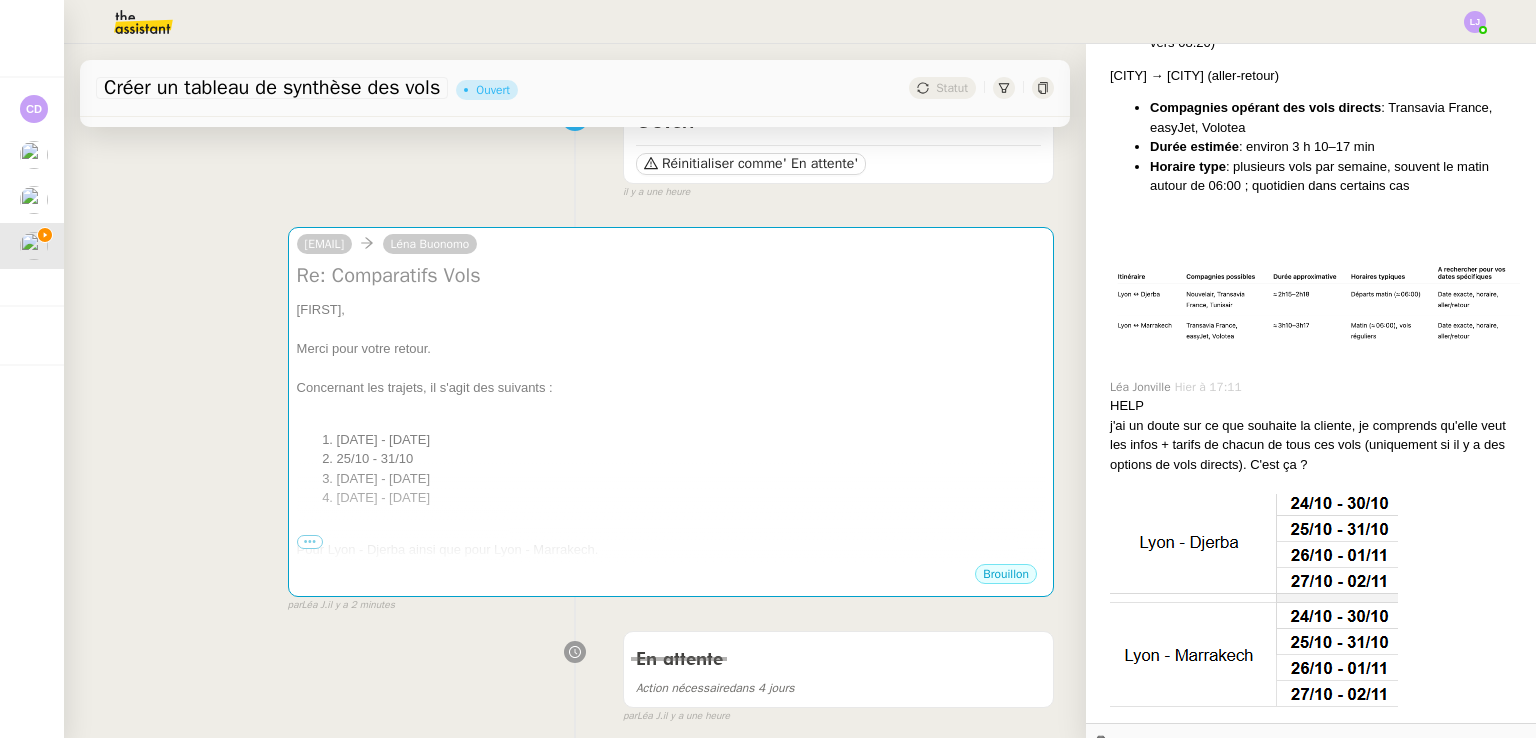 scroll, scrollTop: 1673, scrollLeft: 0, axis: vertical 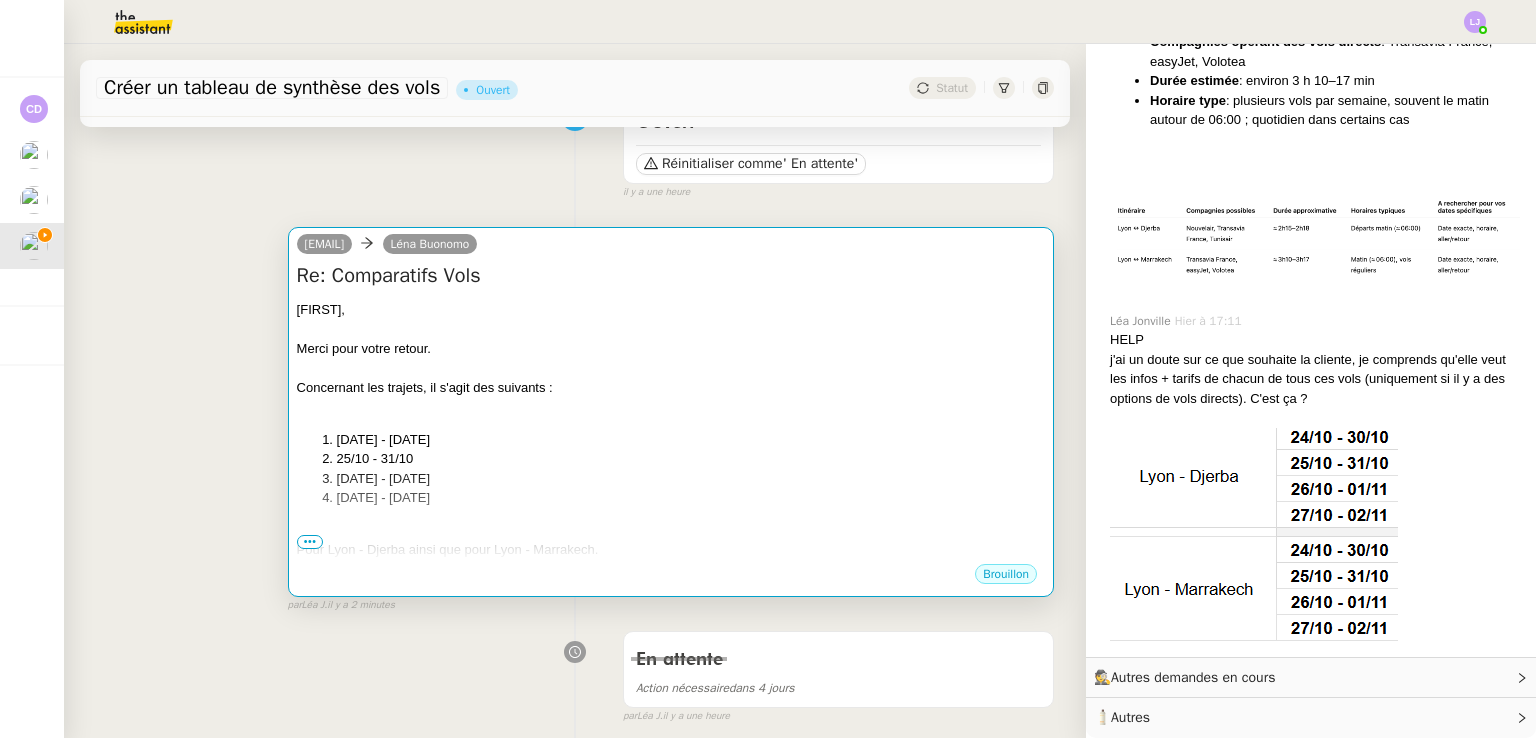click on "25/10 - 31/10" at bounding box center [691, 459] 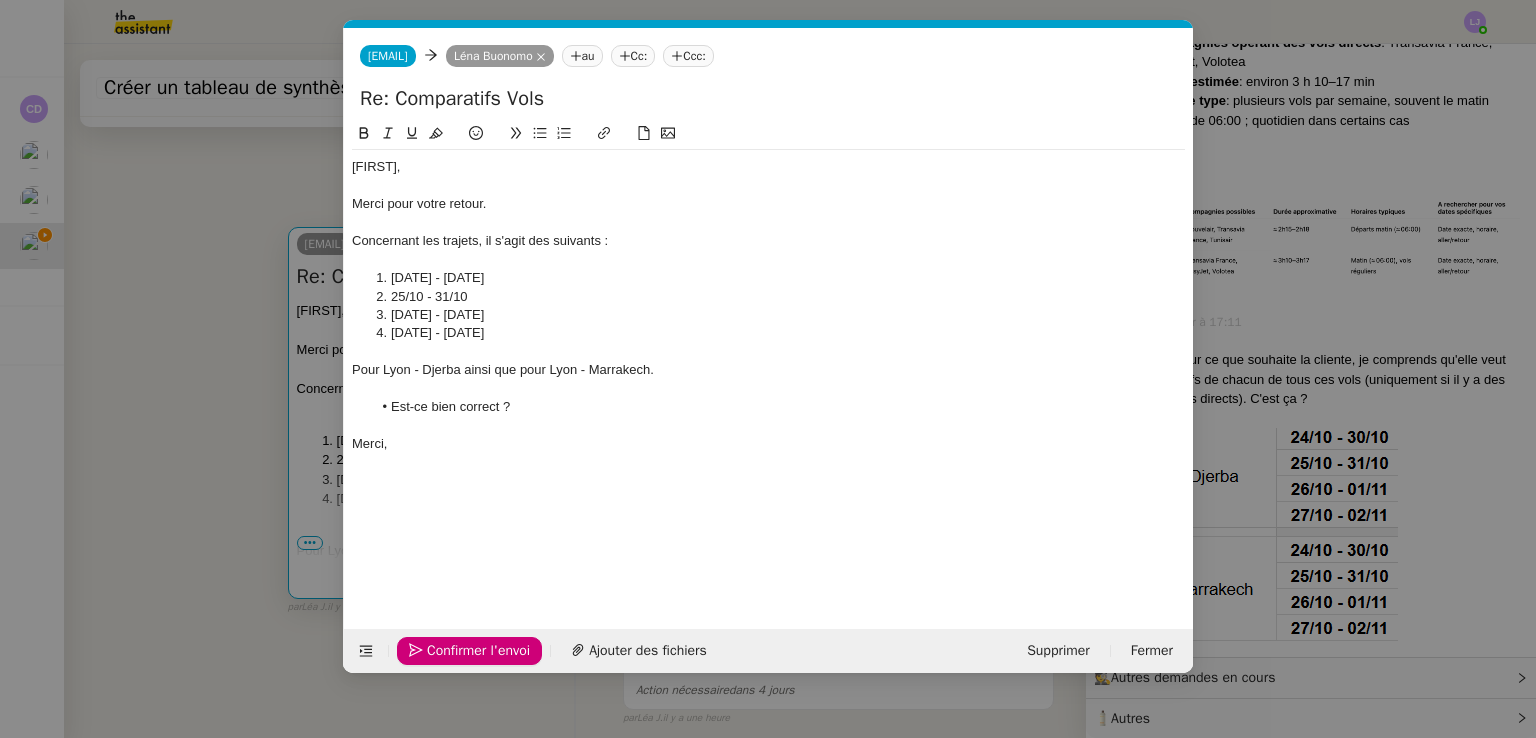 scroll, scrollTop: 1676, scrollLeft: 0, axis: vertical 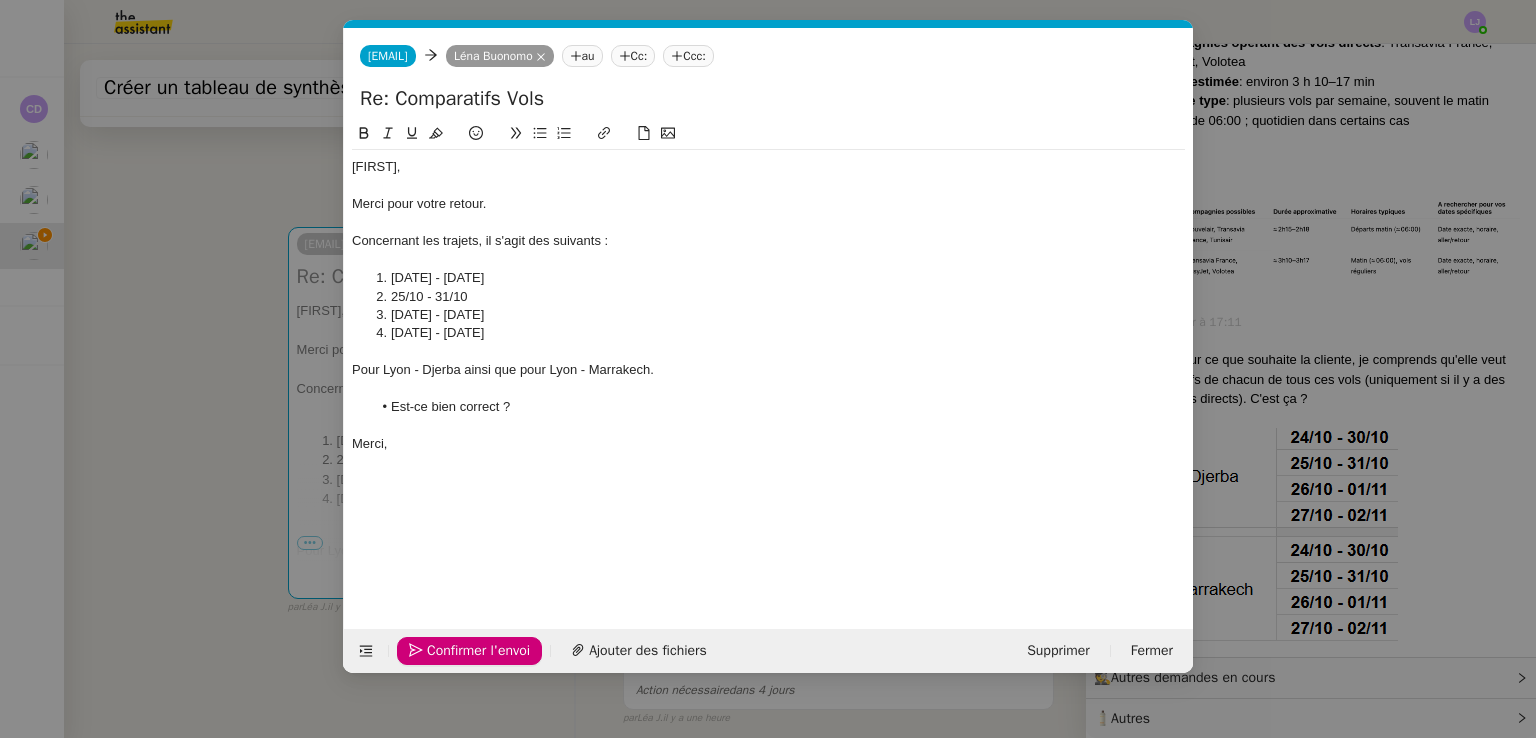 click on "26/10 - 02/11" 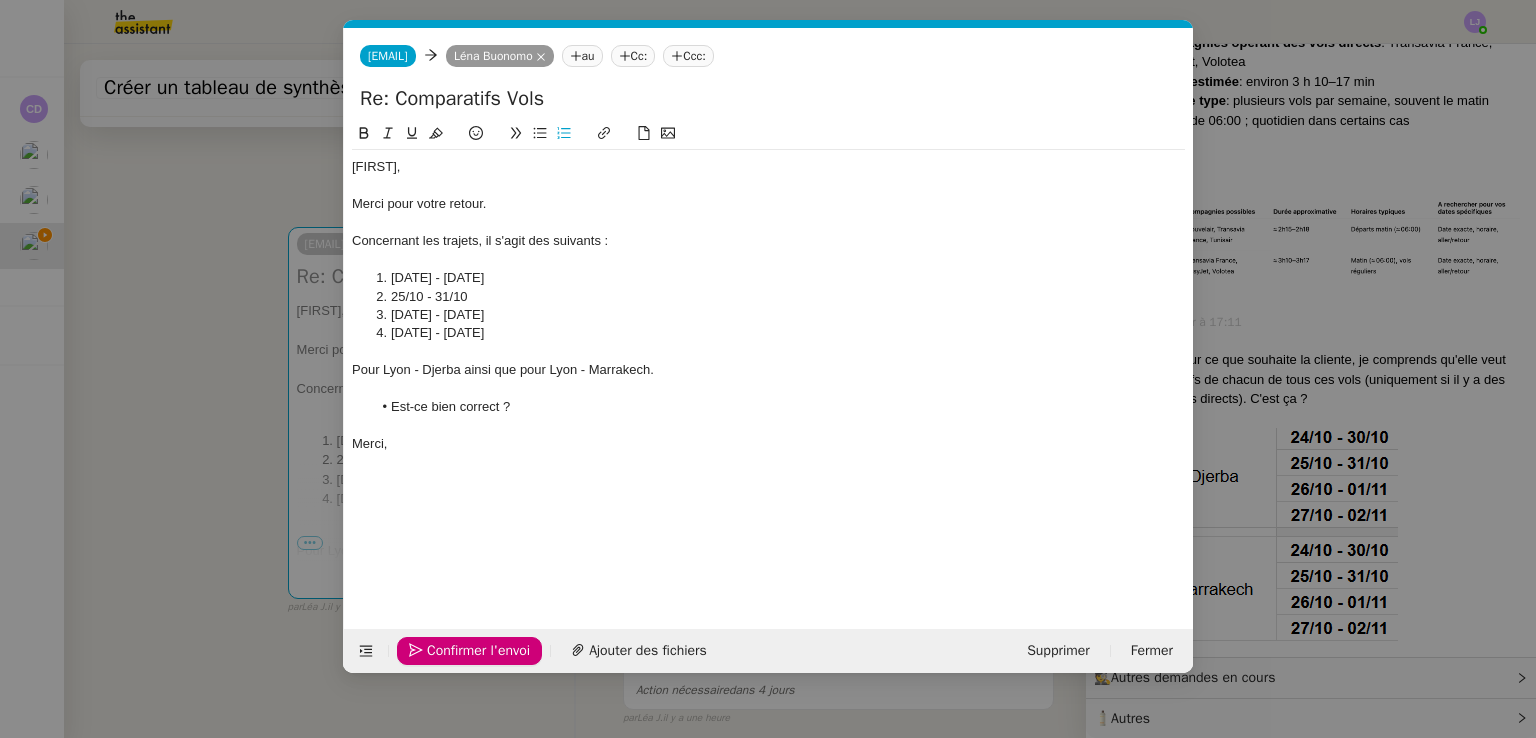 type 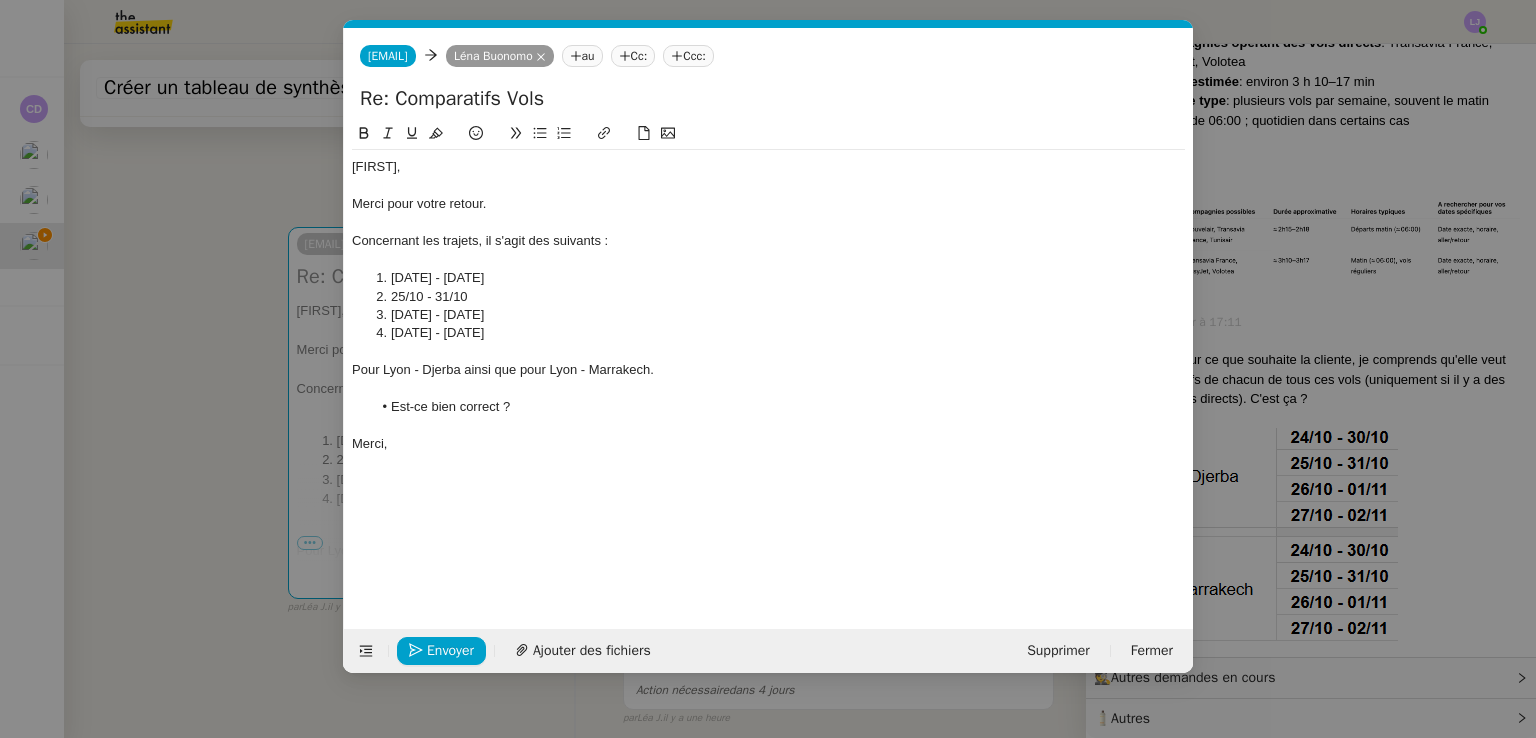 click on "Léna, Merci pour votre retour. Concernant les trajets, il s'agit des suivants : 24/10 - 30/10 25/10 - 31/10 26/10 - 01/11 27/10 - 02/11 Pour Lyon - Djerba ainsi que pour Lyon - Marrakech. Est-ce bien correct ? Merci," 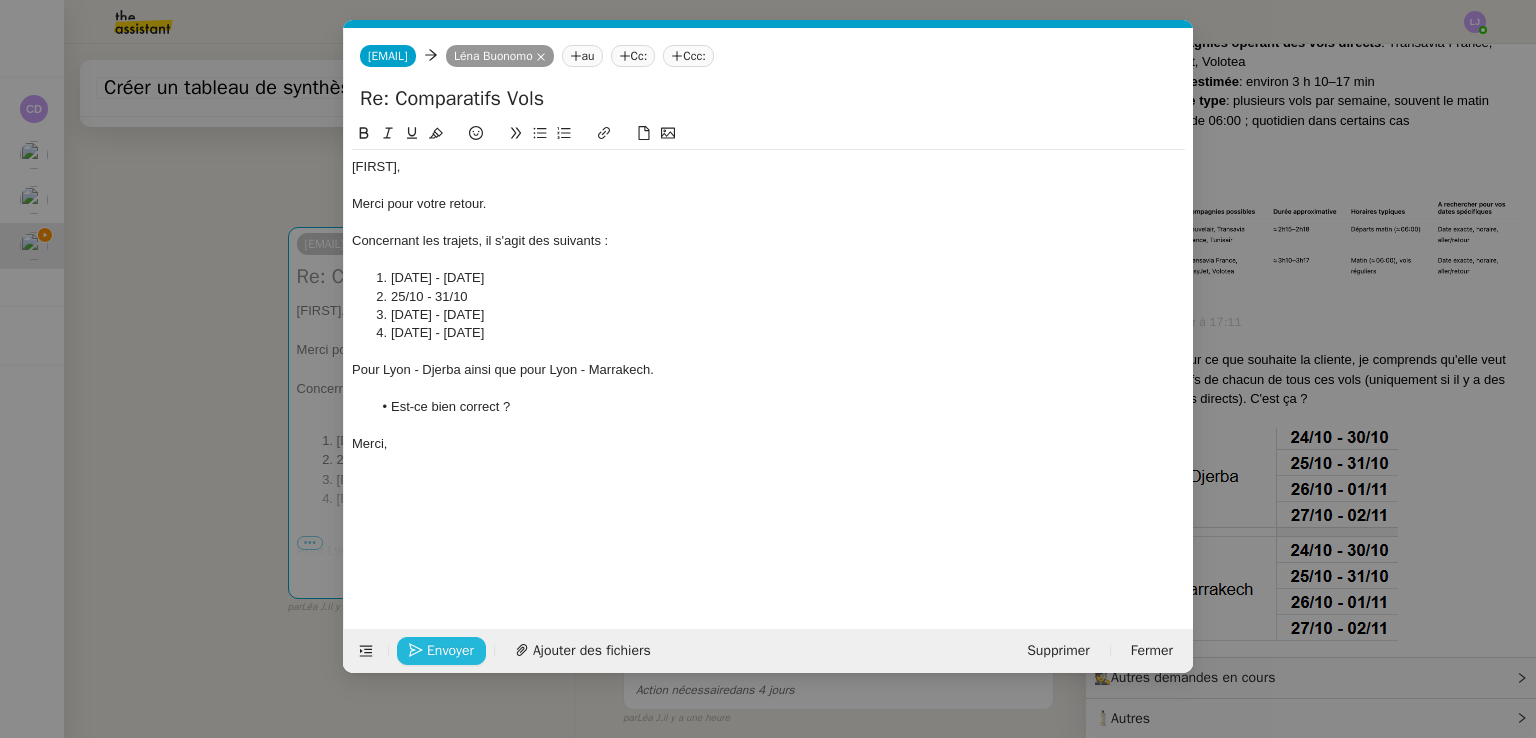 click on "Envoyer" 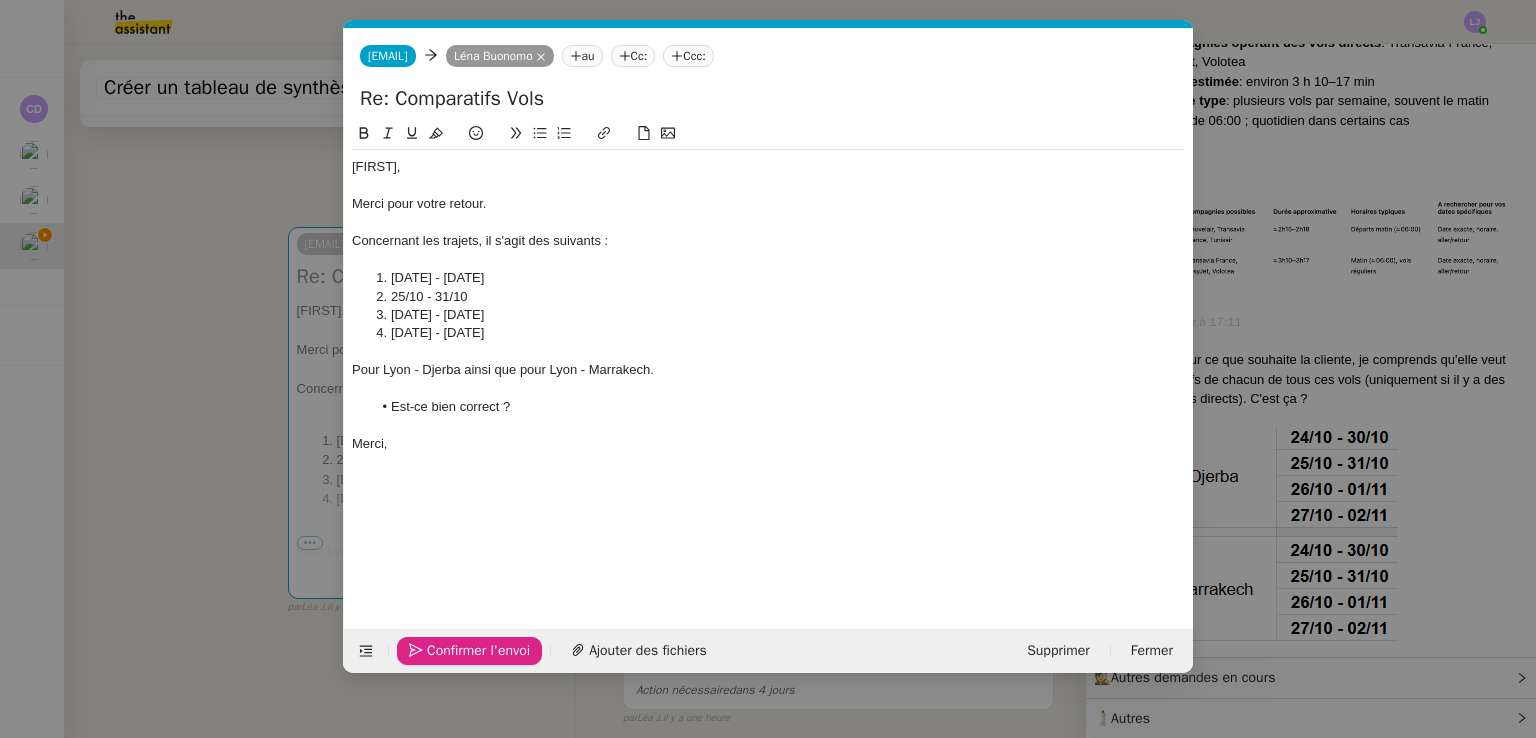 click on "Confirmer l'envoi" 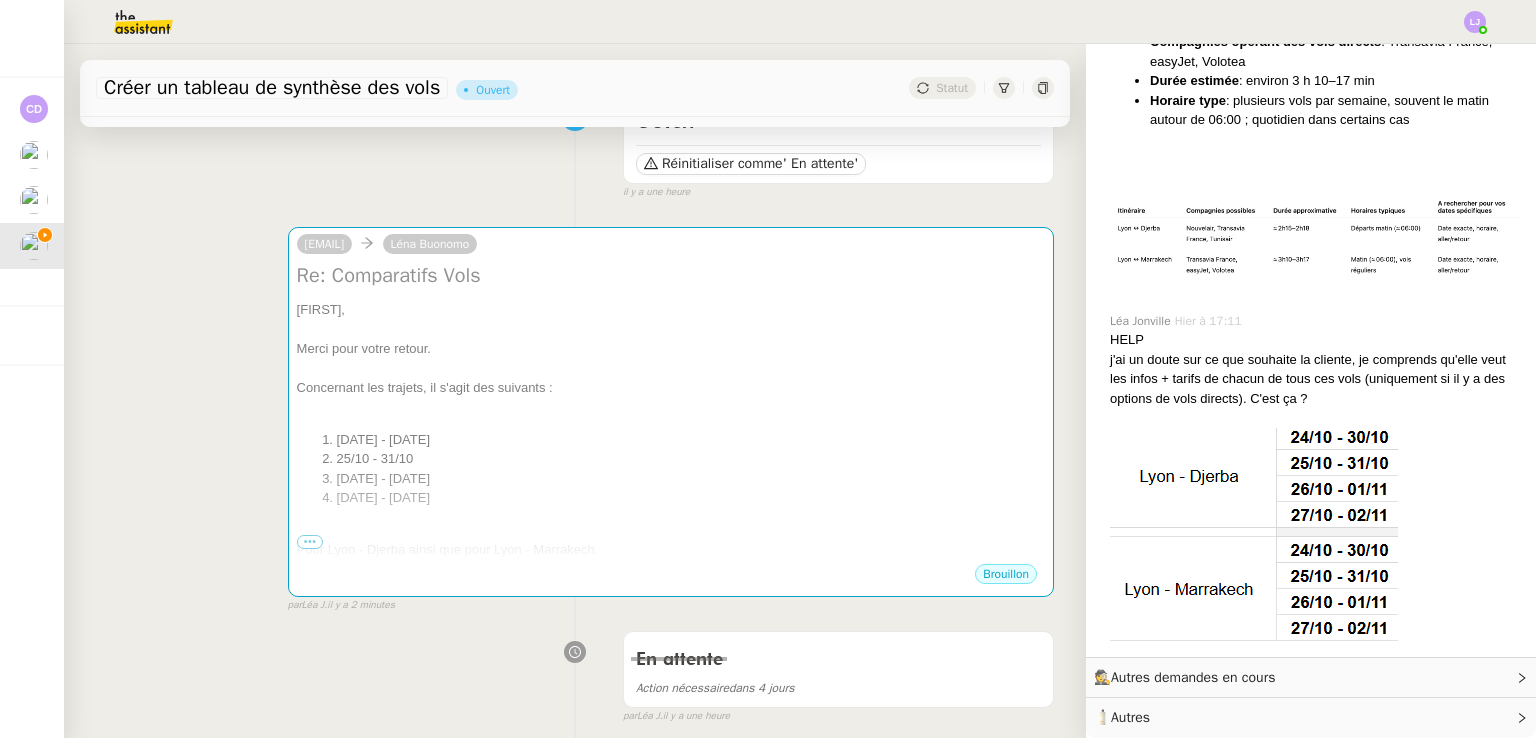 scroll, scrollTop: 1673, scrollLeft: 0, axis: vertical 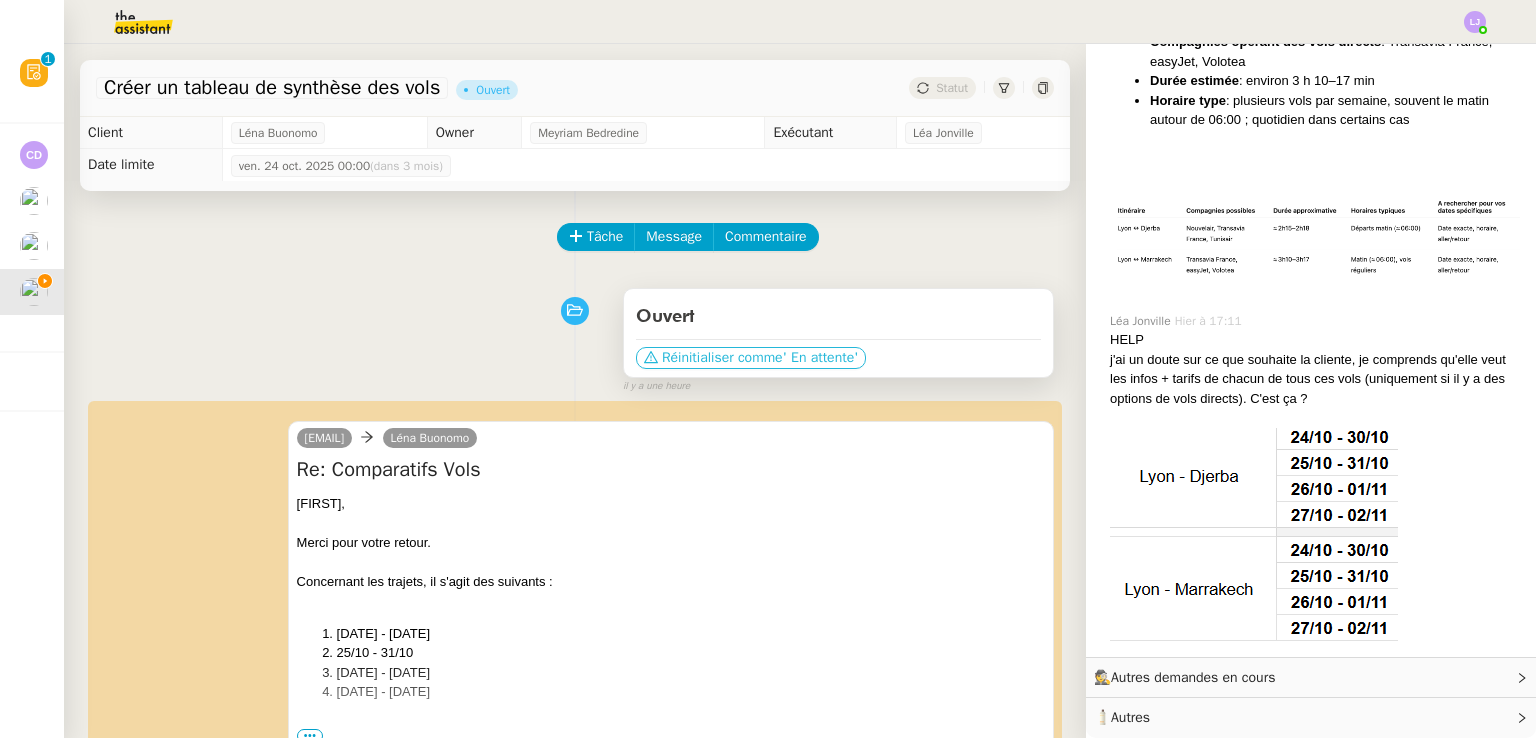 click on "' En attente'" at bounding box center (821, 358) 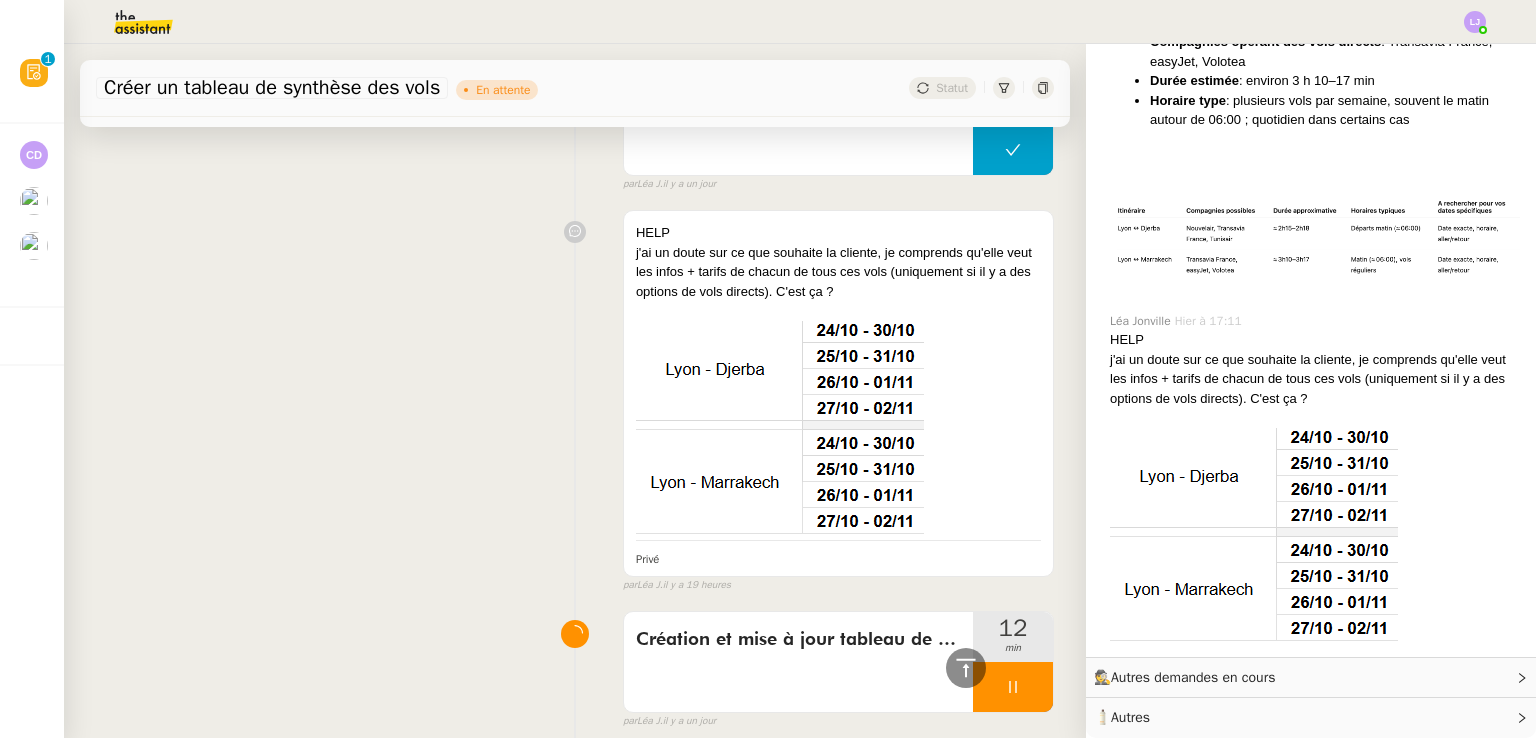 scroll, scrollTop: 4291, scrollLeft: 0, axis: vertical 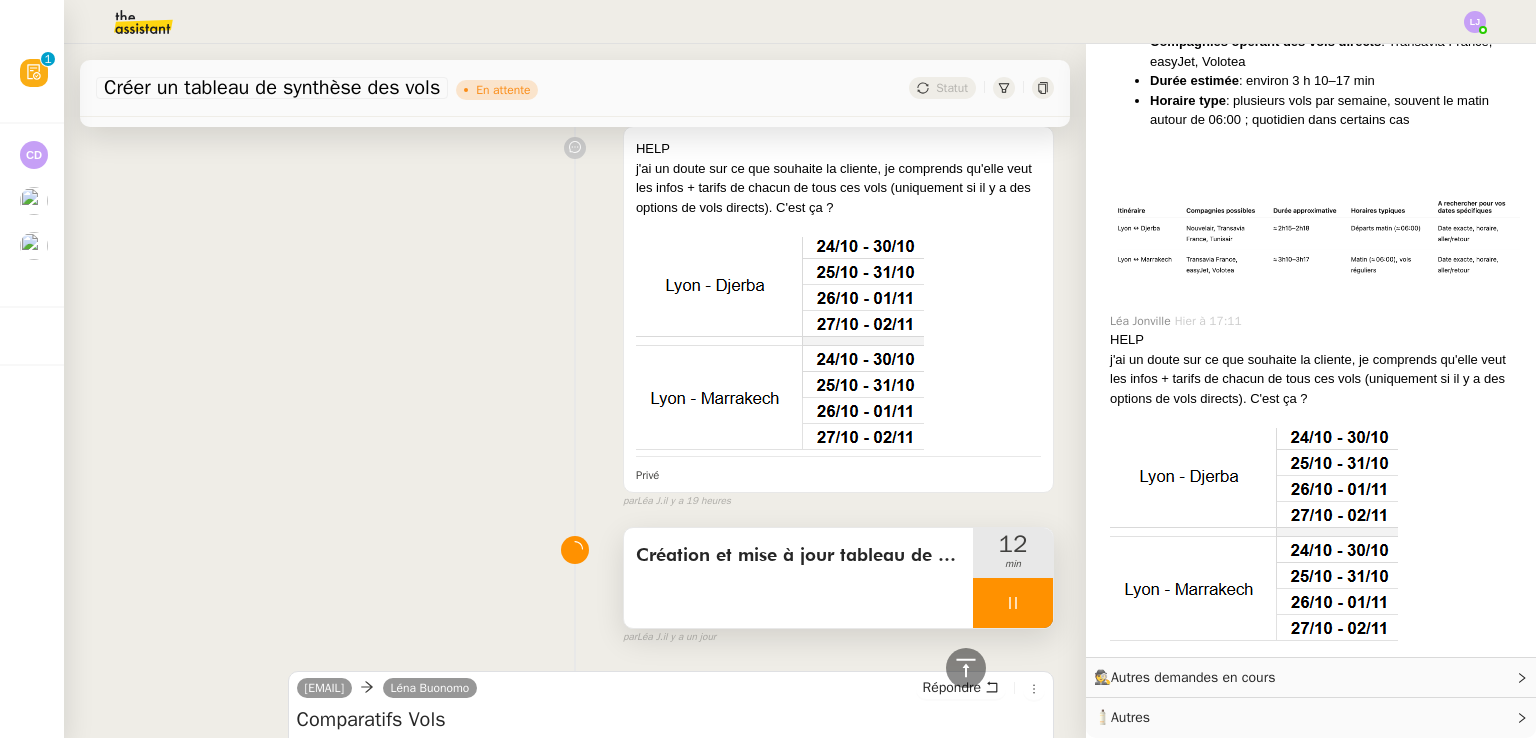 click at bounding box center (1013, 603) 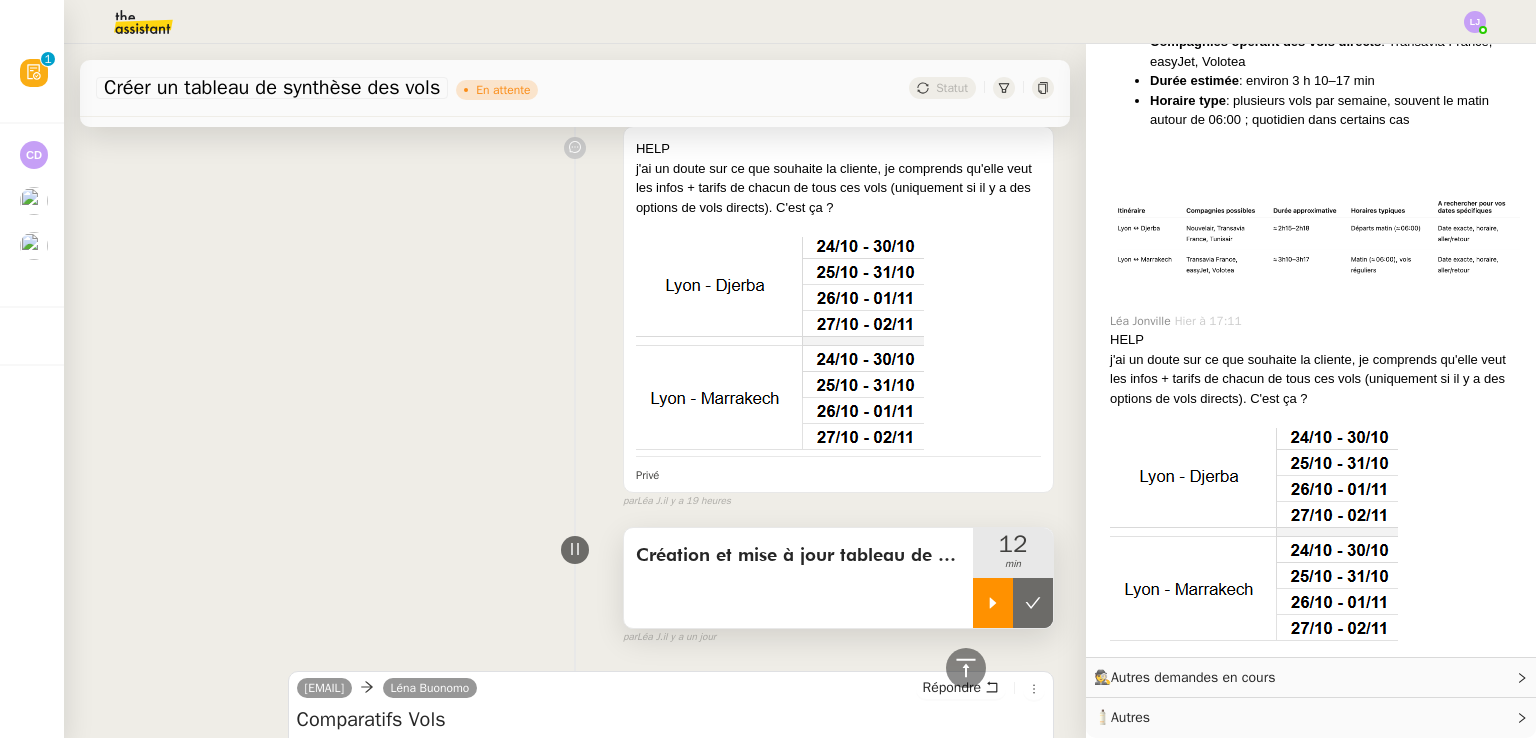 click at bounding box center (1033, 603) 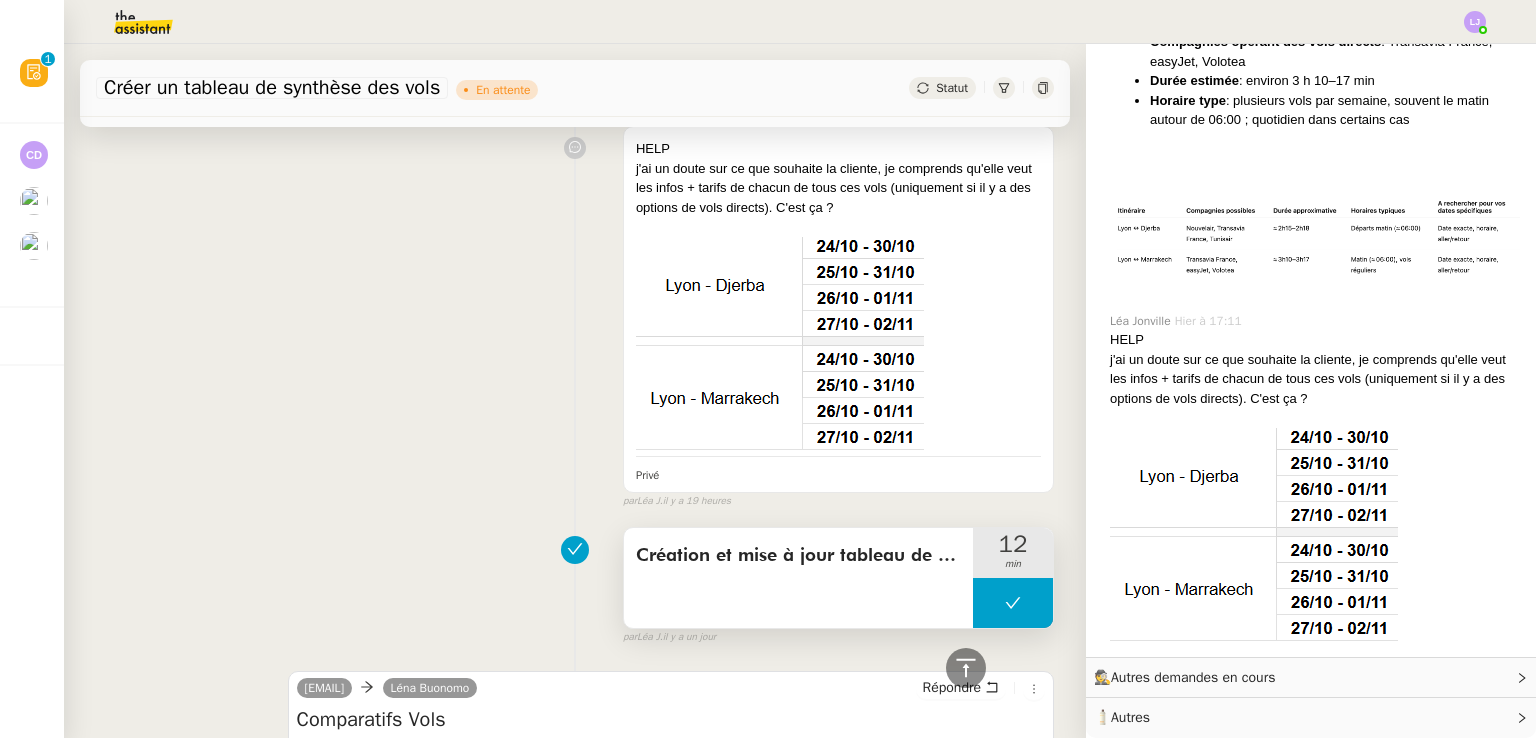 click on "Création et mise à jour tableau de suivi" at bounding box center [798, 578] 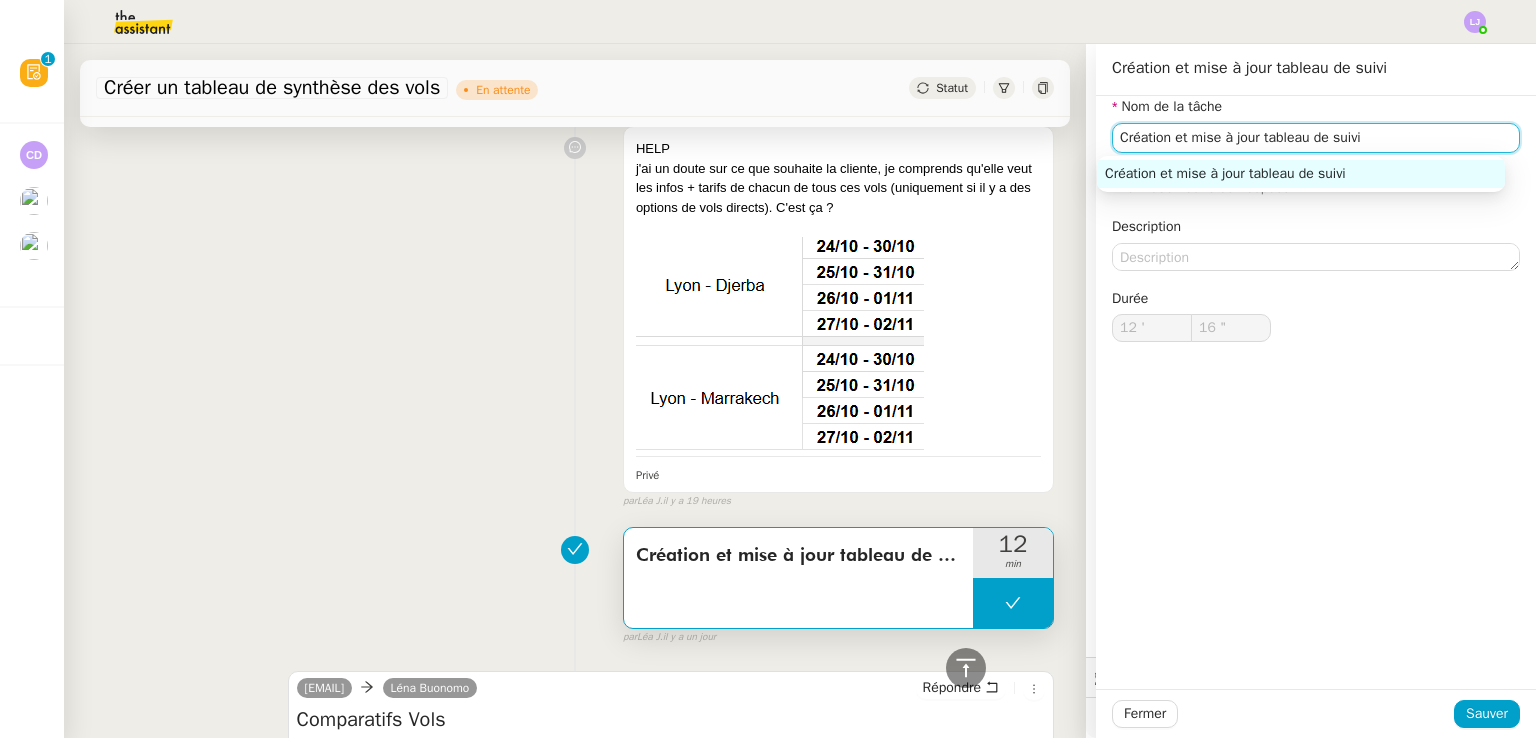 click on "Création et mise à jour tableau de suivi" 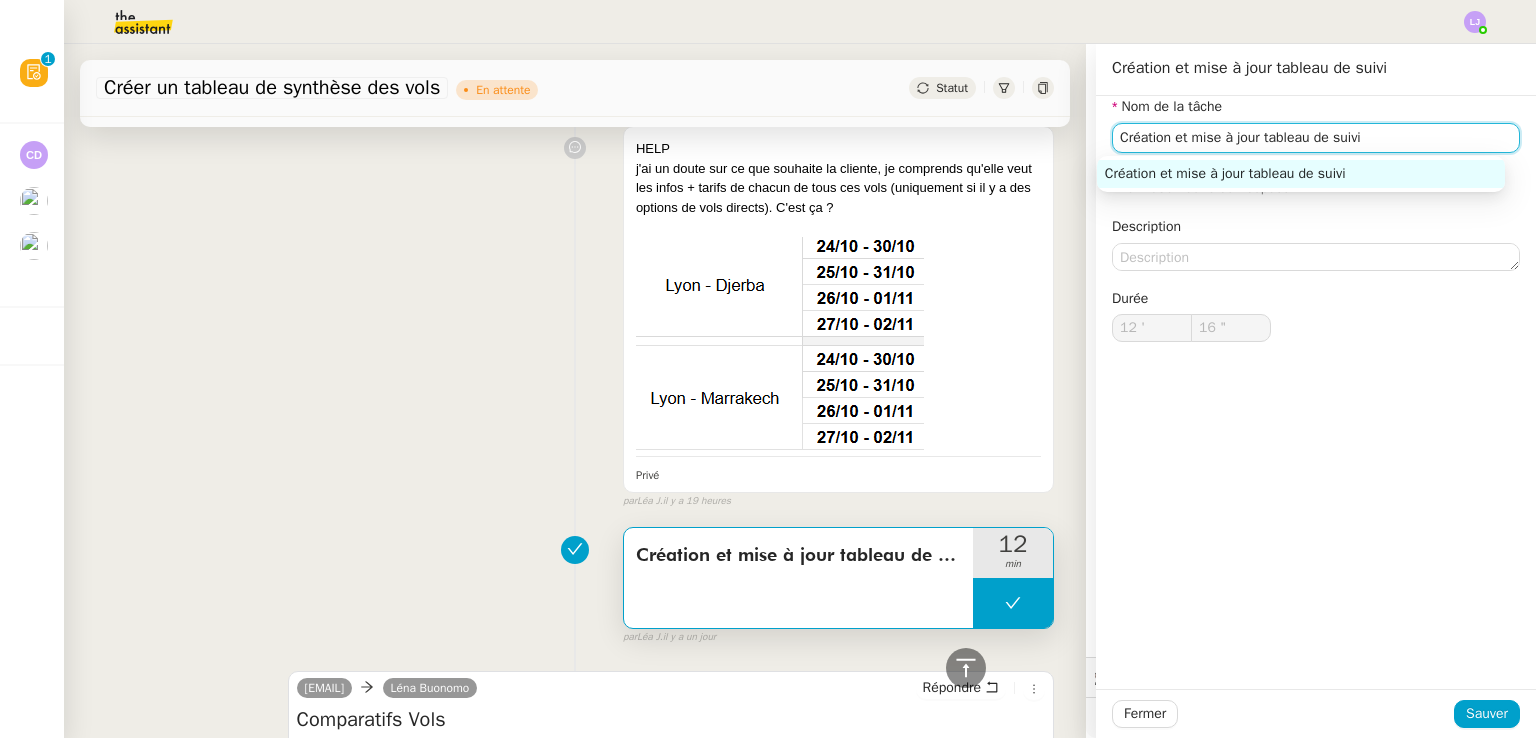 drag, startPoint x: 1249, startPoint y: 141, endPoint x: 1164, endPoint y: 152, distance: 85.70881 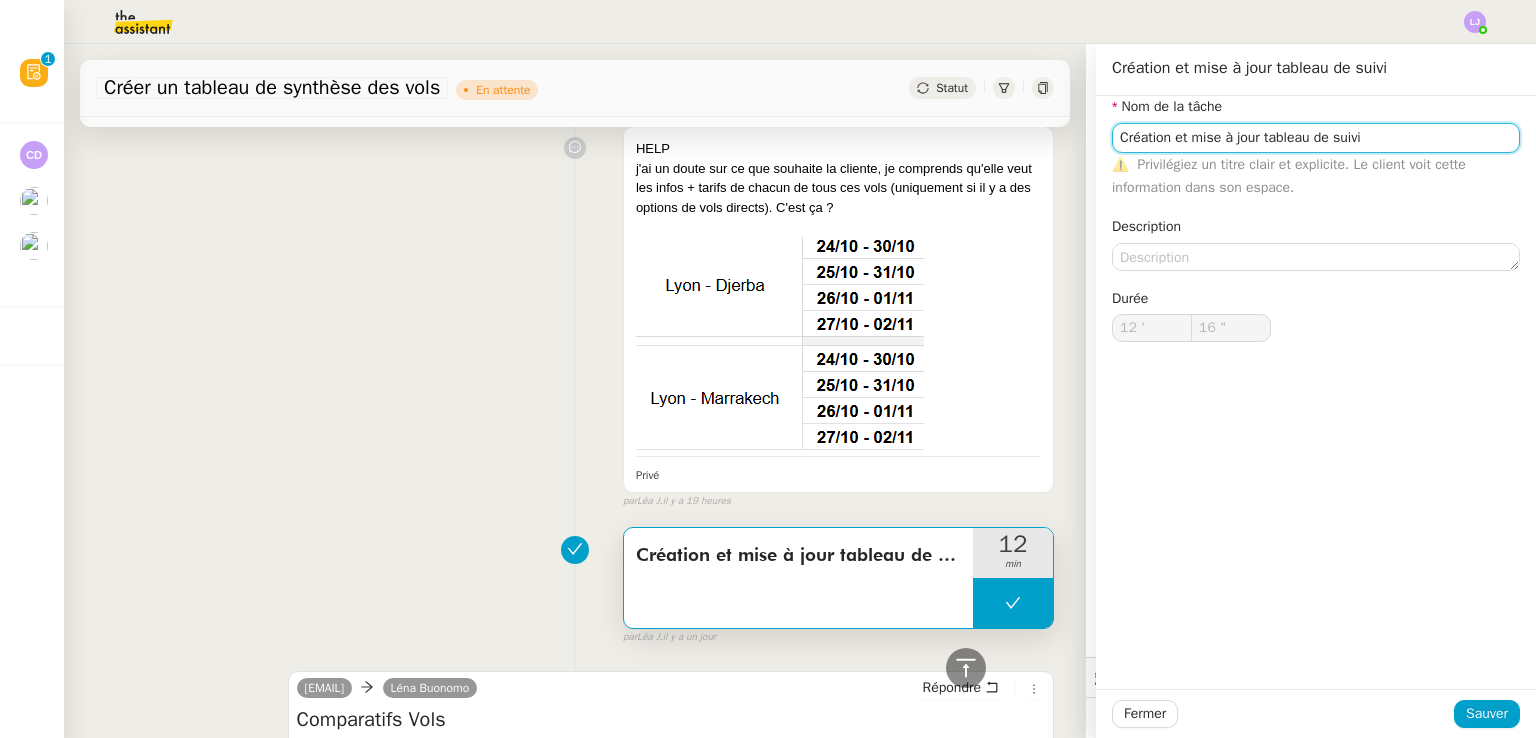click on "Création et mise à jour tableau de suivi" 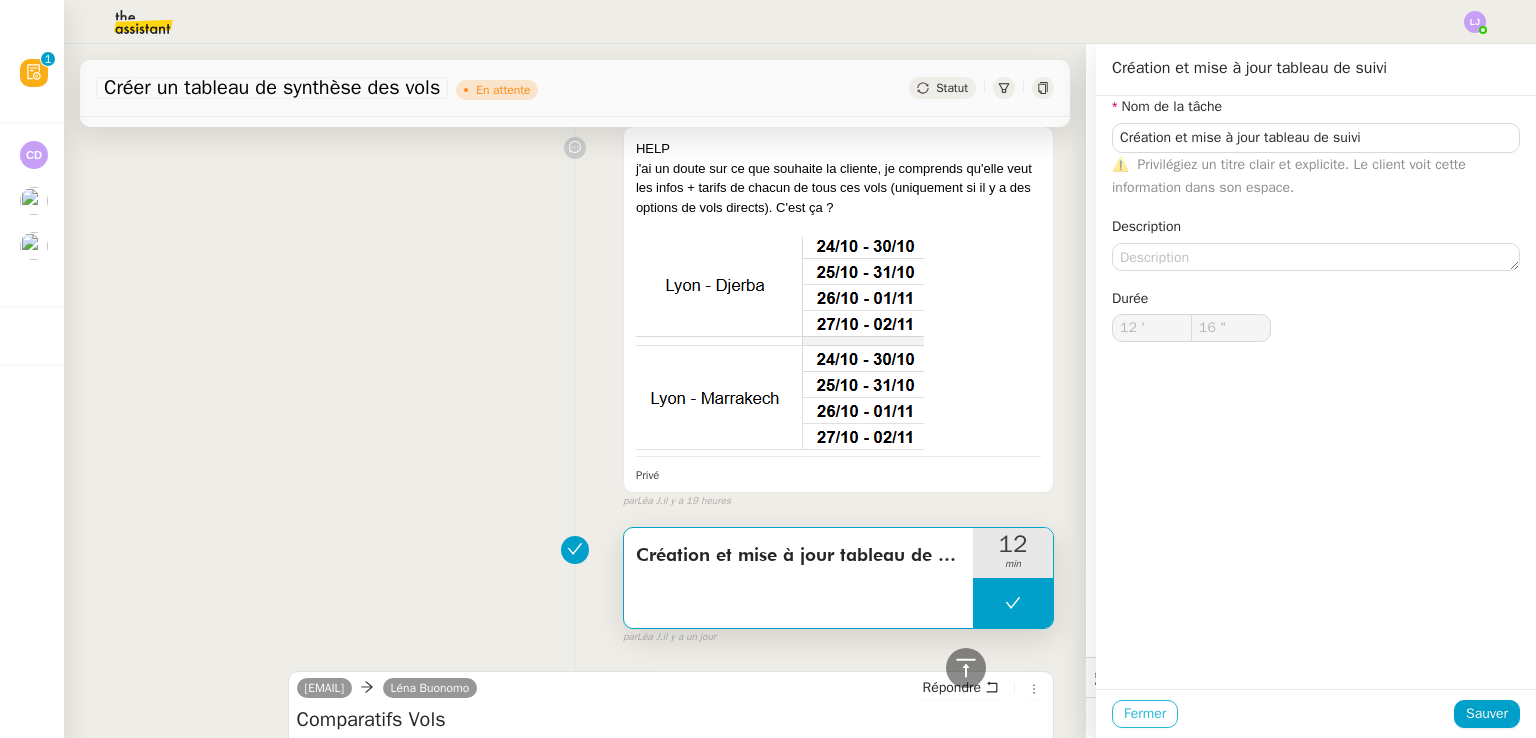 click on "Fermer" 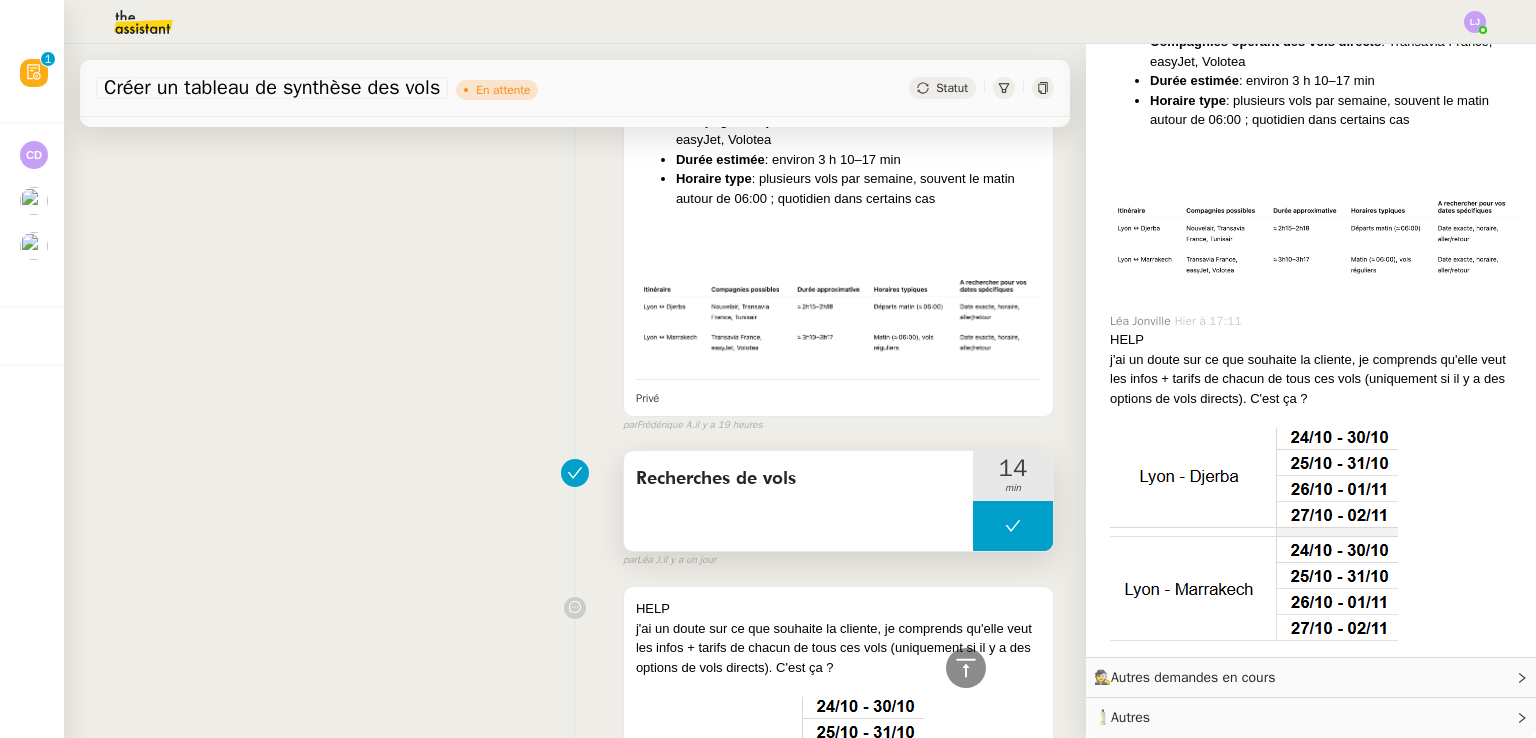 scroll, scrollTop: 3835, scrollLeft: 0, axis: vertical 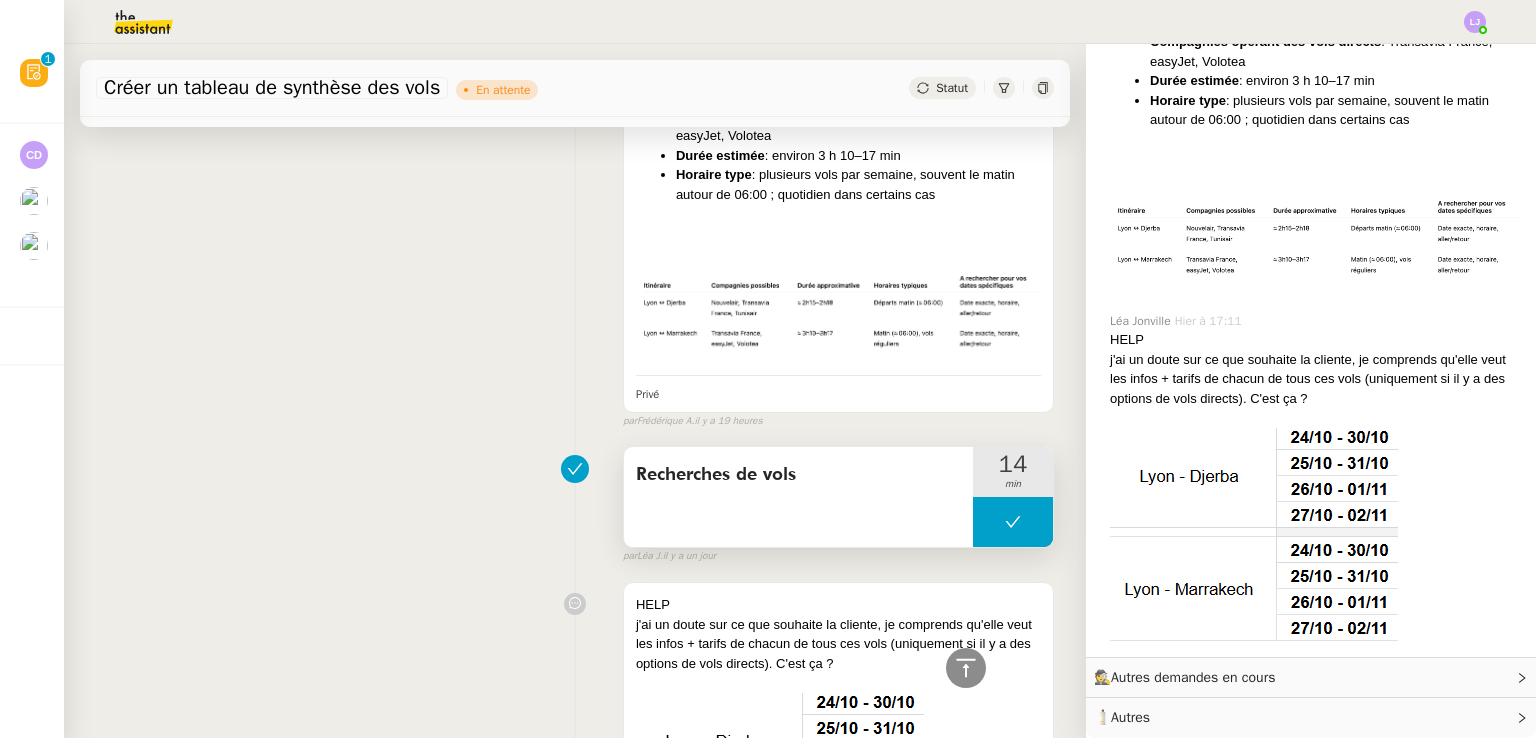 click on "Recherches de vols" at bounding box center (798, 497) 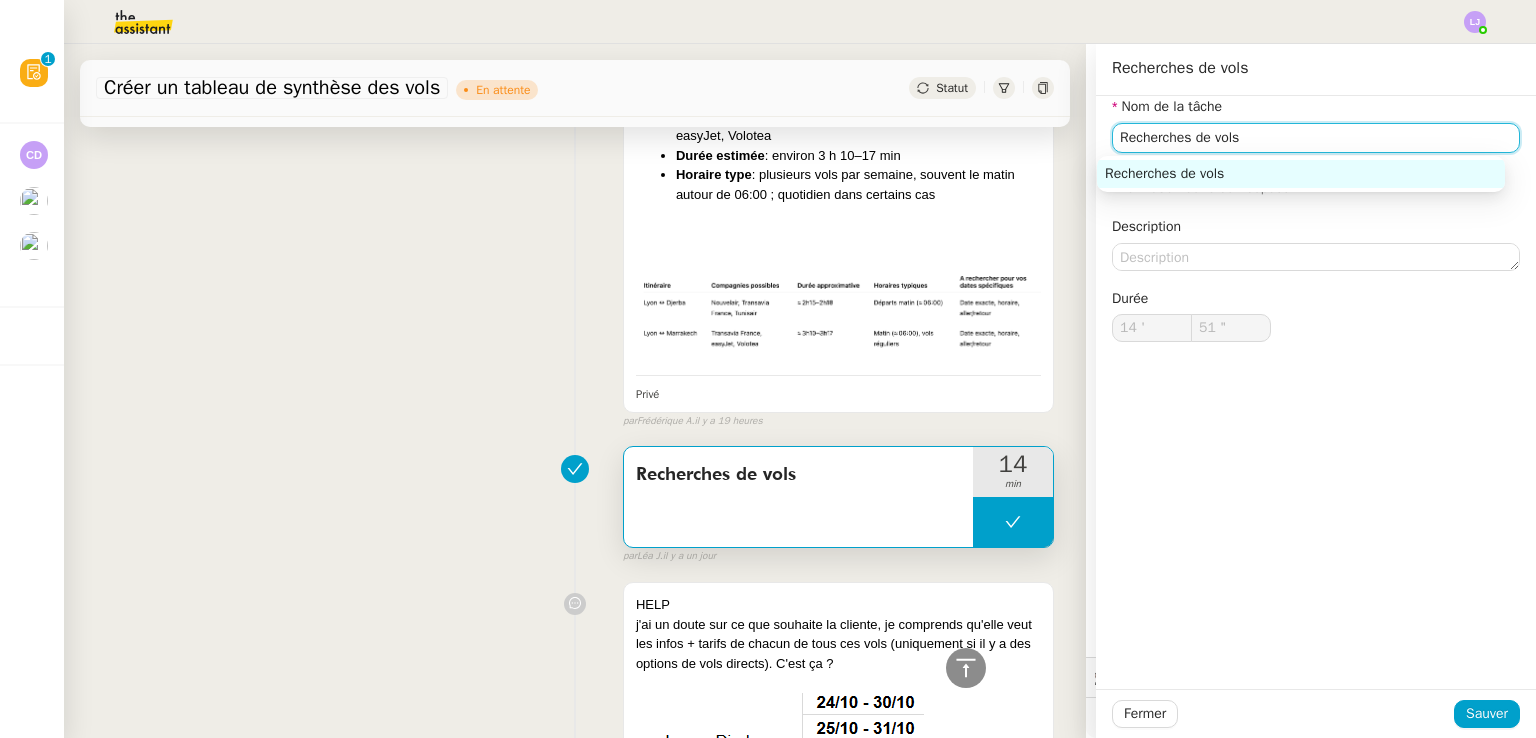 click on "Recherches de vols" 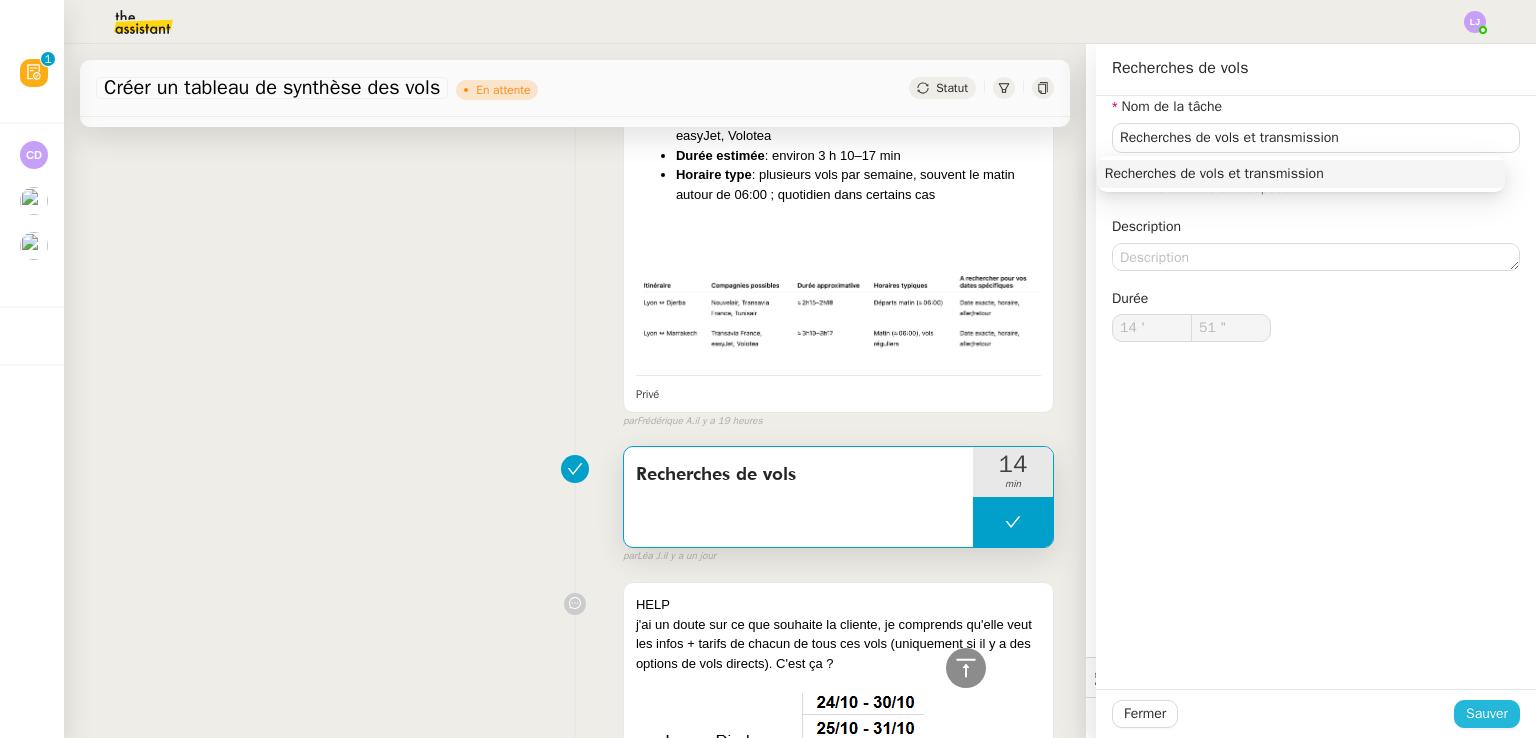 click on "Sauver" 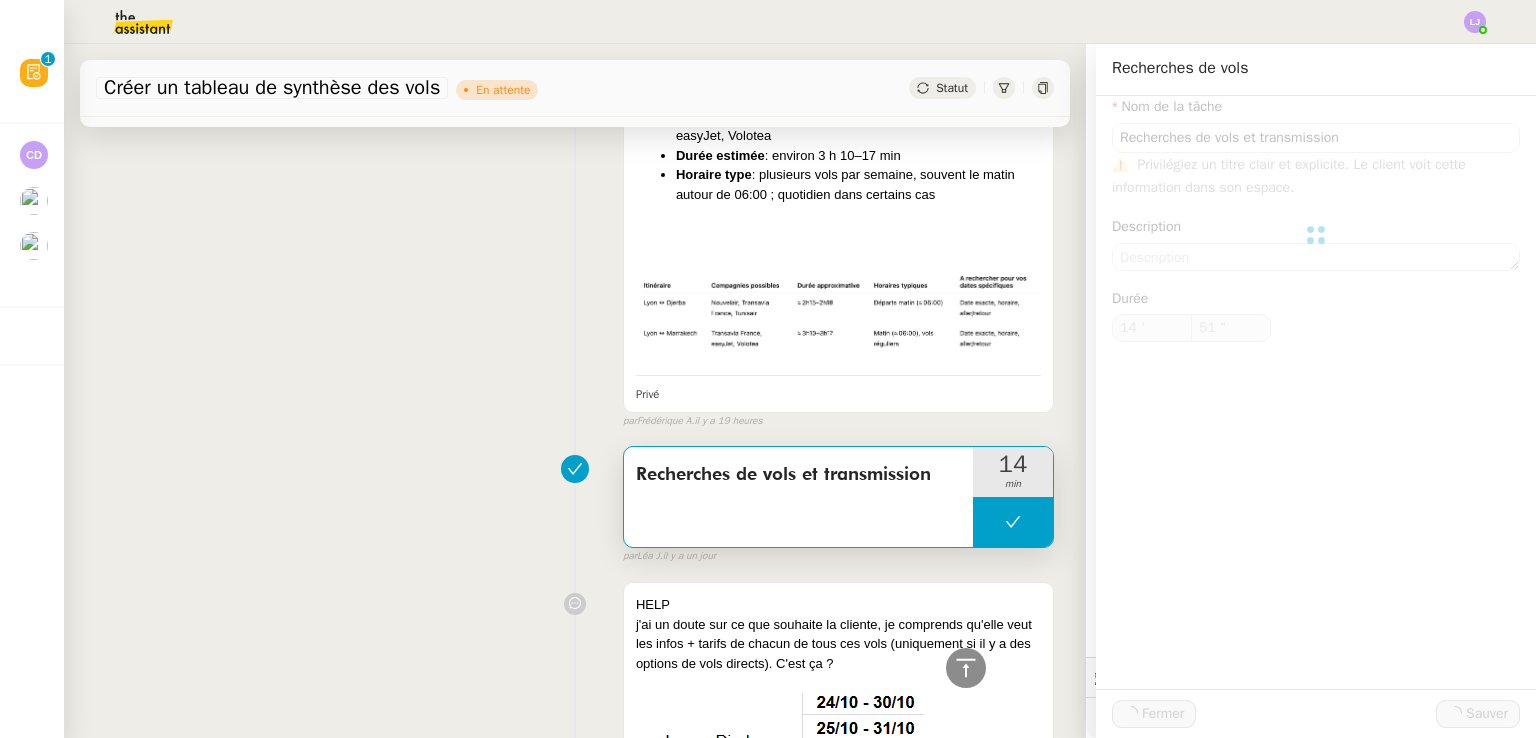 type on "Recherches de vols et transmission" 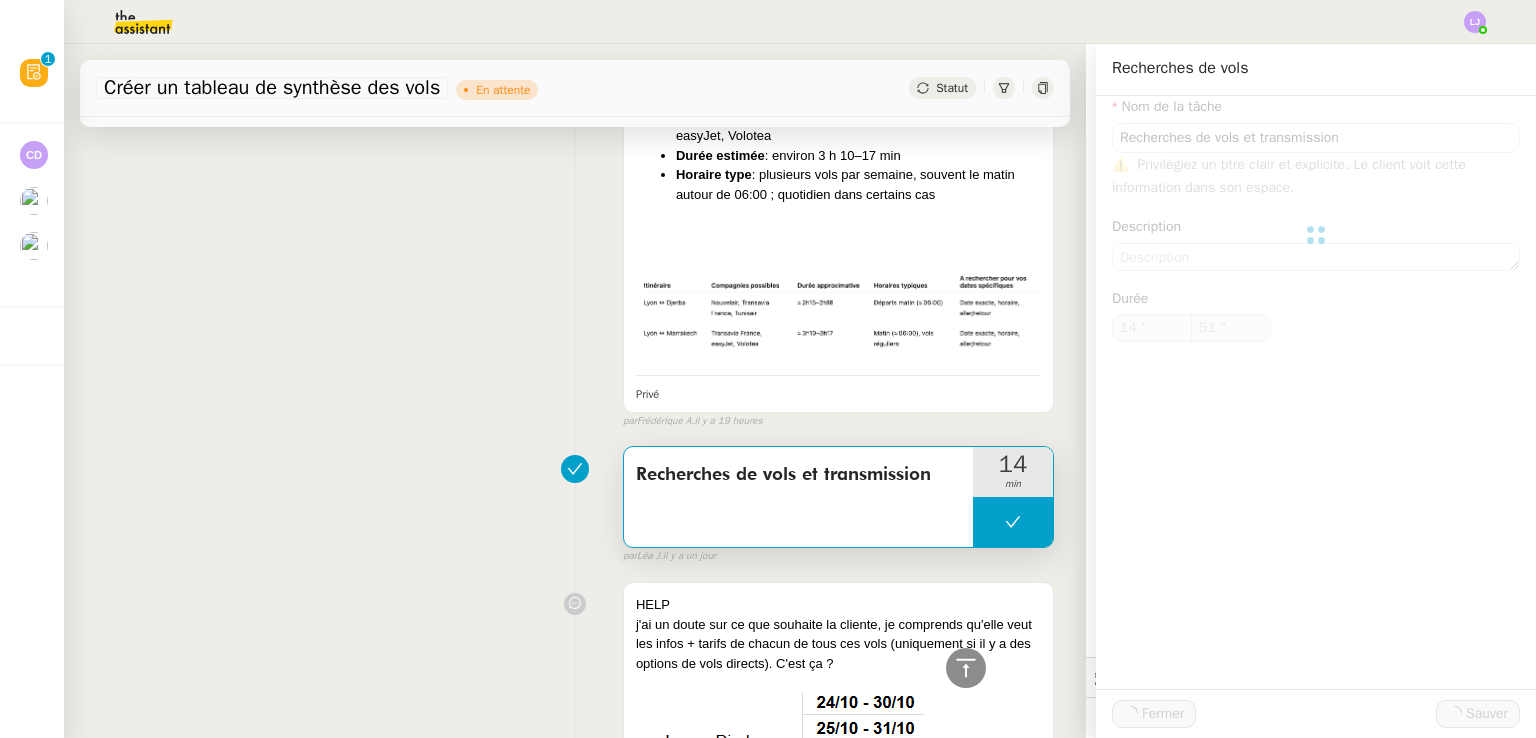 type on "14 '" 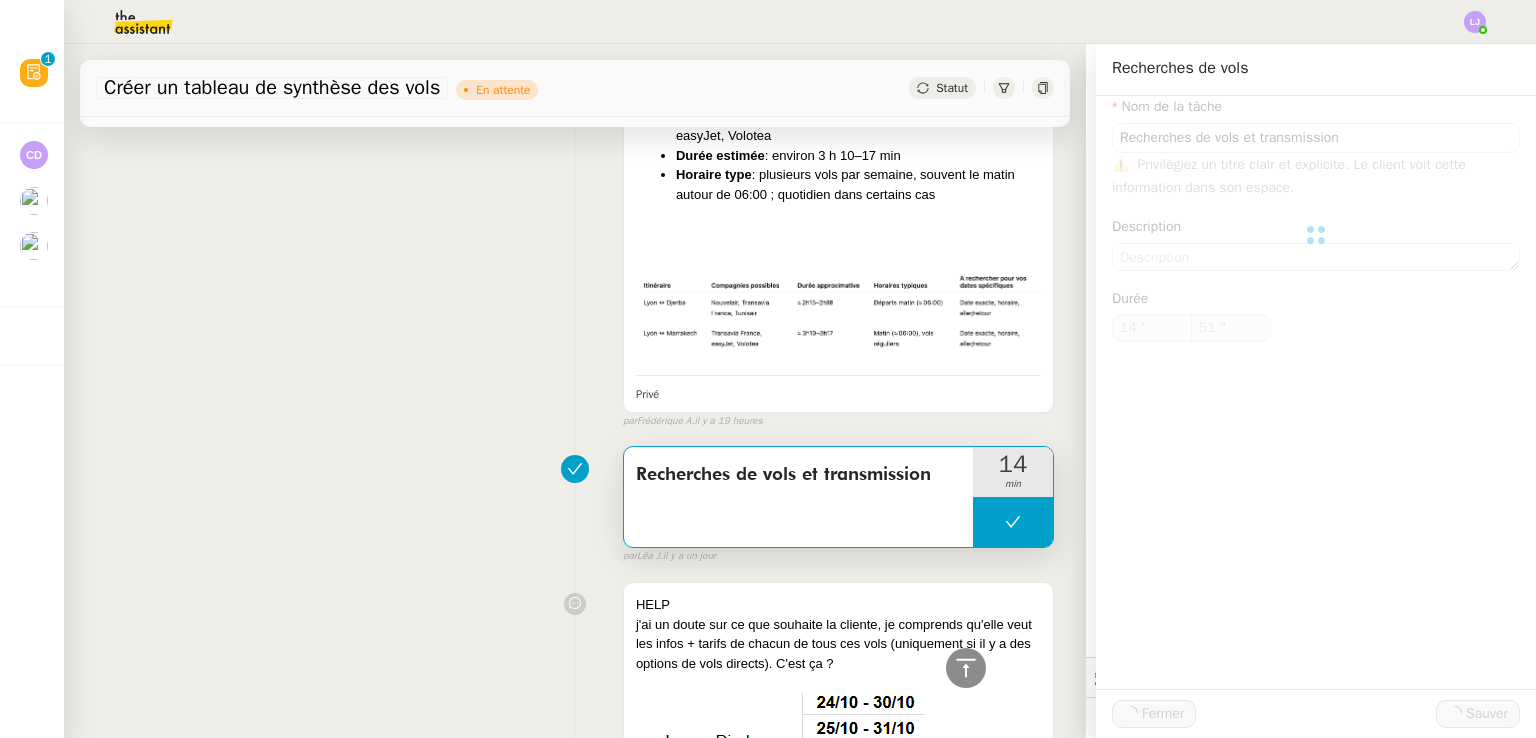 type on "51 "" 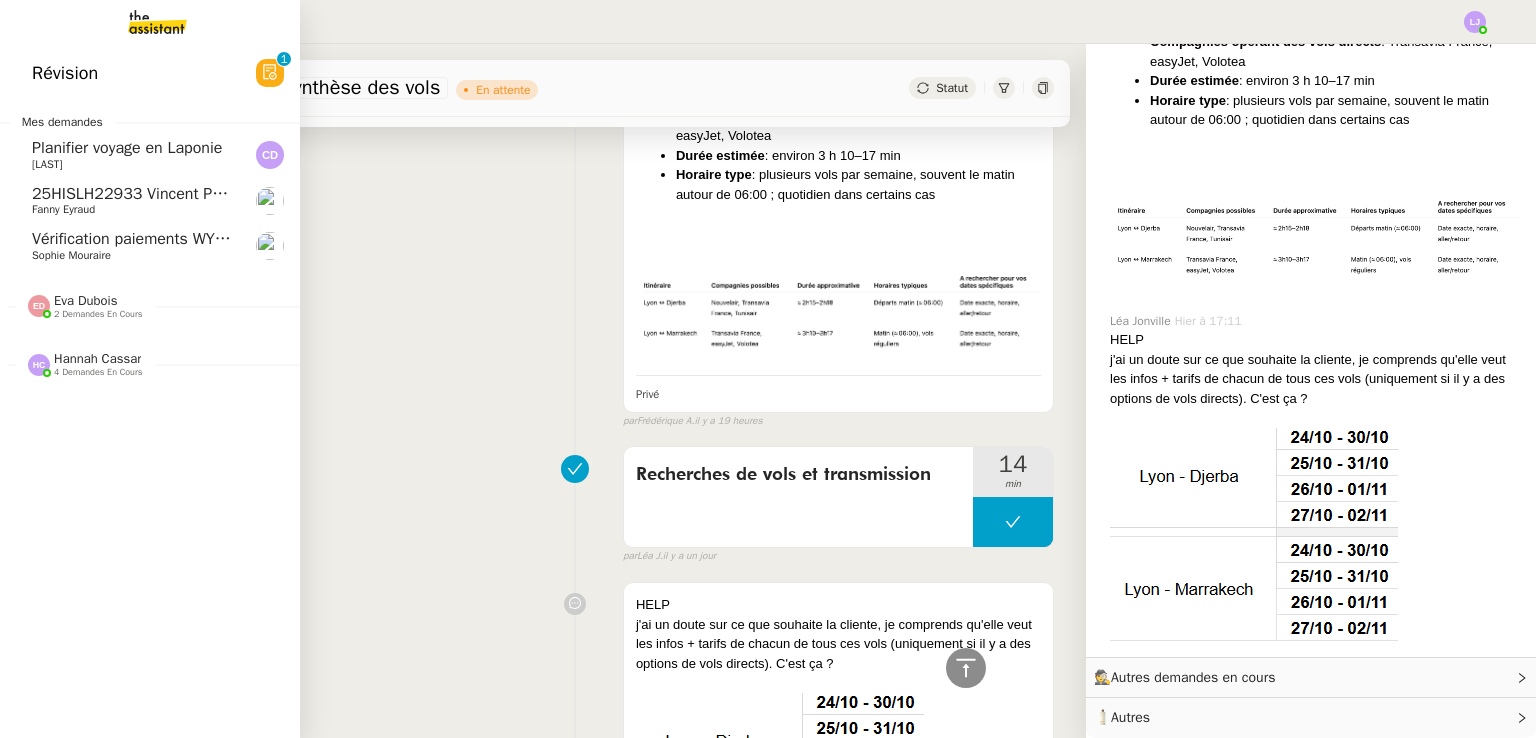click on "Vérification paiements WYCC et MS AMLIN" 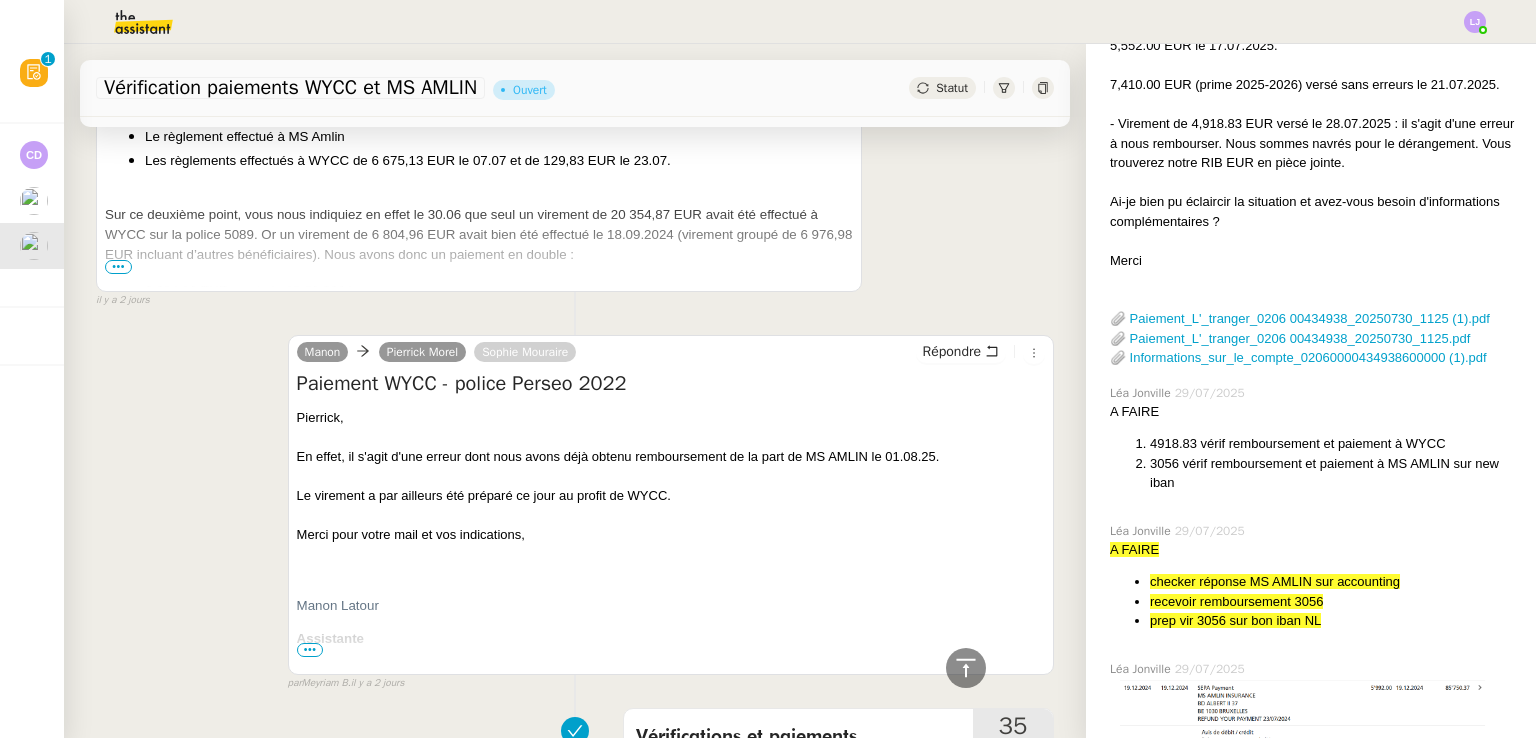 scroll, scrollTop: 1760, scrollLeft: 0, axis: vertical 